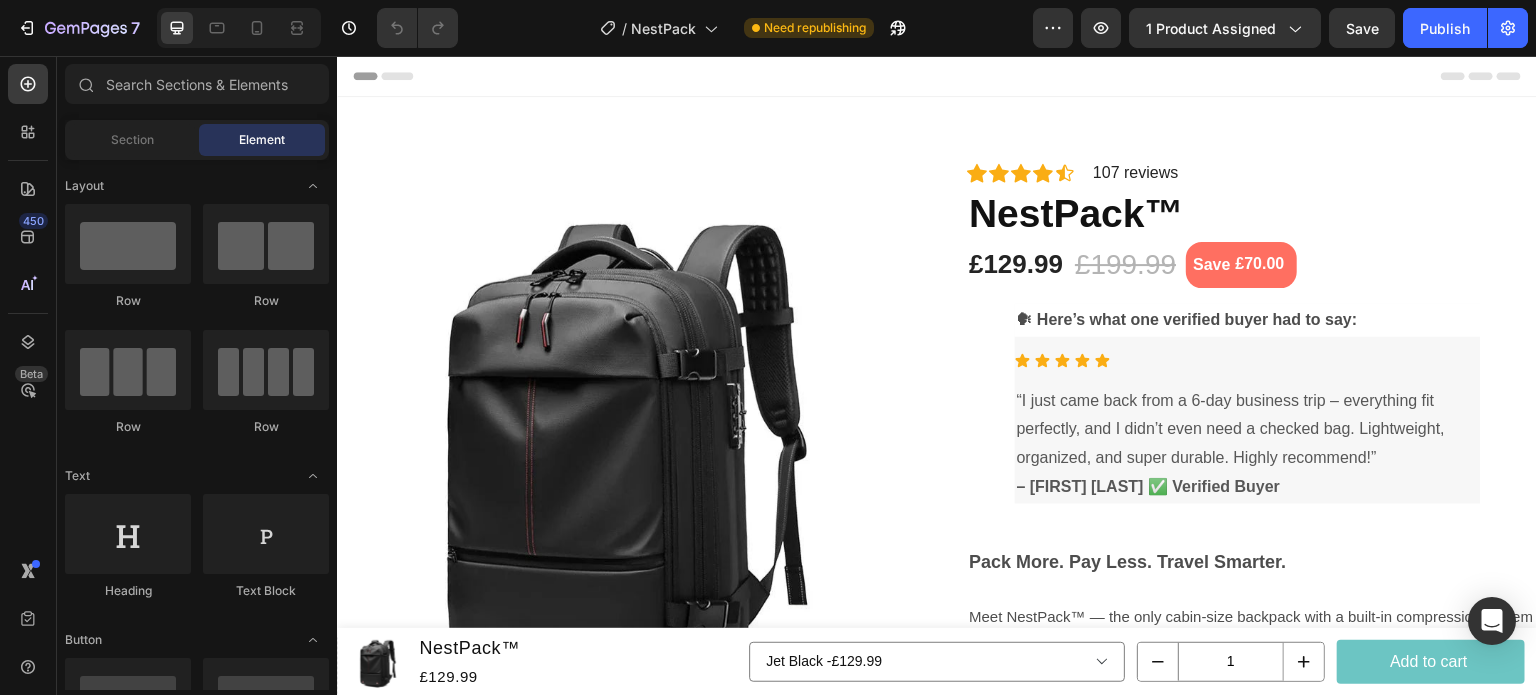 scroll, scrollTop: 0, scrollLeft: 0, axis: both 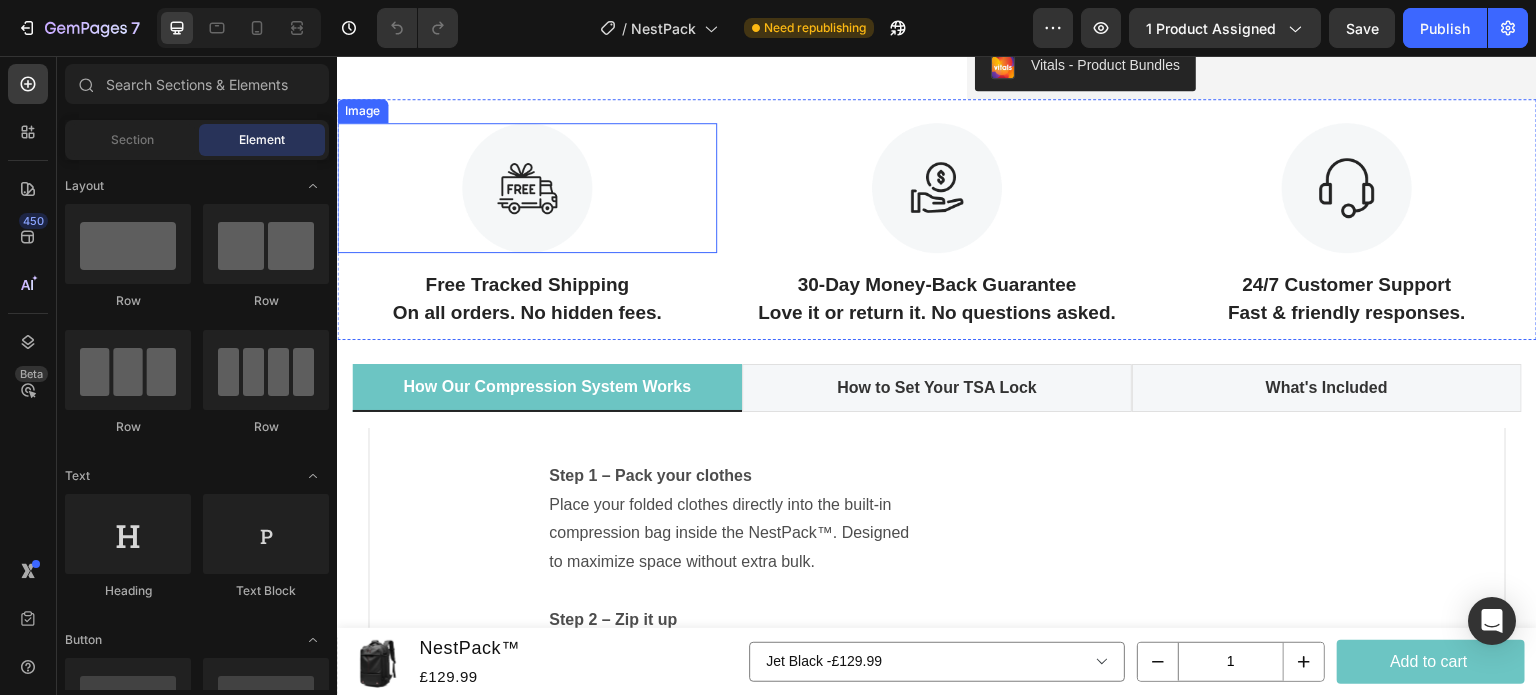 click at bounding box center (527, 188) 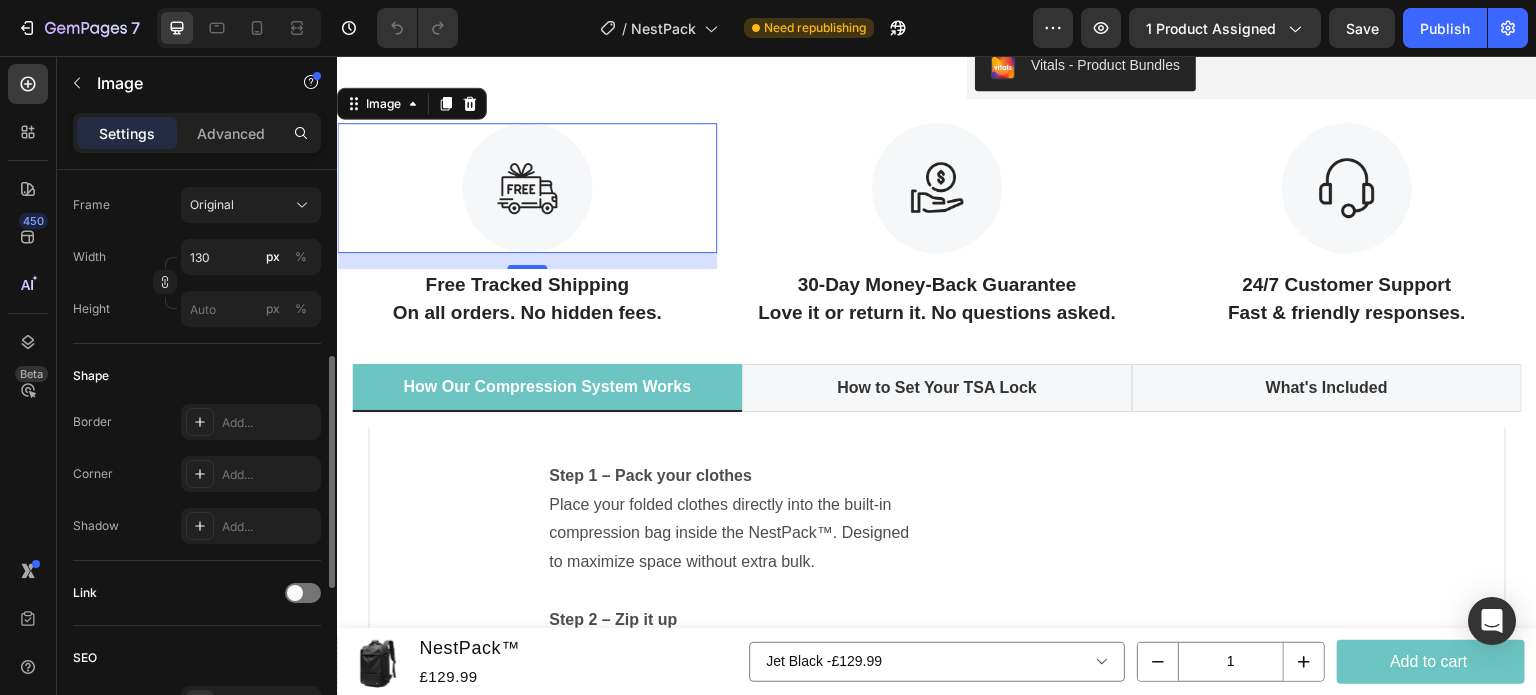 scroll, scrollTop: 502, scrollLeft: 0, axis: vertical 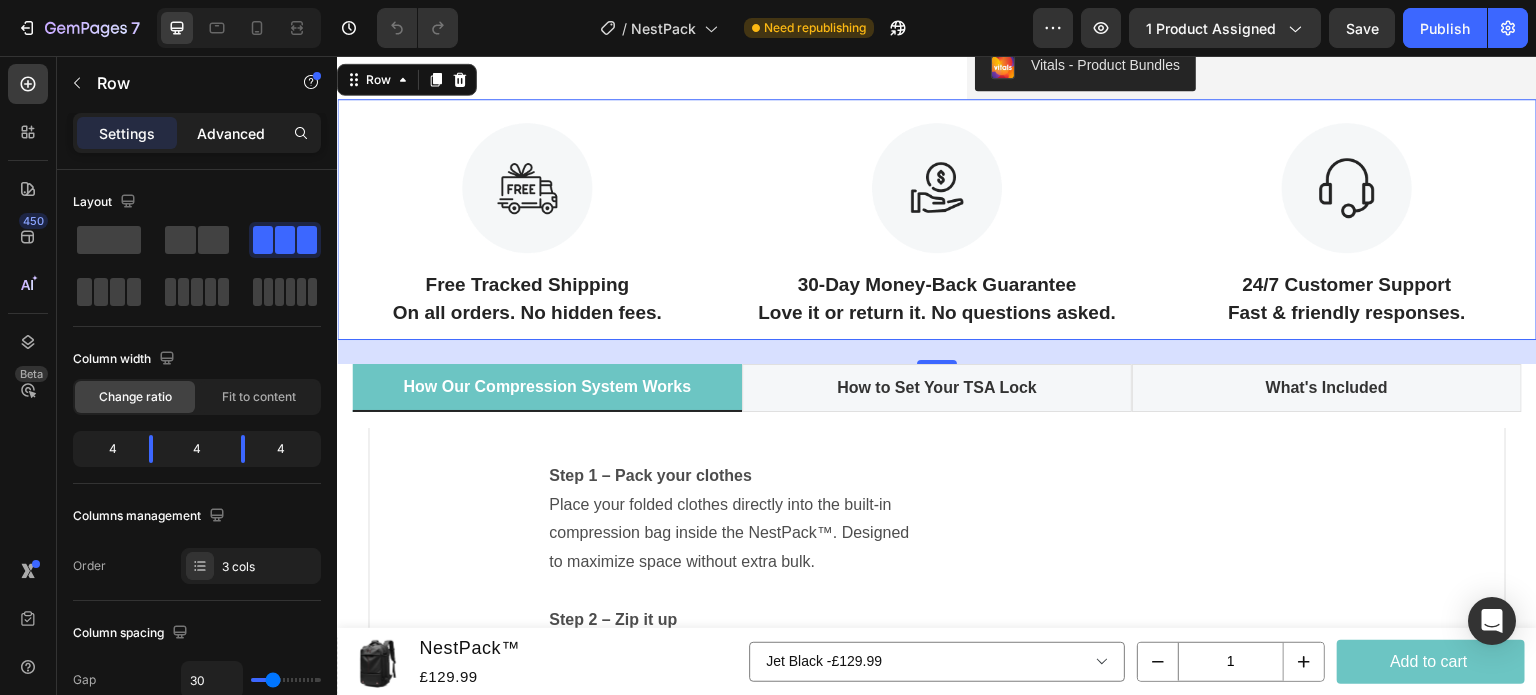 click on "Advanced" at bounding box center [231, 133] 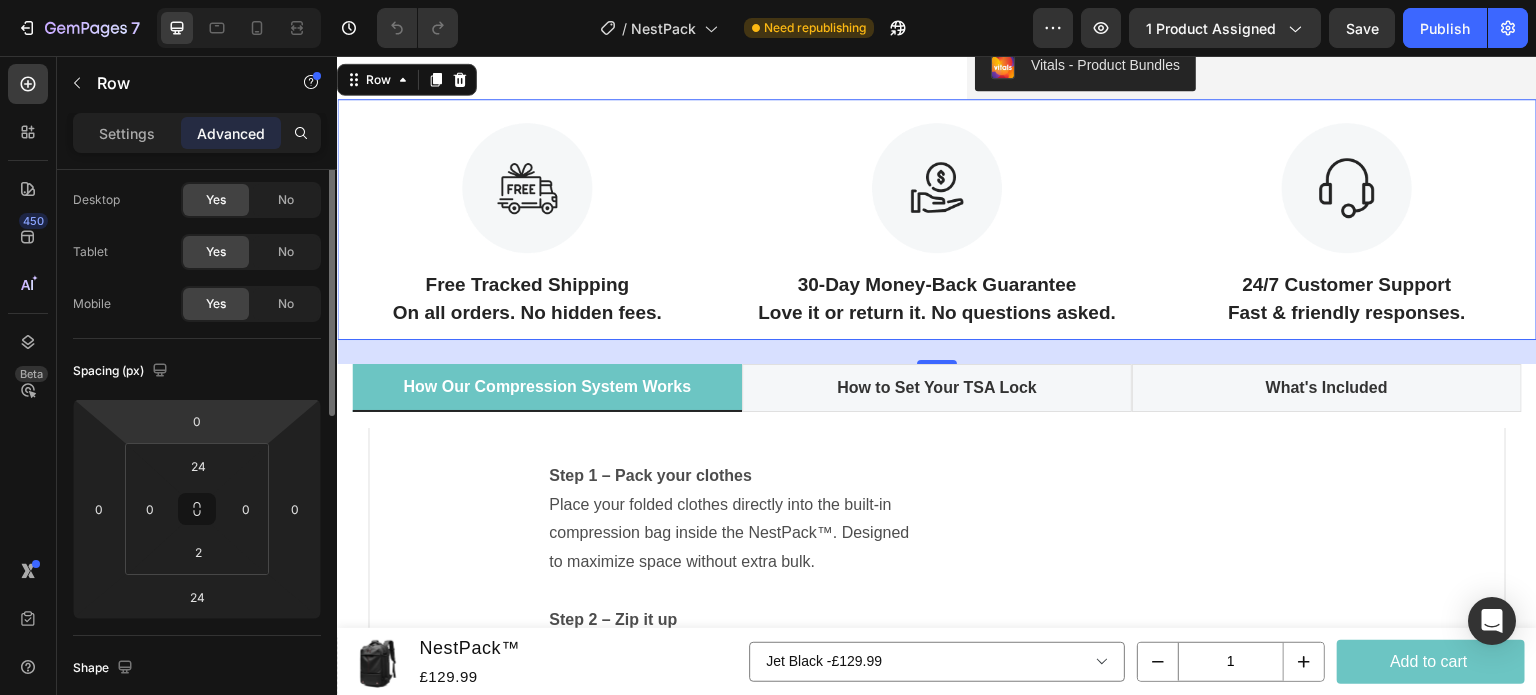 scroll, scrollTop: 0, scrollLeft: 0, axis: both 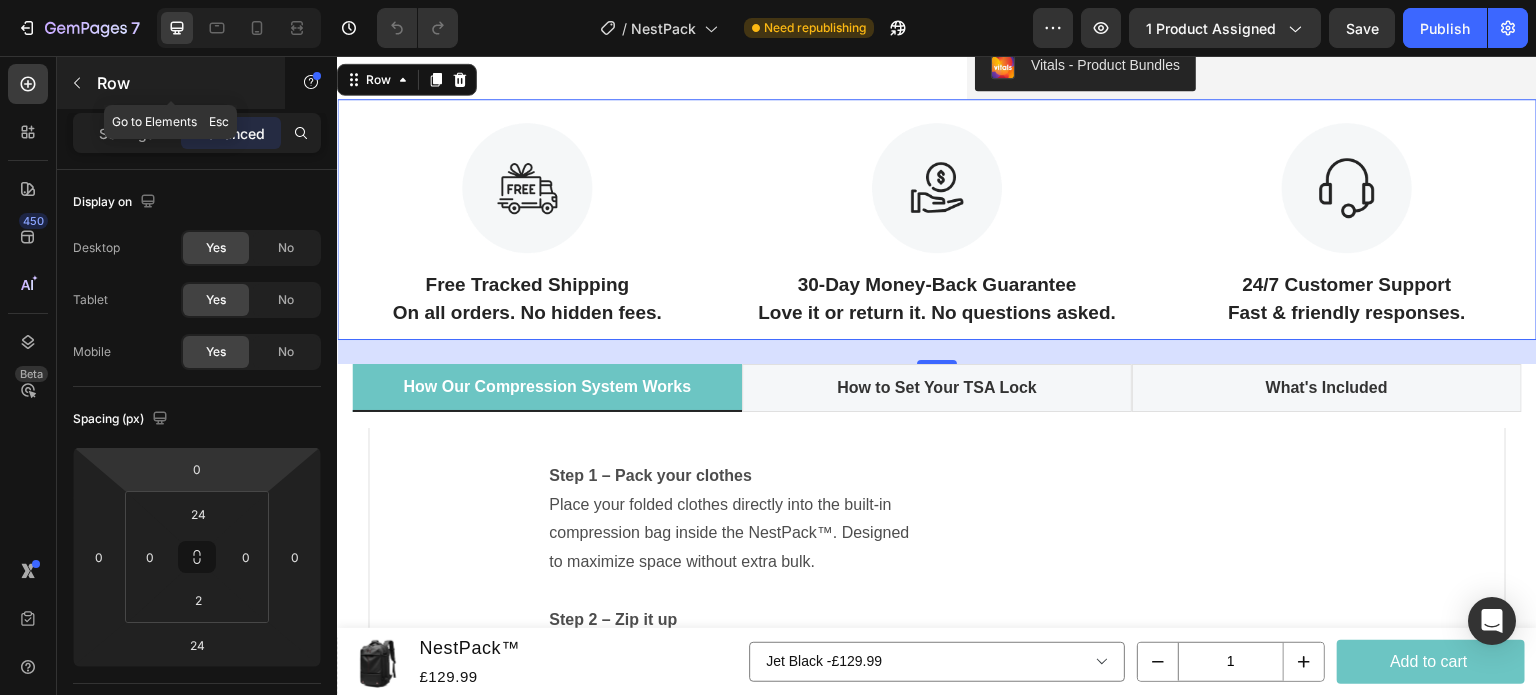 click on "Row" at bounding box center (171, 83) 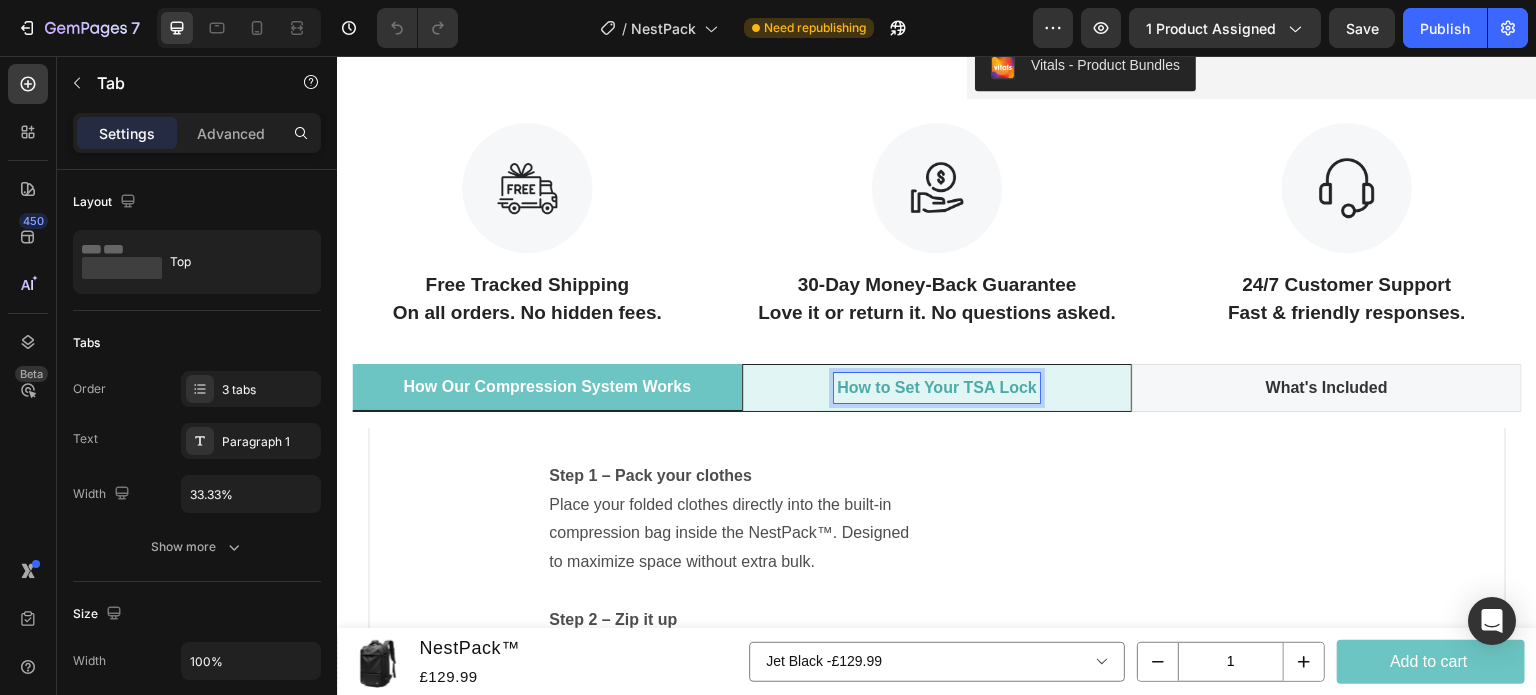 click on "How to Set Your TSA Lock" at bounding box center [937, 388] 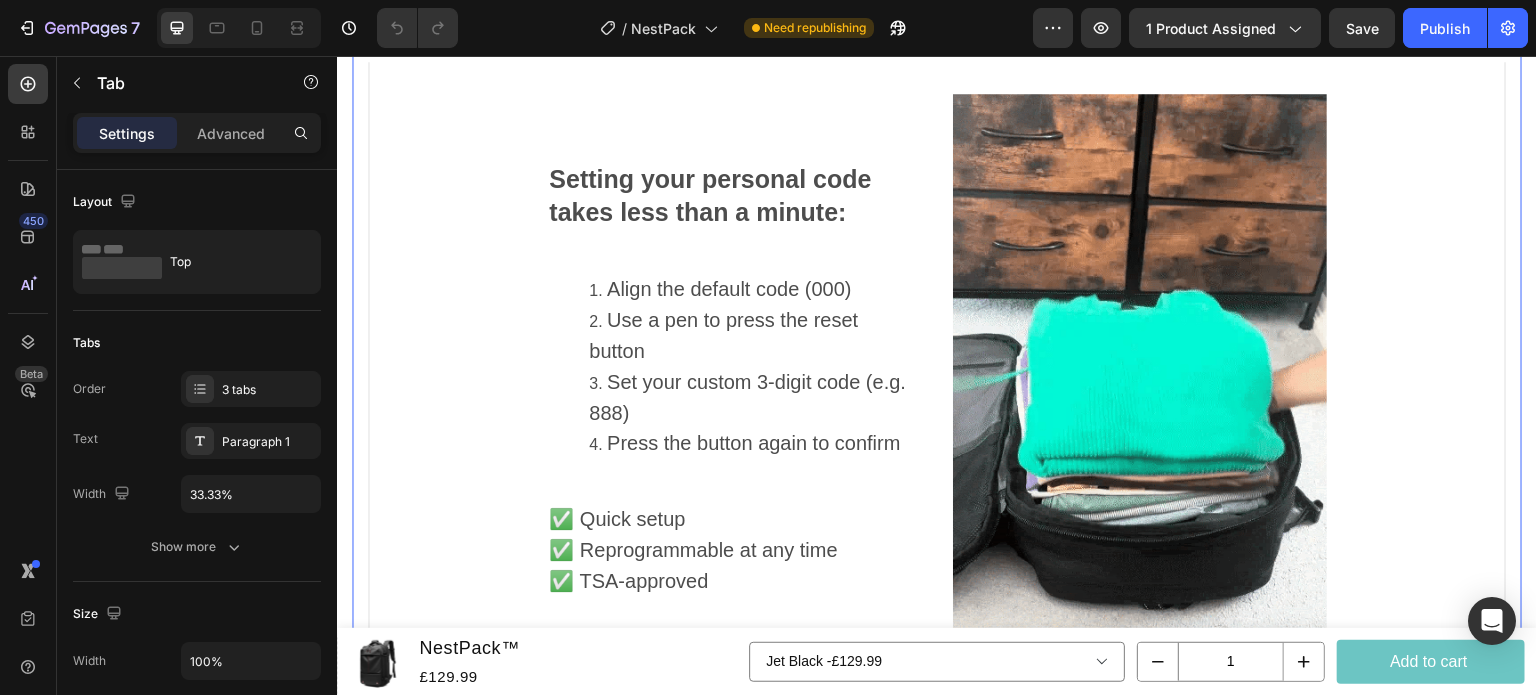 scroll, scrollTop: 1770, scrollLeft: 0, axis: vertical 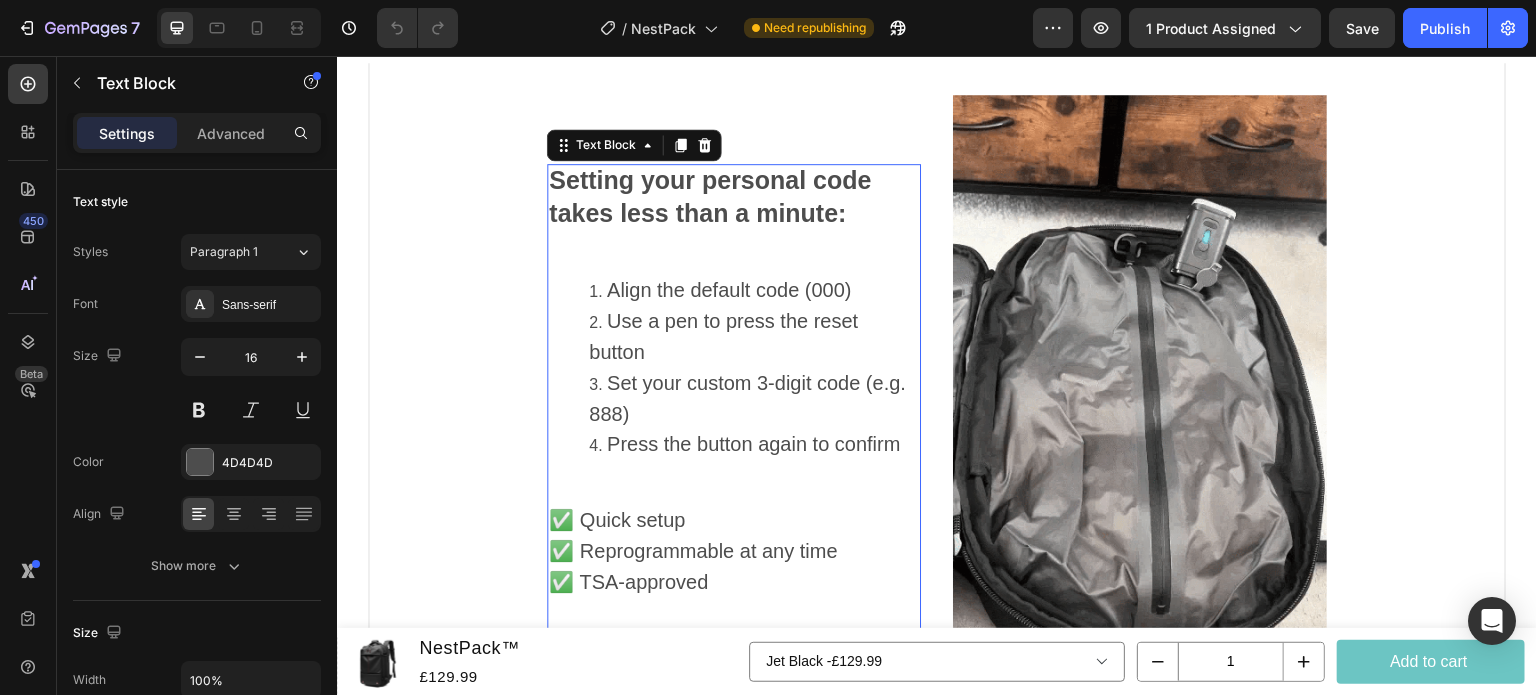 click on "Setting your personal code takes less than a minute:" at bounding box center (713, 196) 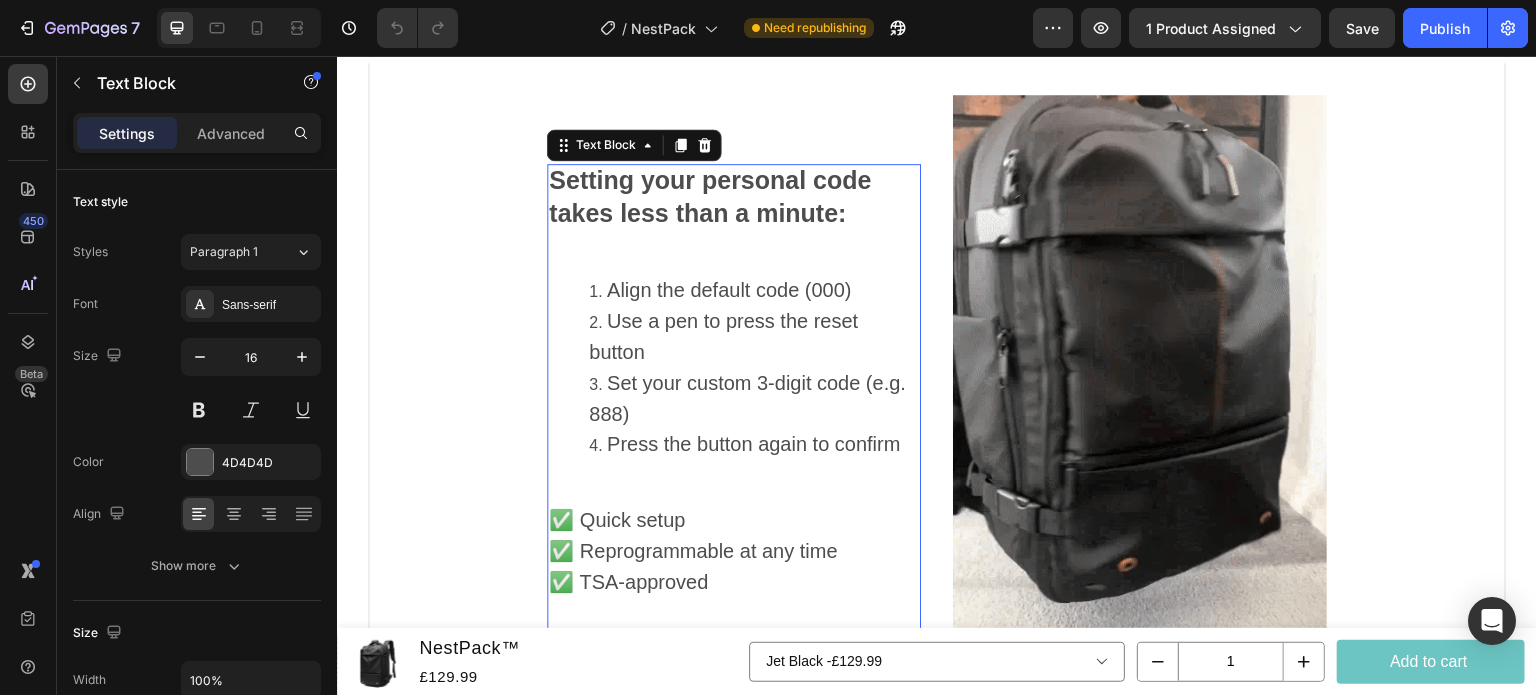 click on "Setting your personal code takes less than a minute:" at bounding box center (734, 199) 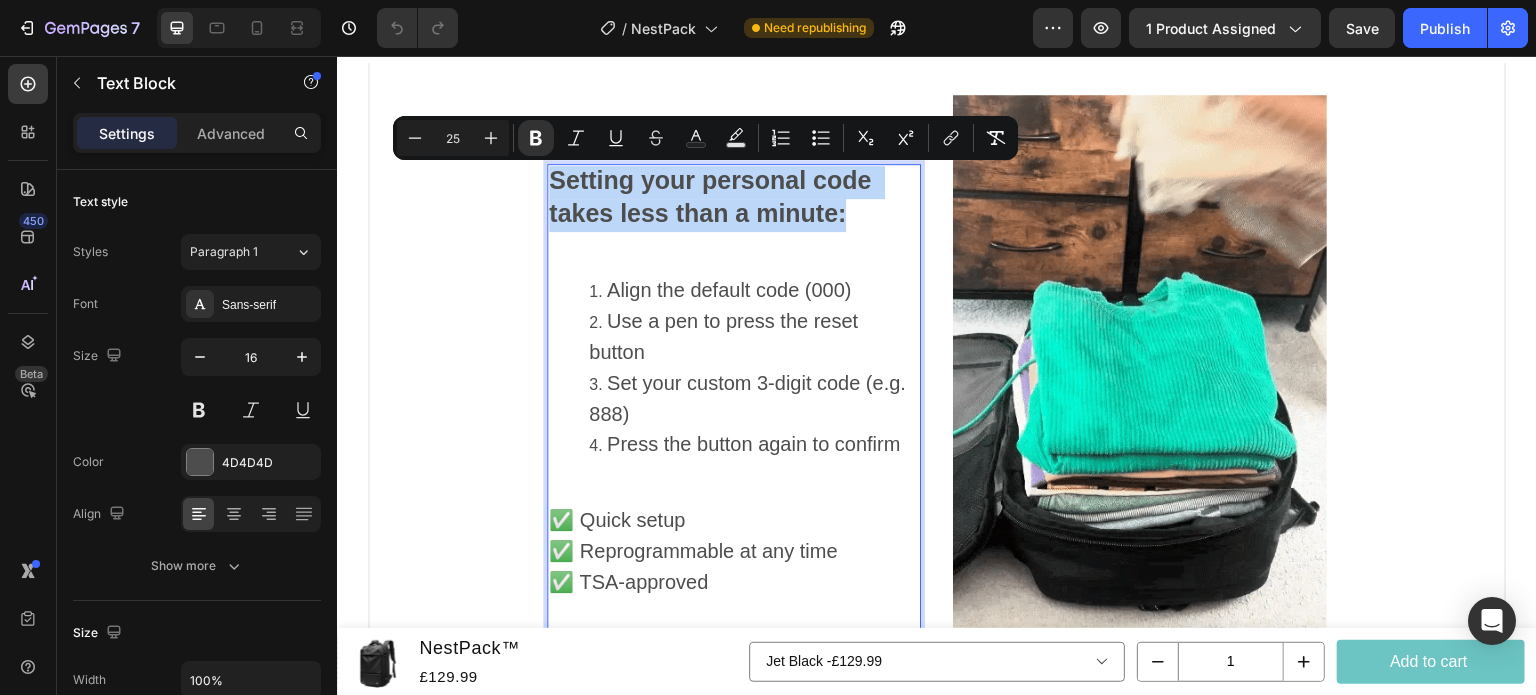 drag, startPoint x: 865, startPoint y: 226, endPoint x: 544, endPoint y: 175, distance: 325.02615 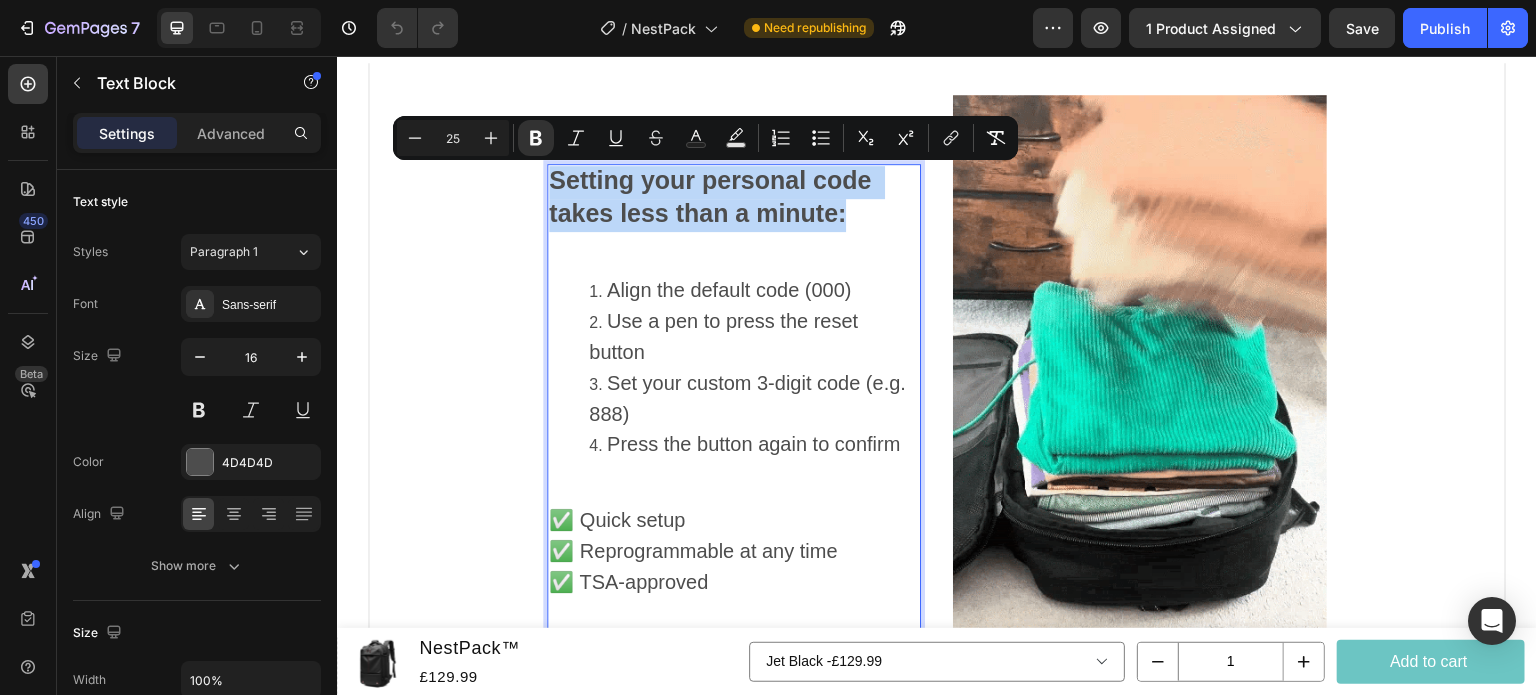 click on "Setting your personal code takes less than a minute:" at bounding box center (734, 199) 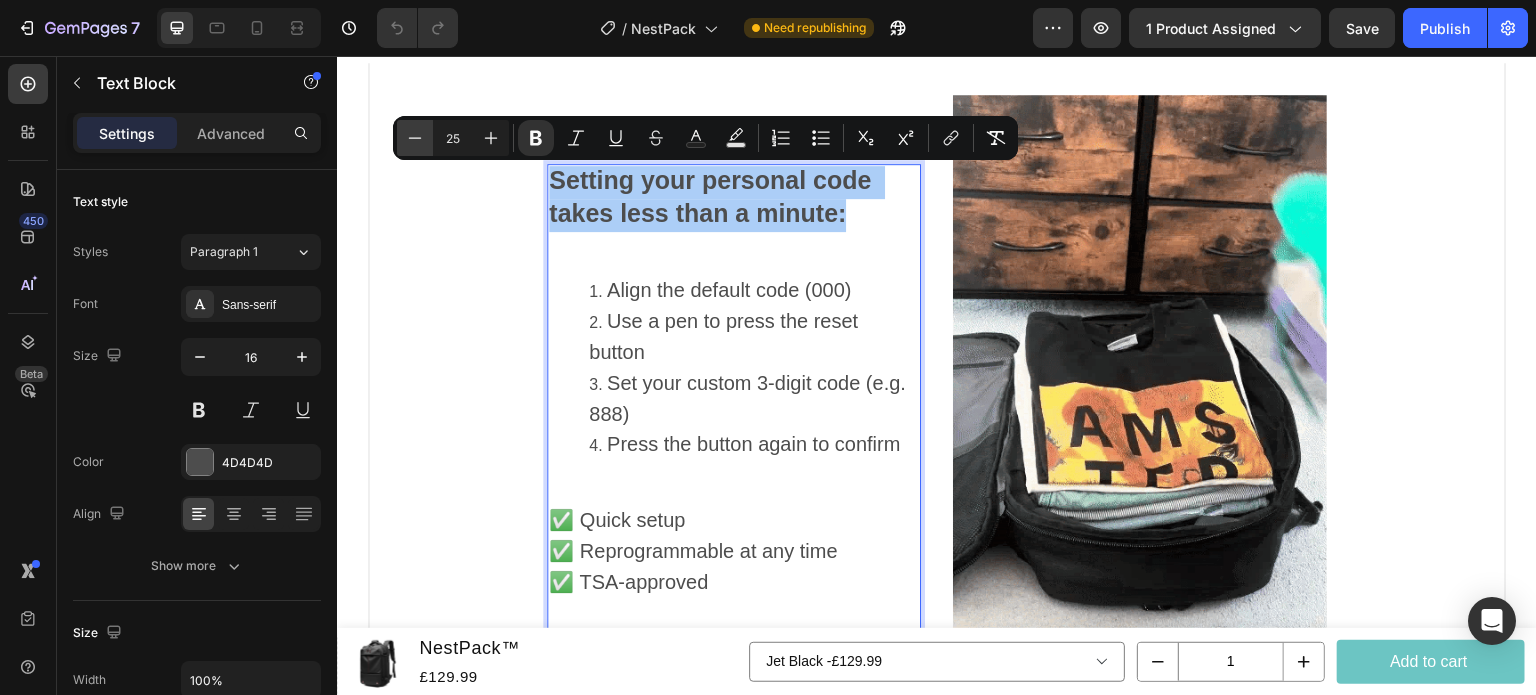 click 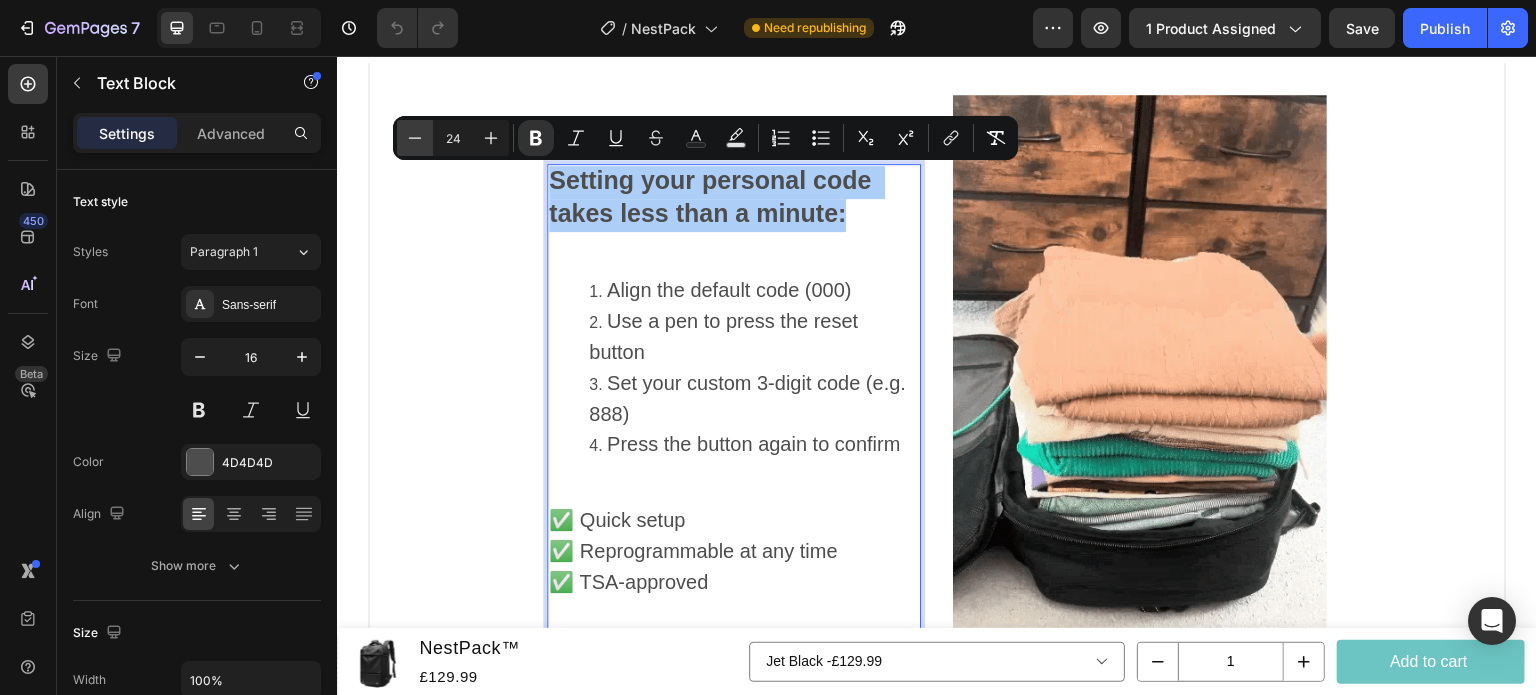 click 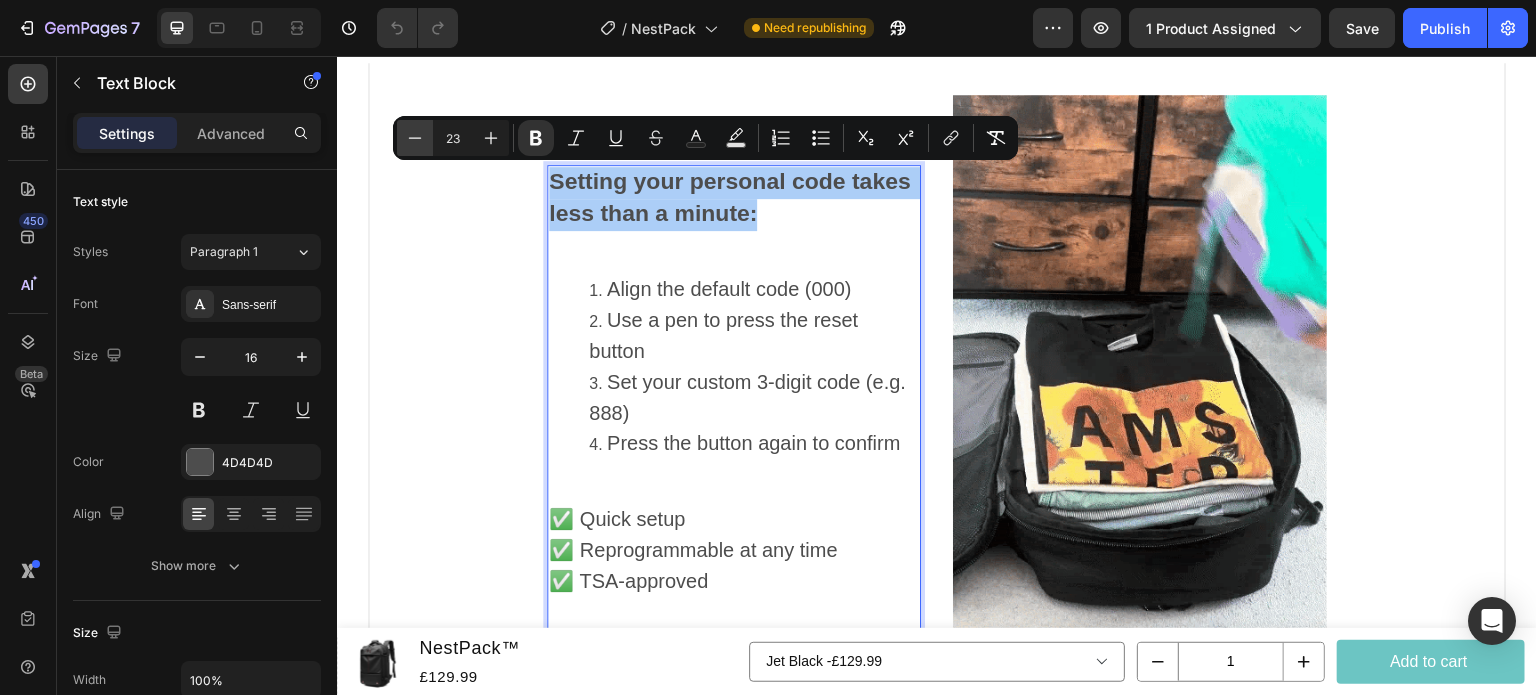 click 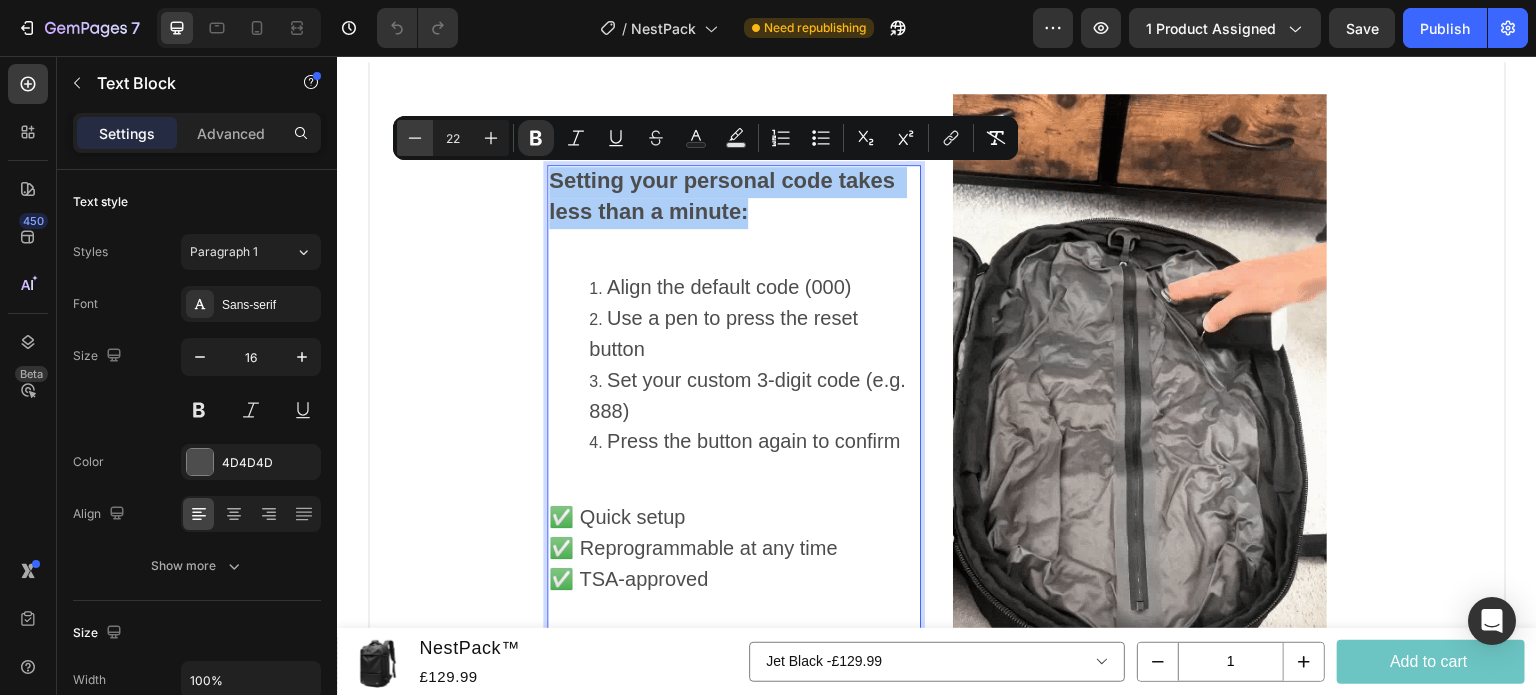 click 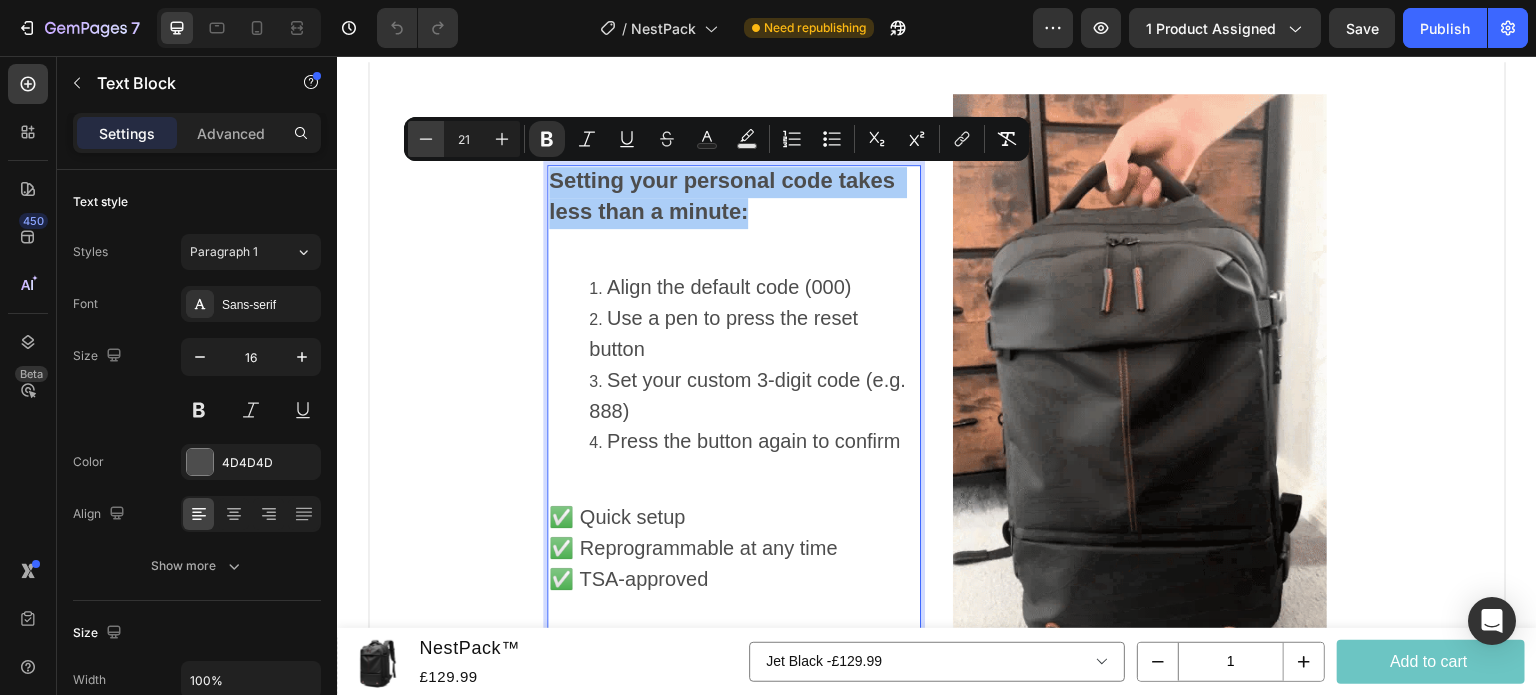 click 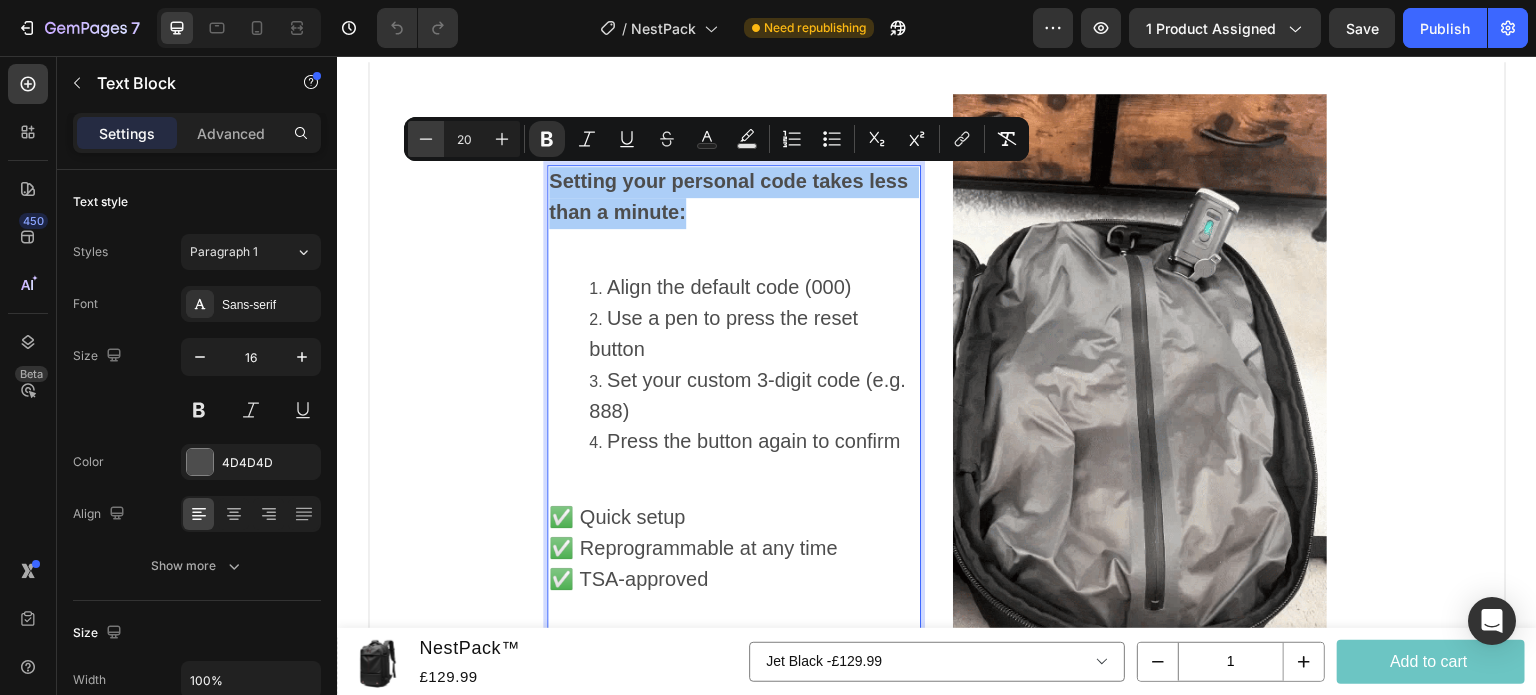 click 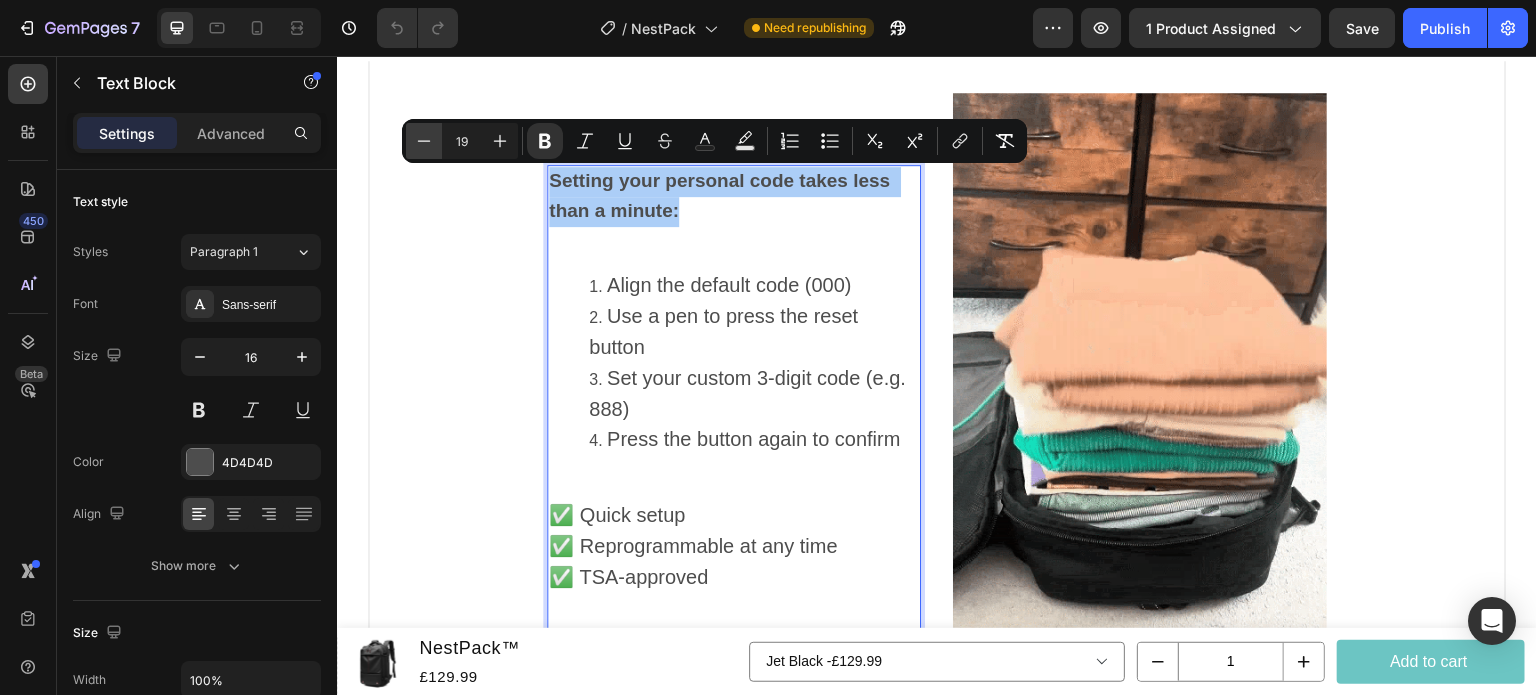click 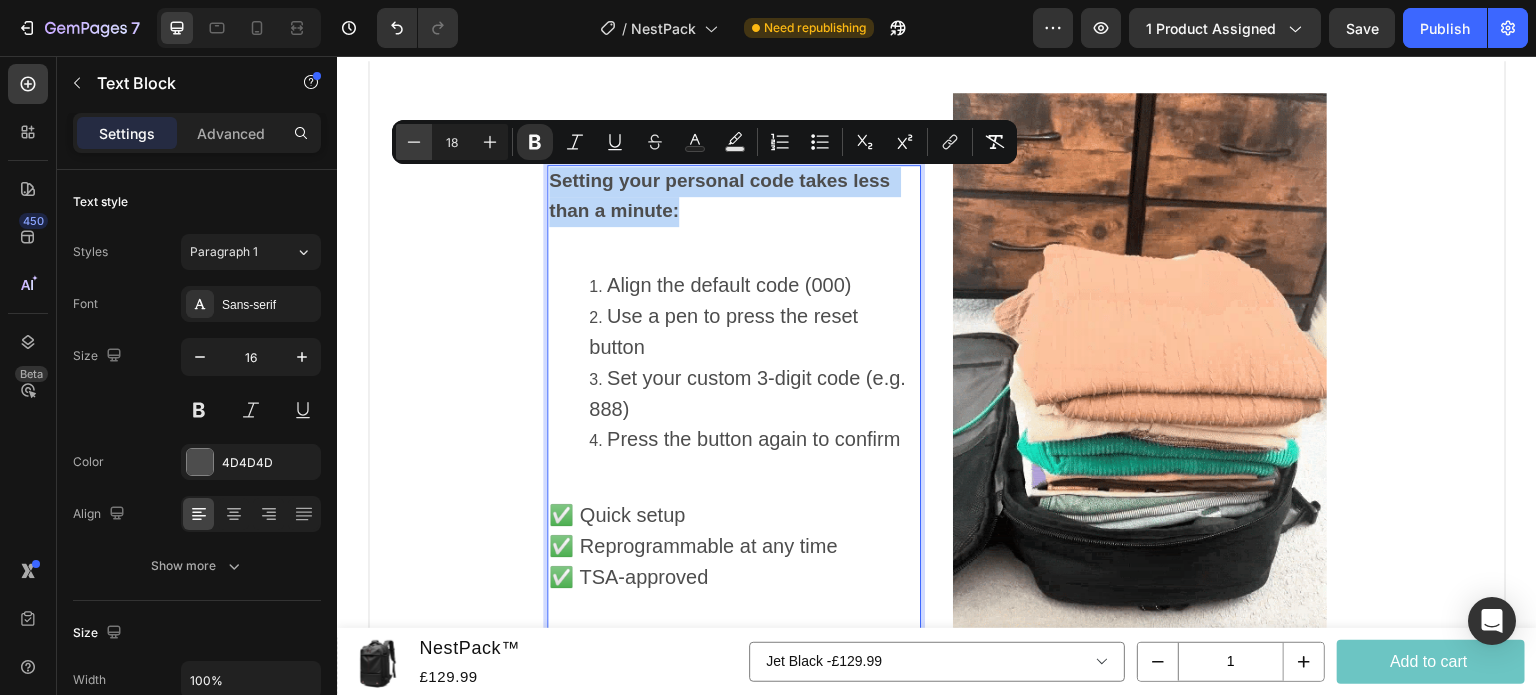 scroll, scrollTop: 1772, scrollLeft: 0, axis: vertical 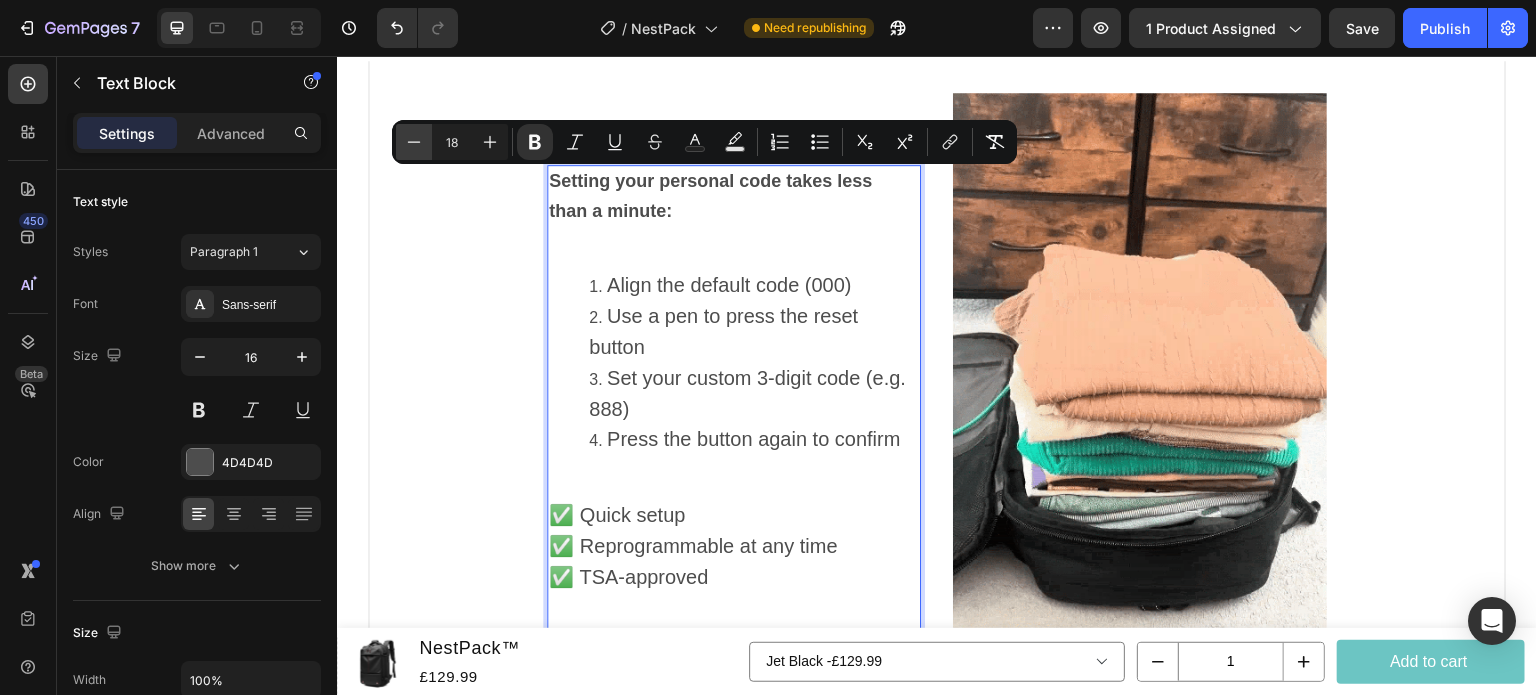click 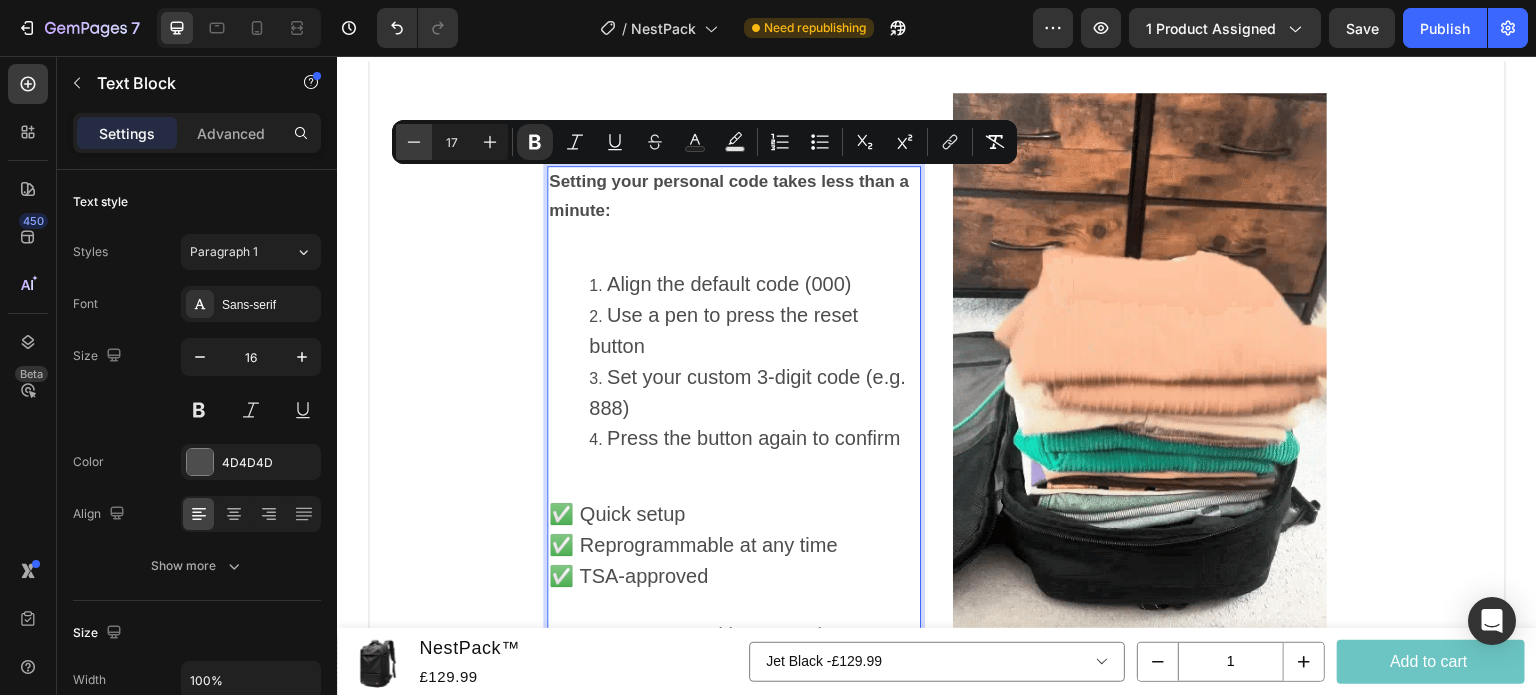 click 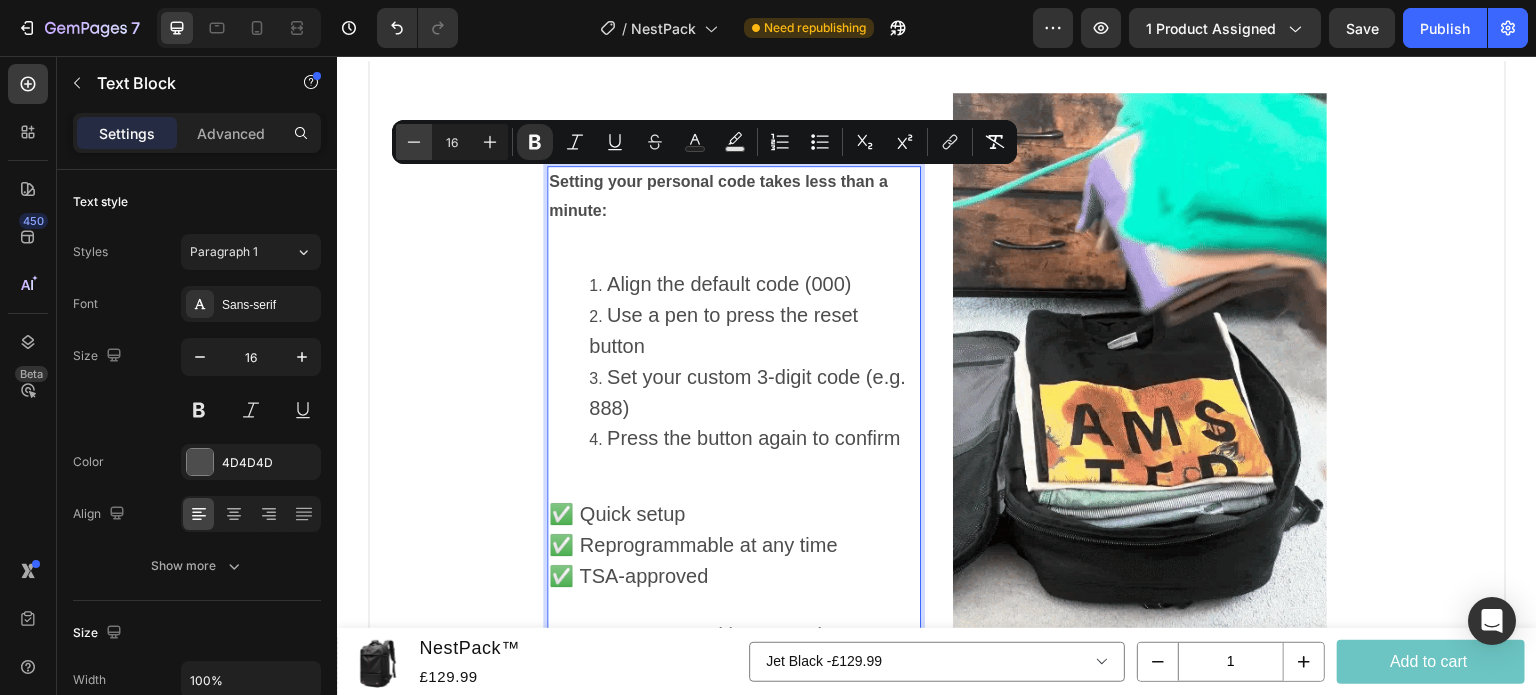 click 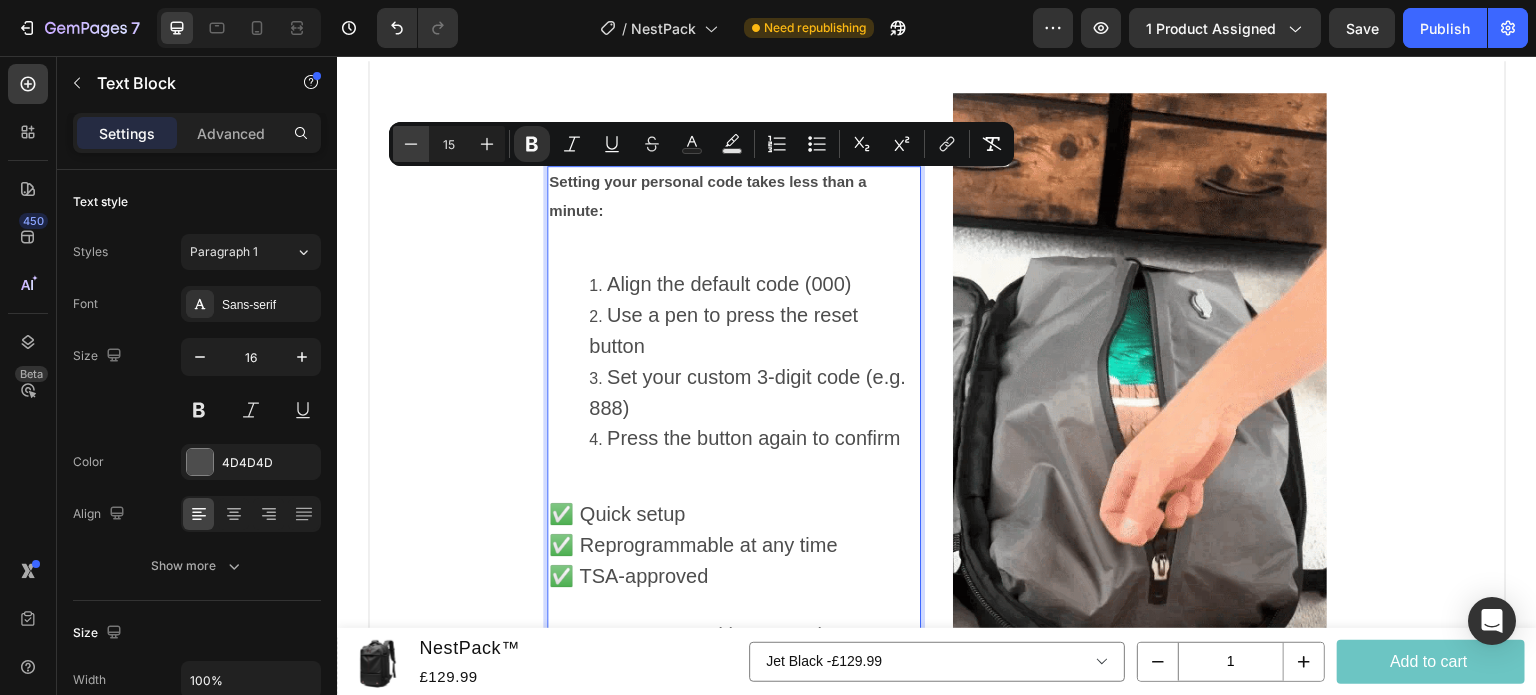 scroll, scrollTop: 1772, scrollLeft: 0, axis: vertical 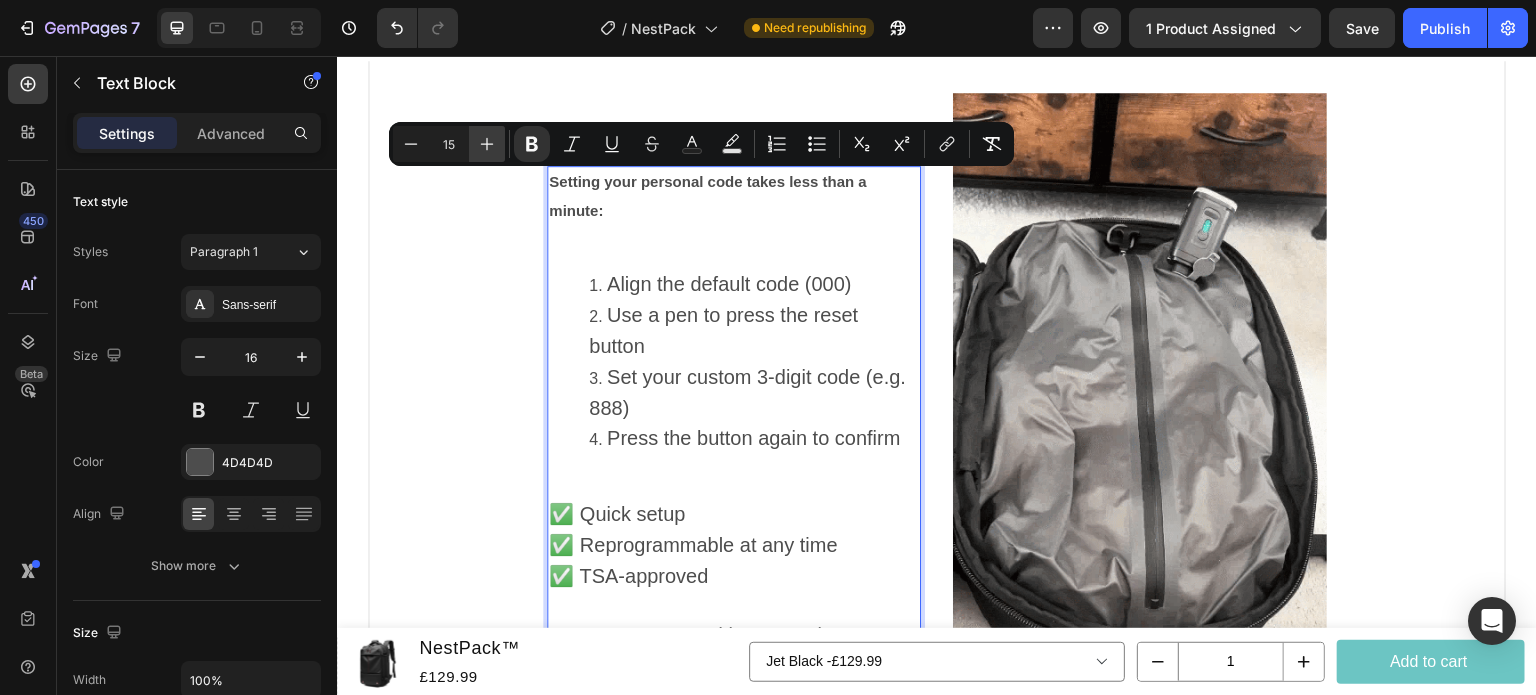 click 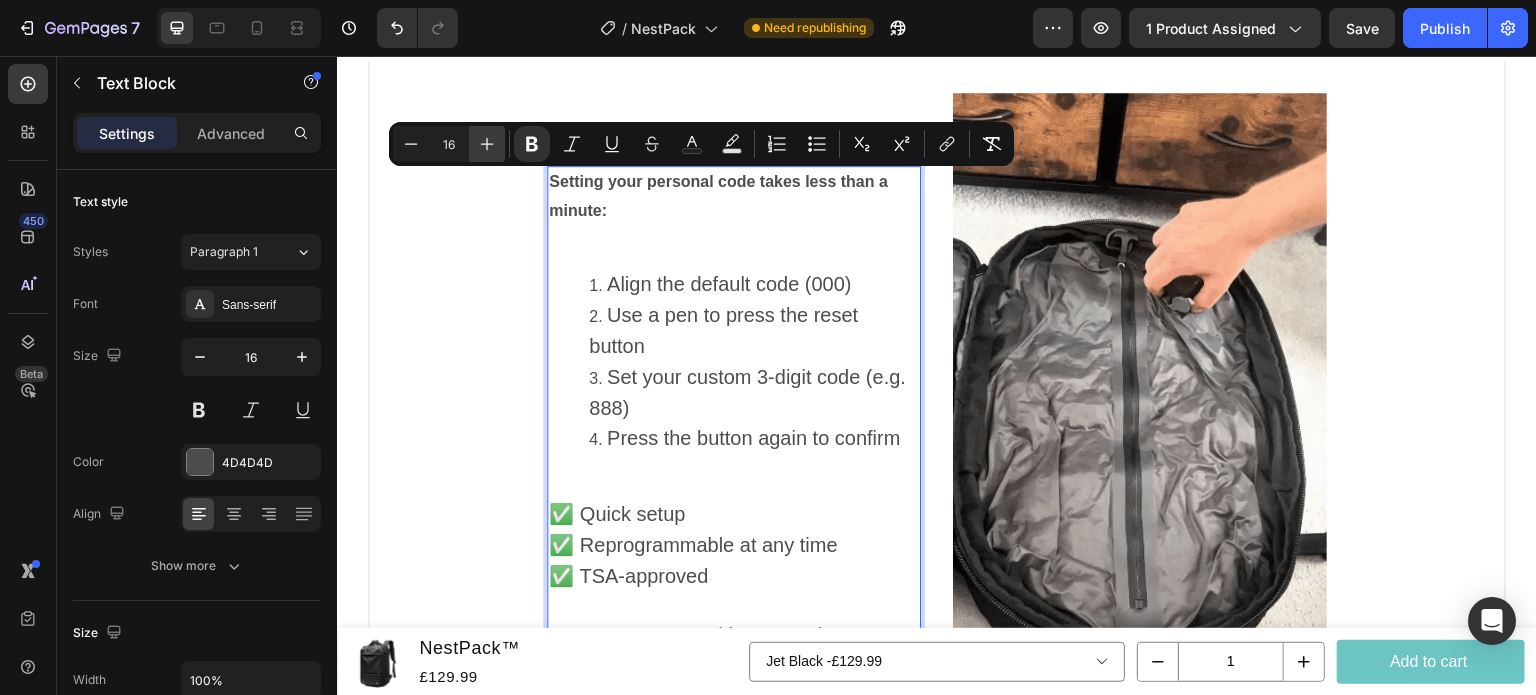 scroll, scrollTop: 1772, scrollLeft: 0, axis: vertical 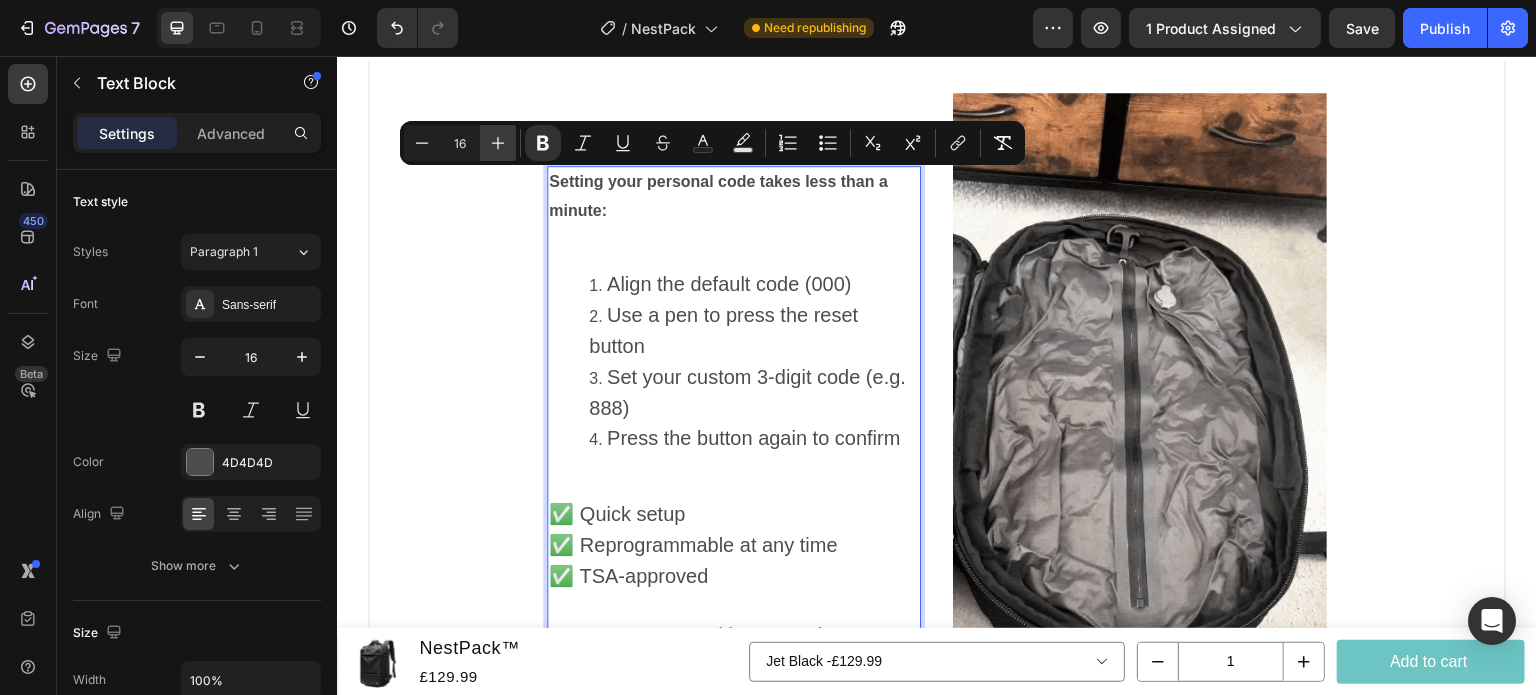click on "Plus" at bounding box center [498, 143] 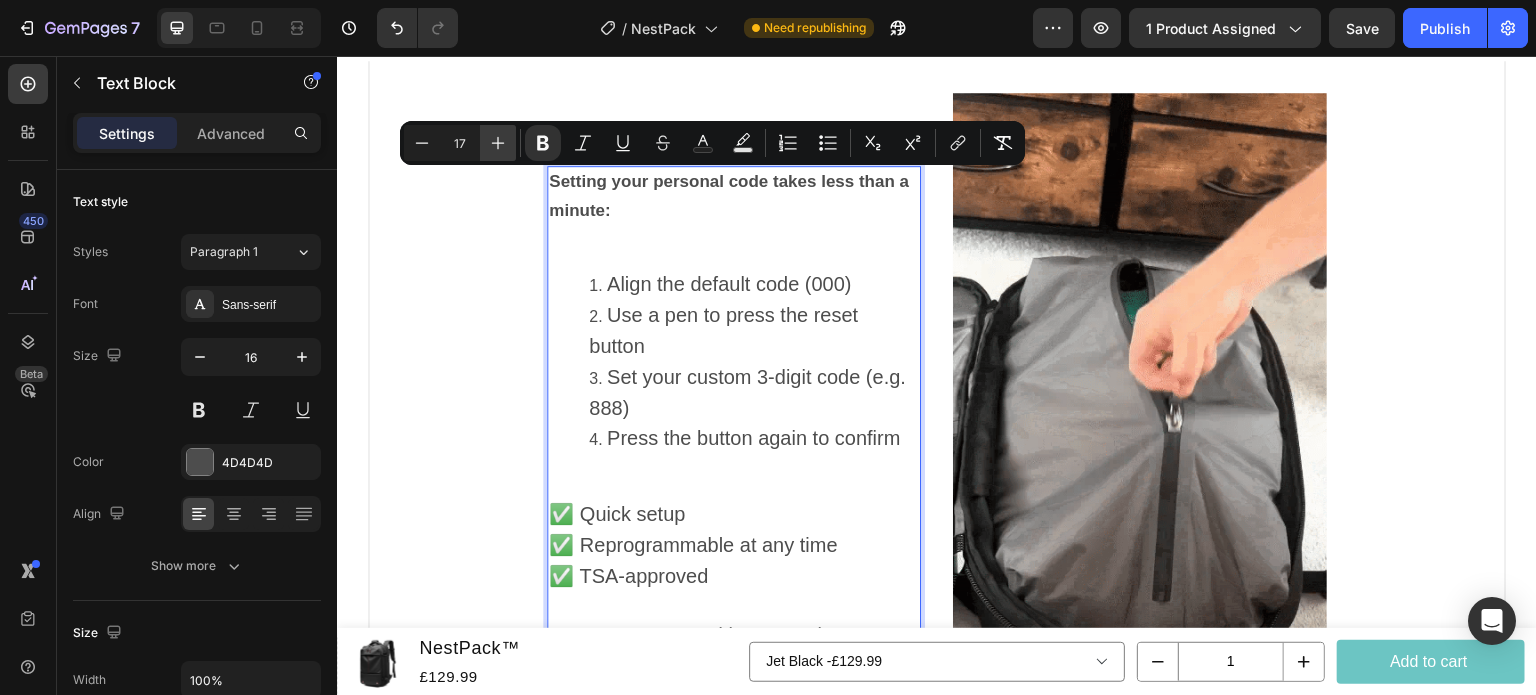 click on "Plus" at bounding box center (498, 143) 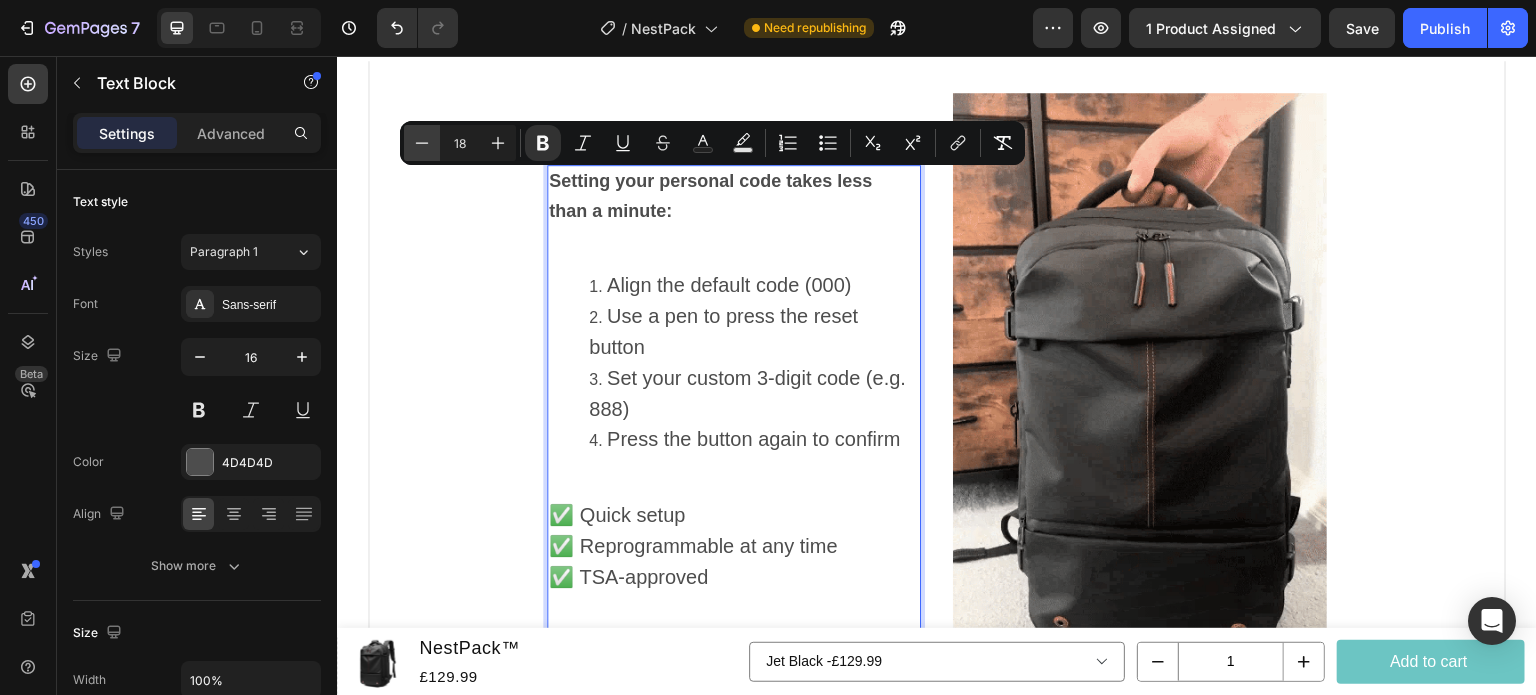 click 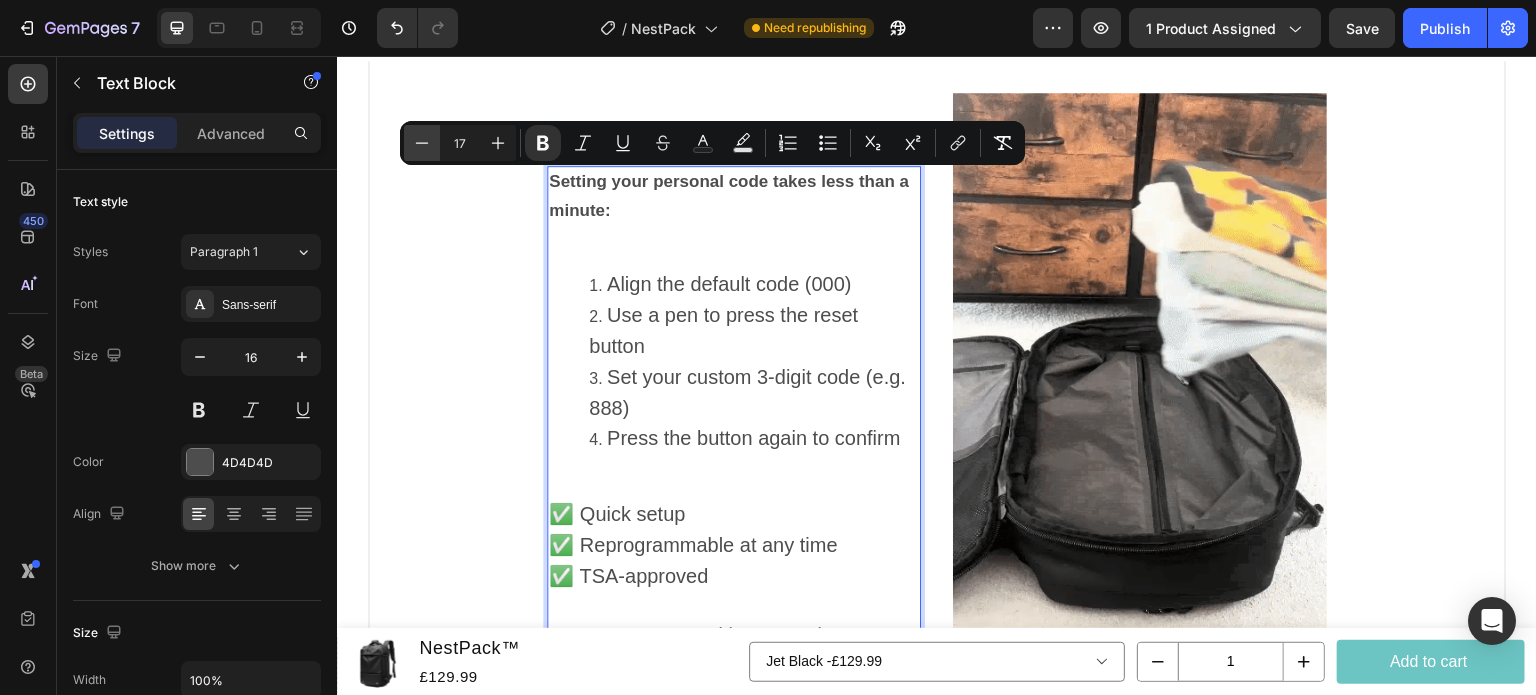 click 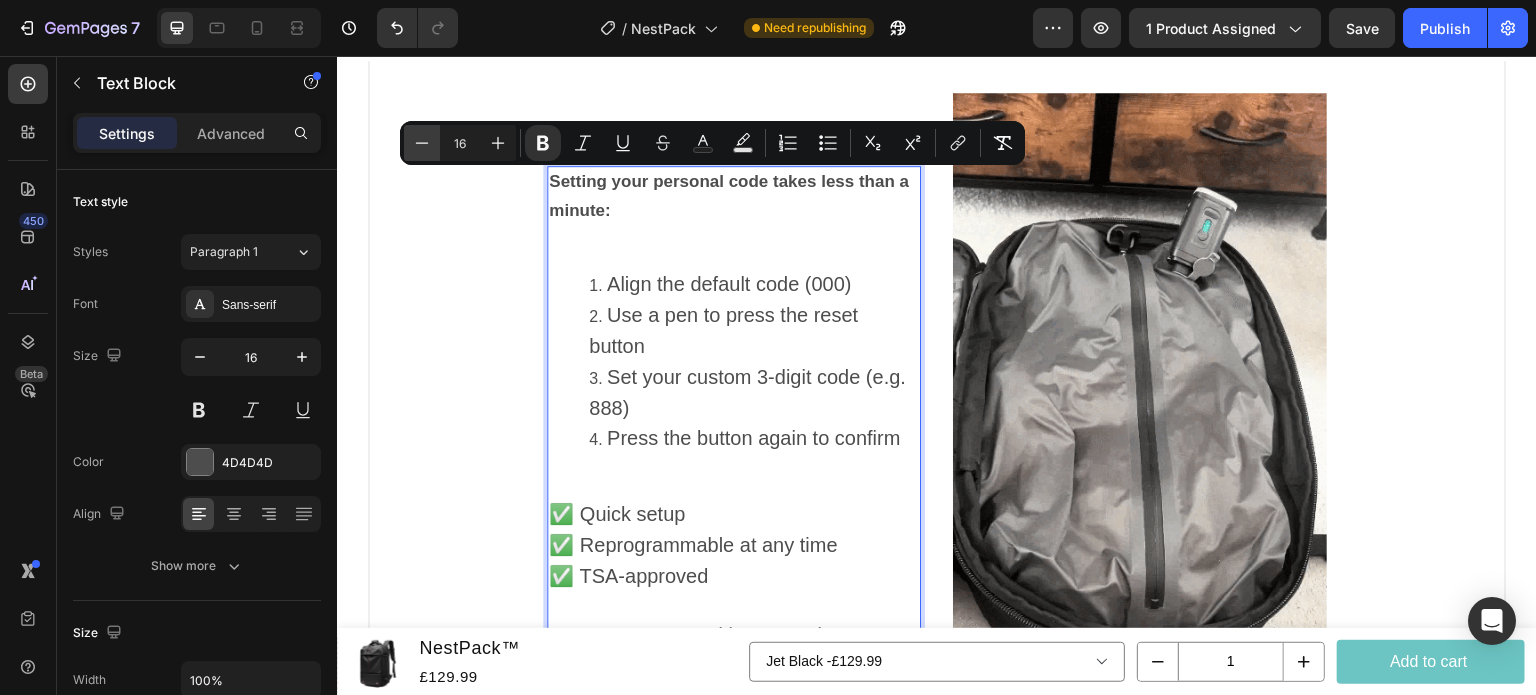 click 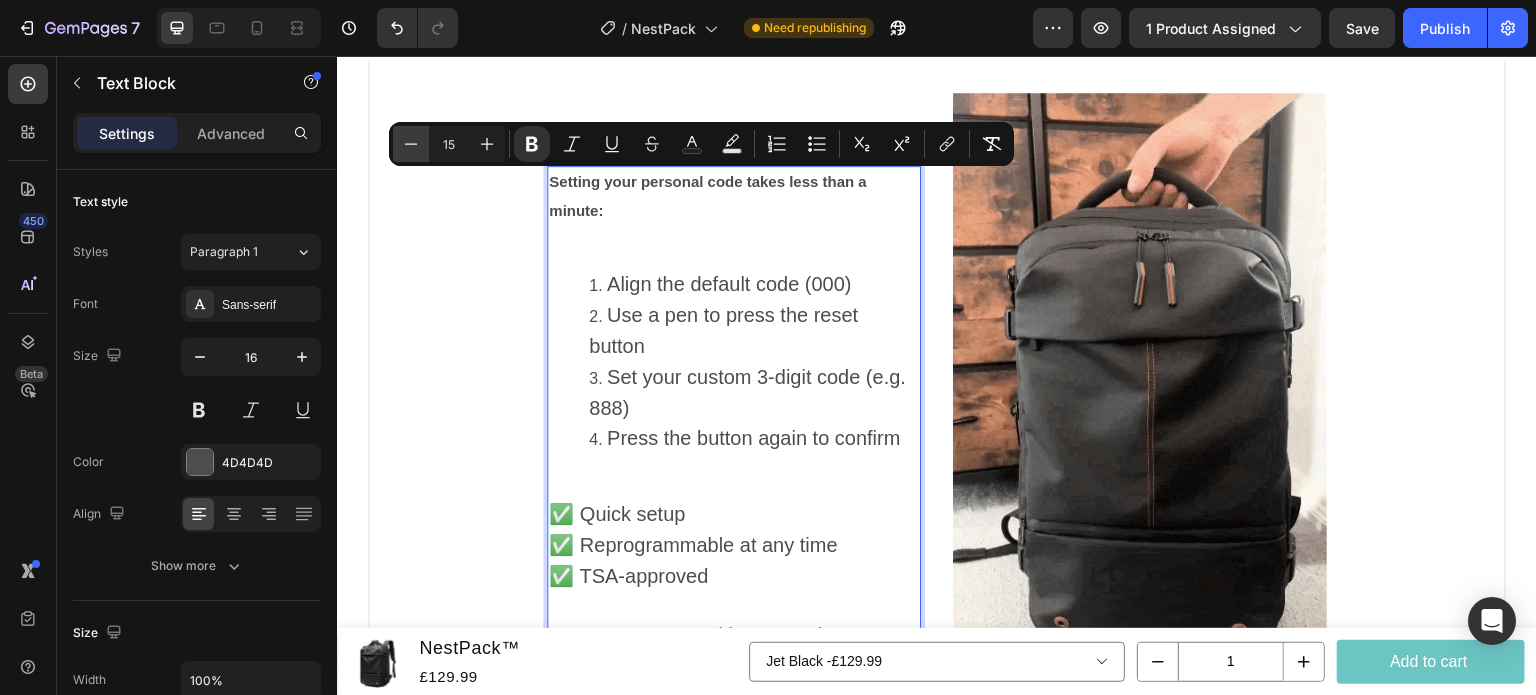 click on "Minus" at bounding box center (411, 144) 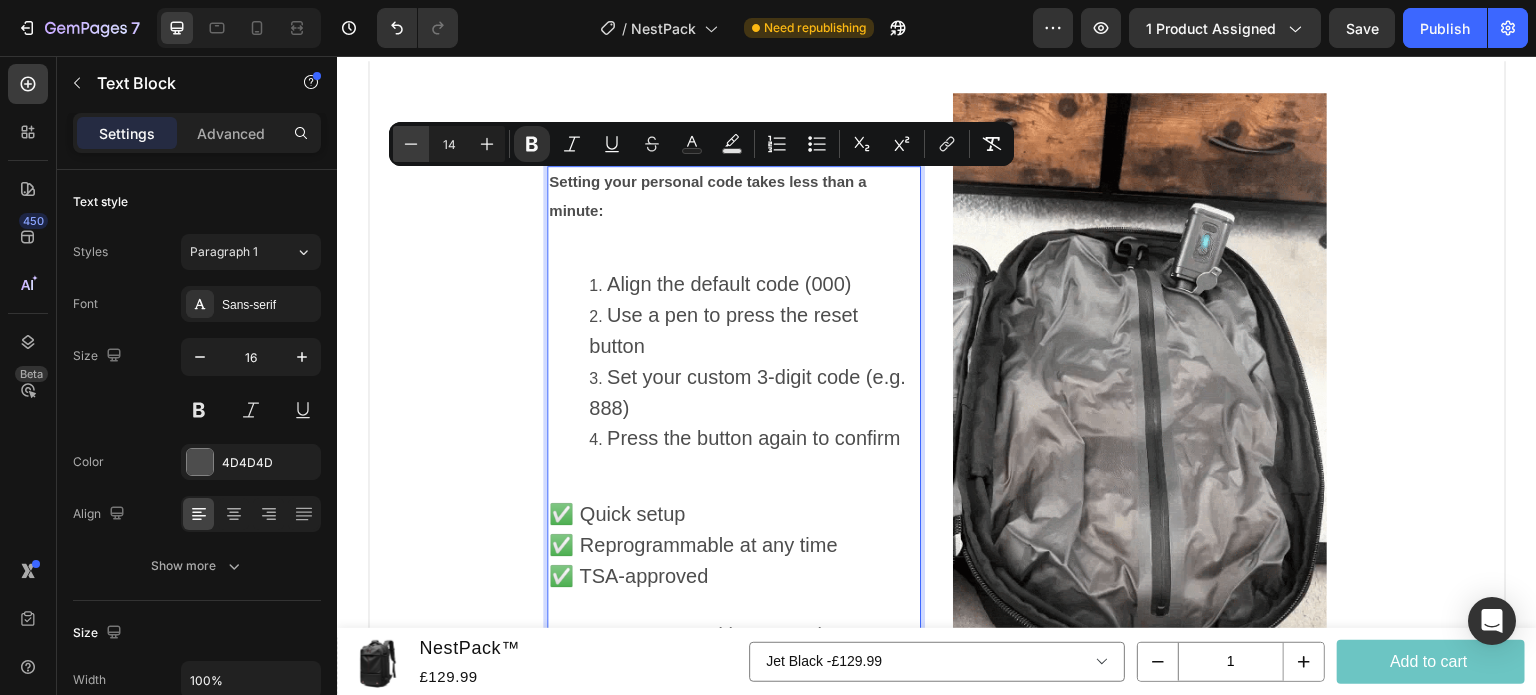 scroll, scrollTop: 1786, scrollLeft: 0, axis: vertical 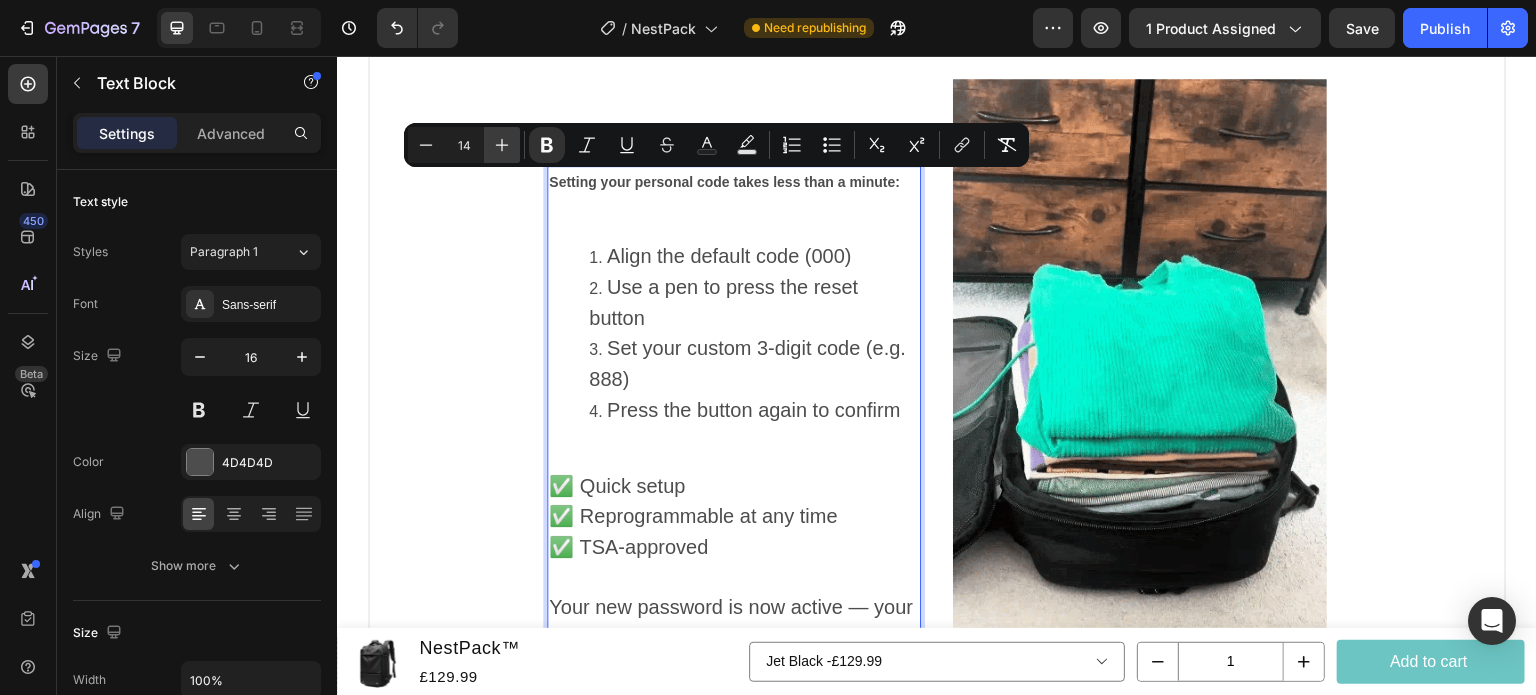 click on "Plus" at bounding box center [502, 145] 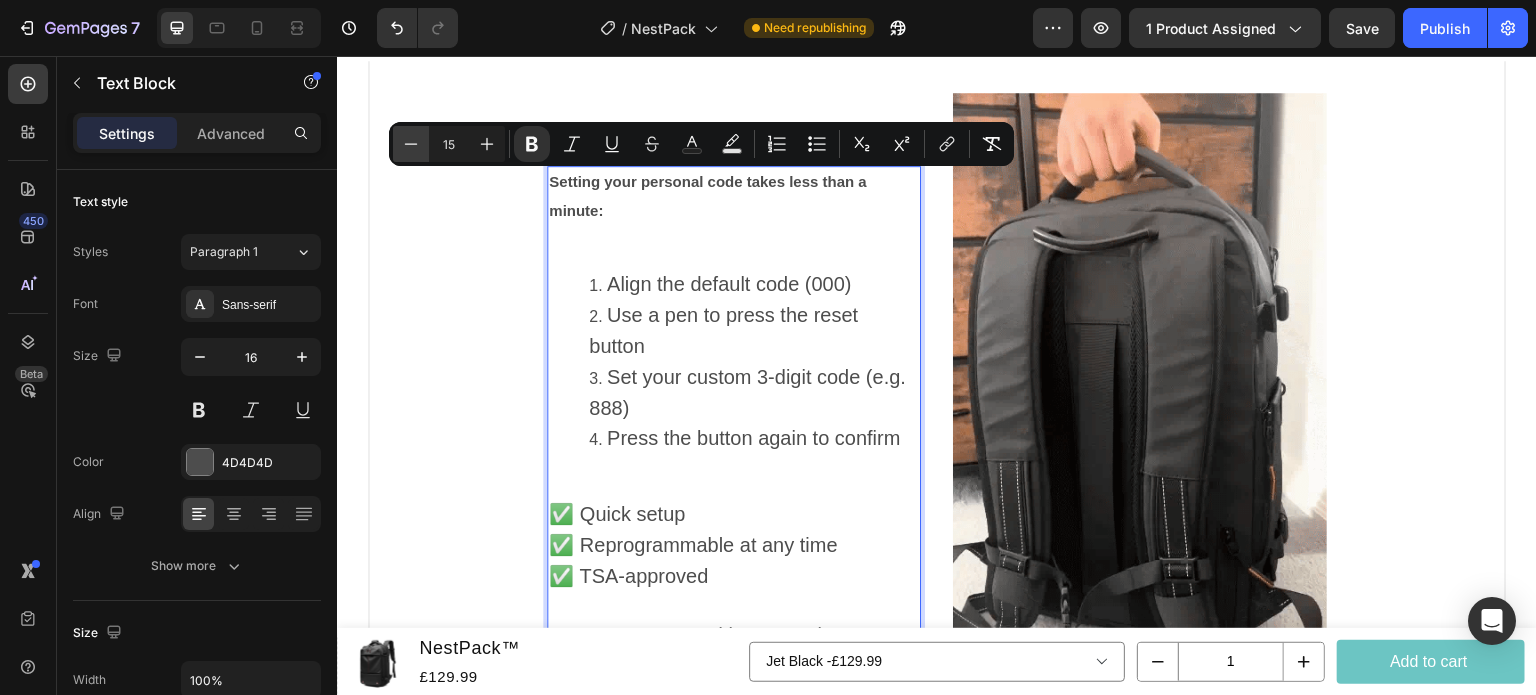 click 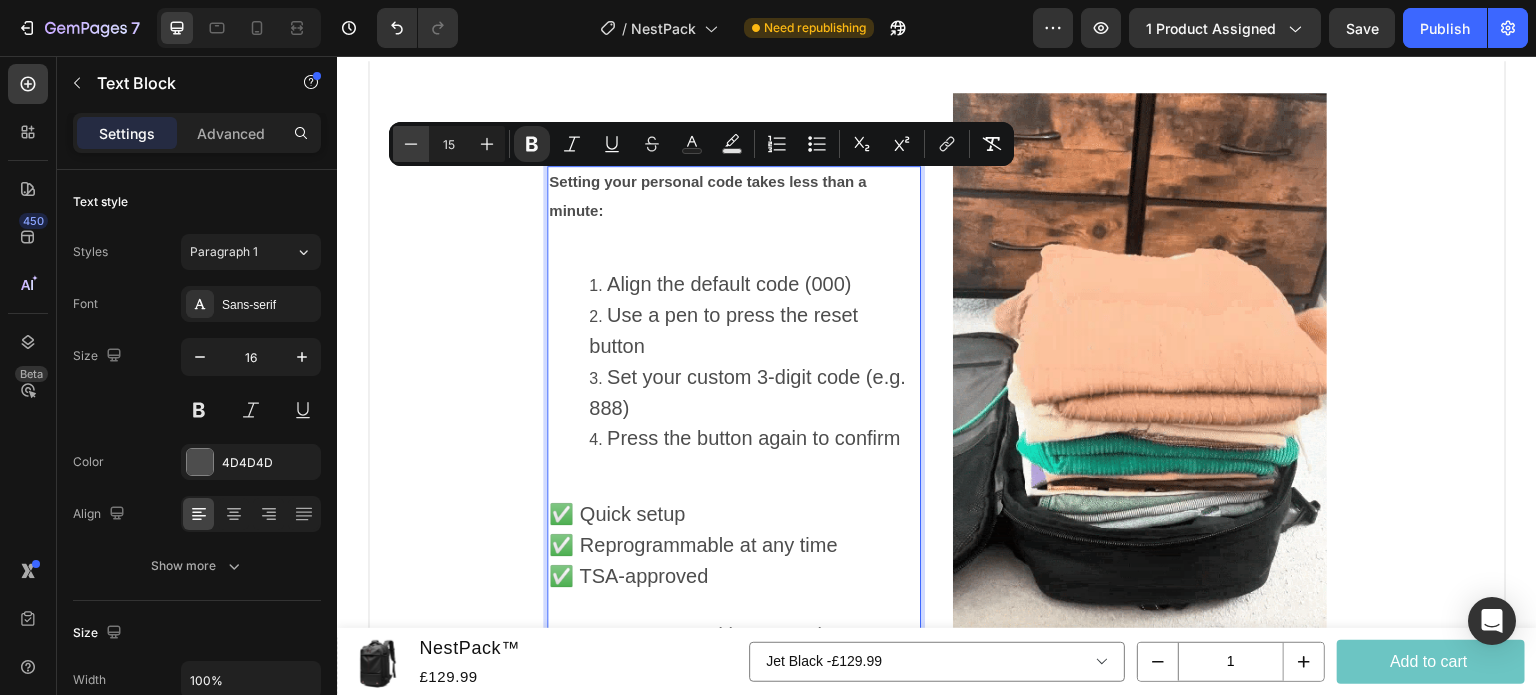 type on "14" 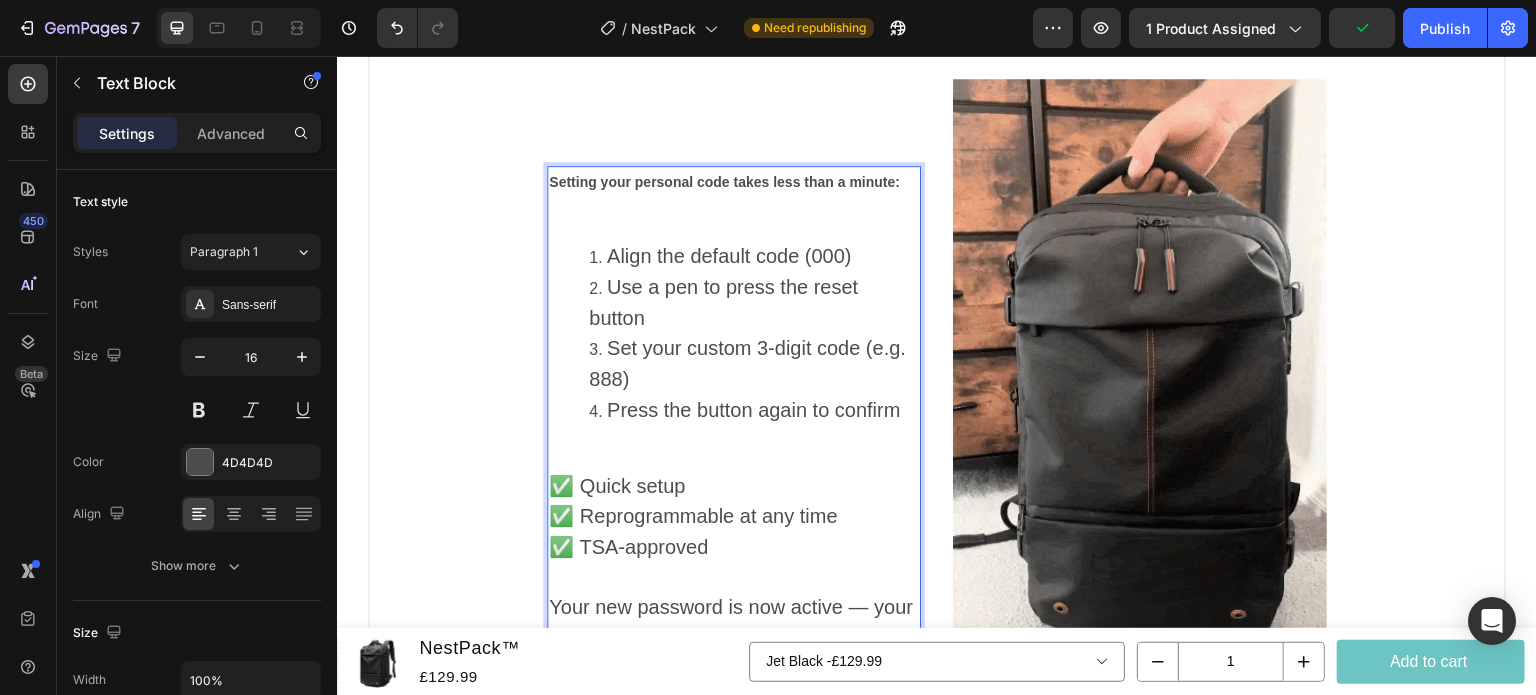 scroll, scrollTop: 1947, scrollLeft: 0, axis: vertical 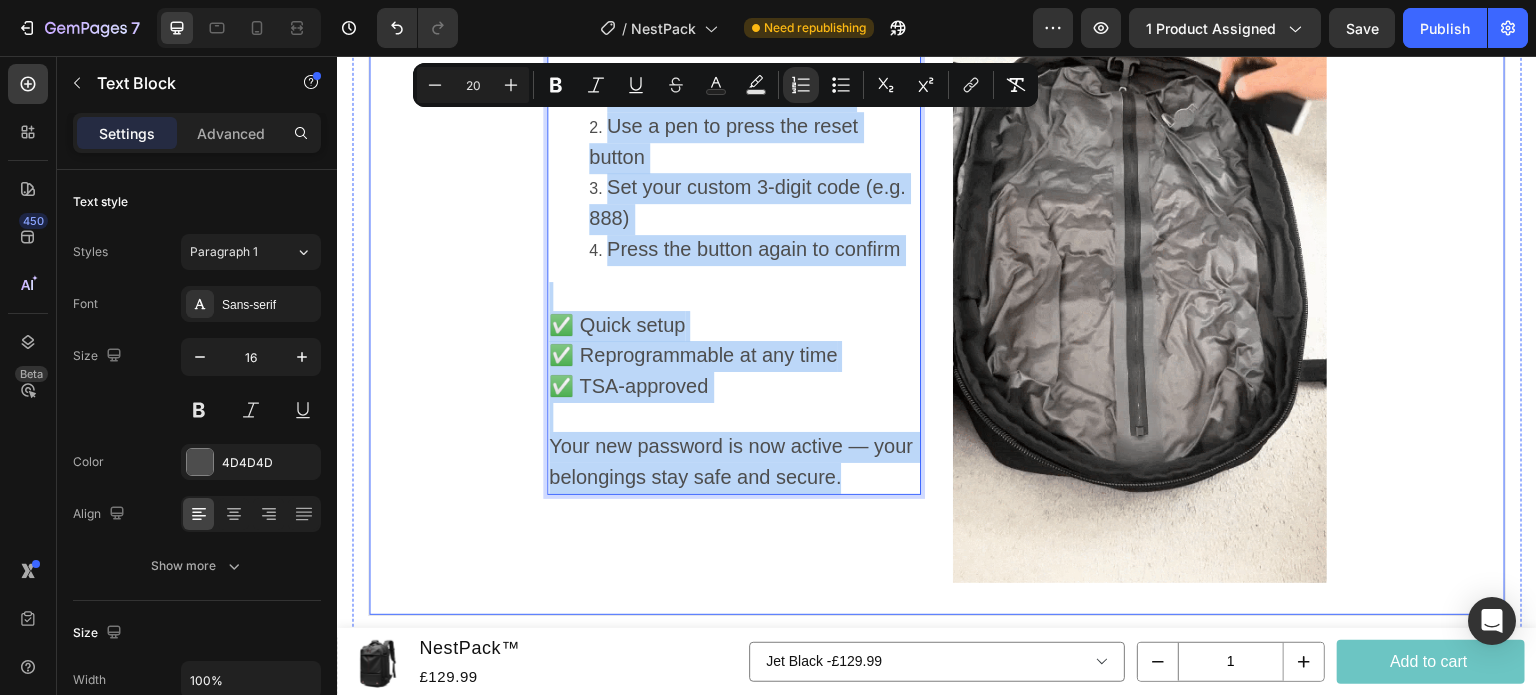 drag, startPoint x: 846, startPoint y: 474, endPoint x: 536, endPoint y: 95, distance: 489.63354 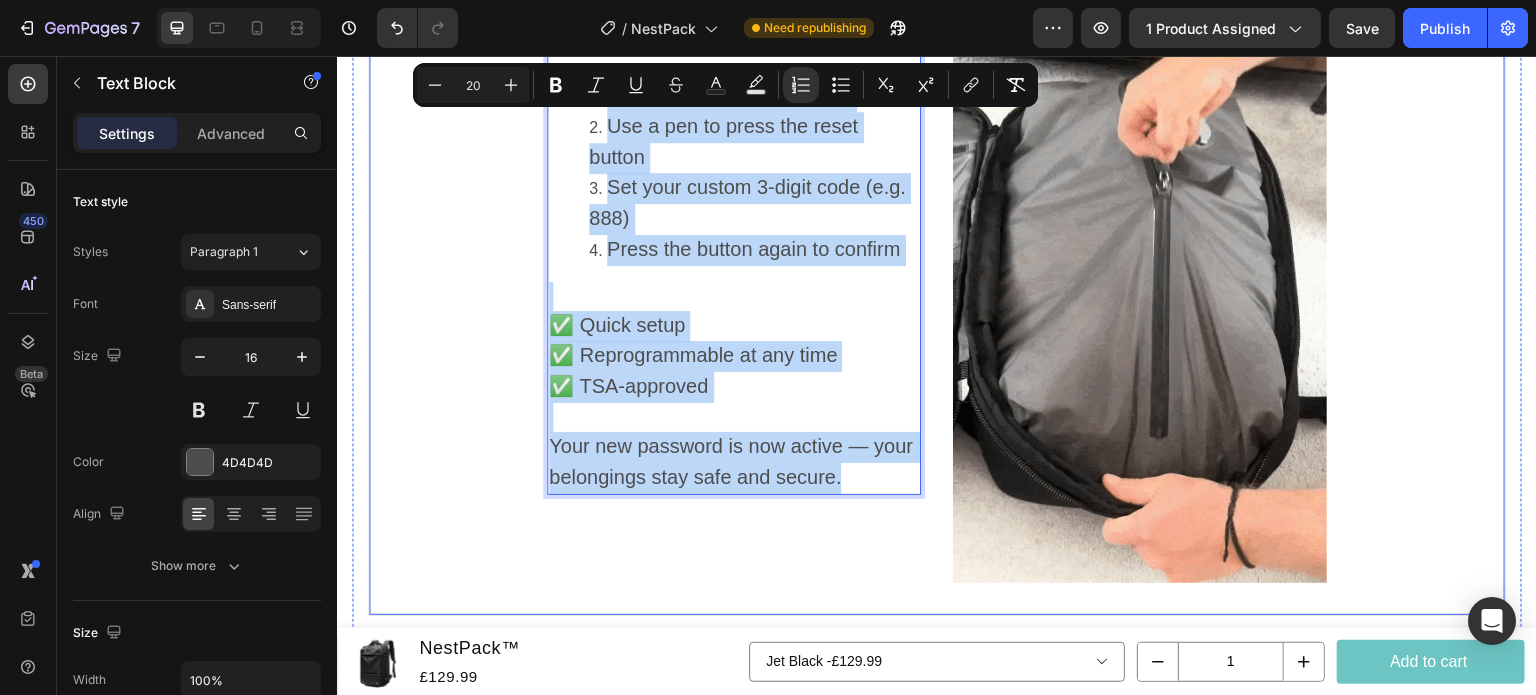 click on "Setting your personal code takes less than a minute: Align the default code (000) Use a pen to press the reset button Set your custom 3-digit code (e.g. [NUMBER]) Press the button again to confirm ✅ Quick setup  ✅ Reprogrammable at any time ✅ TSA-approved Your new password is now active — your belongings stay safe and secure. Text Block   0 Image Row" at bounding box center [937, 250] 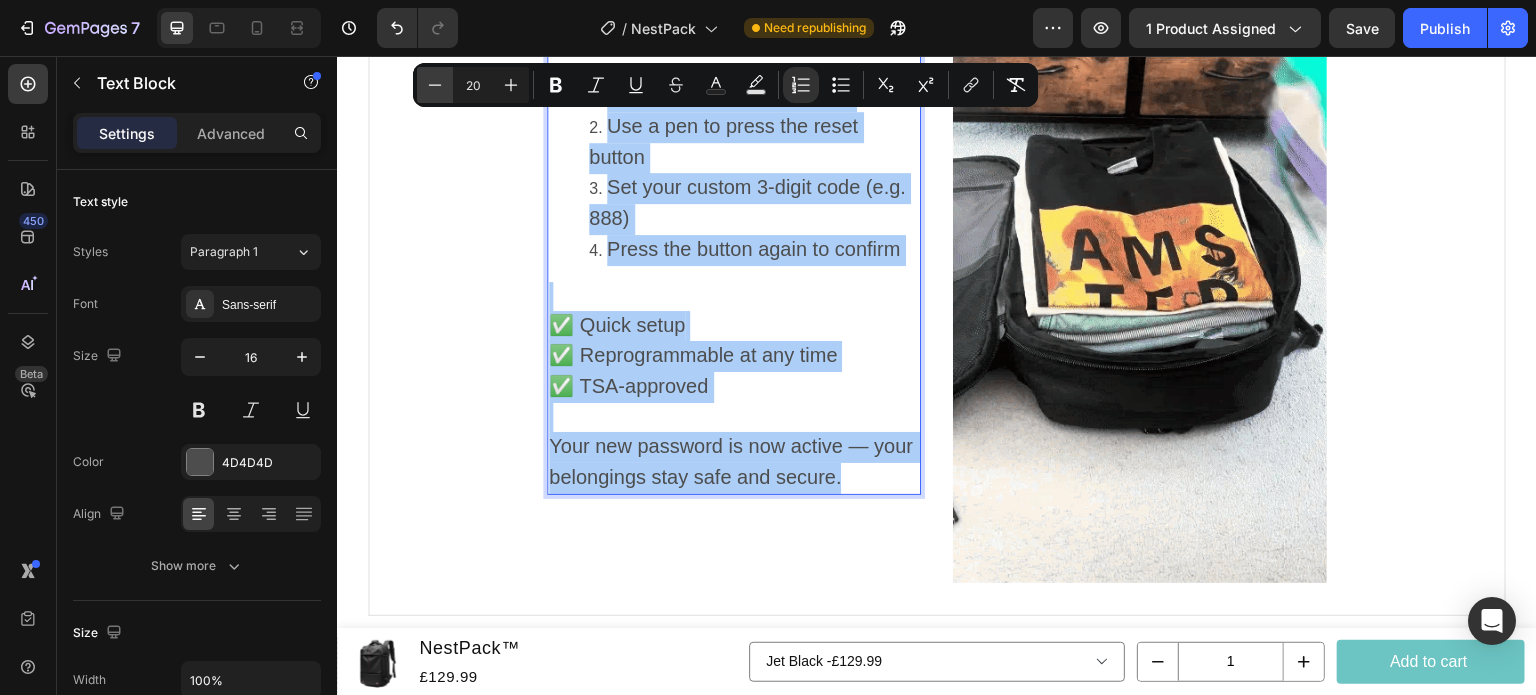 click 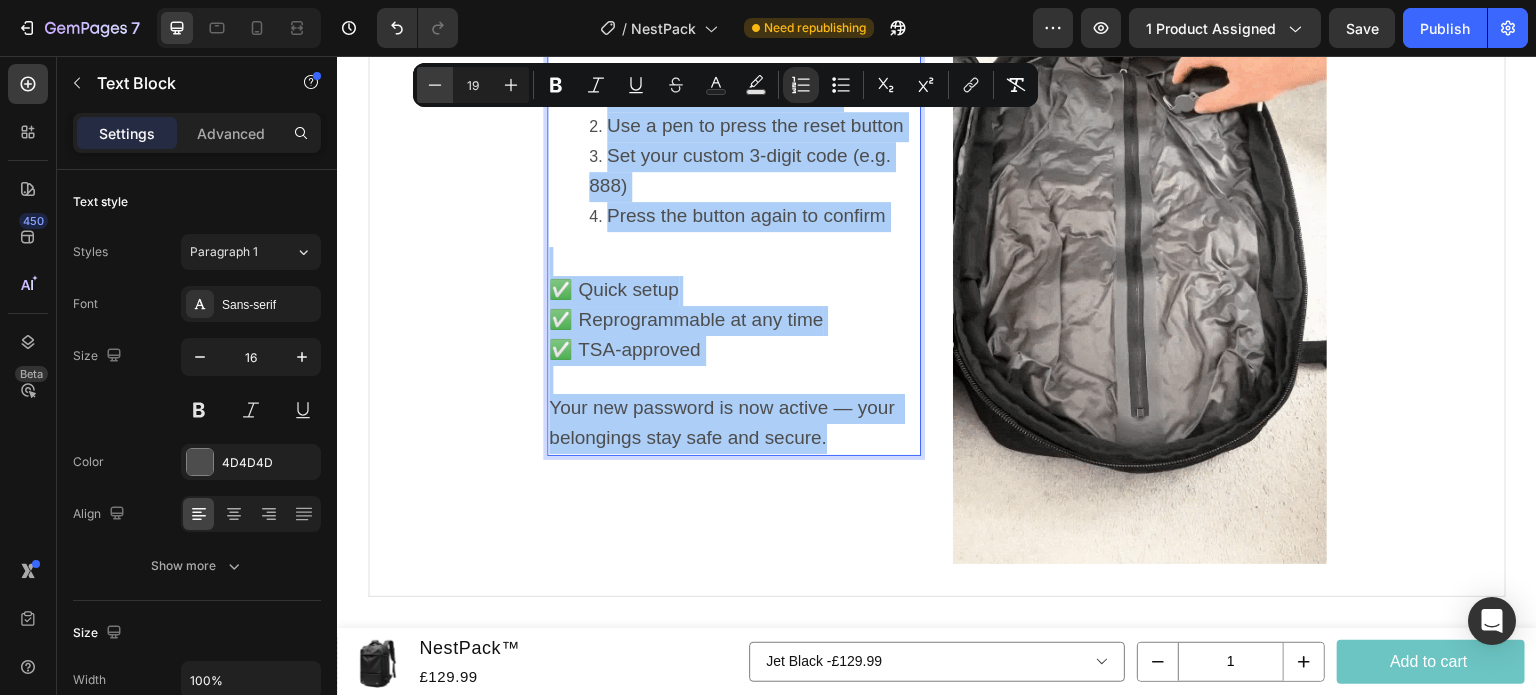 click 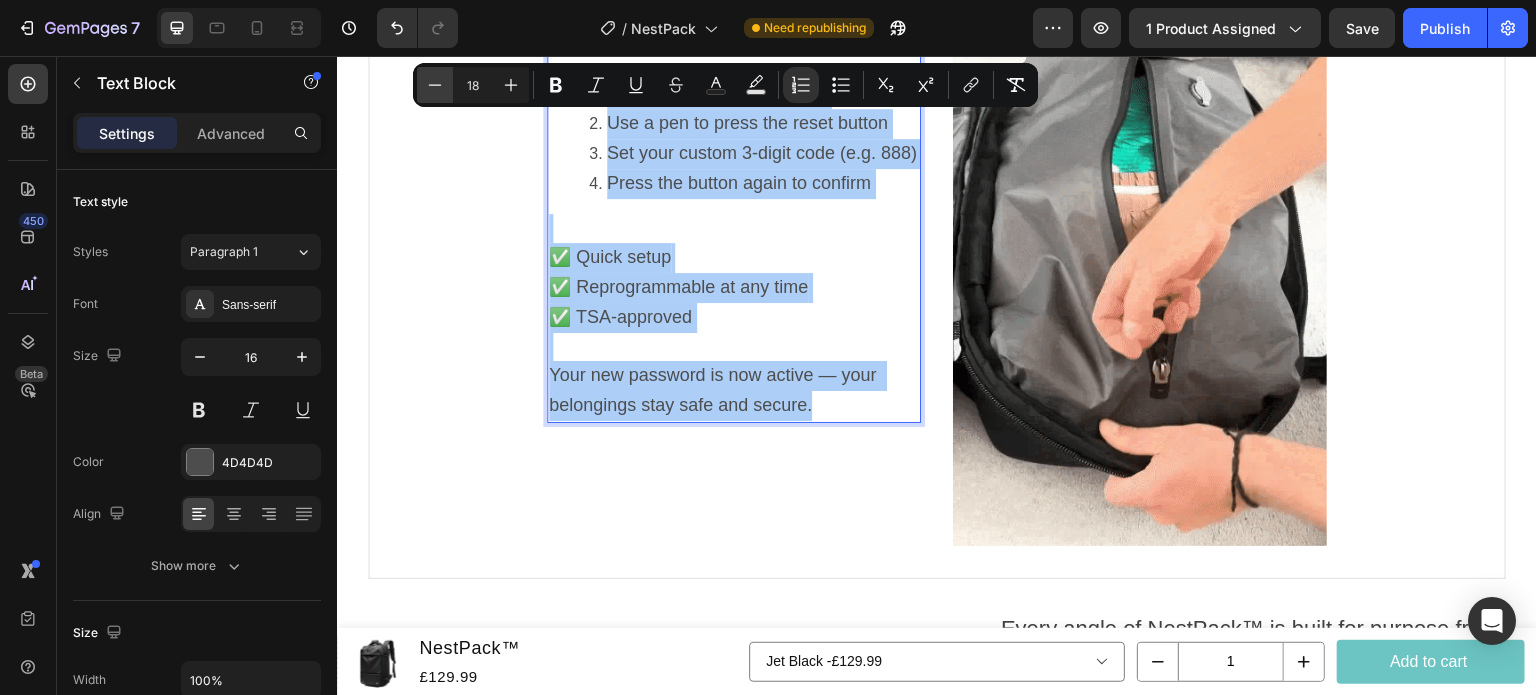 click 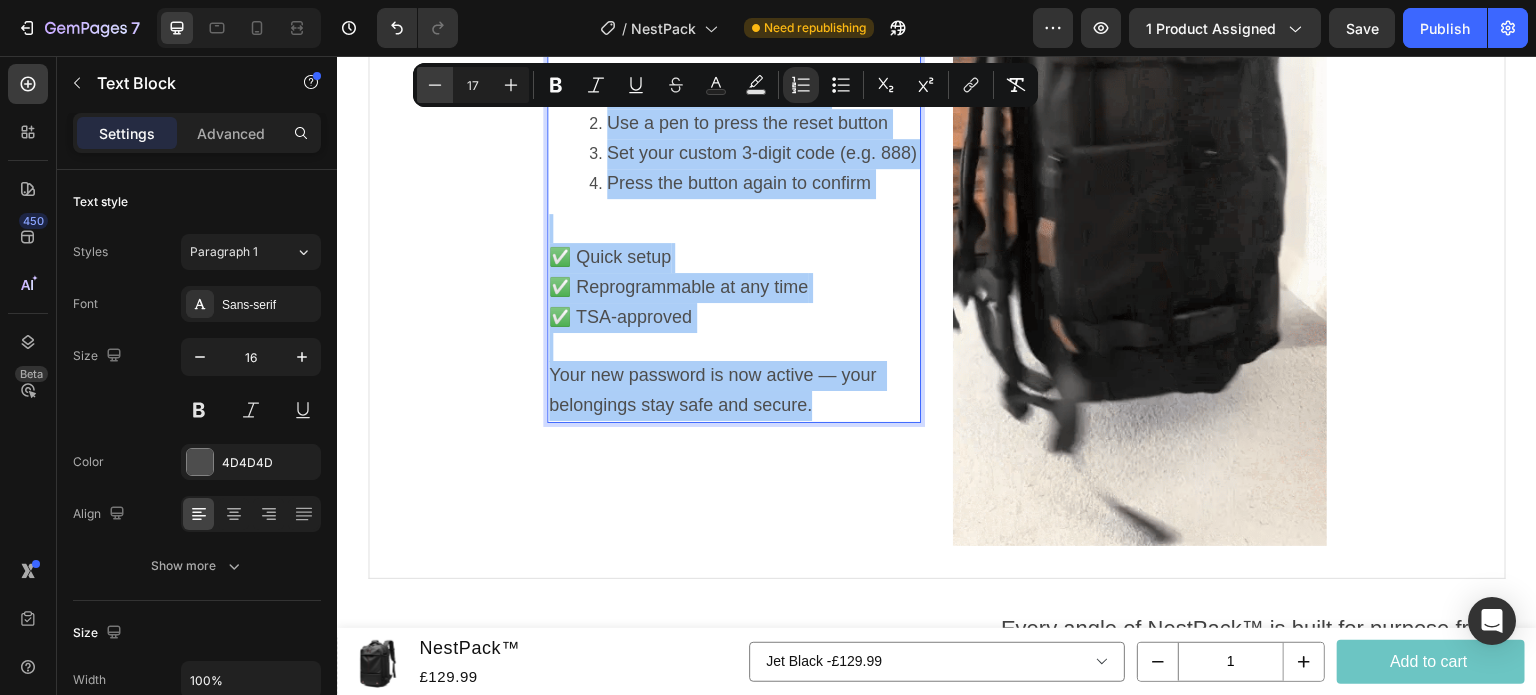 click 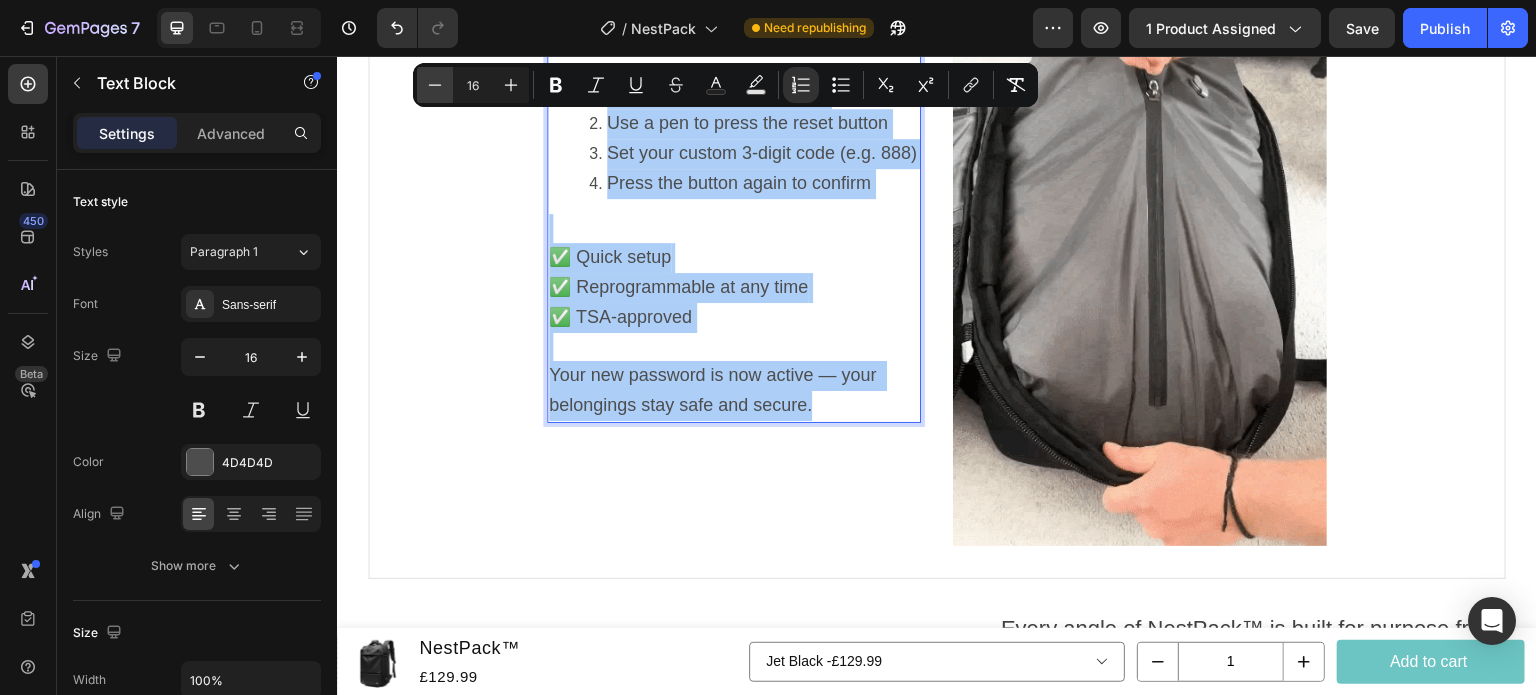 click 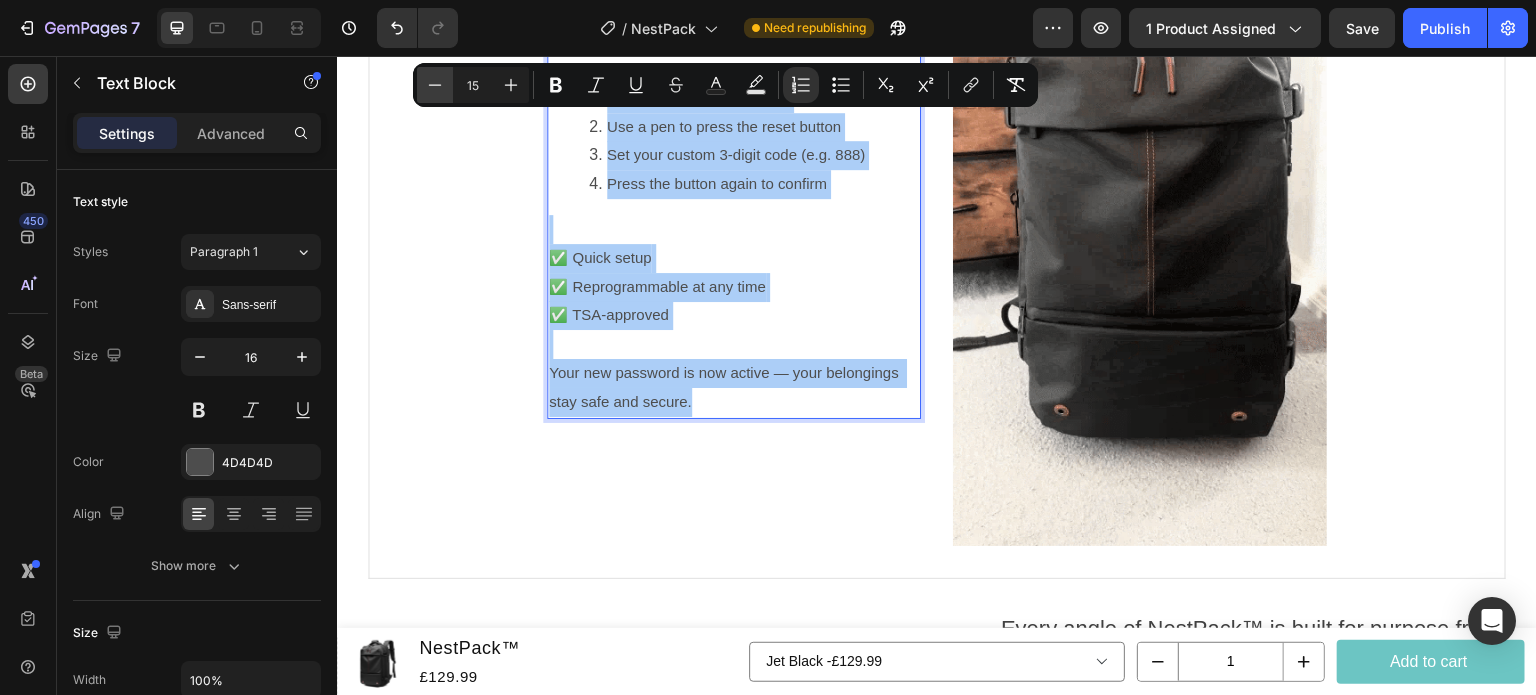 scroll, scrollTop: 1980, scrollLeft: 0, axis: vertical 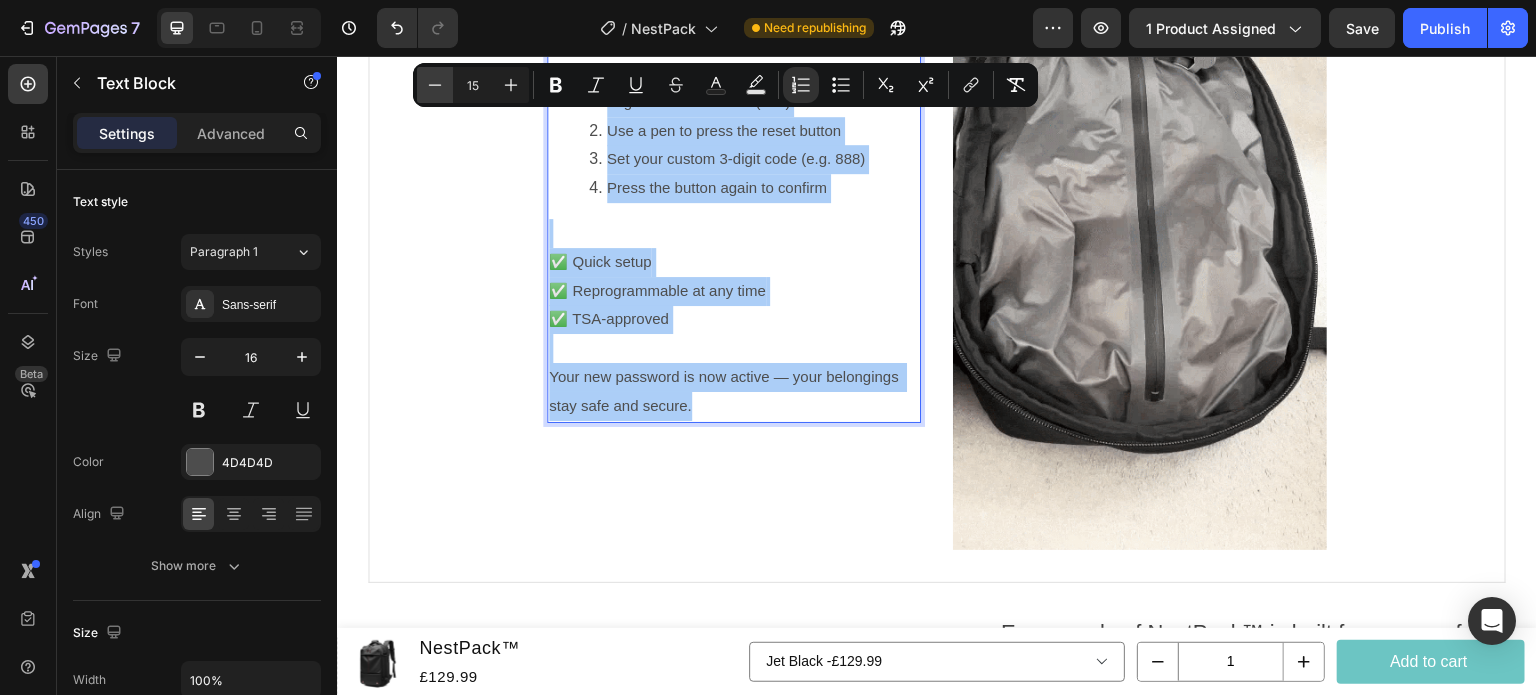 click 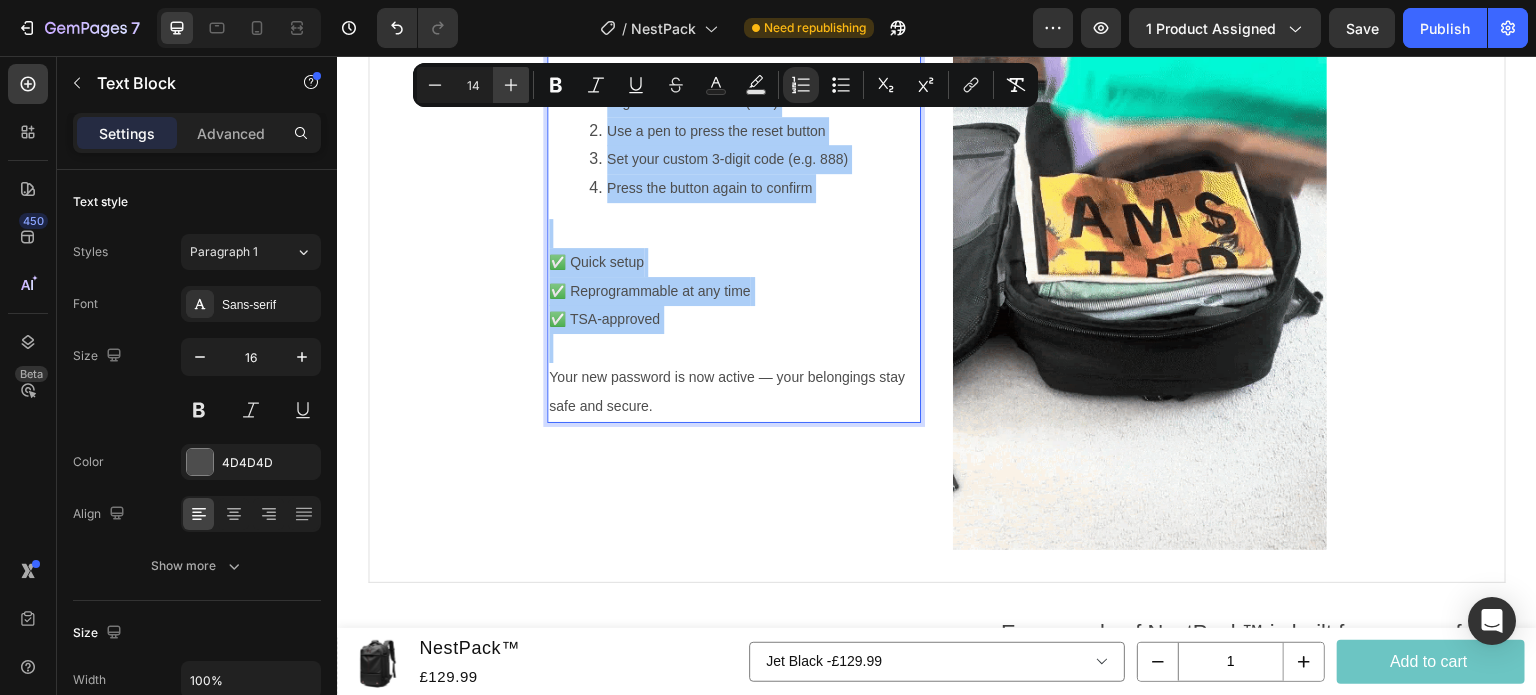 click 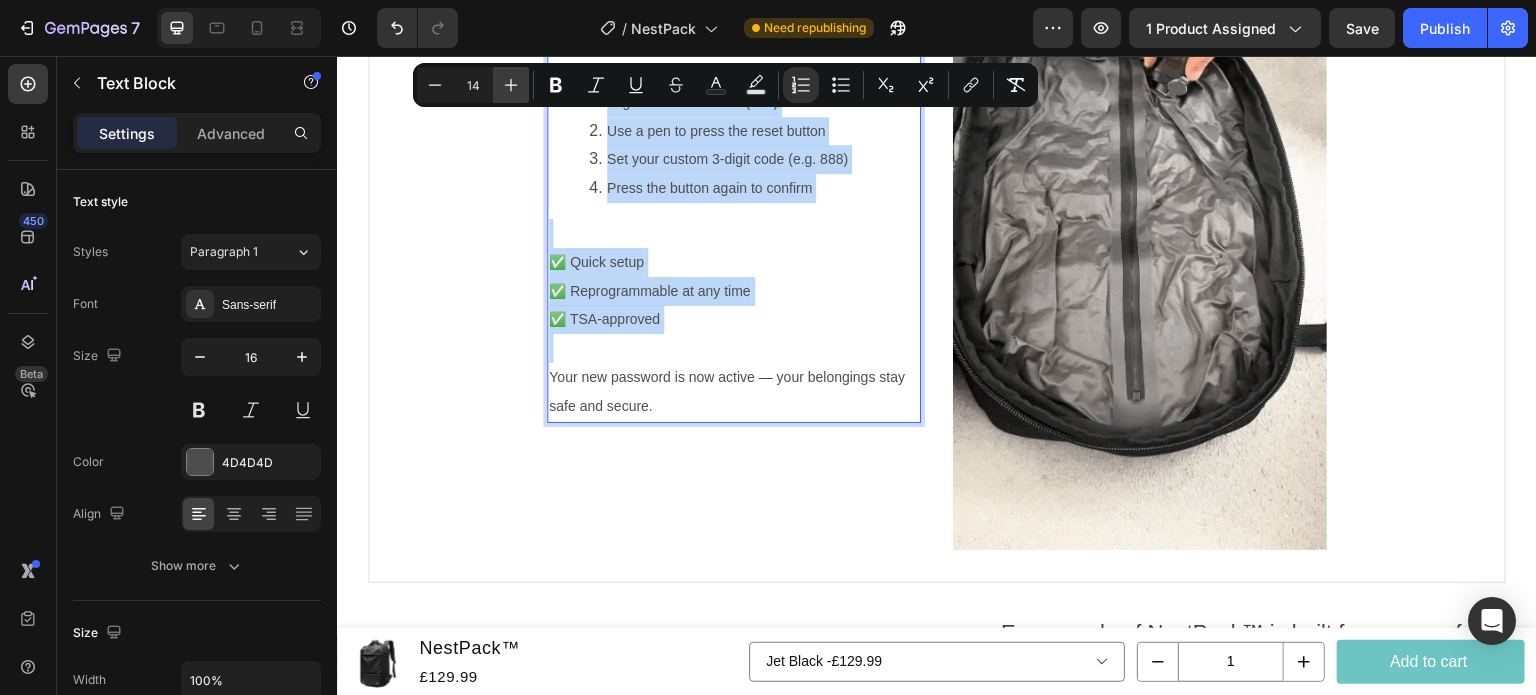 type on "15" 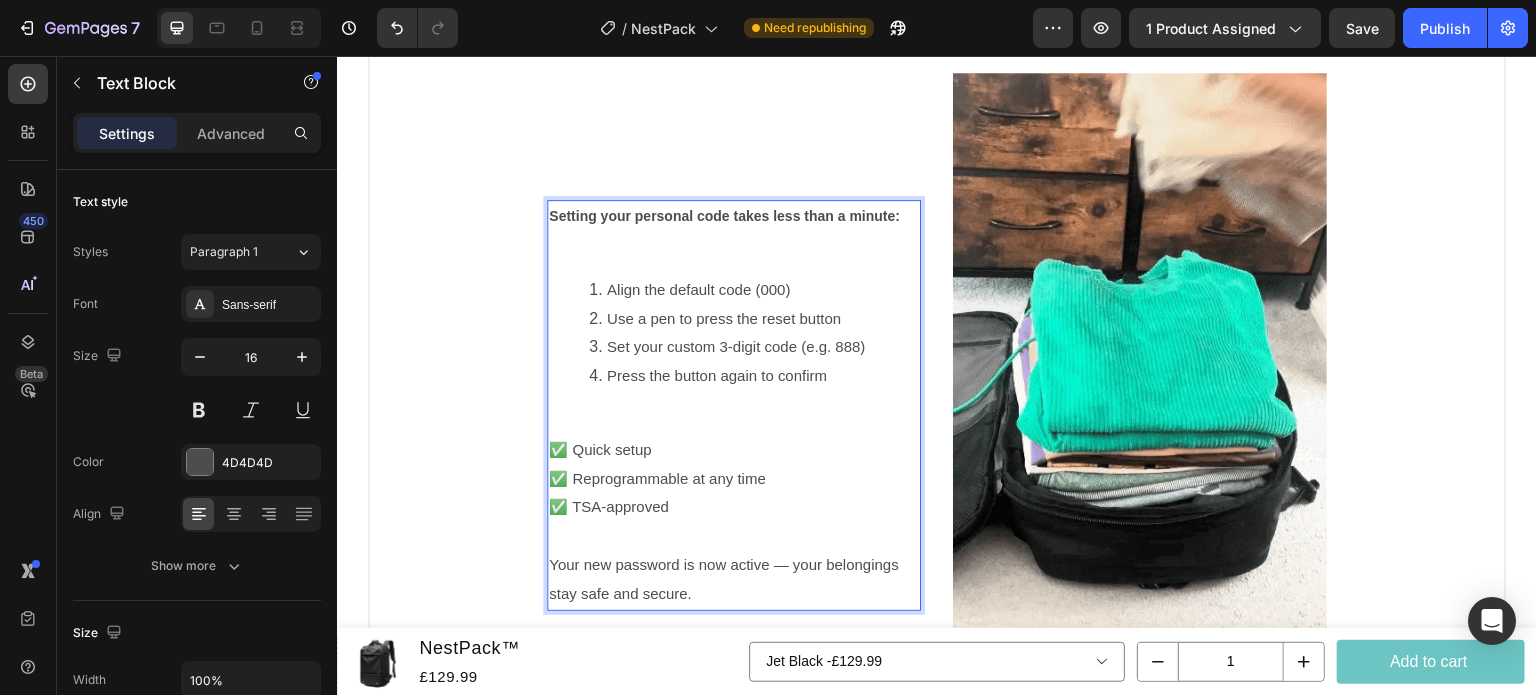 scroll, scrollTop: 1760, scrollLeft: 0, axis: vertical 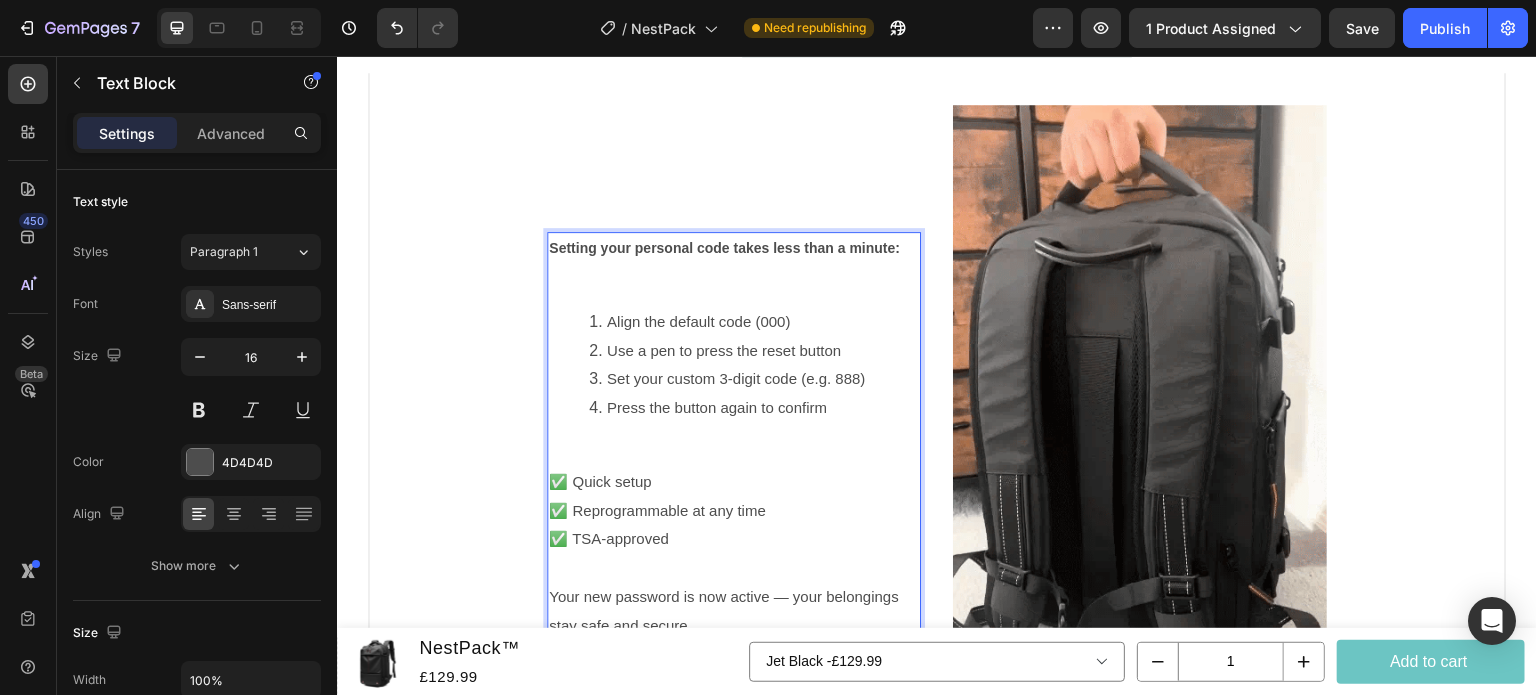 click at bounding box center (734, 277) 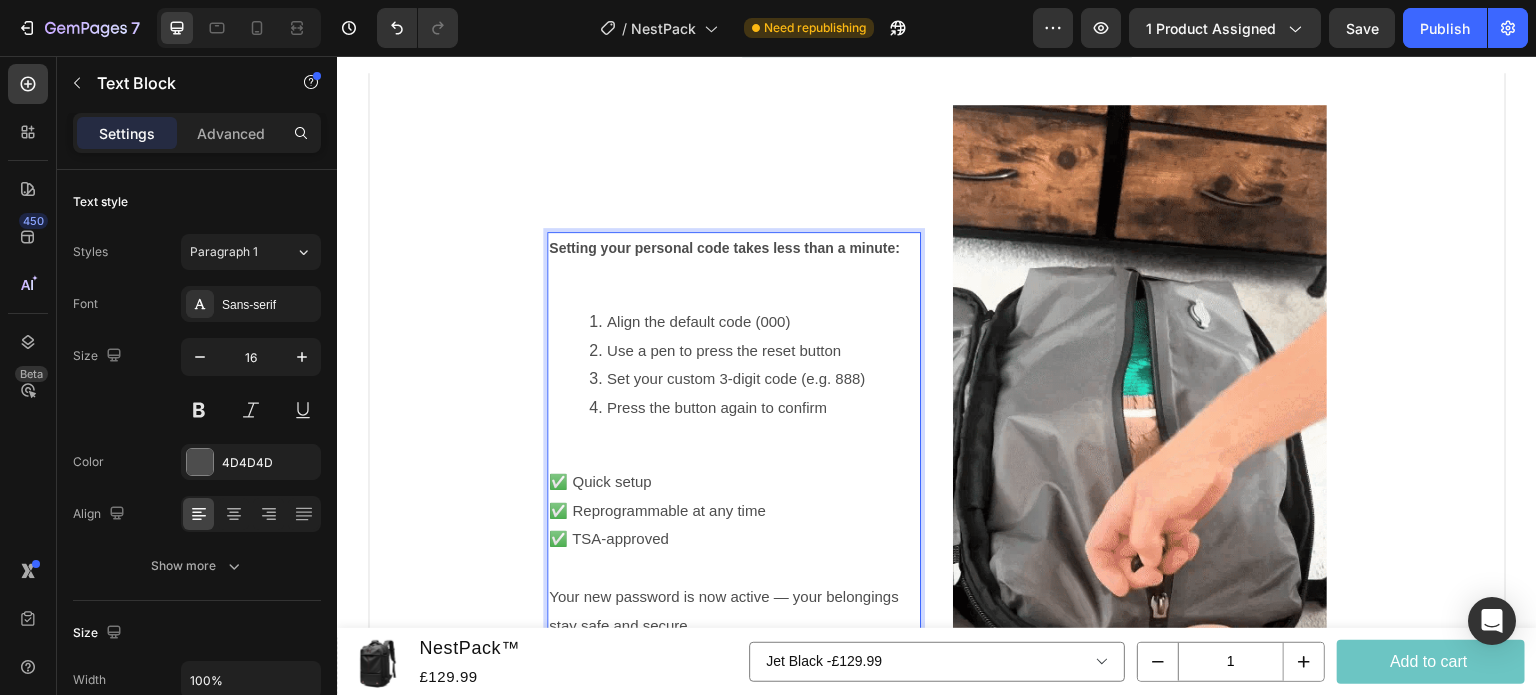scroll, scrollTop: 1775, scrollLeft: 0, axis: vertical 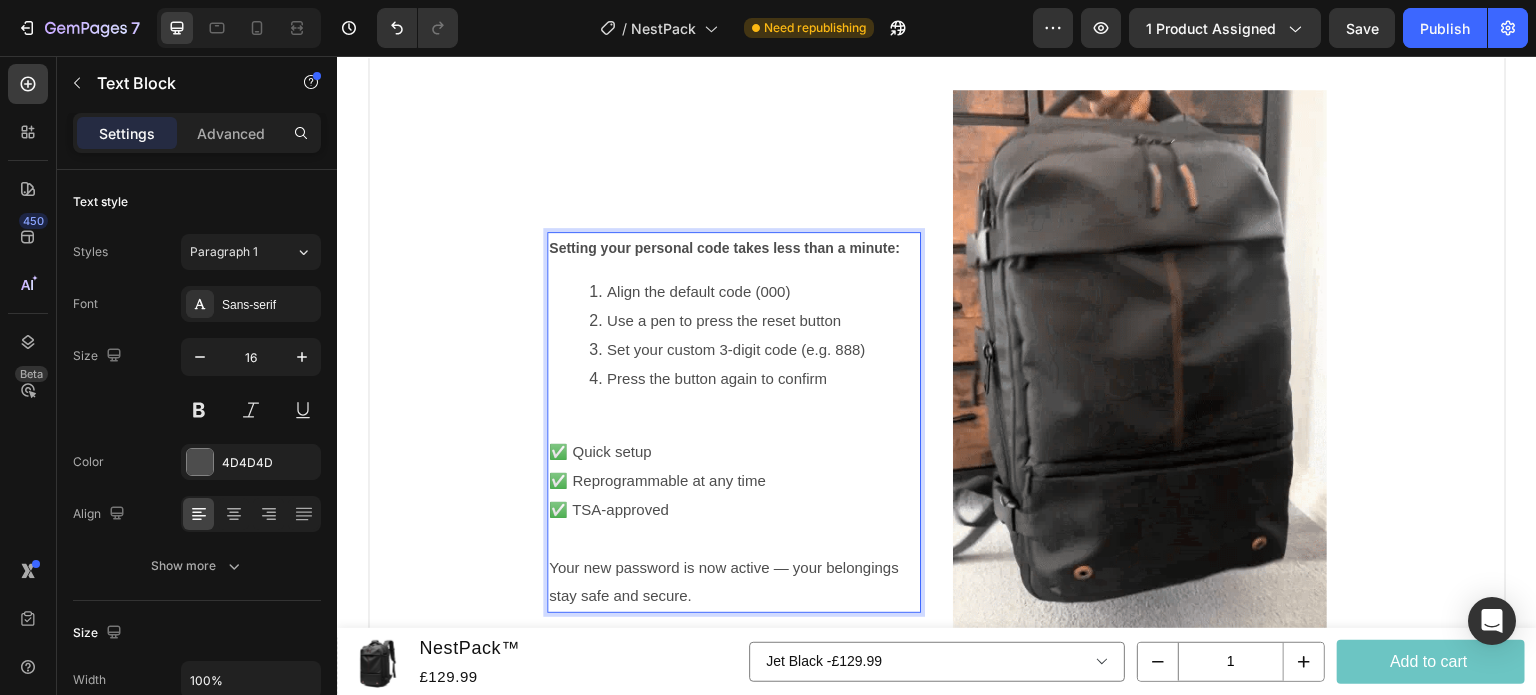 click at bounding box center (734, 424) 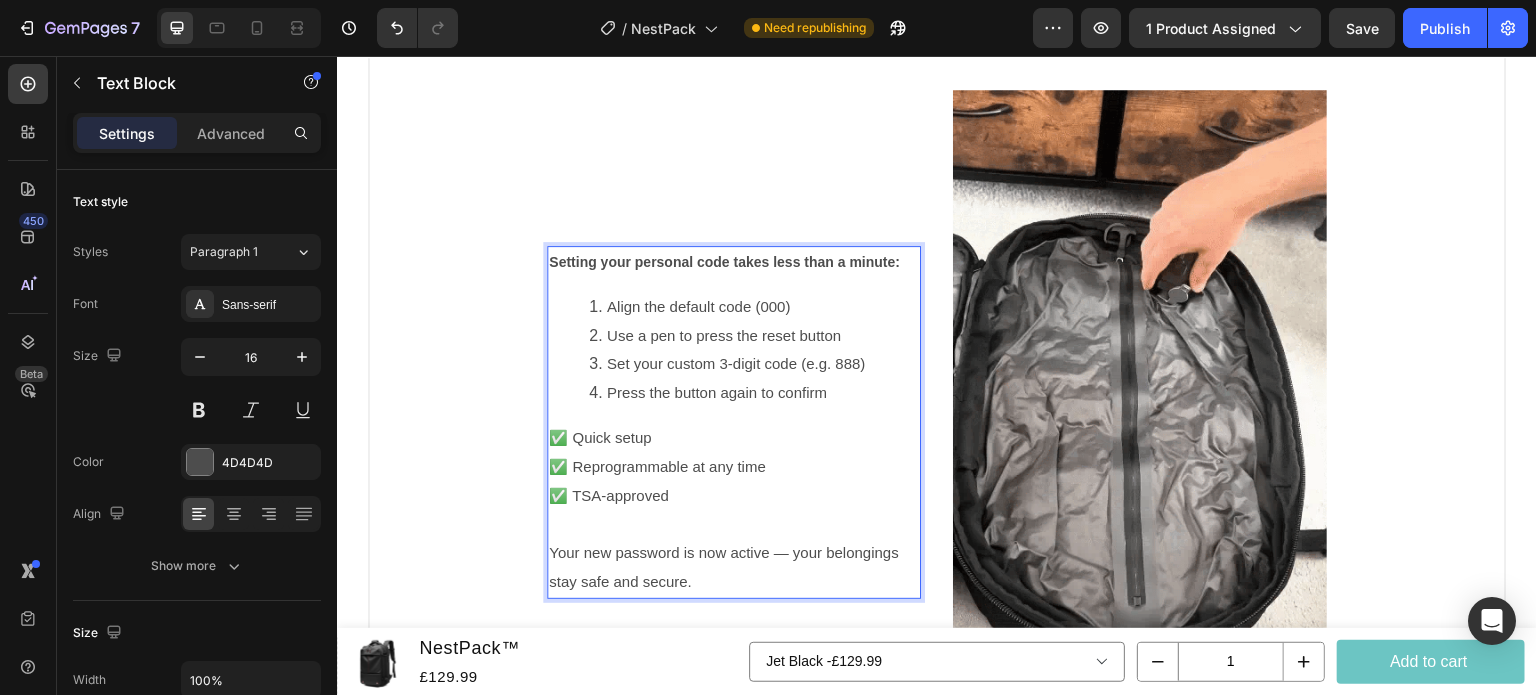 scroll, scrollTop: 1789, scrollLeft: 0, axis: vertical 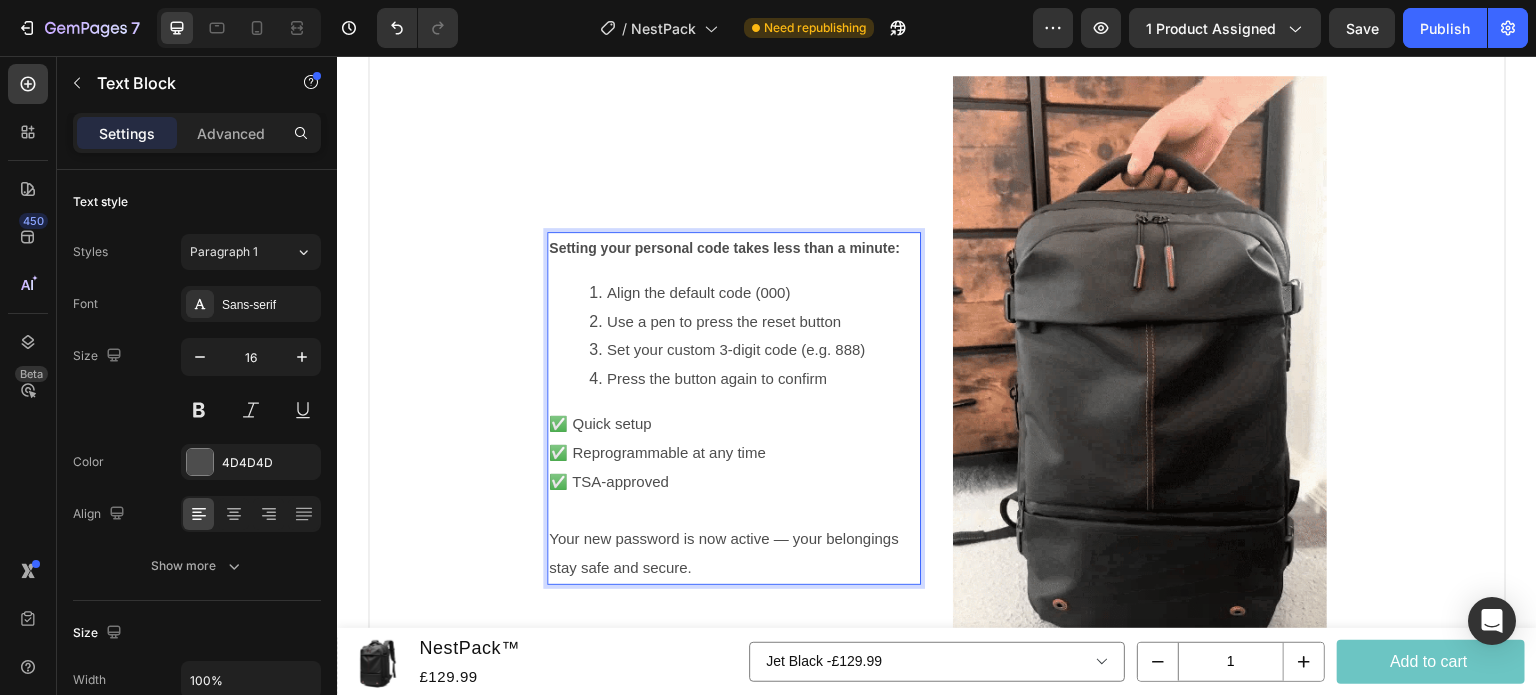 click on "Align the default code (000)" at bounding box center [754, 293] 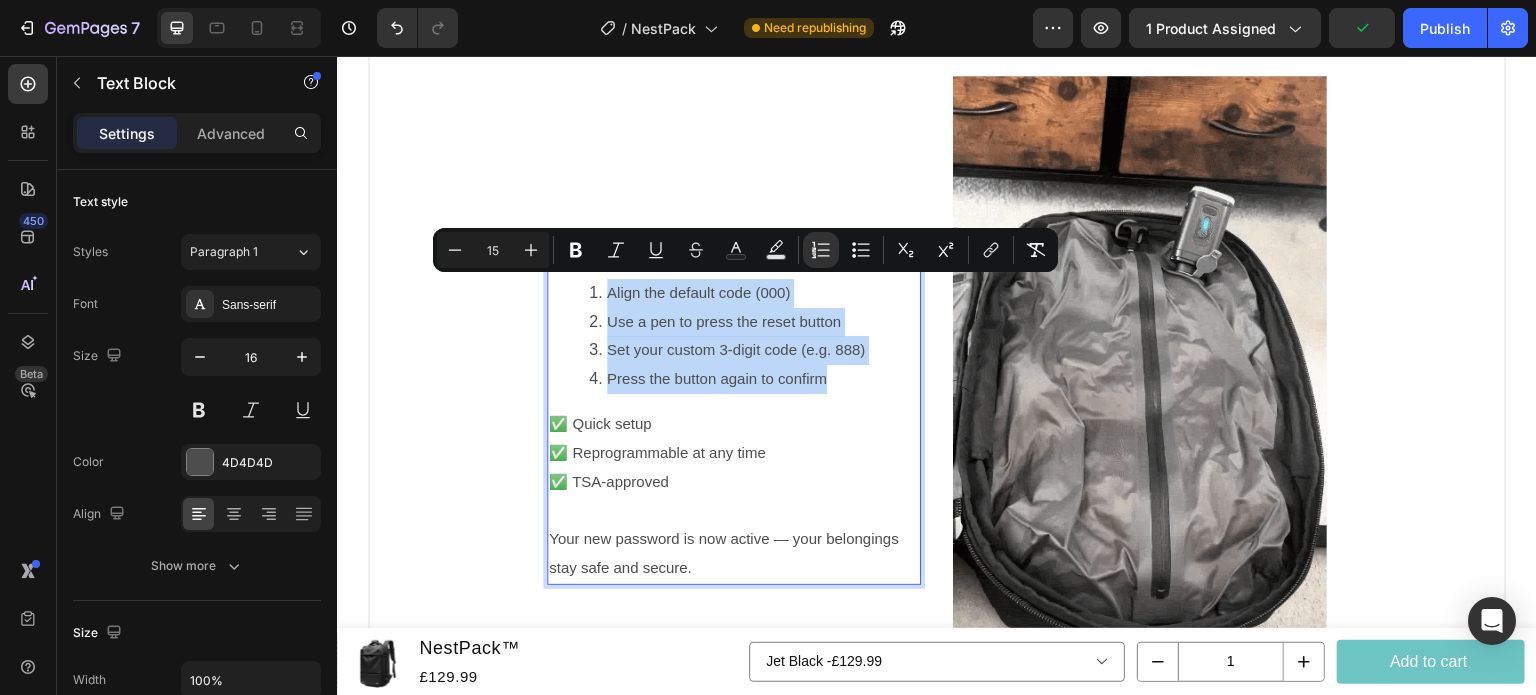 drag, startPoint x: 581, startPoint y: 289, endPoint x: 830, endPoint y: 380, distance: 265.1075 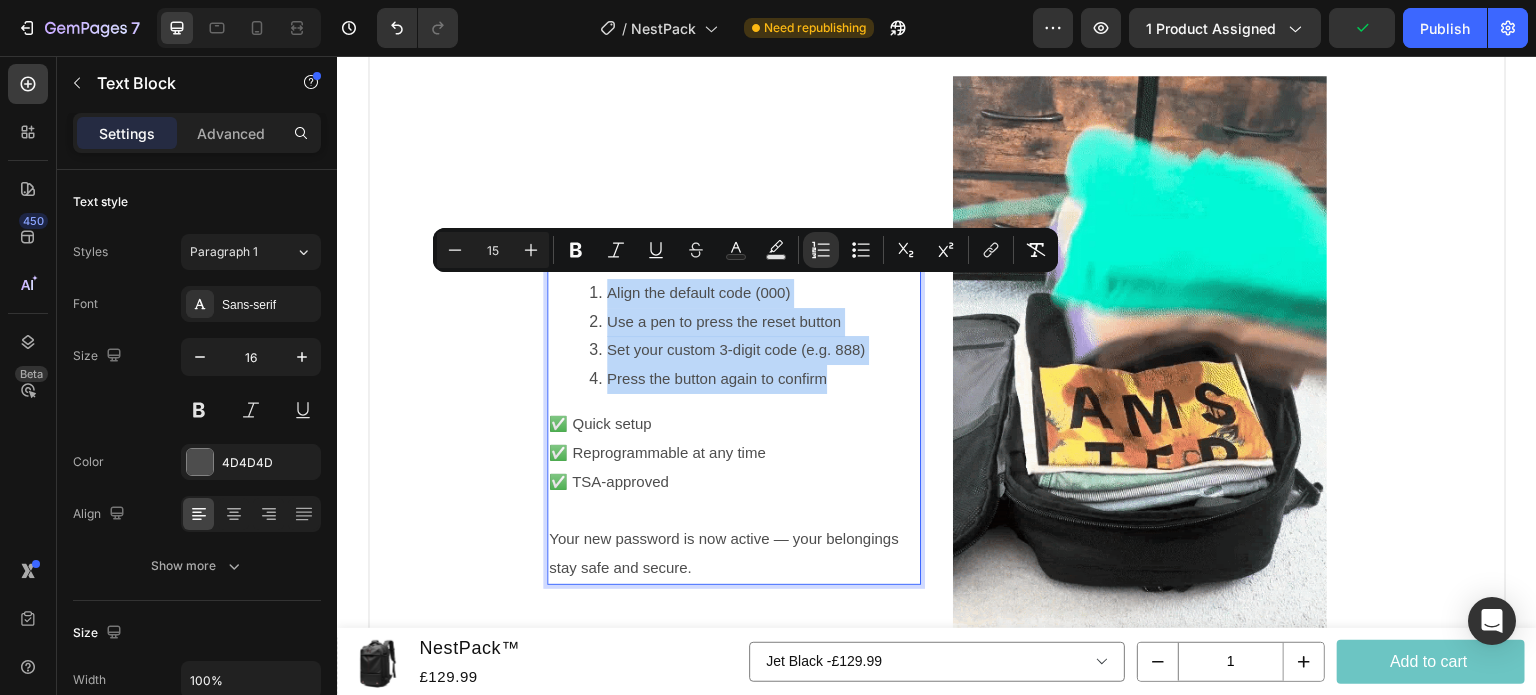 click on "Align the default code (000) Use a pen to press the reset button Set your custom 3-digit code (e.g. [NUMBER]) Press the button again to confirm" at bounding box center (734, 336) 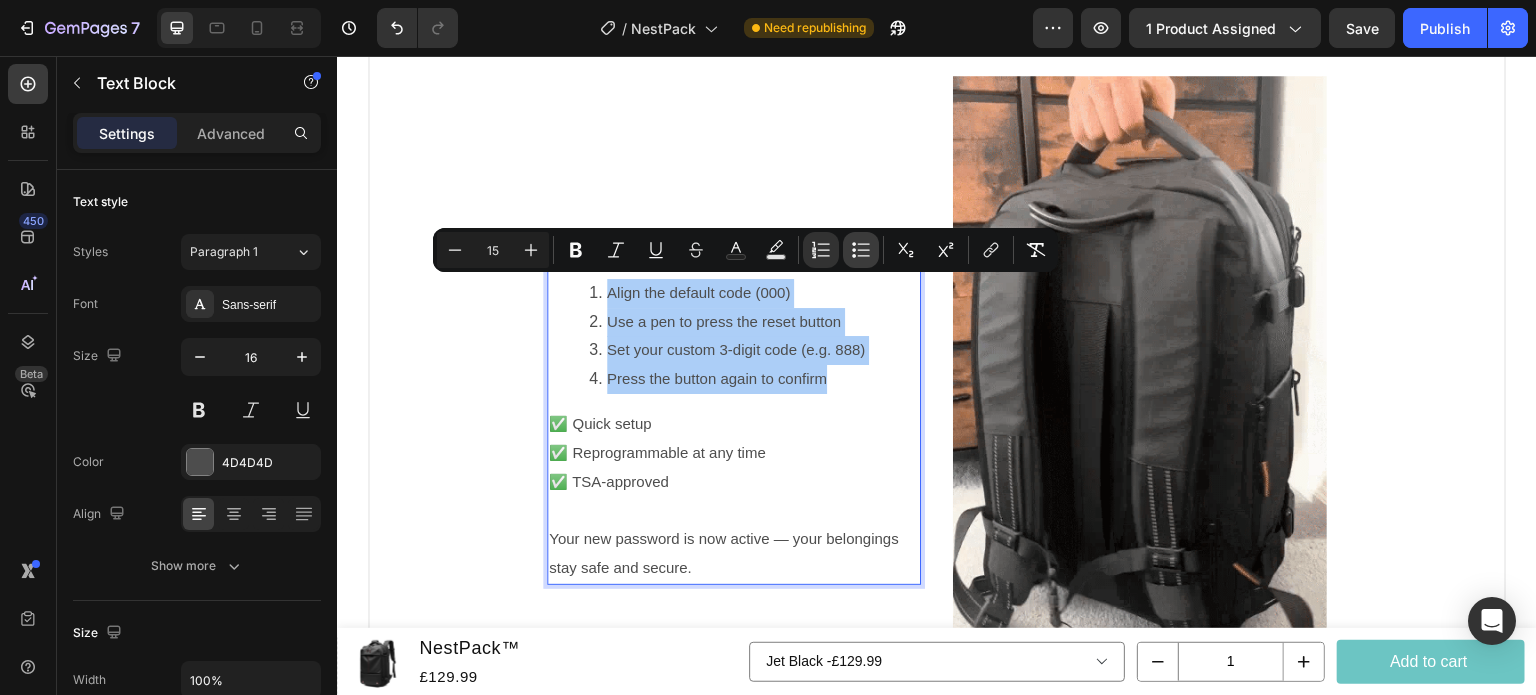 click 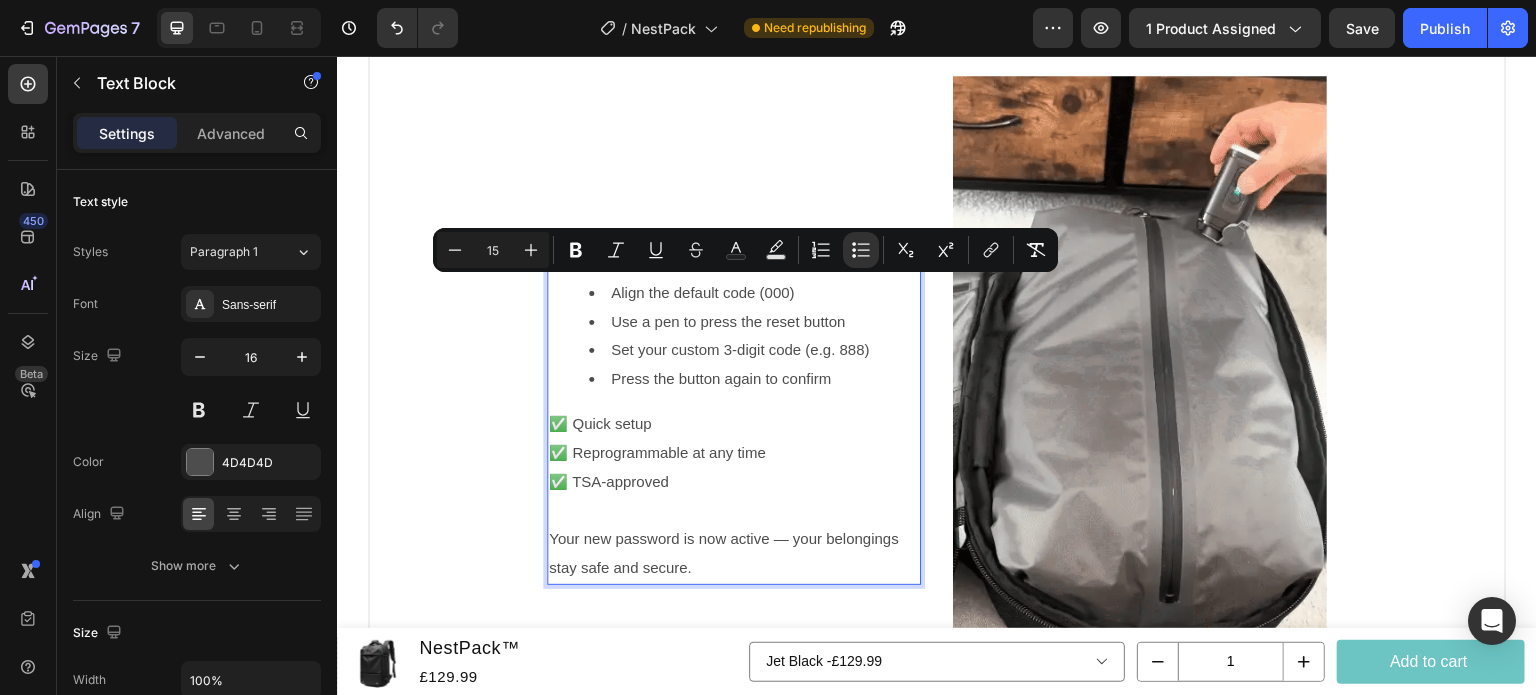 click on "✅ Quick setup  ✅ Reprogrammable at any time ✅ TSA-approved" at bounding box center [734, 453] 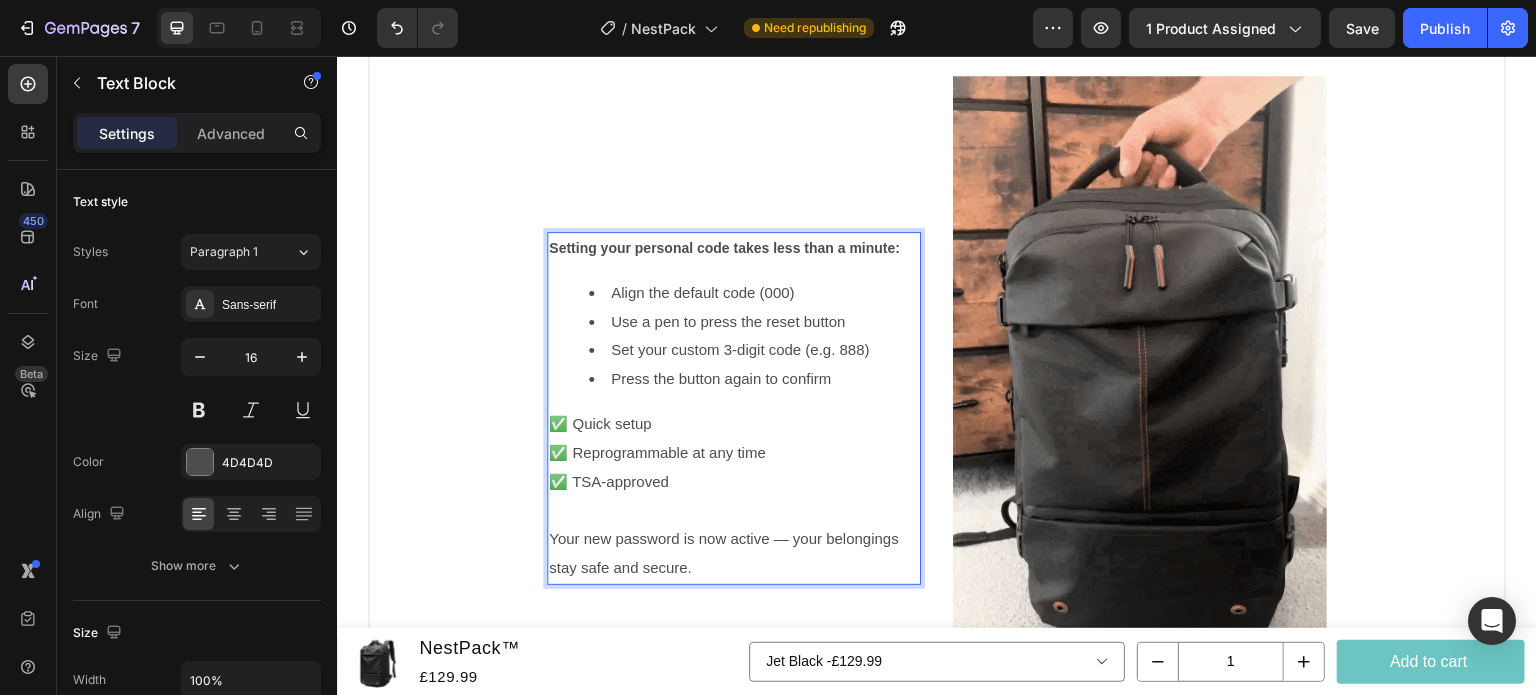 click on "Press the button again to confirm" at bounding box center (754, 379) 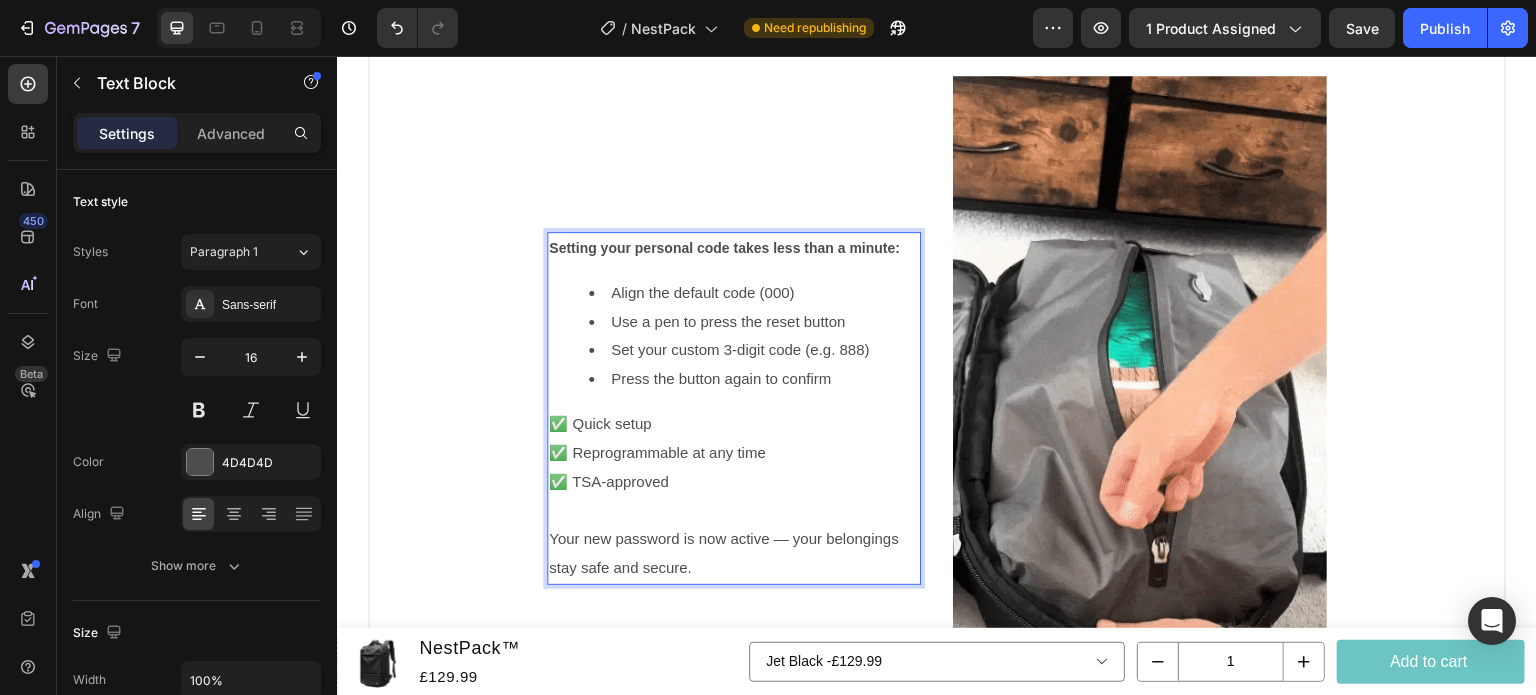 click on "Align the default code (000) Use a pen to press the reset button Set your custom 3-digit code (e.g. [NUMBER]) Press the button again to confirm" at bounding box center [734, 336] 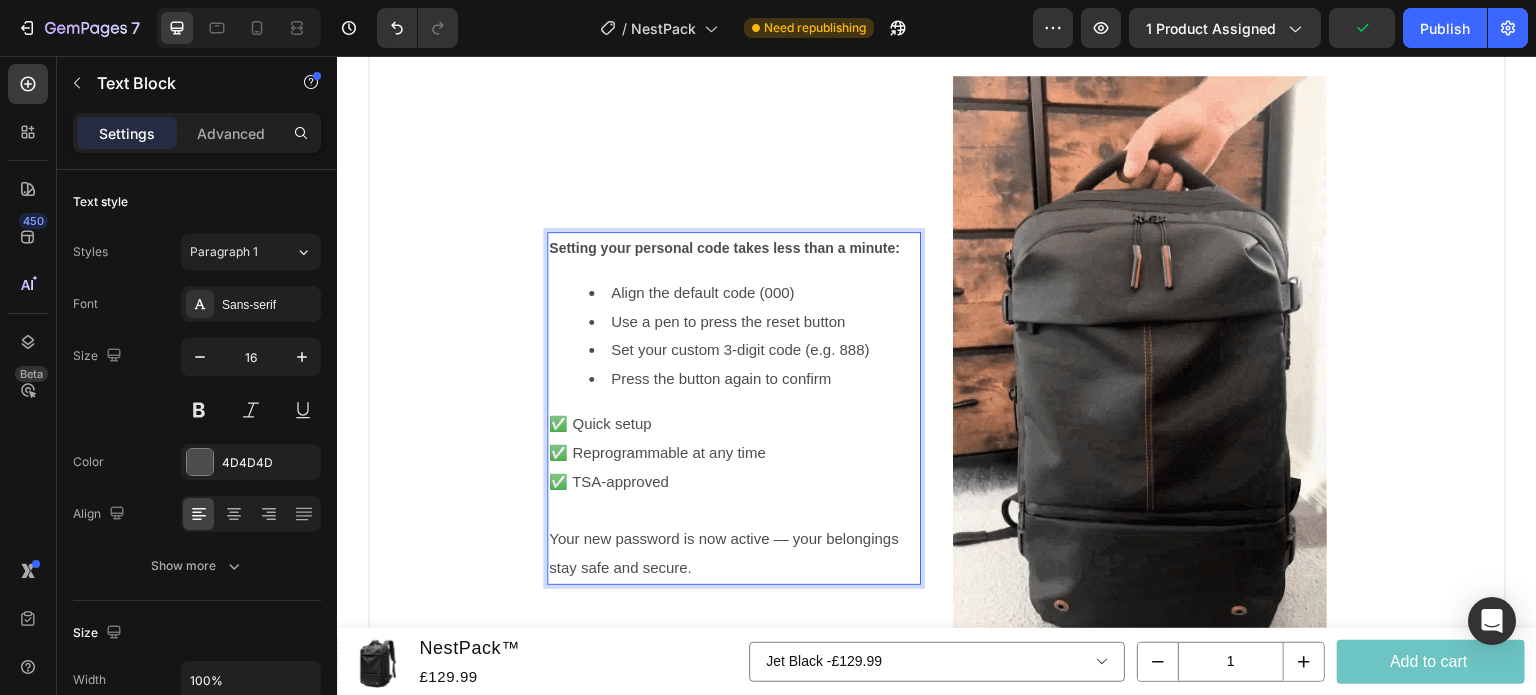 click on "Setting your personal code takes less than a minute:" at bounding box center [724, 248] 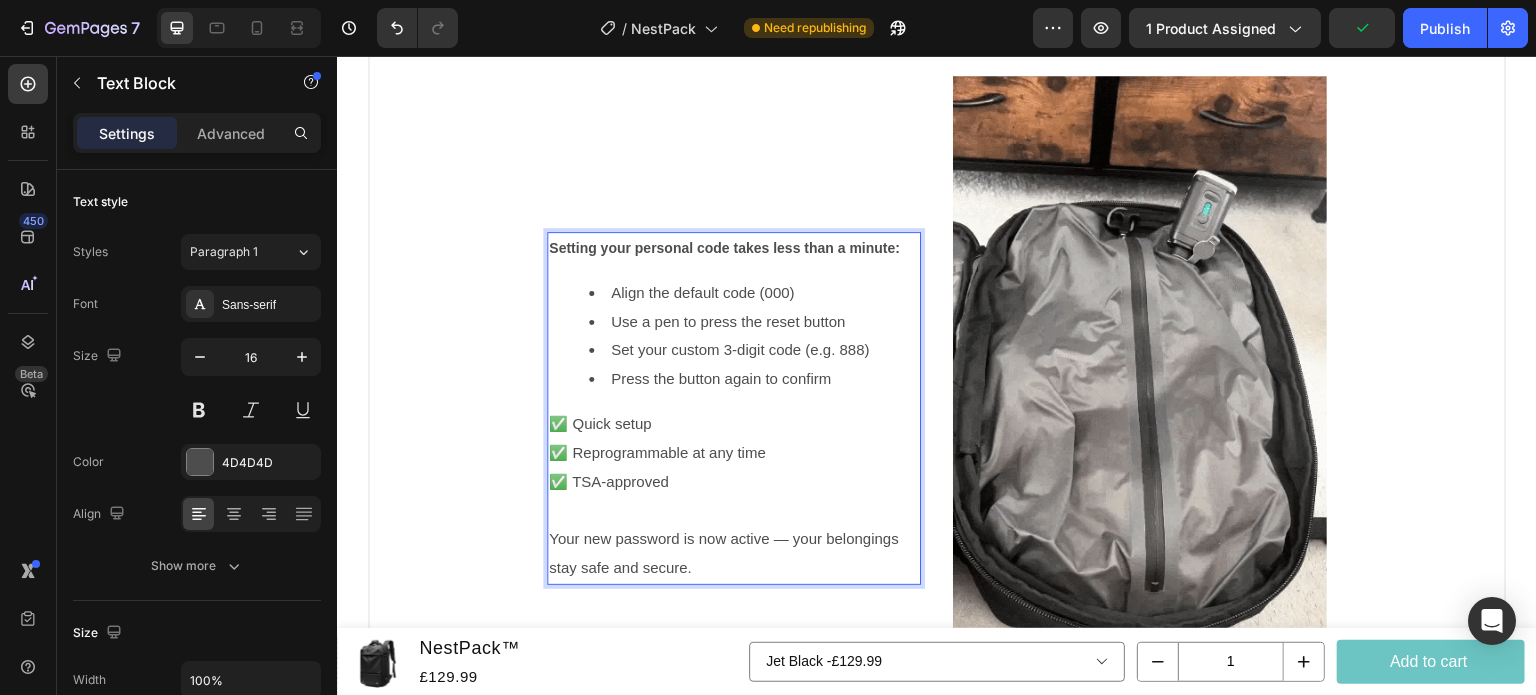 click on "Align the default code (000)" at bounding box center (754, 293) 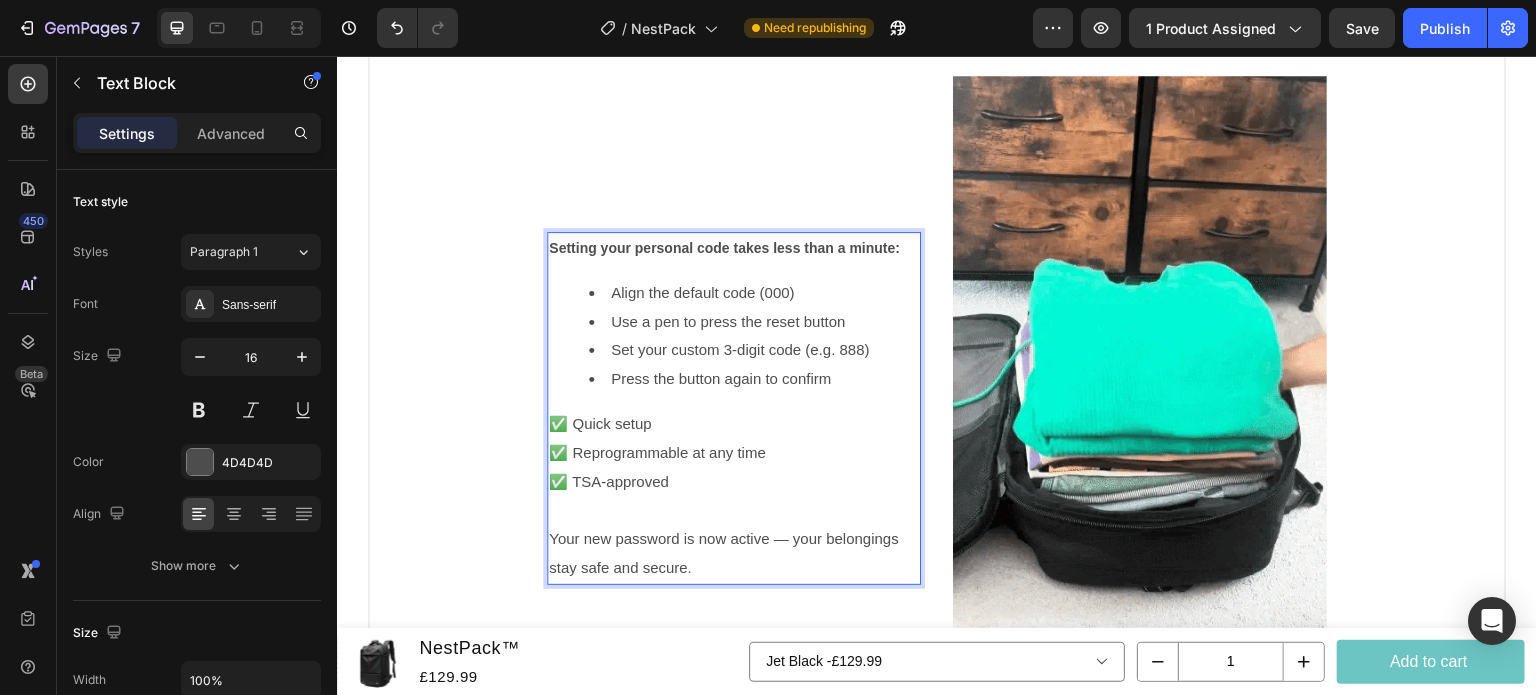 click on "Use a pen to press the reset button" at bounding box center (728, 321) 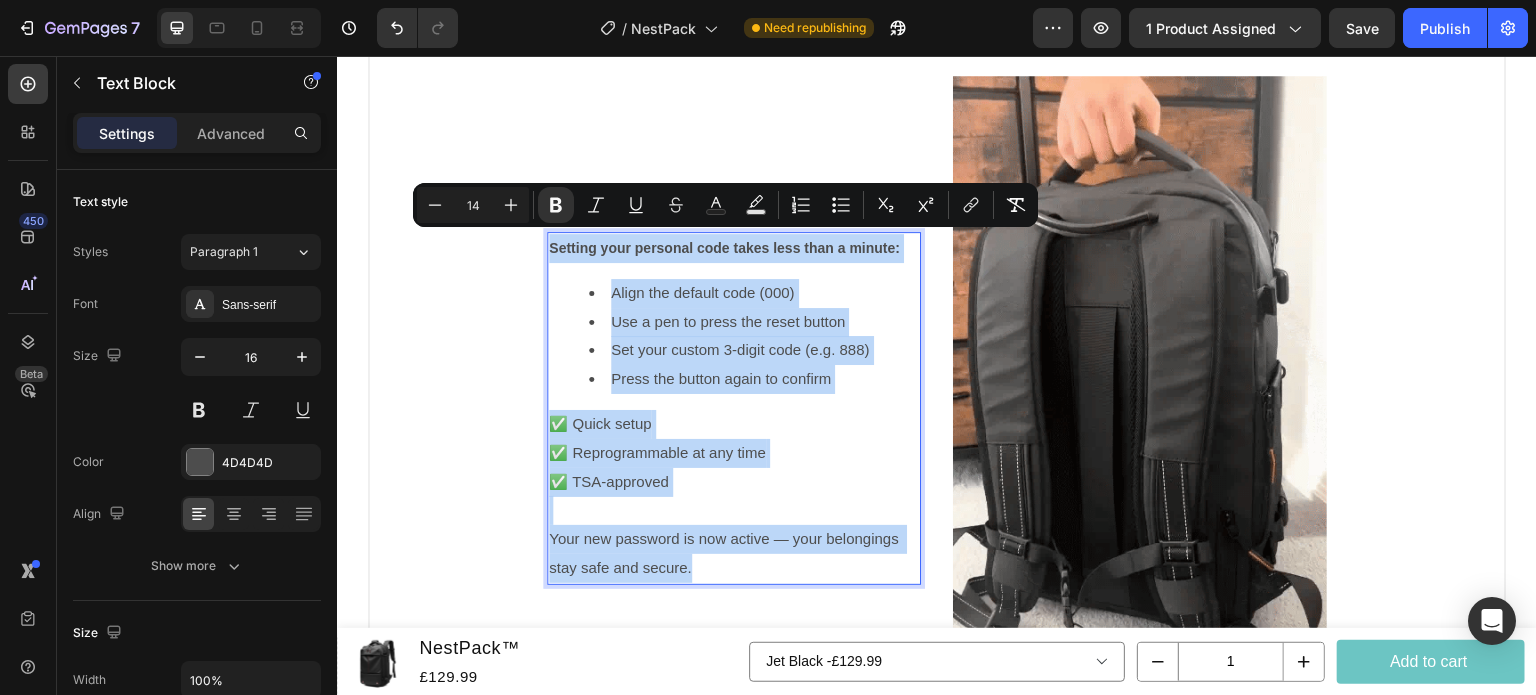 drag, startPoint x: 544, startPoint y: 245, endPoint x: 814, endPoint y: 556, distance: 411.8507 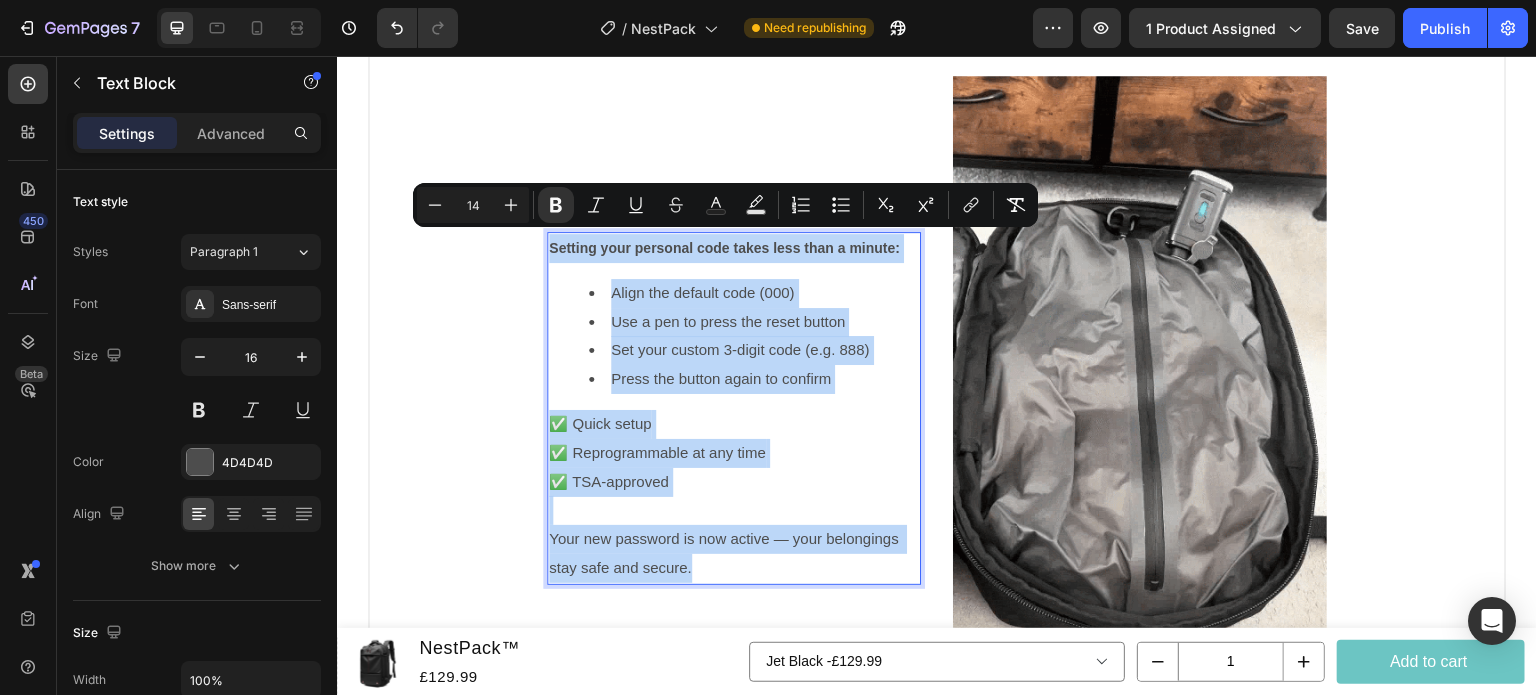click on "Setting your personal code takes less than a minute: Align the default code (000) Use a pen to press the reset button Set your custom 3-digit code (e.g. [NUMBER]) Press the button again to confirm ✅ Quick setup  ✅ Reprogrammable at any time ✅ TSA-approved Your new password is now active — your belongings stay safe and secure." at bounding box center (734, 408) 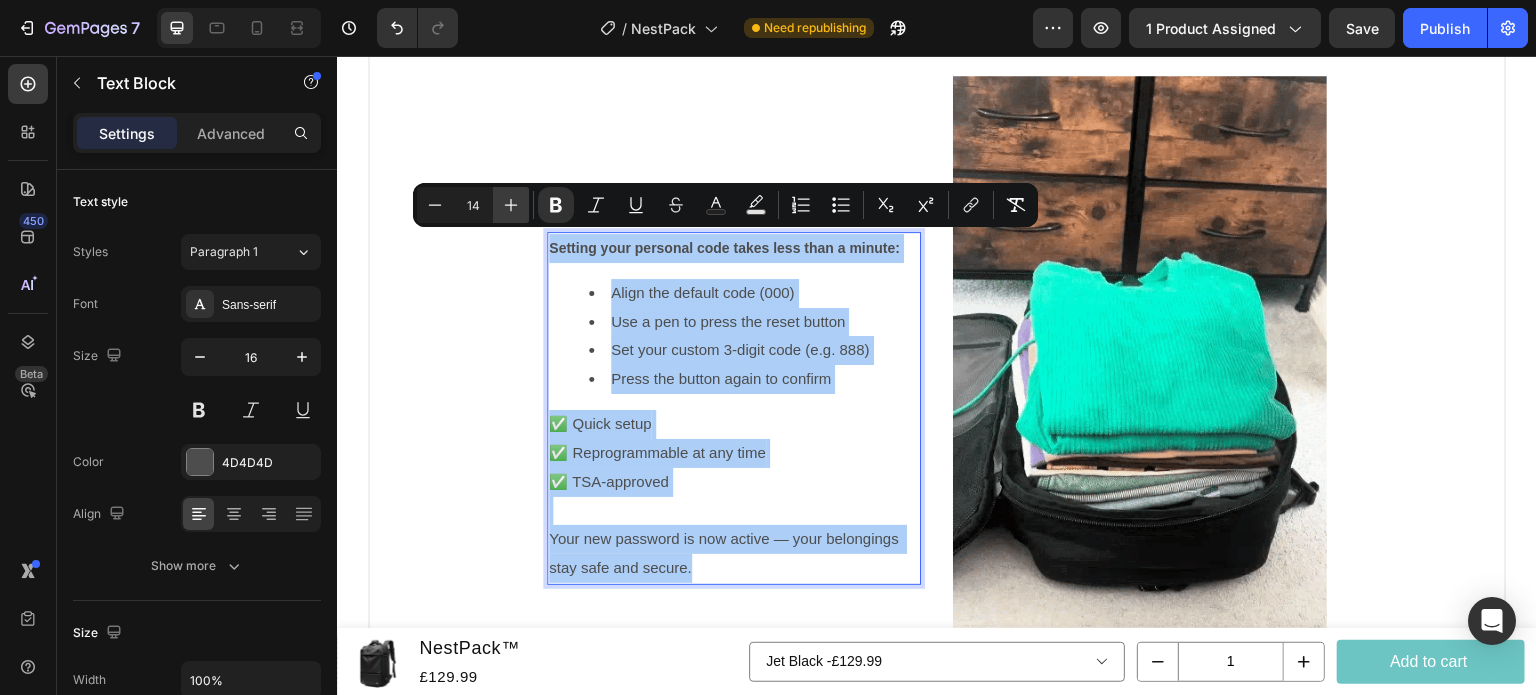 click 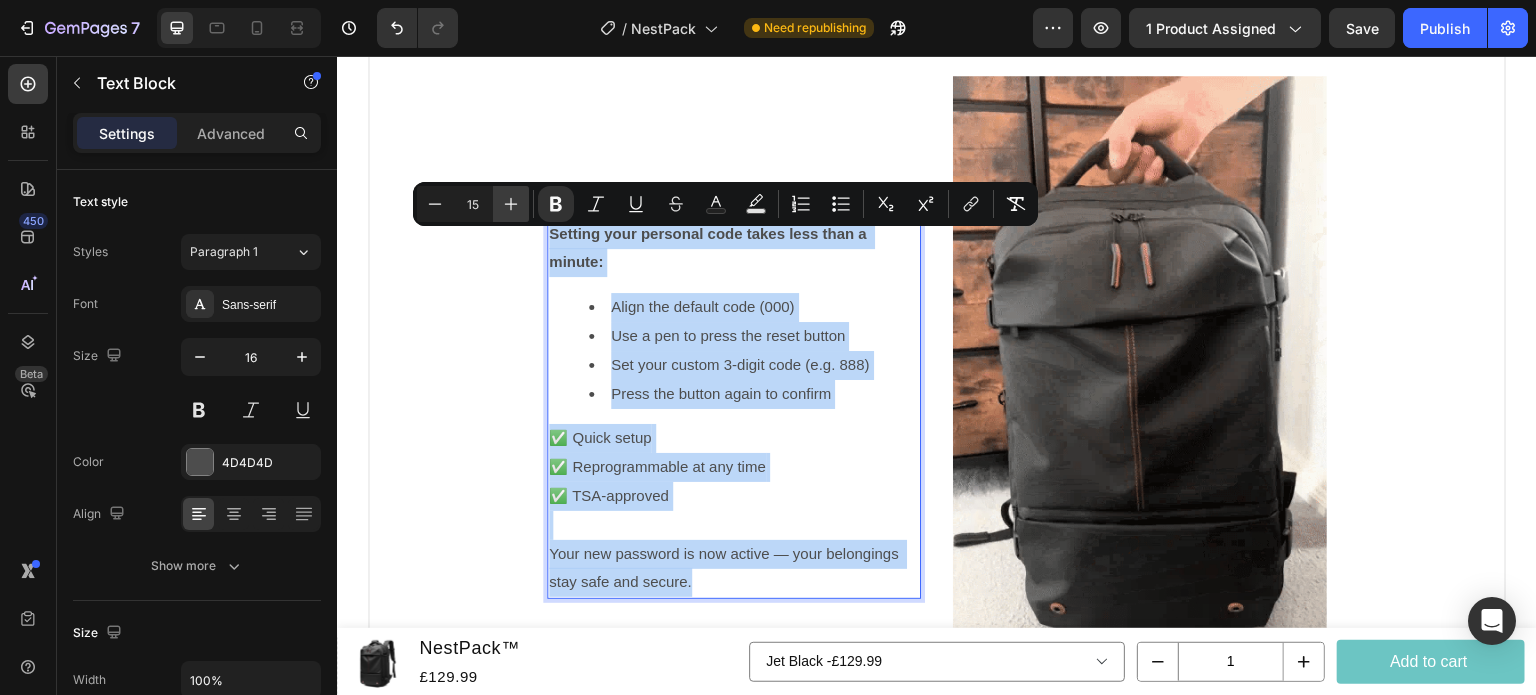 scroll, scrollTop: 1774, scrollLeft: 0, axis: vertical 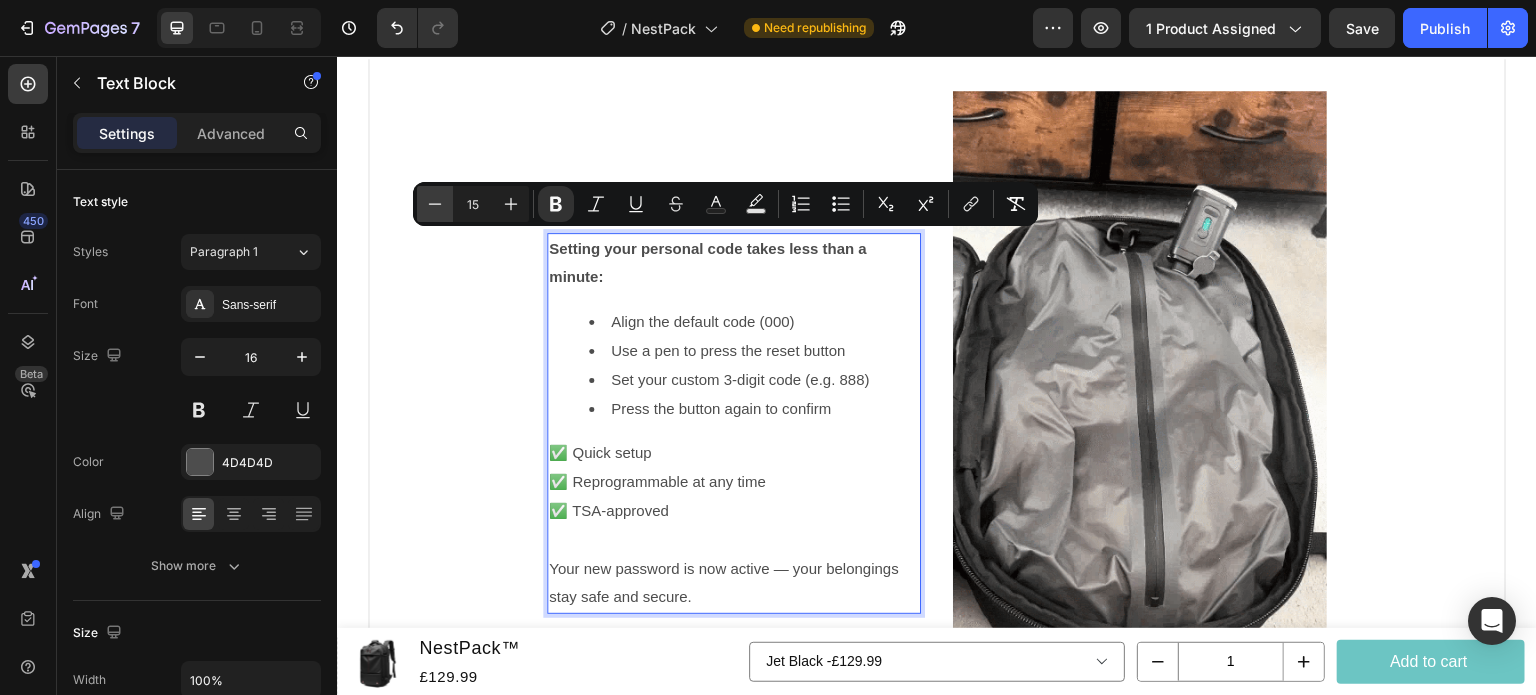 click 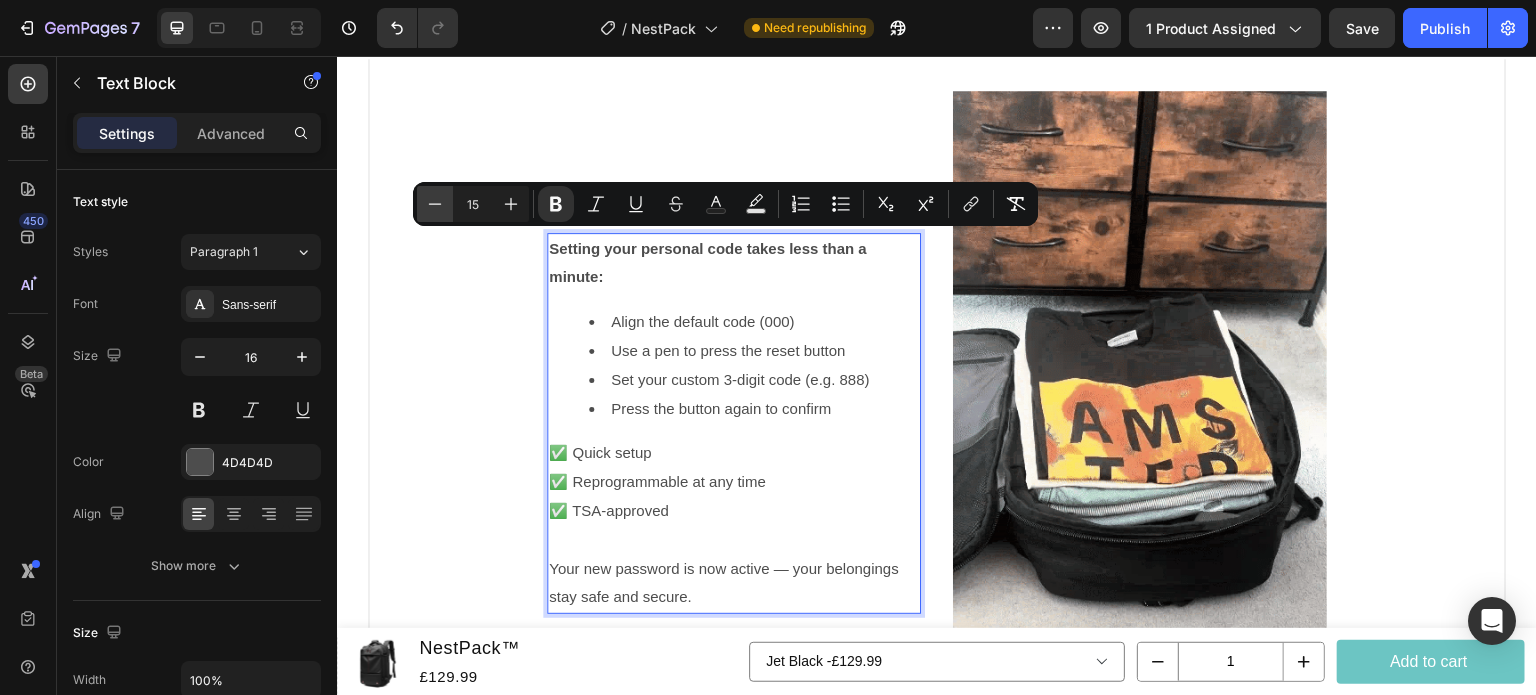 type on "14" 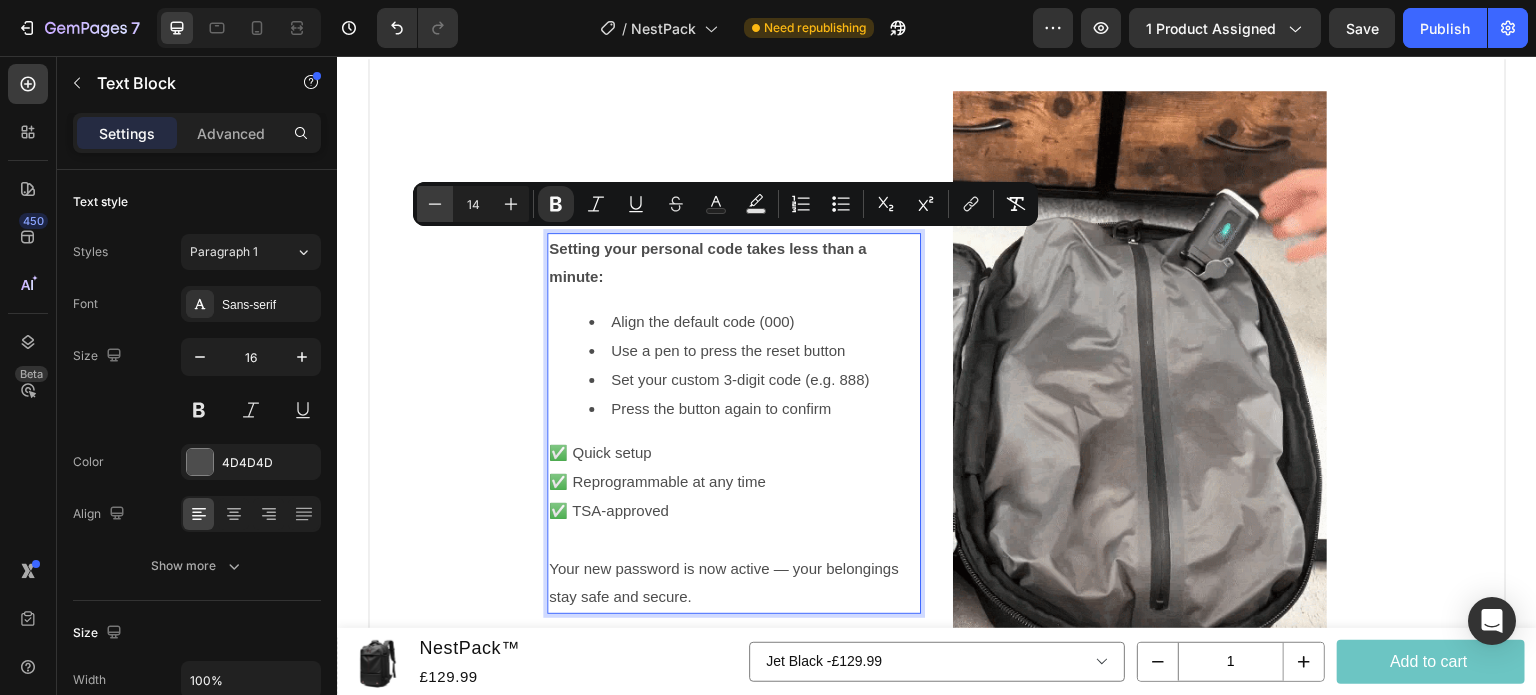 scroll, scrollTop: 1789, scrollLeft: 0, axis: vertical 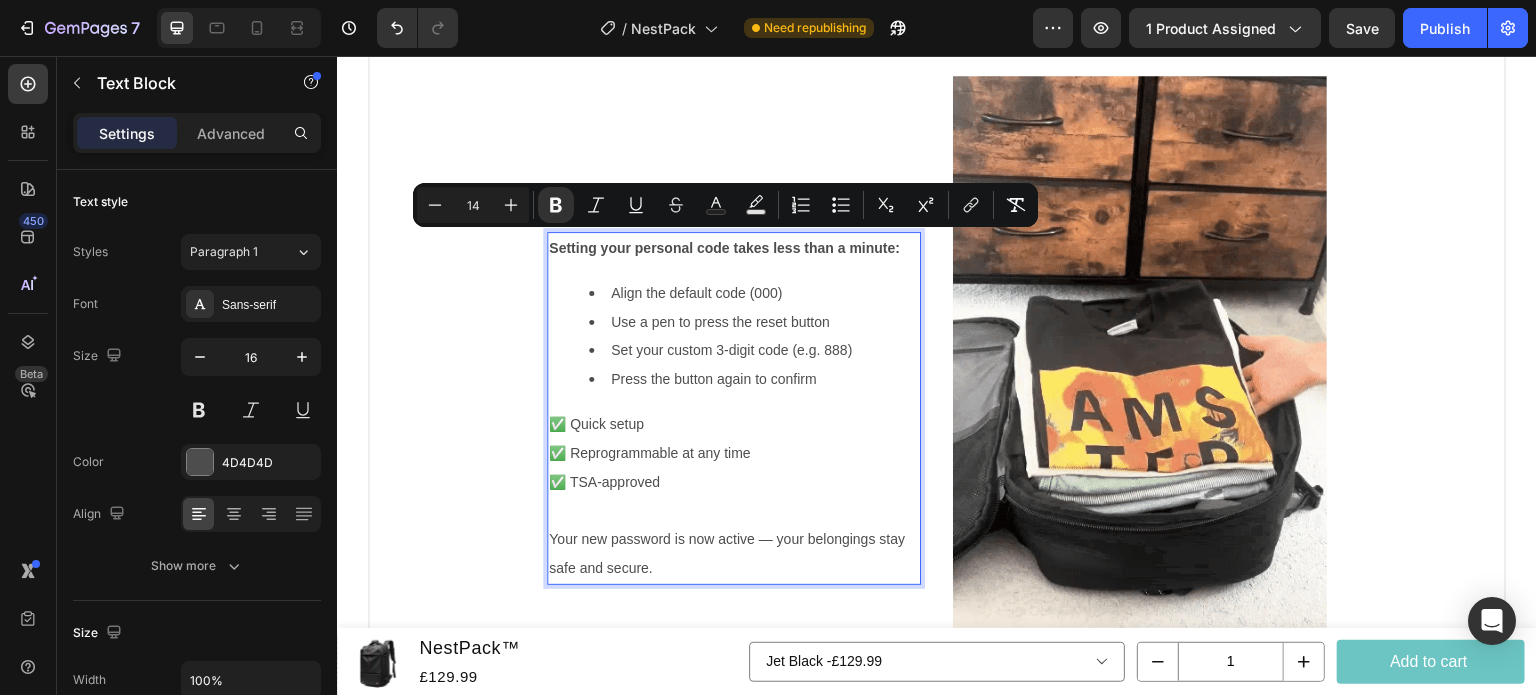 click on "Use a pen to press the reset button" at bounding box center [720, 322] 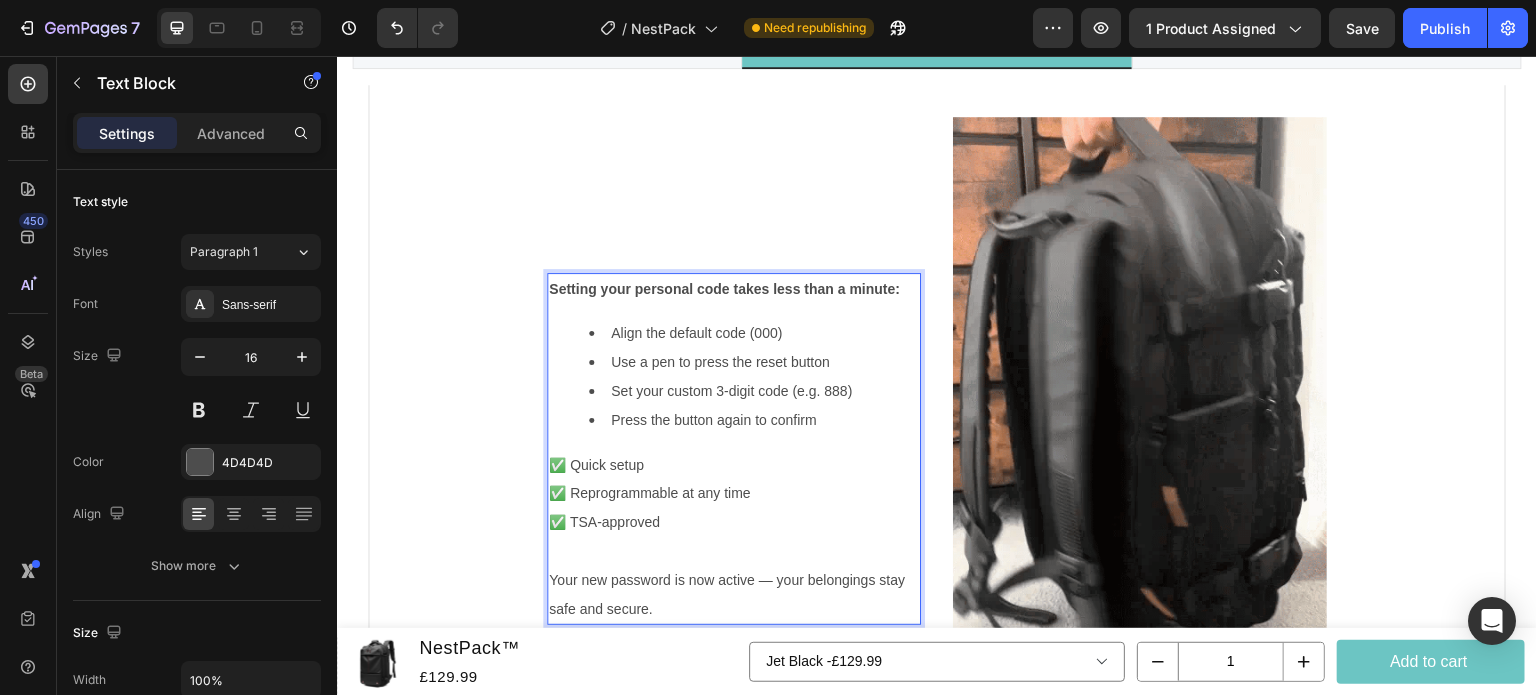 scroll, scrollTop: 1660, scrollLeft: 0, axis: vertical 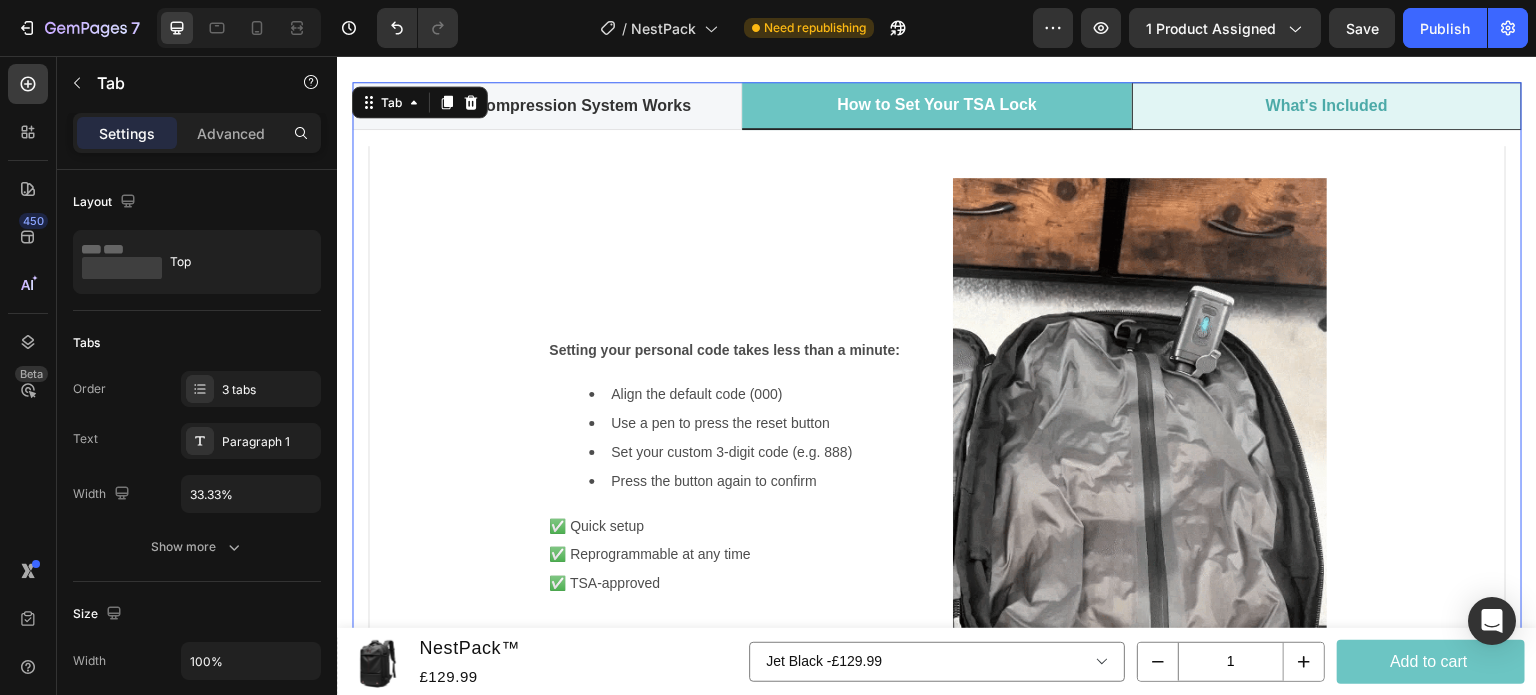 click on "What's Included" at bounding box center (1327, 106) 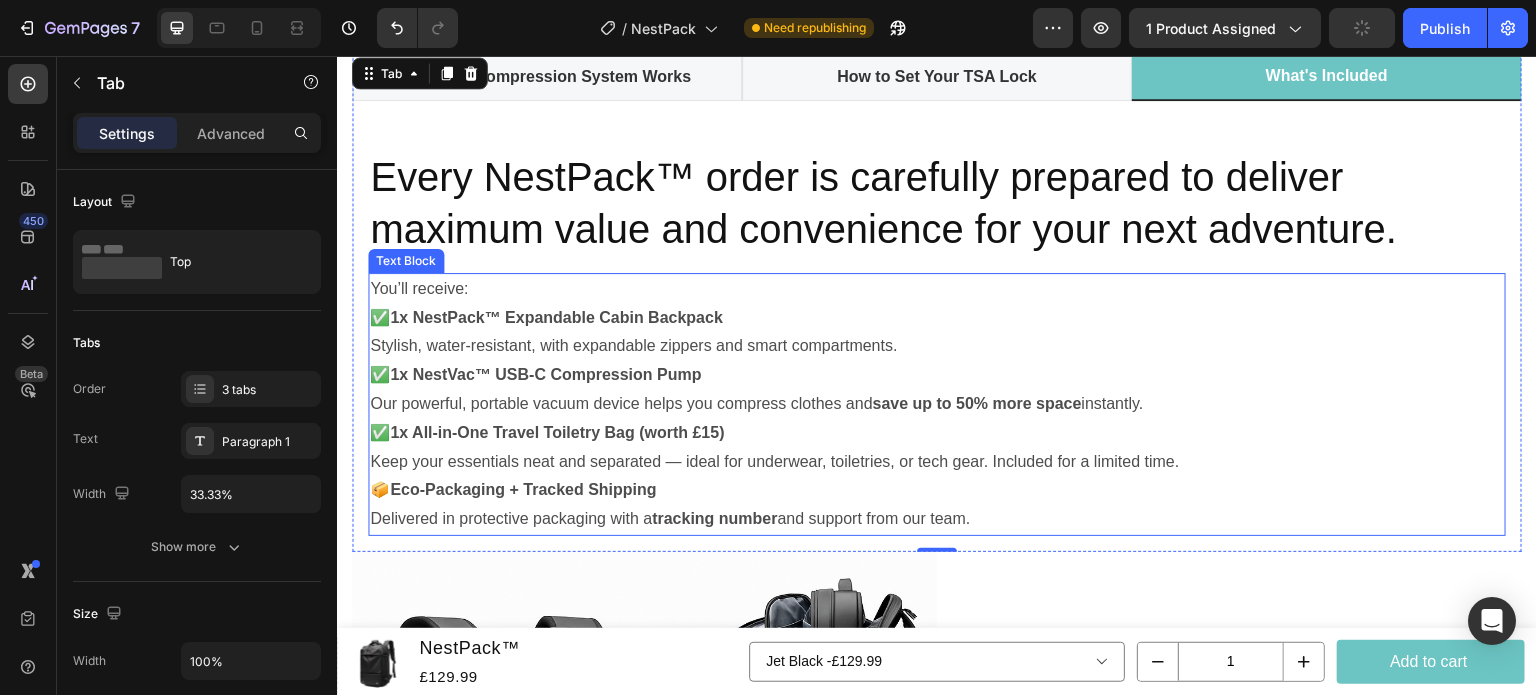scroll, scrollTop: 1688, scrollLeft: 0, axis: vertical 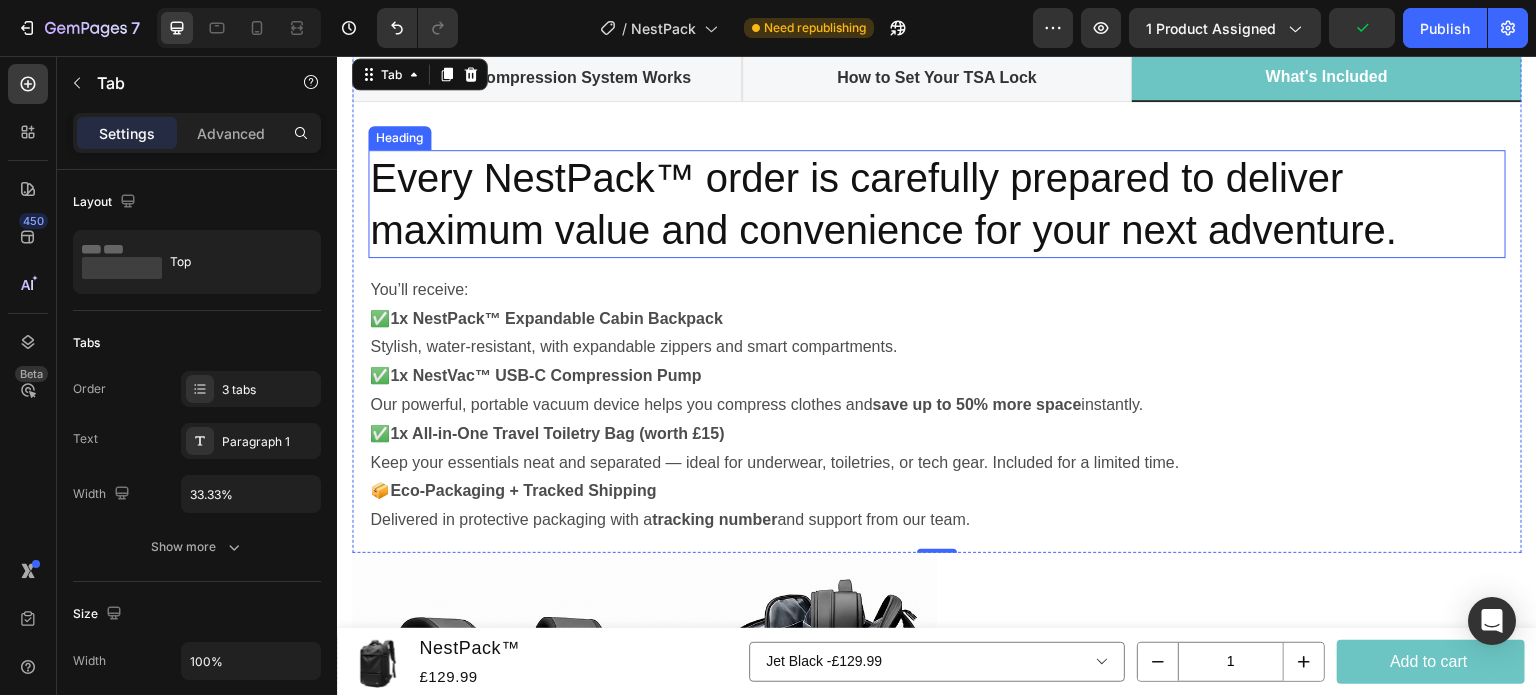 click on "Every NestPack™ order is carefully prepared to deliver maximum value and convenience for your next adventure." at bounding box center [883, 204] 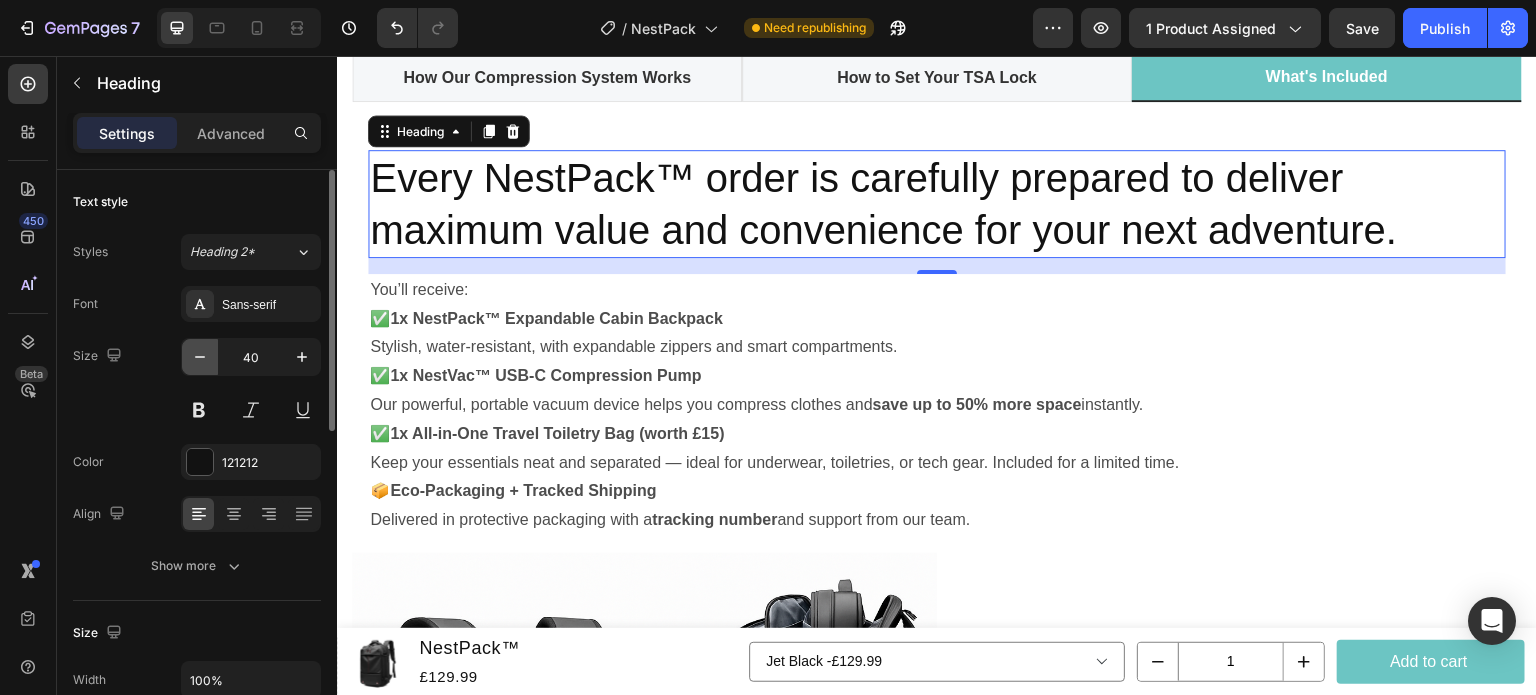 click 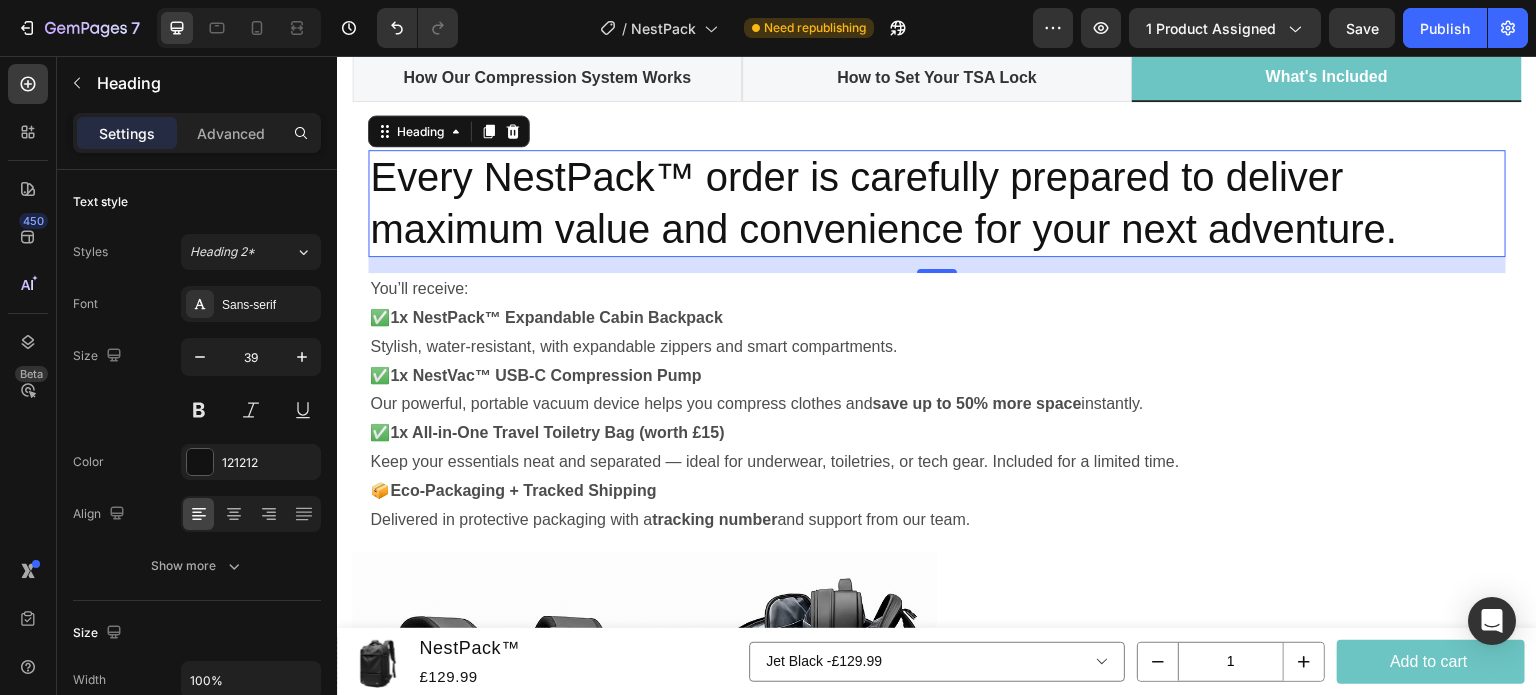 click on "Every NestPack™ order is carefully prepared to deliver maximum value and convenience for your next adventure." at bounding box center (937, 203) 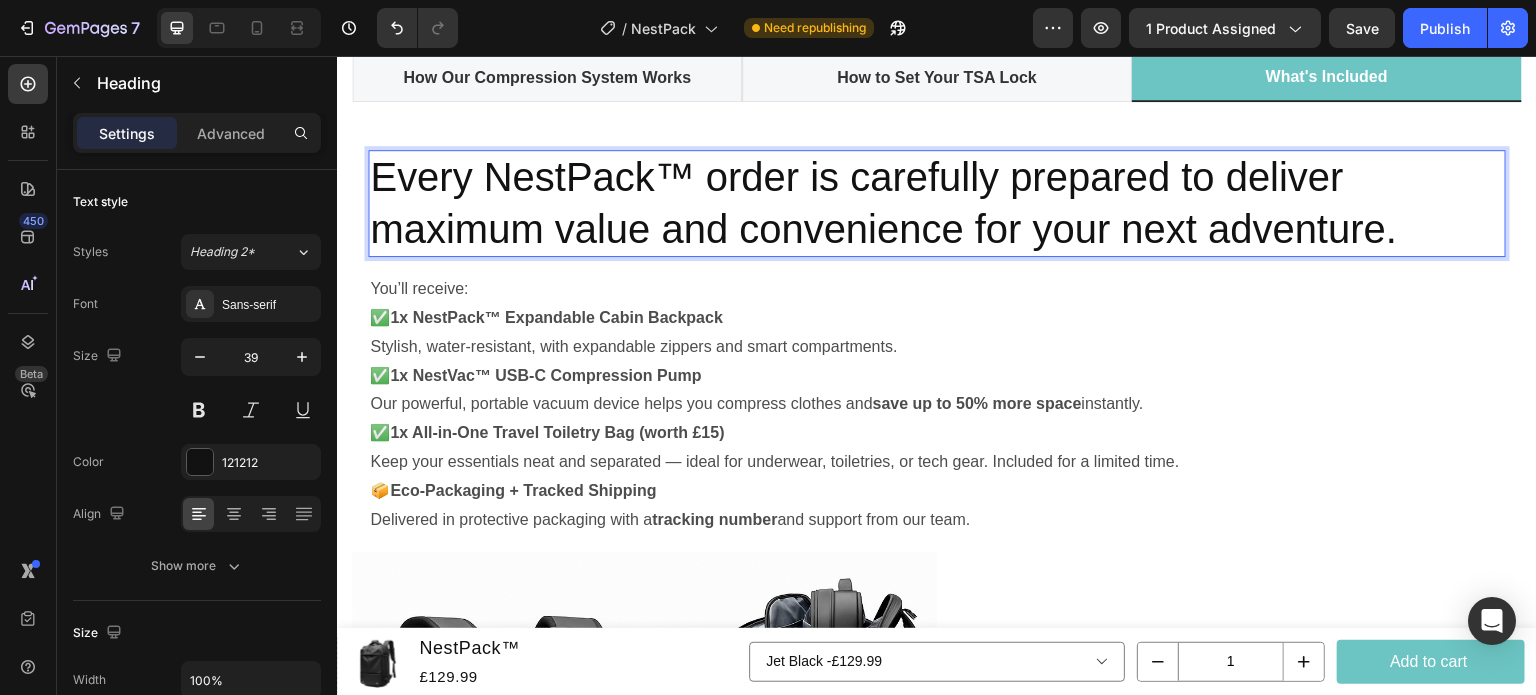 click on "Every NestPack™ order is carefully prepared to deliver maximum value and convenience for your next adventure." at bounding box center (937, 203) 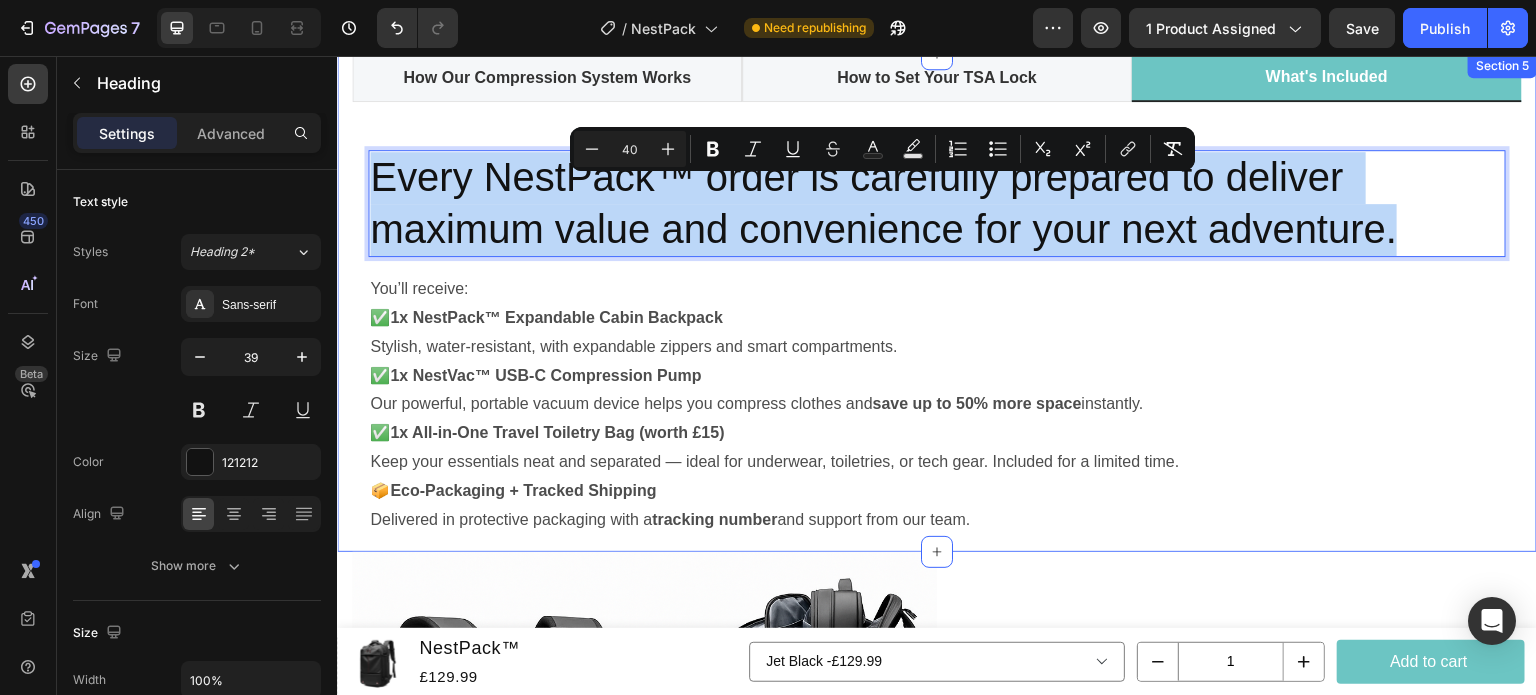drag, startPoint x: 1409, startPoint y: 260, endPoint x: 341, endPoint y: 191, distance: 1070.2266 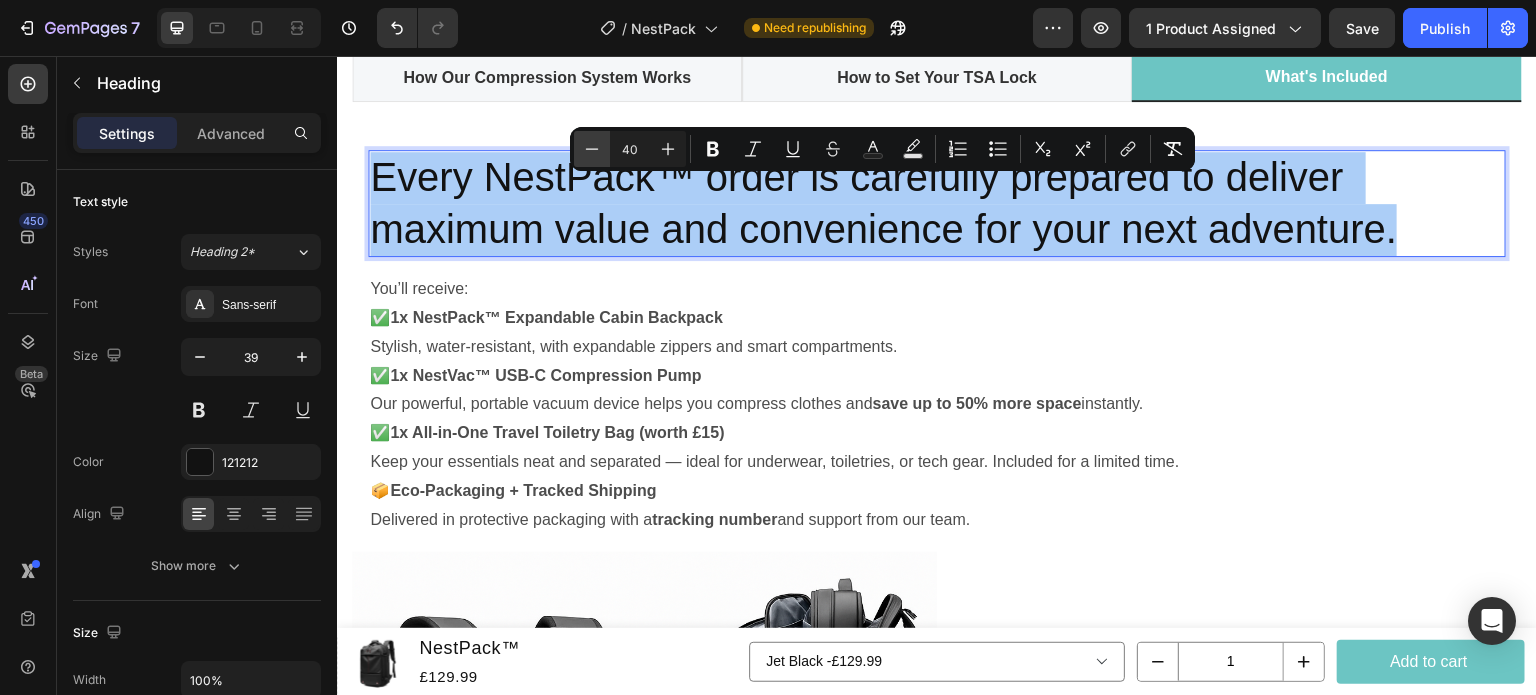 click 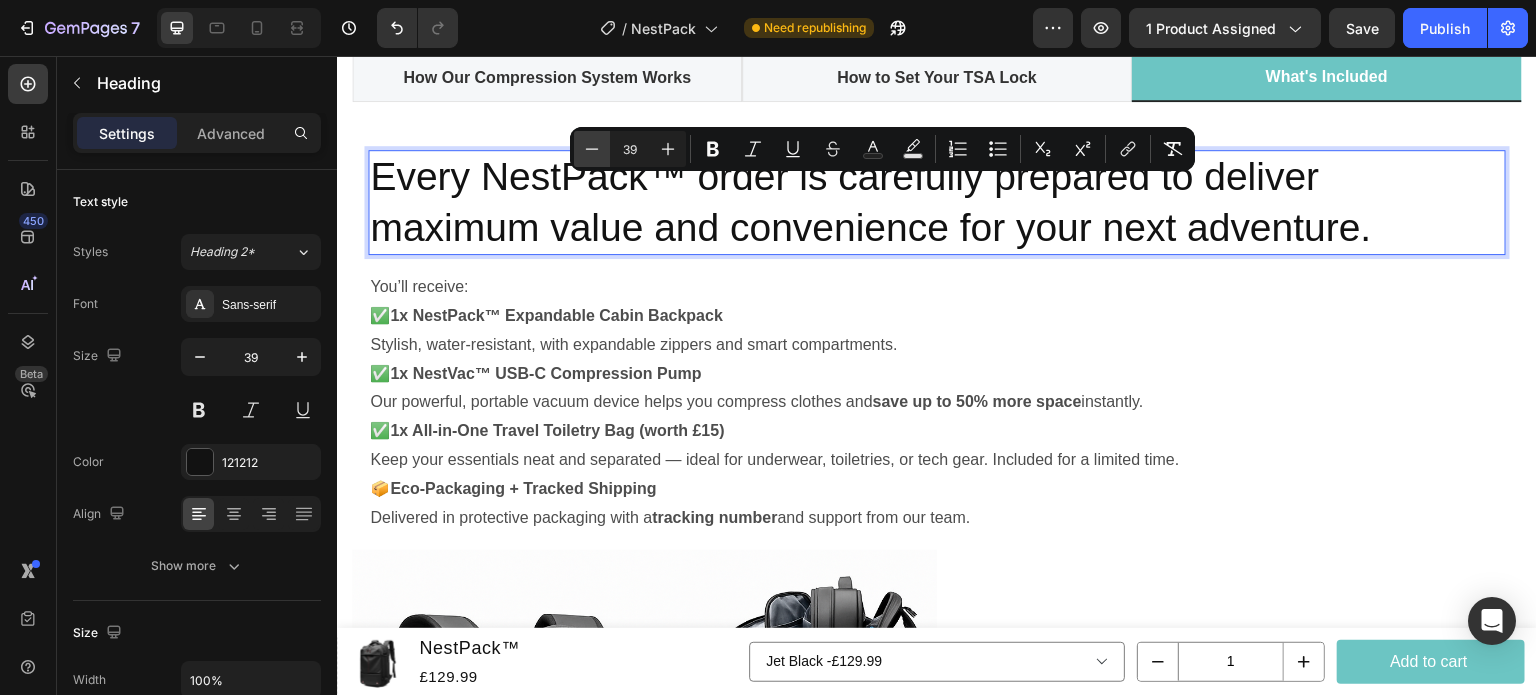 click 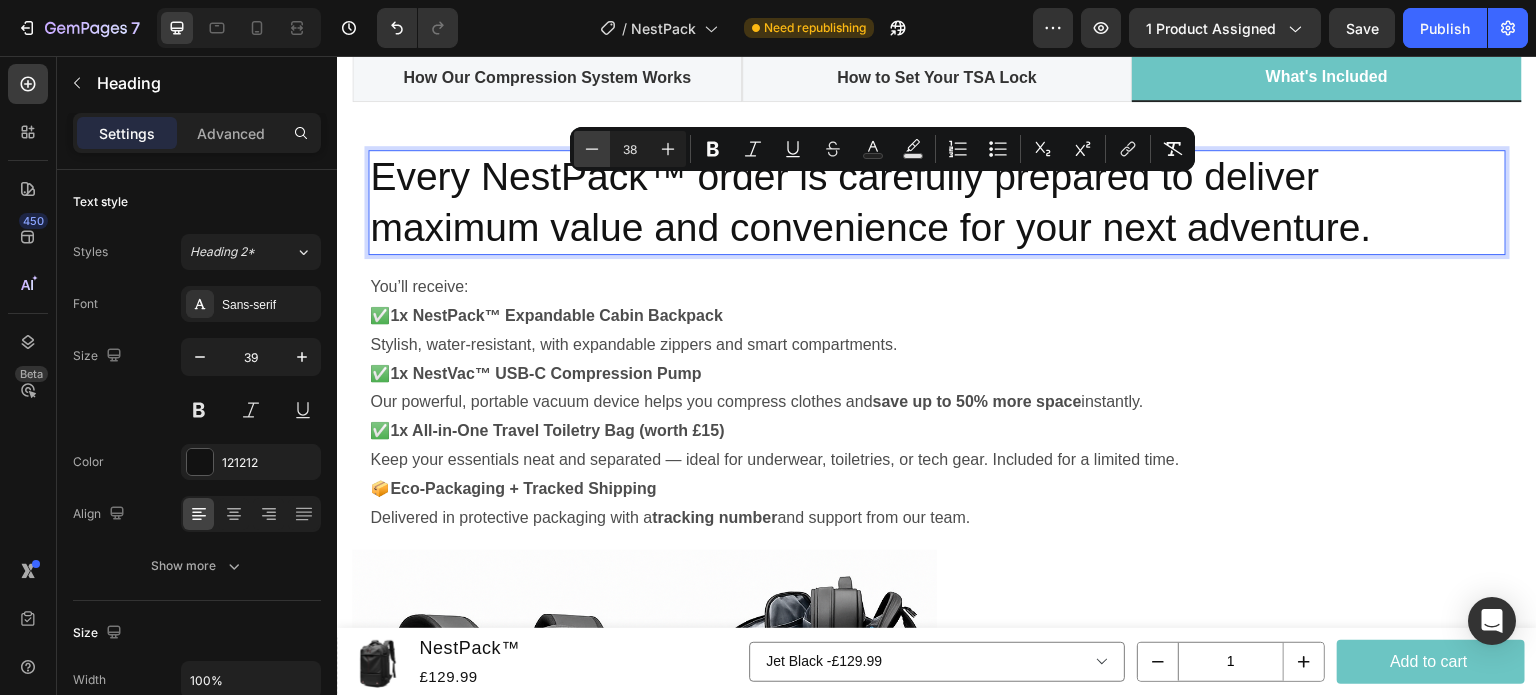 click 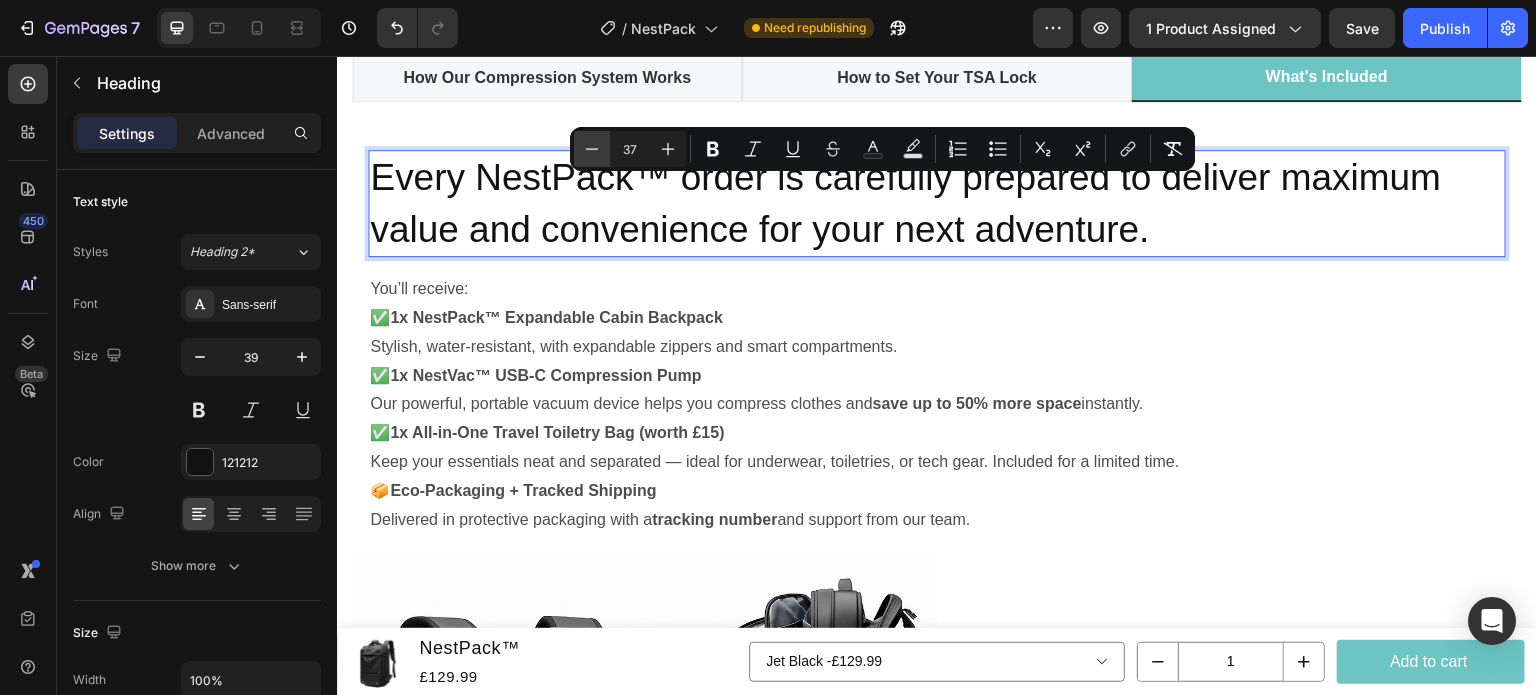 click 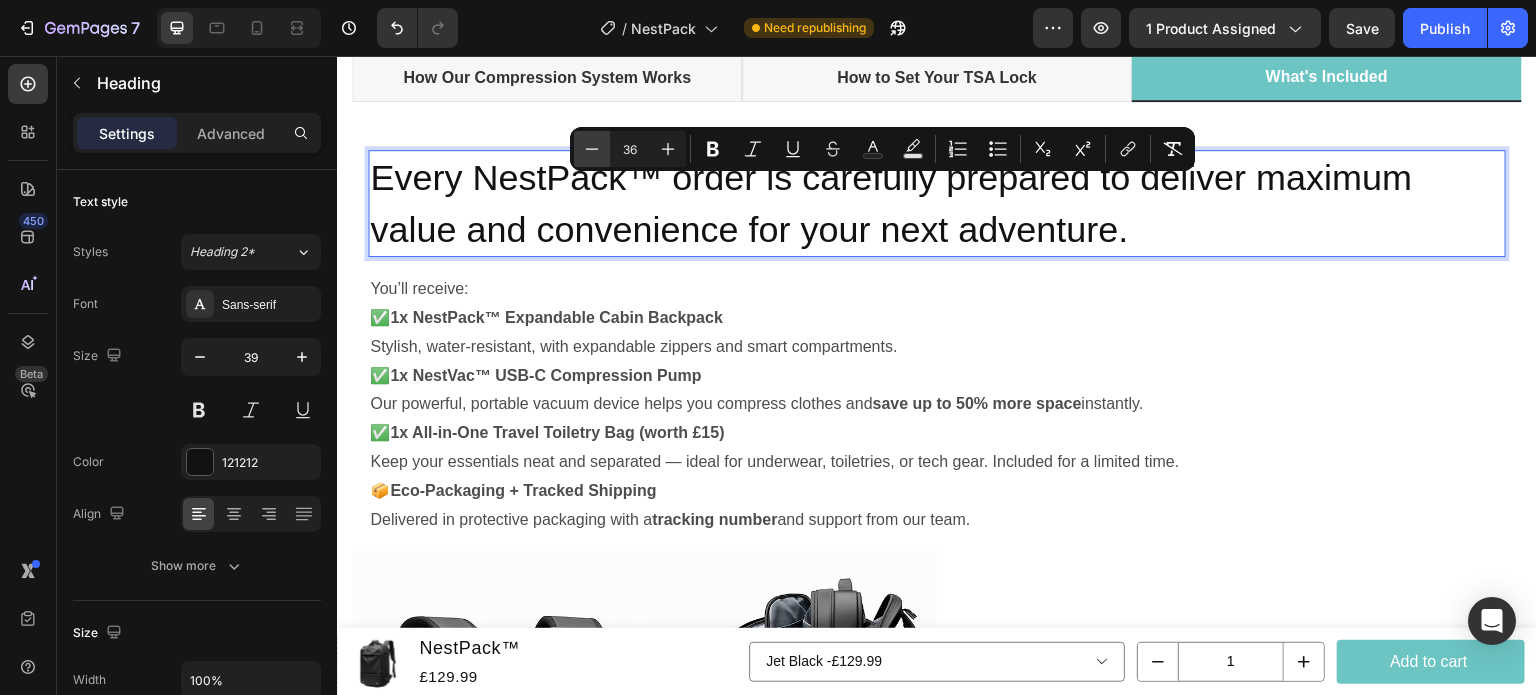 click 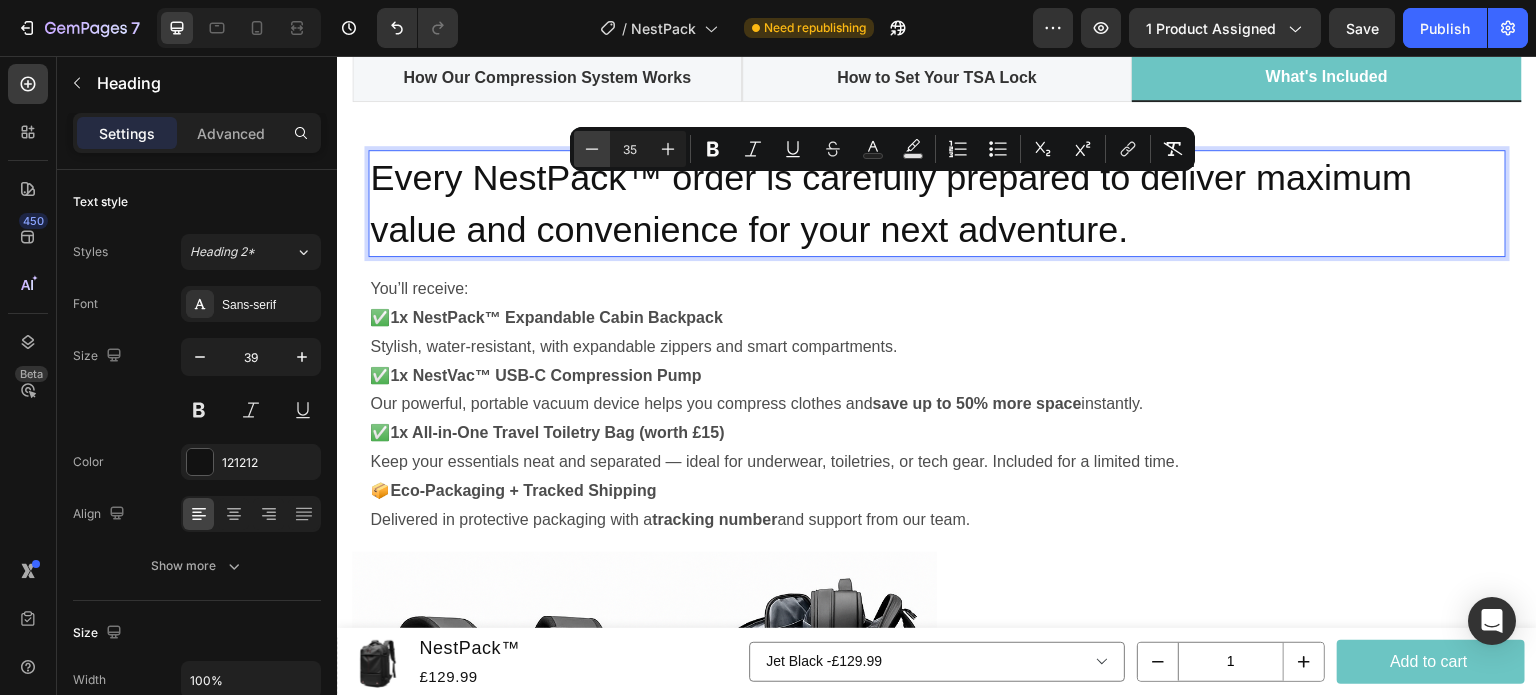 click 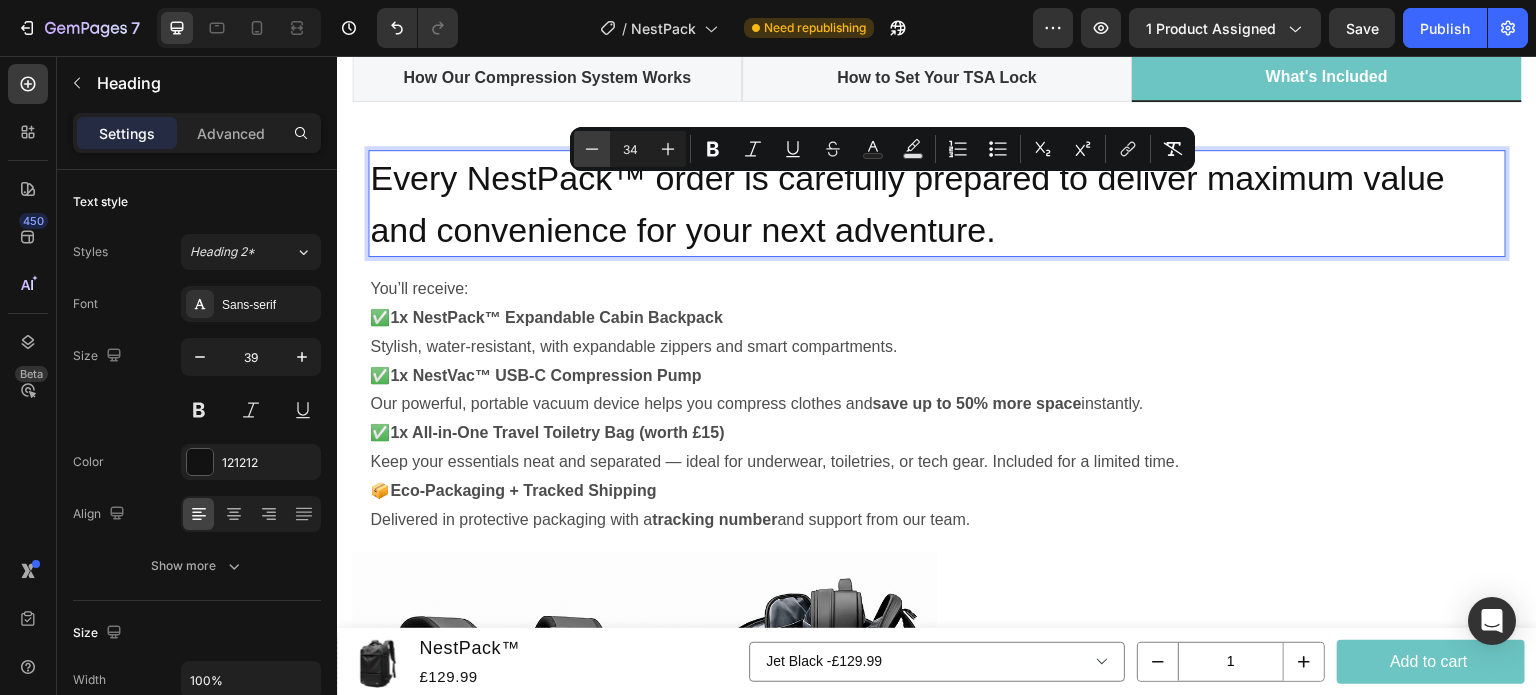 click 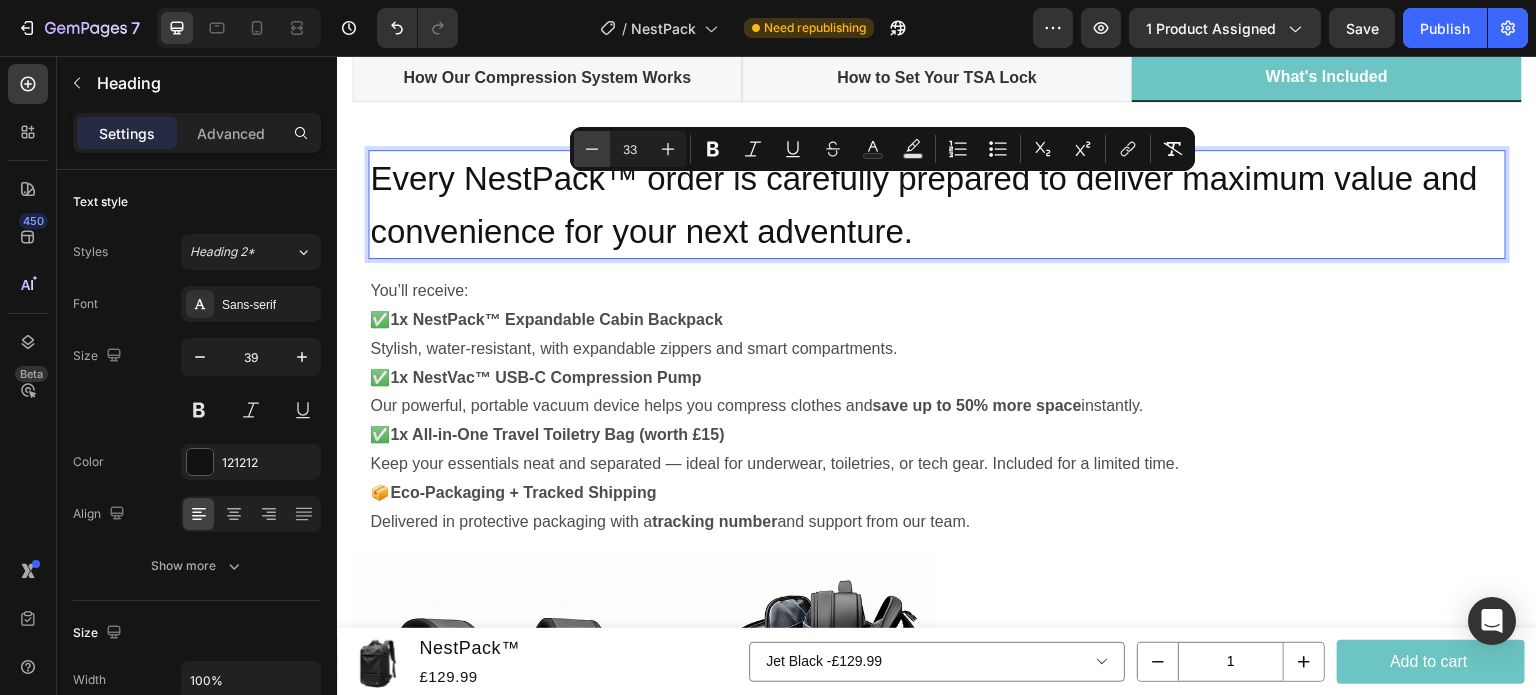 click 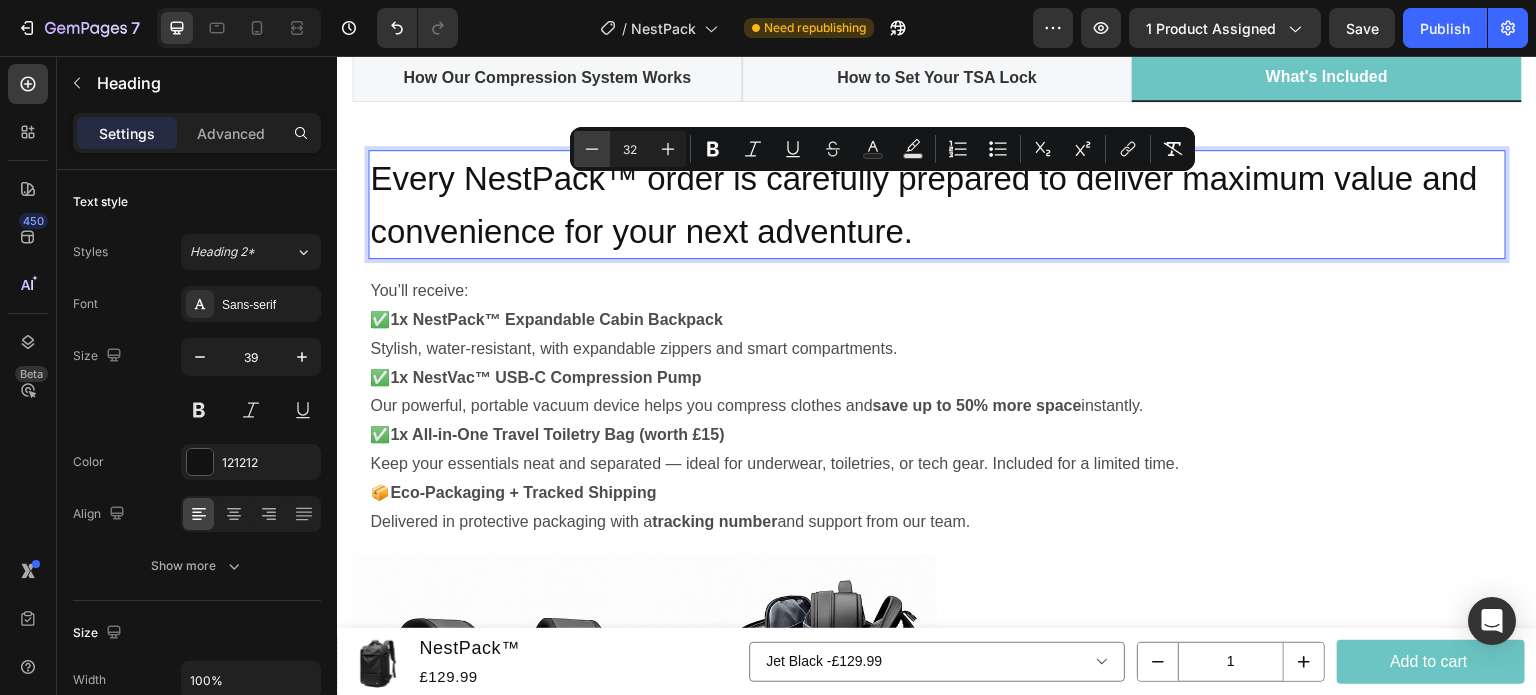 click 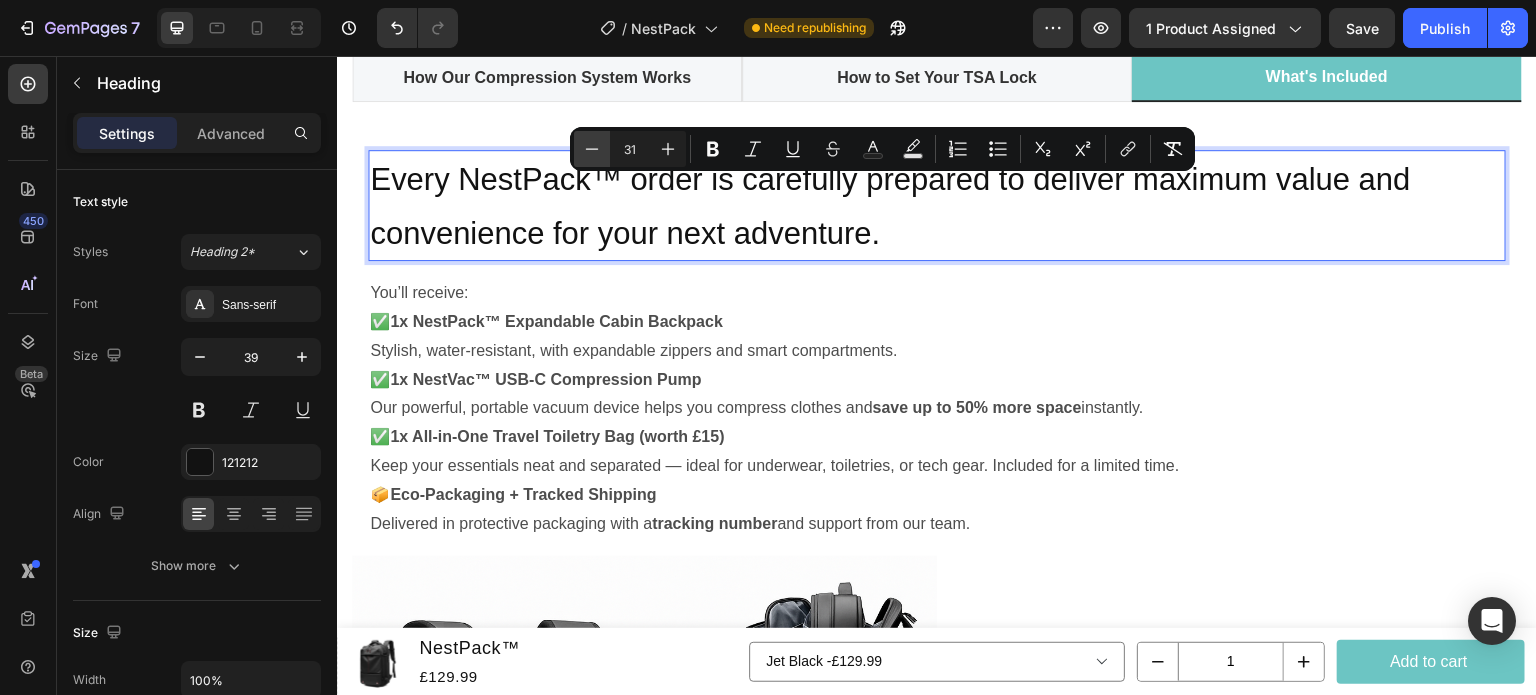 click 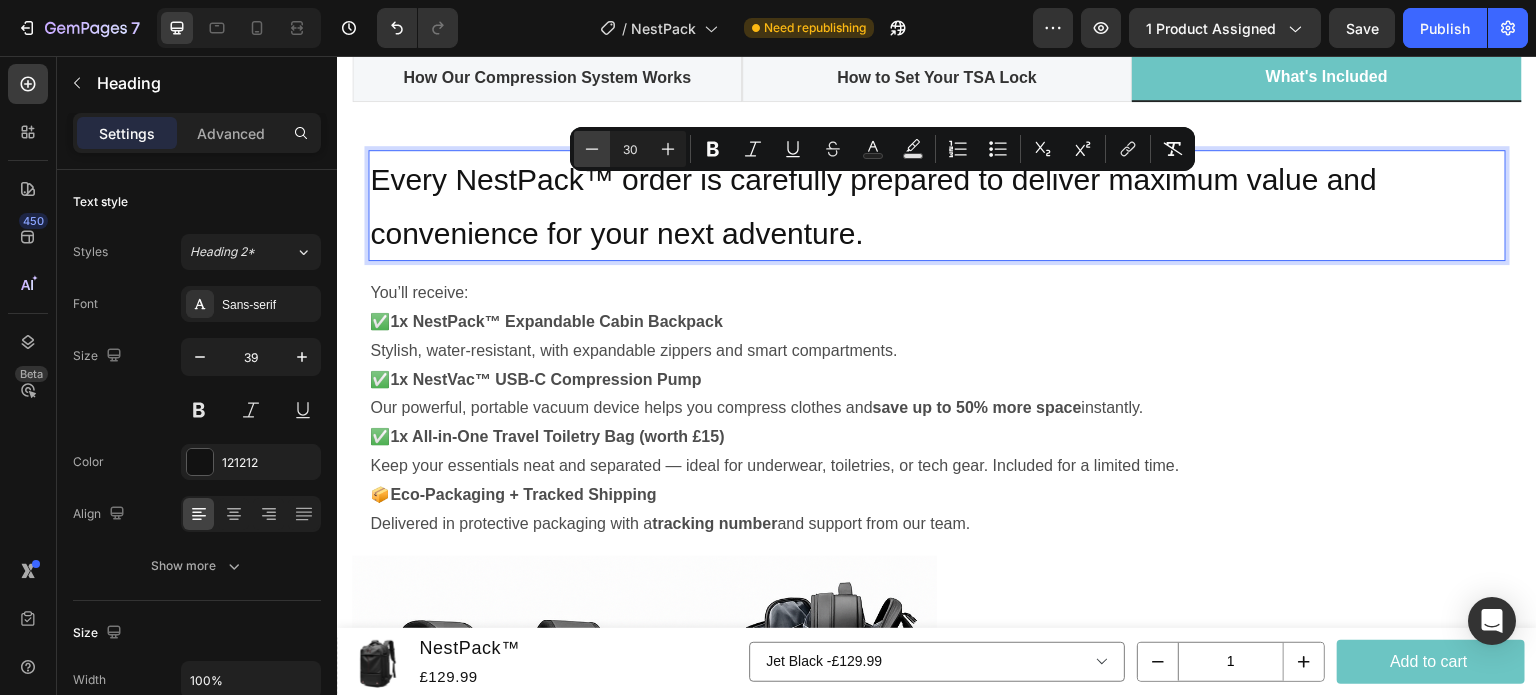 click 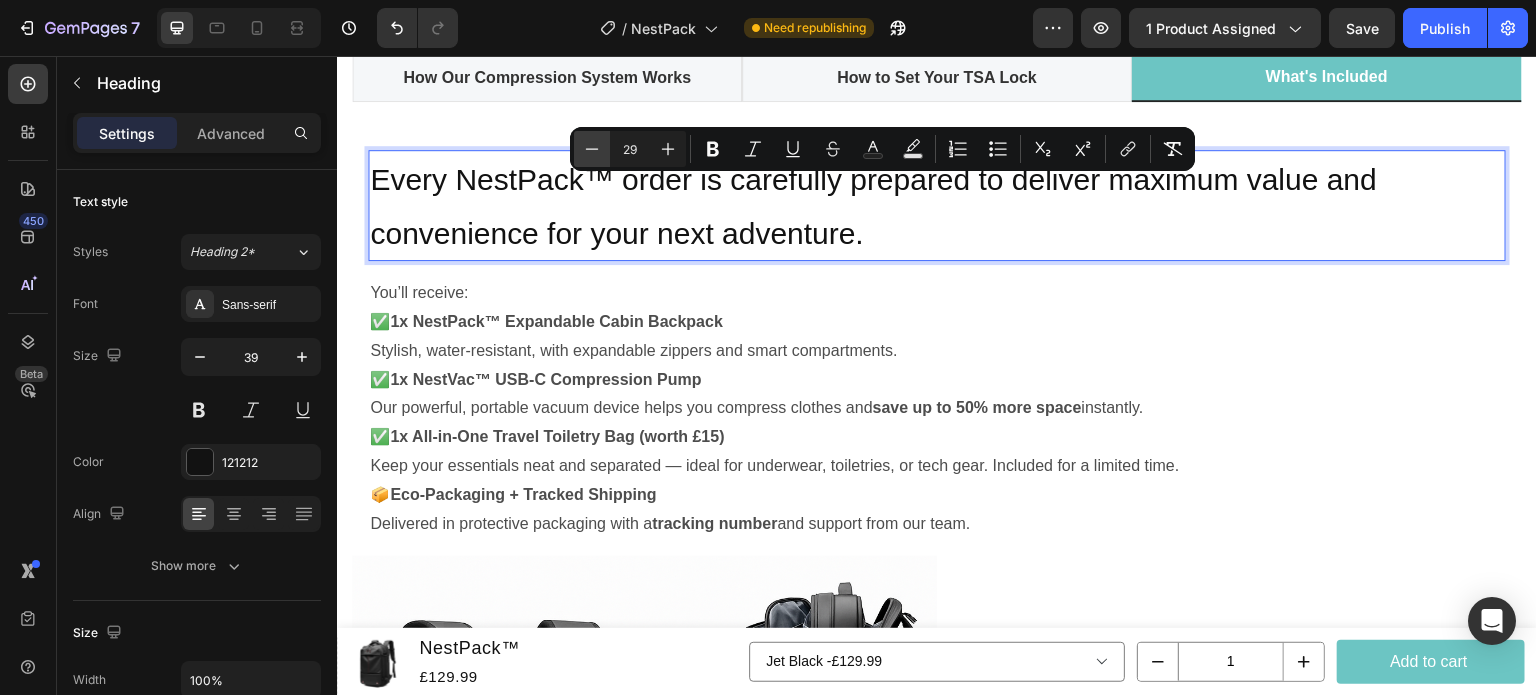 click 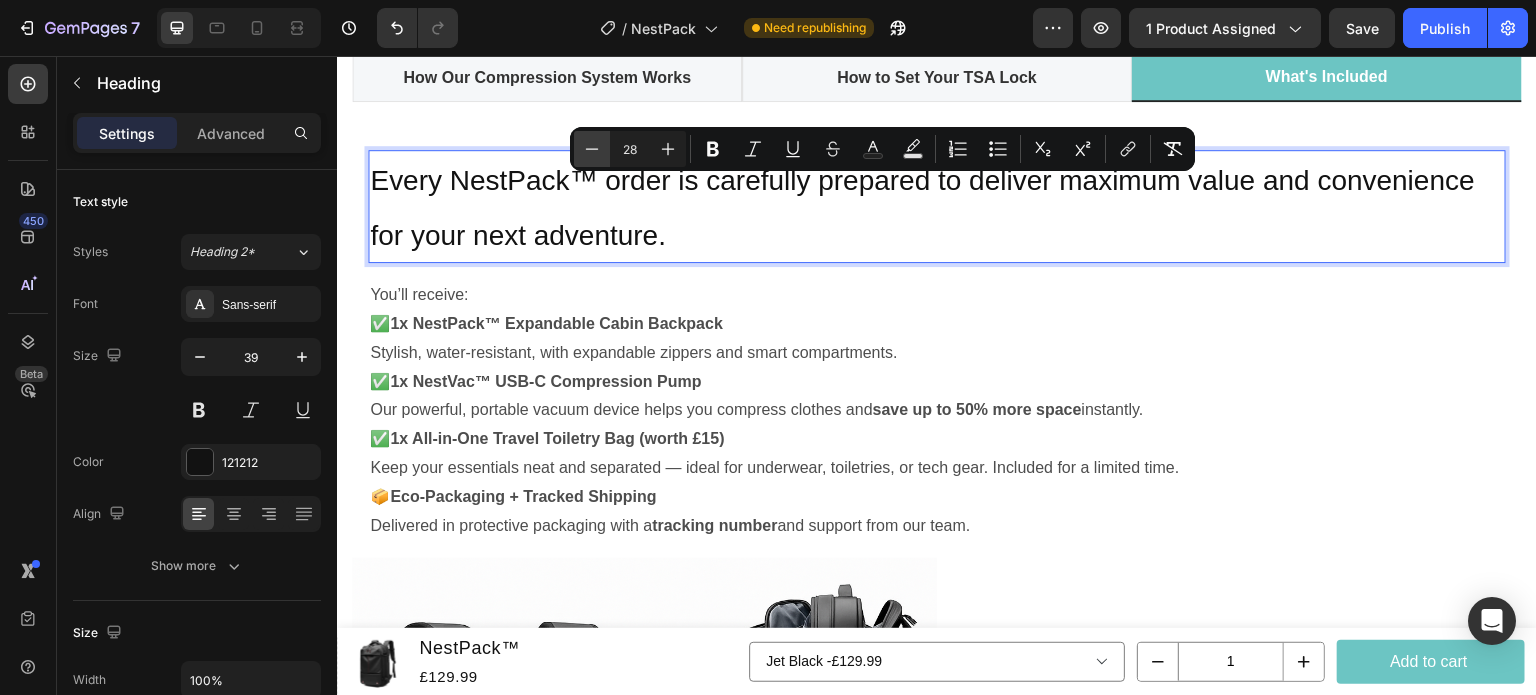 click 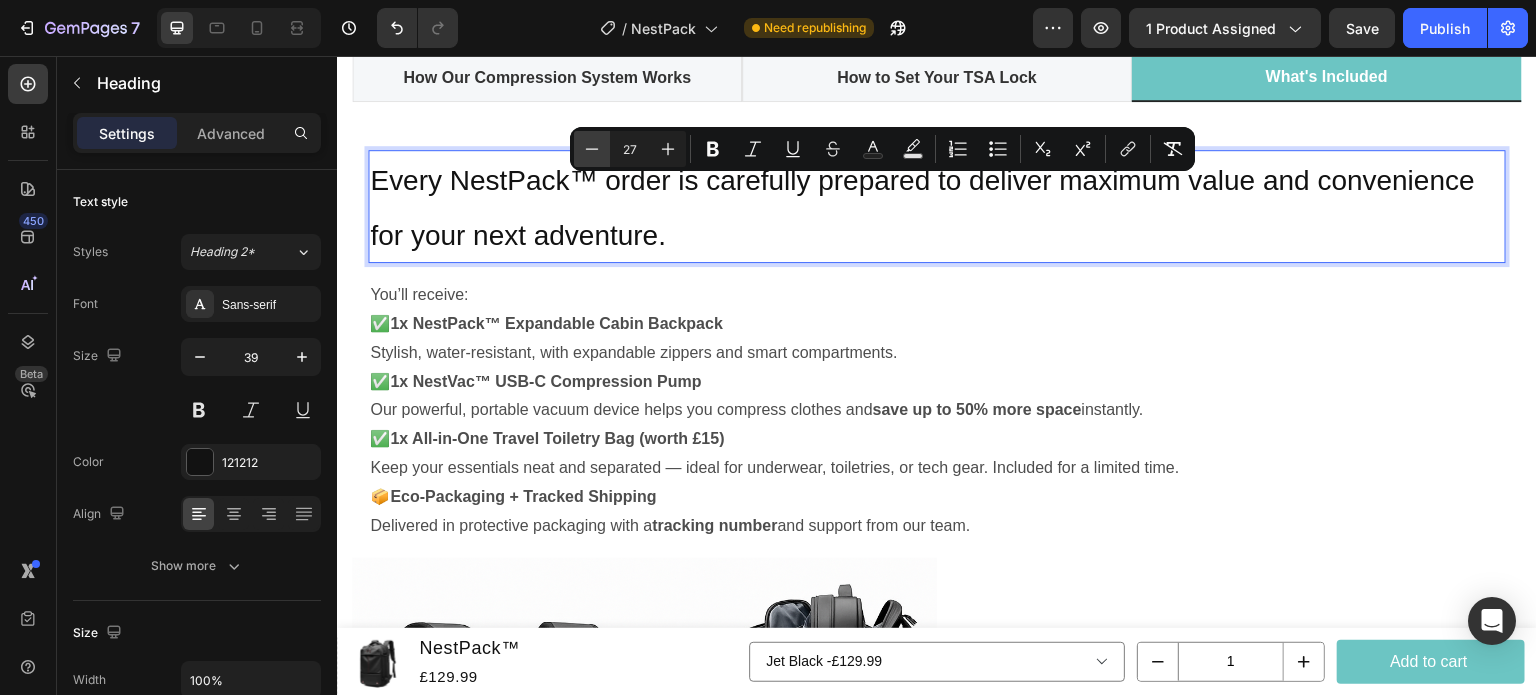 click 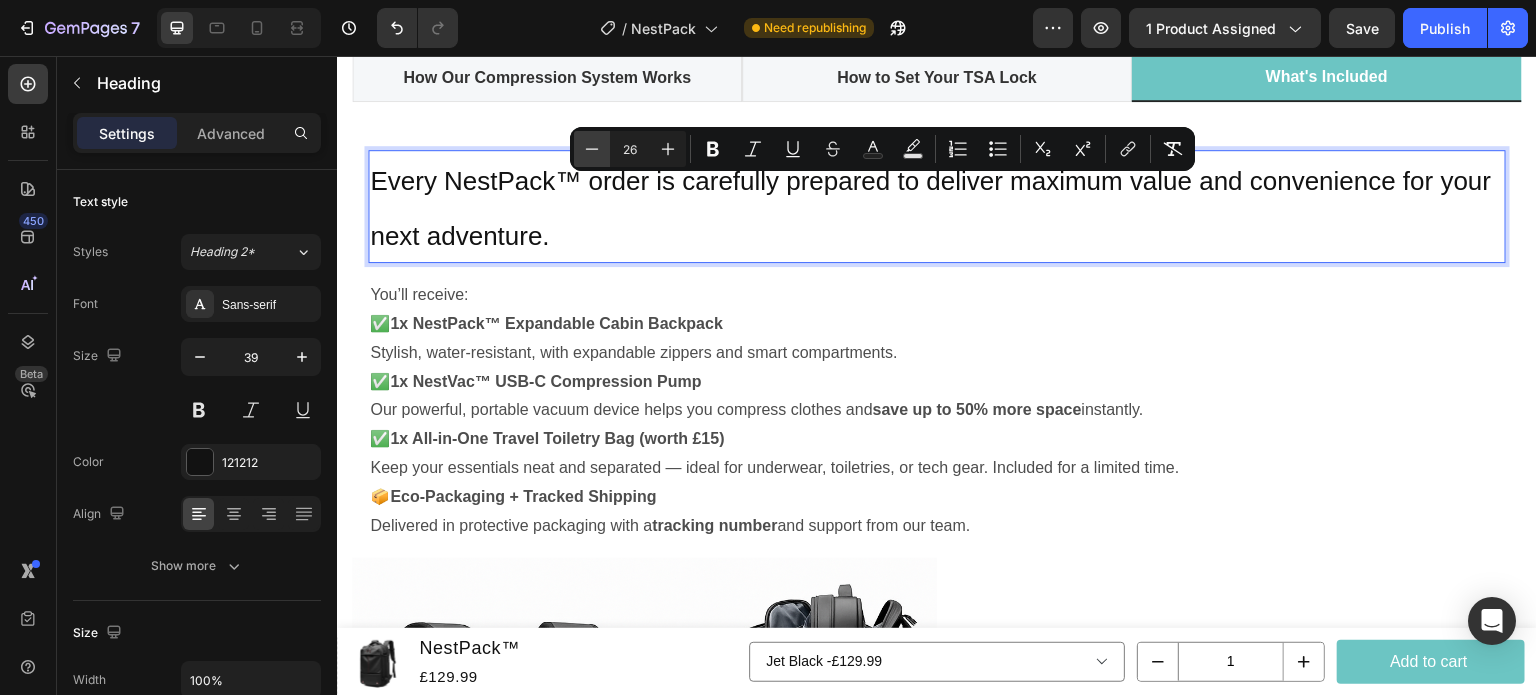 click 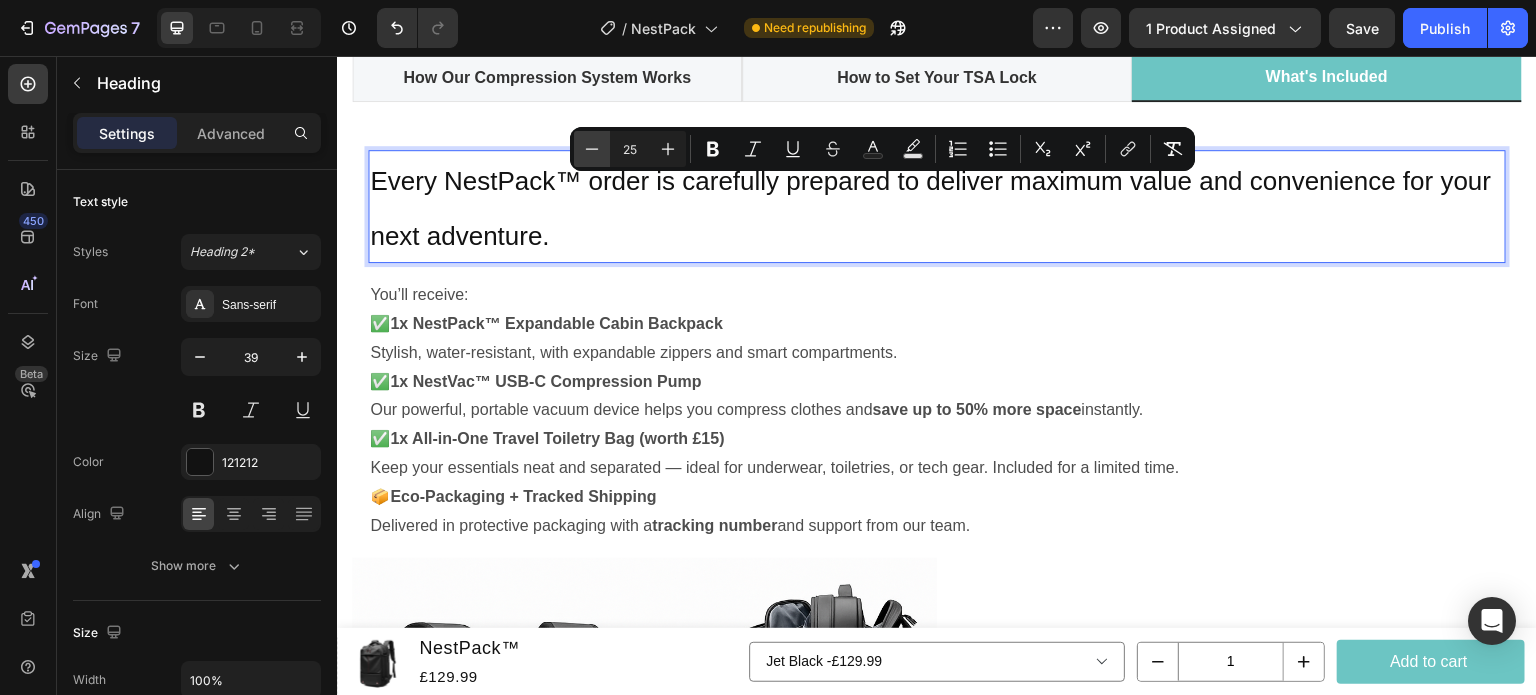 click 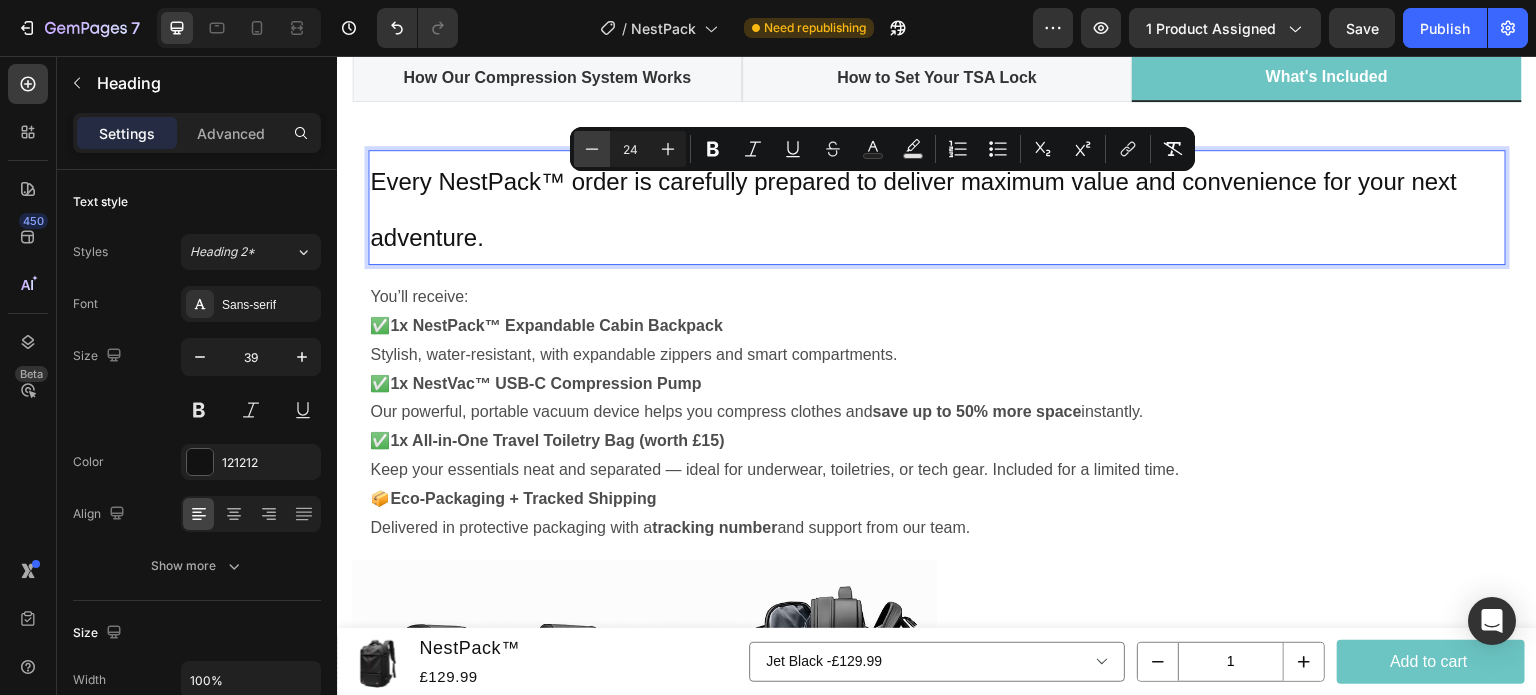 click 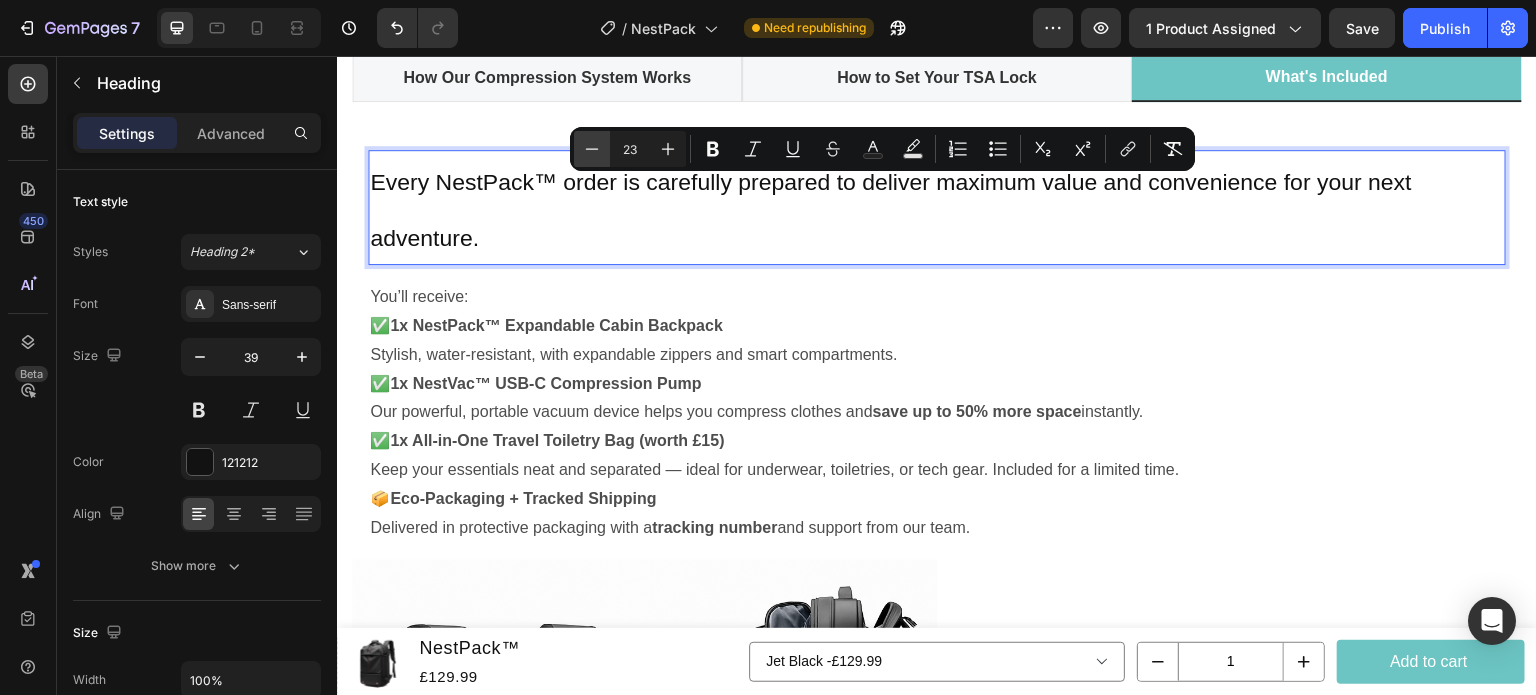 click 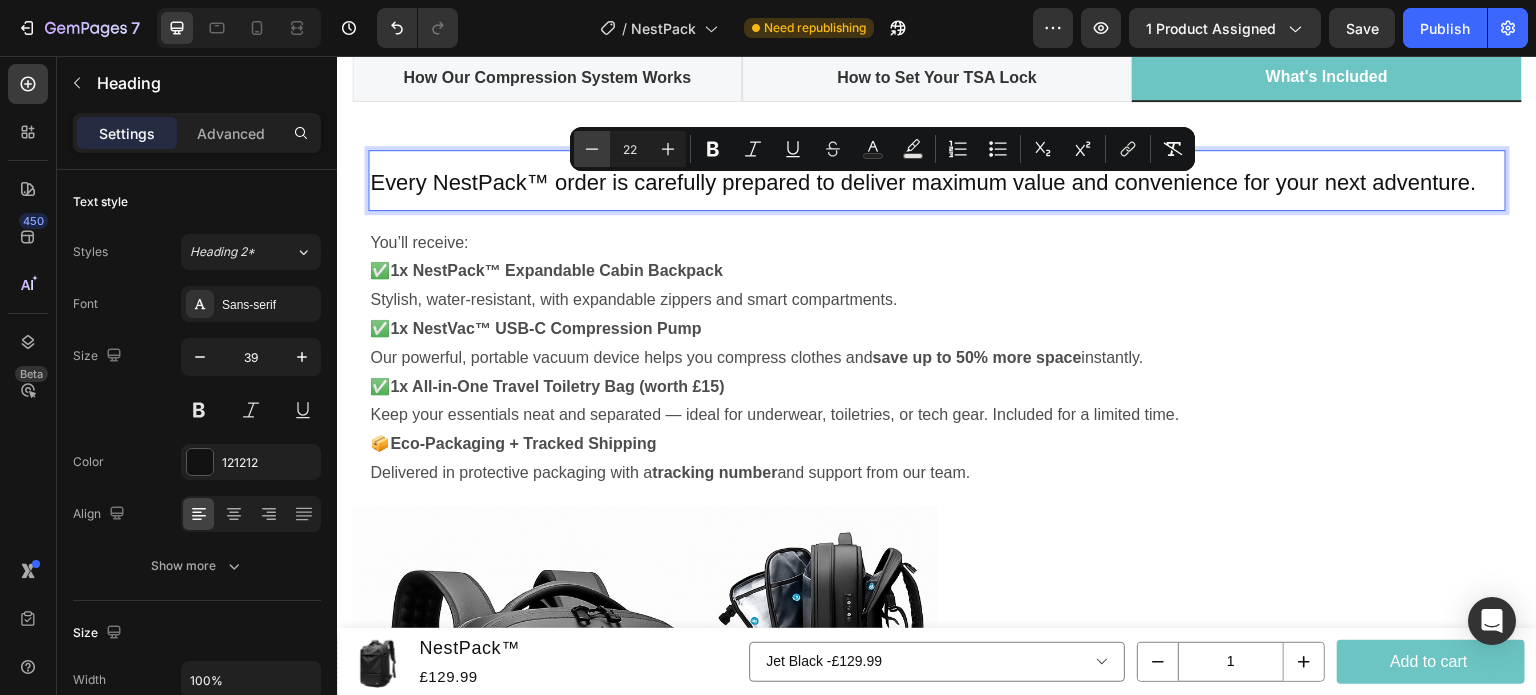 click 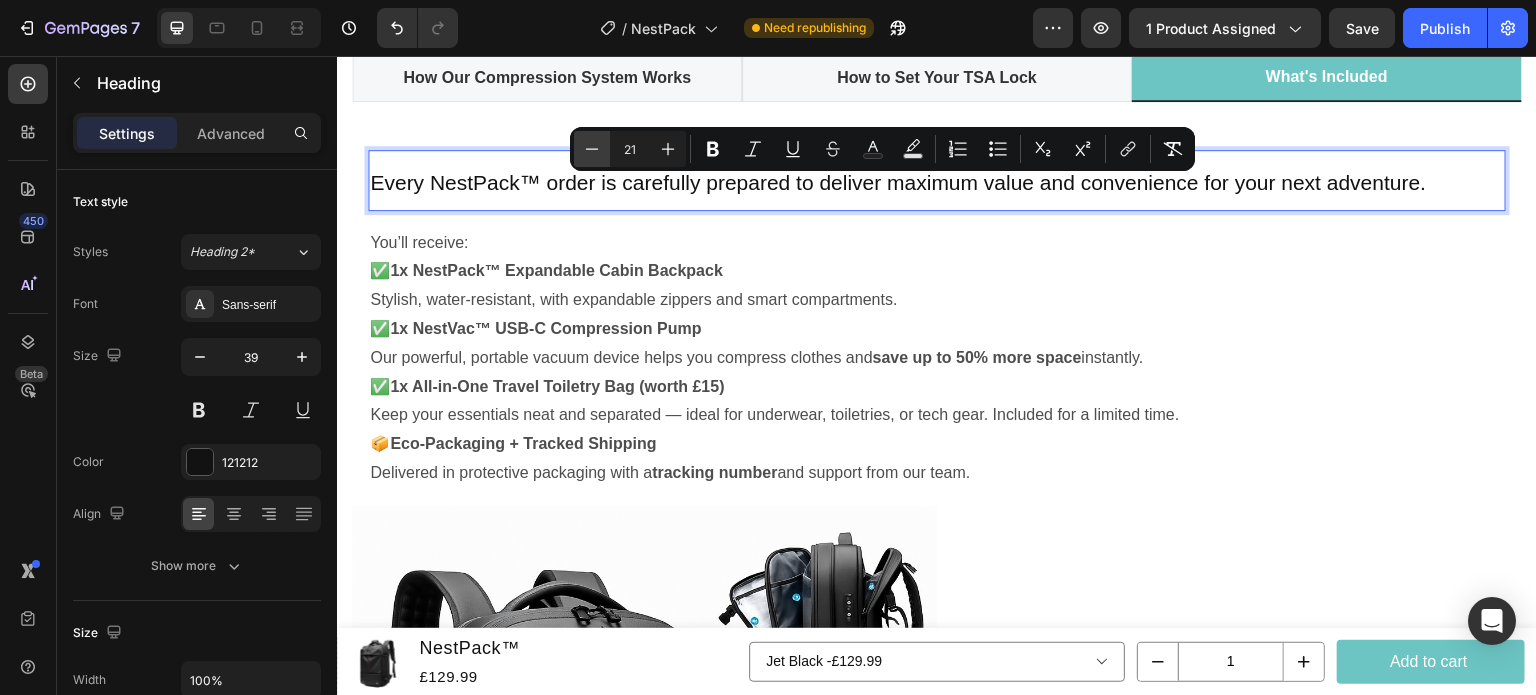 click 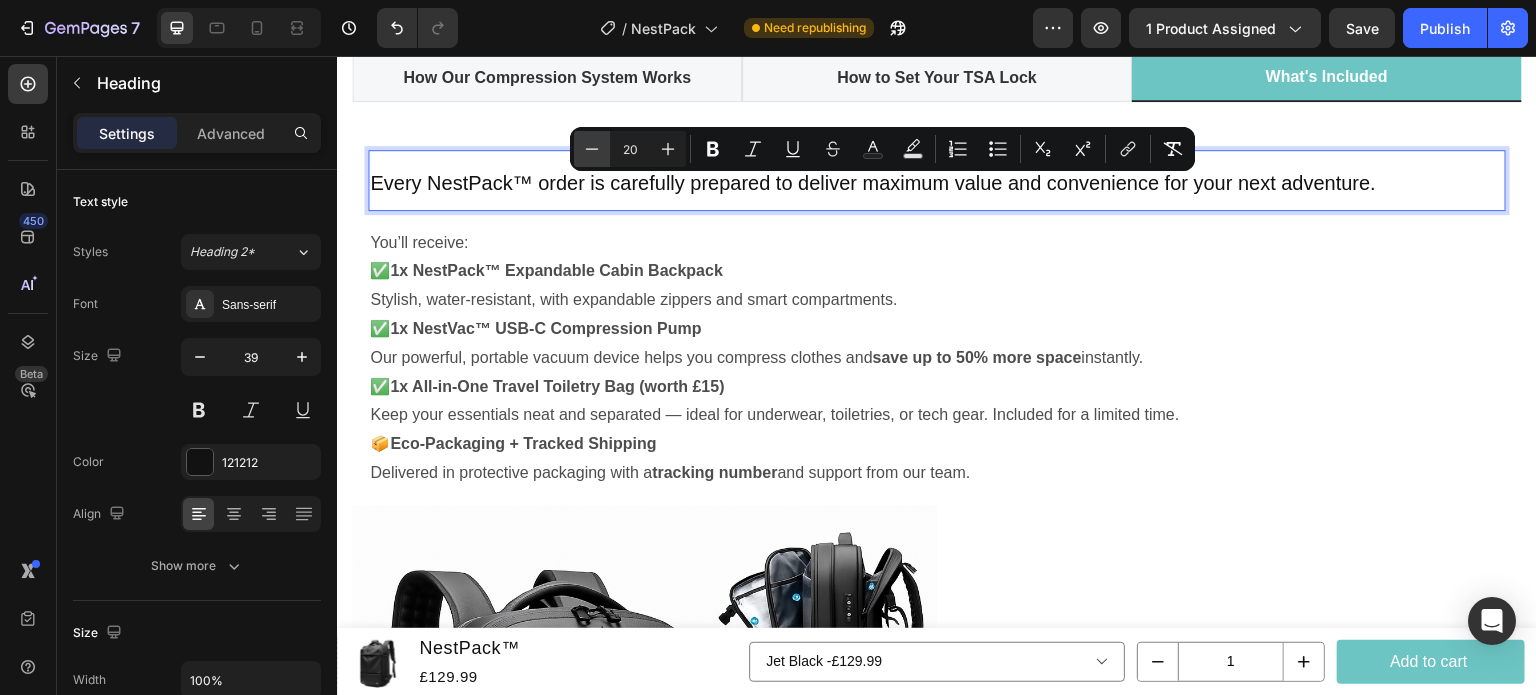 click 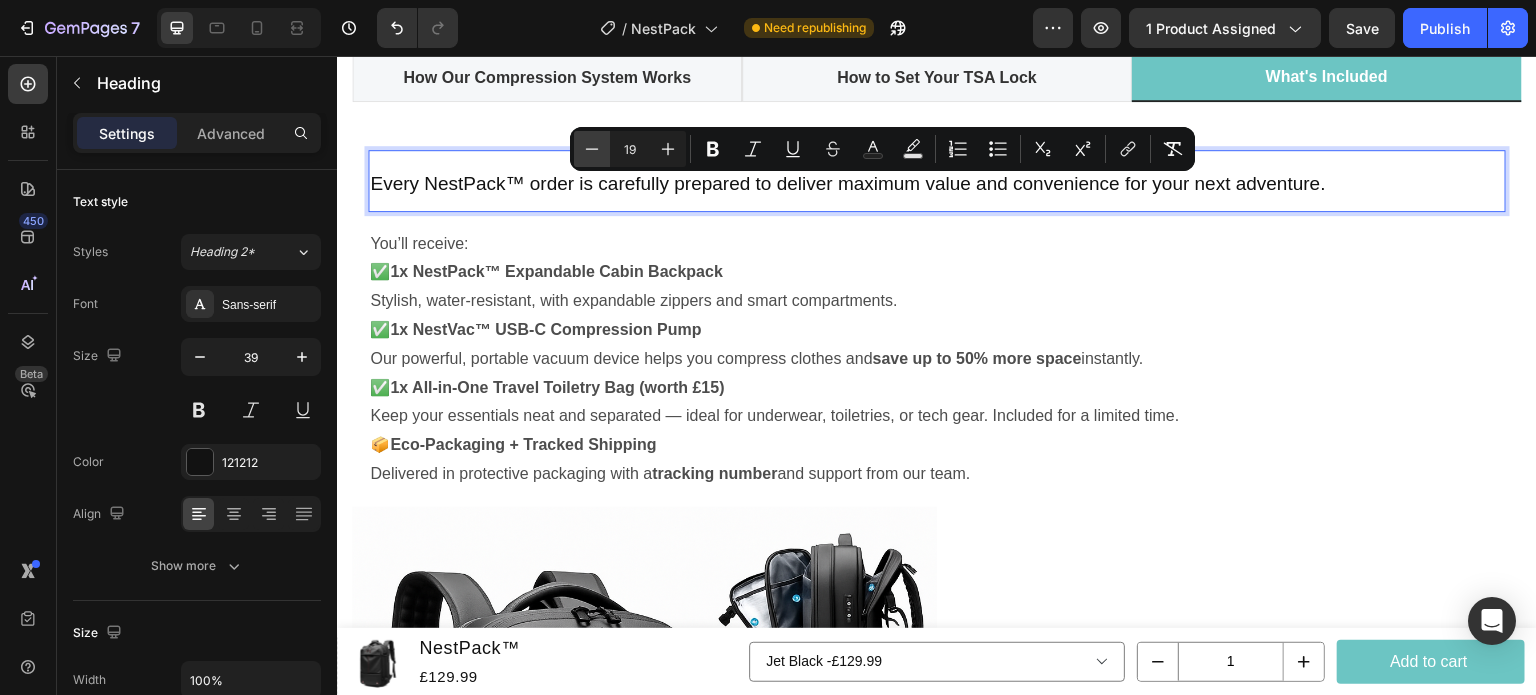click 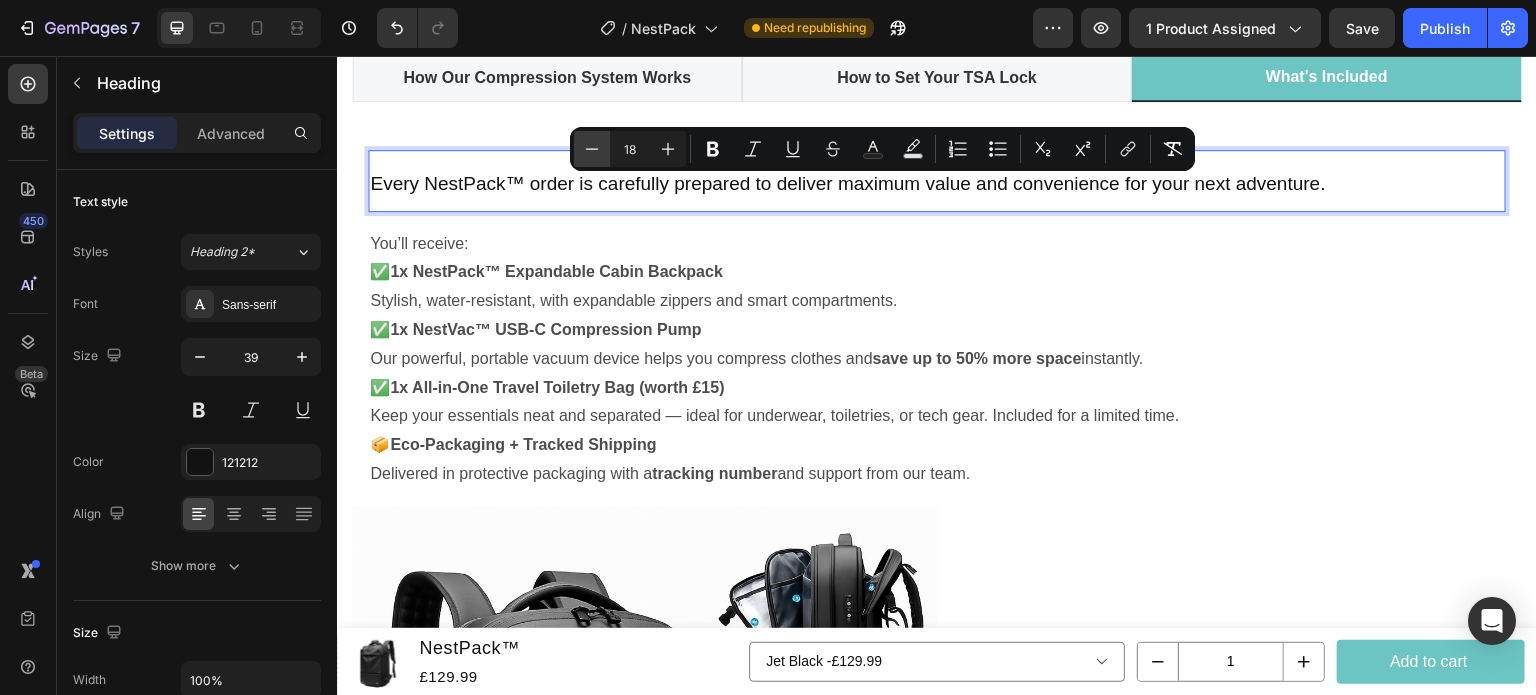 click 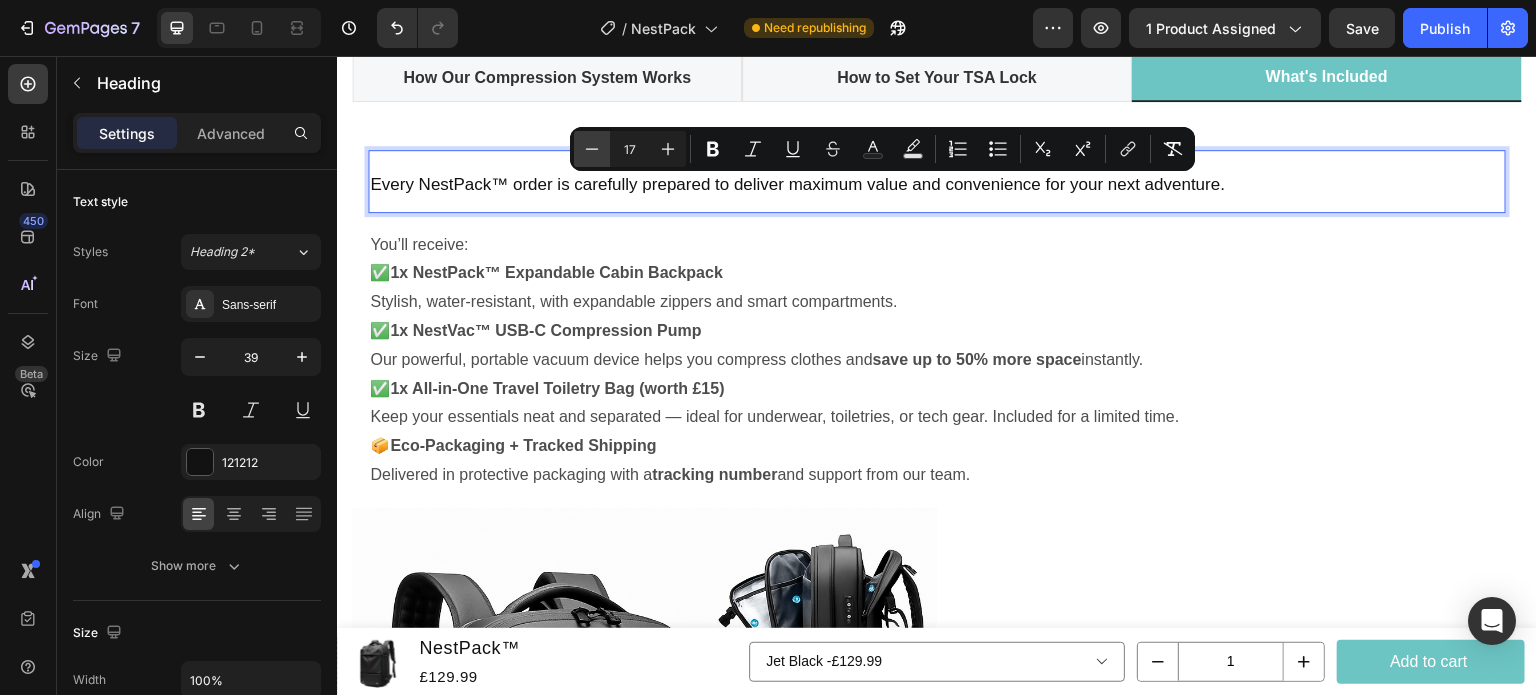 click 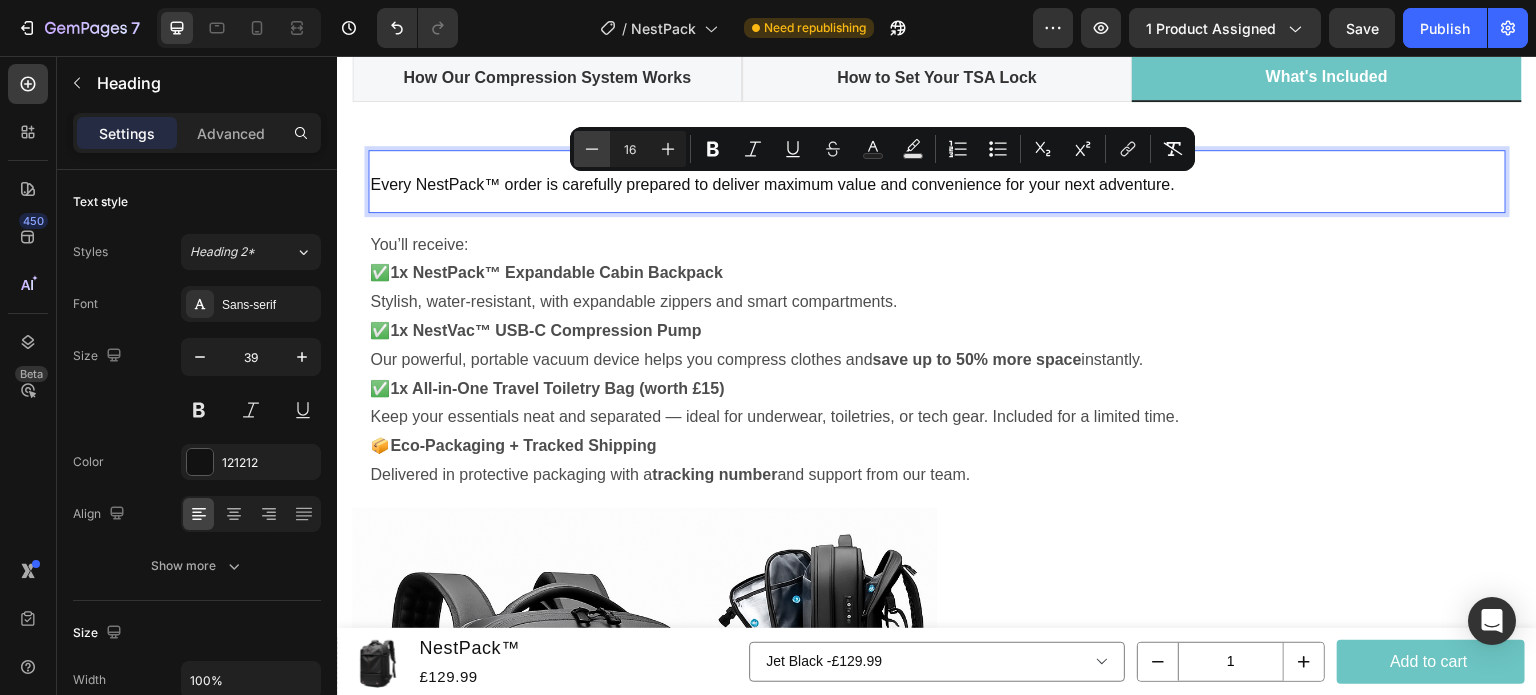 click 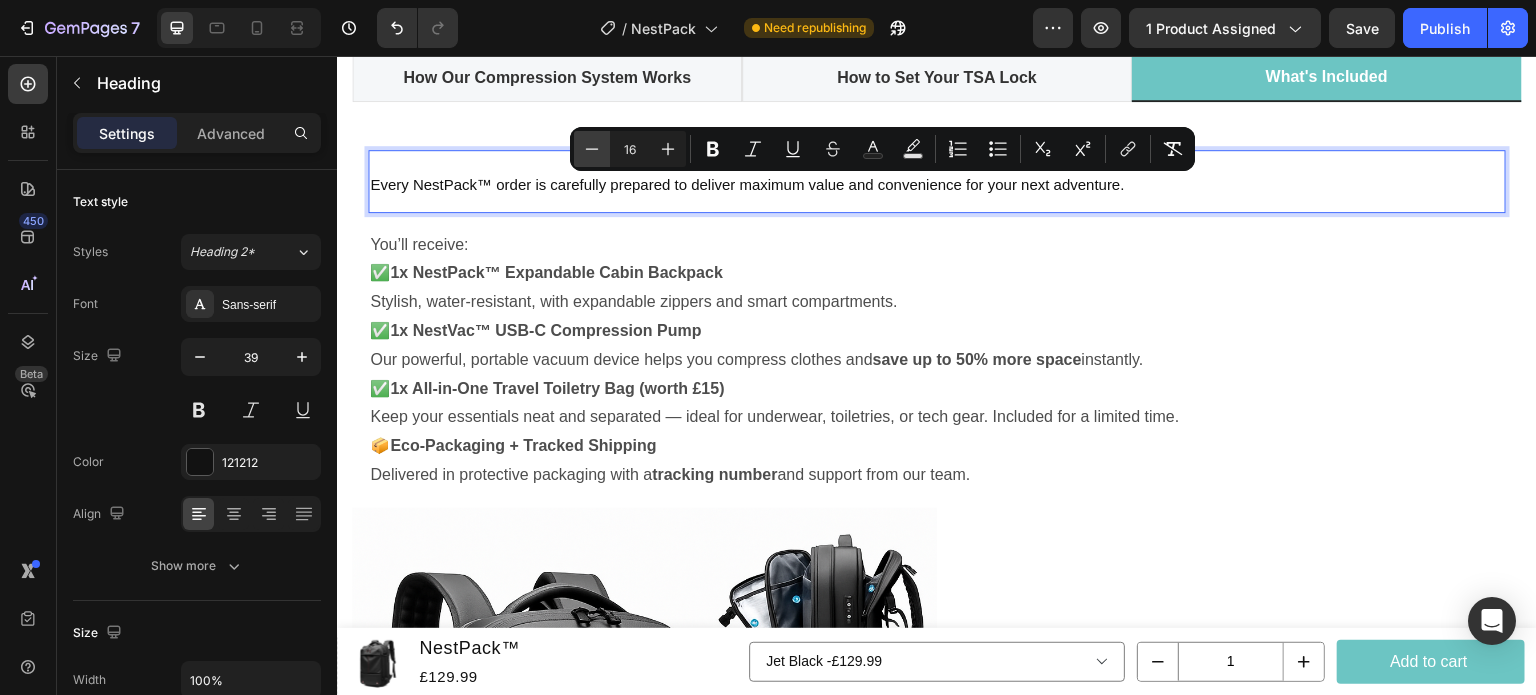 type on "15" 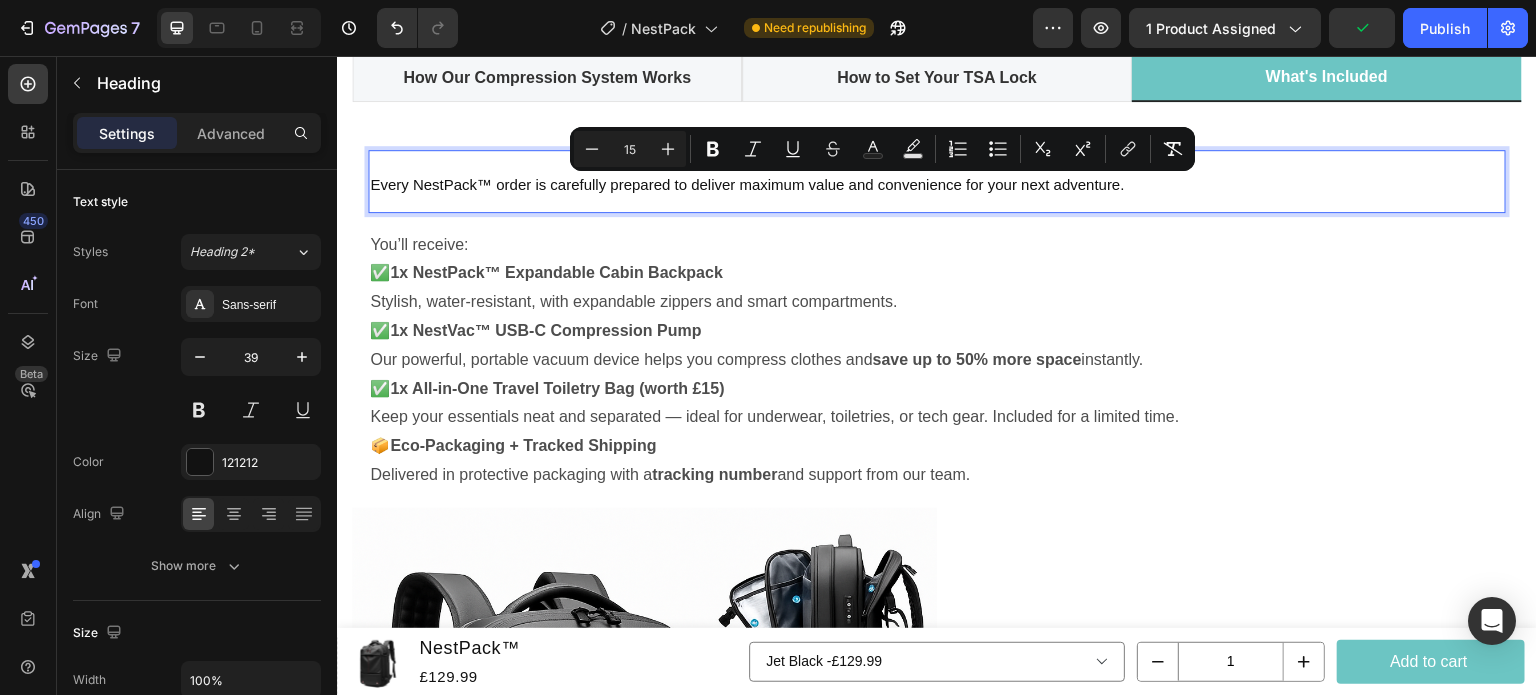 click on "✅  1x NestPack™ Expandable Cabin Backpack Stylish, water-resistant, with expandable zippers and smart compartments." at bounding box center [937, 288] 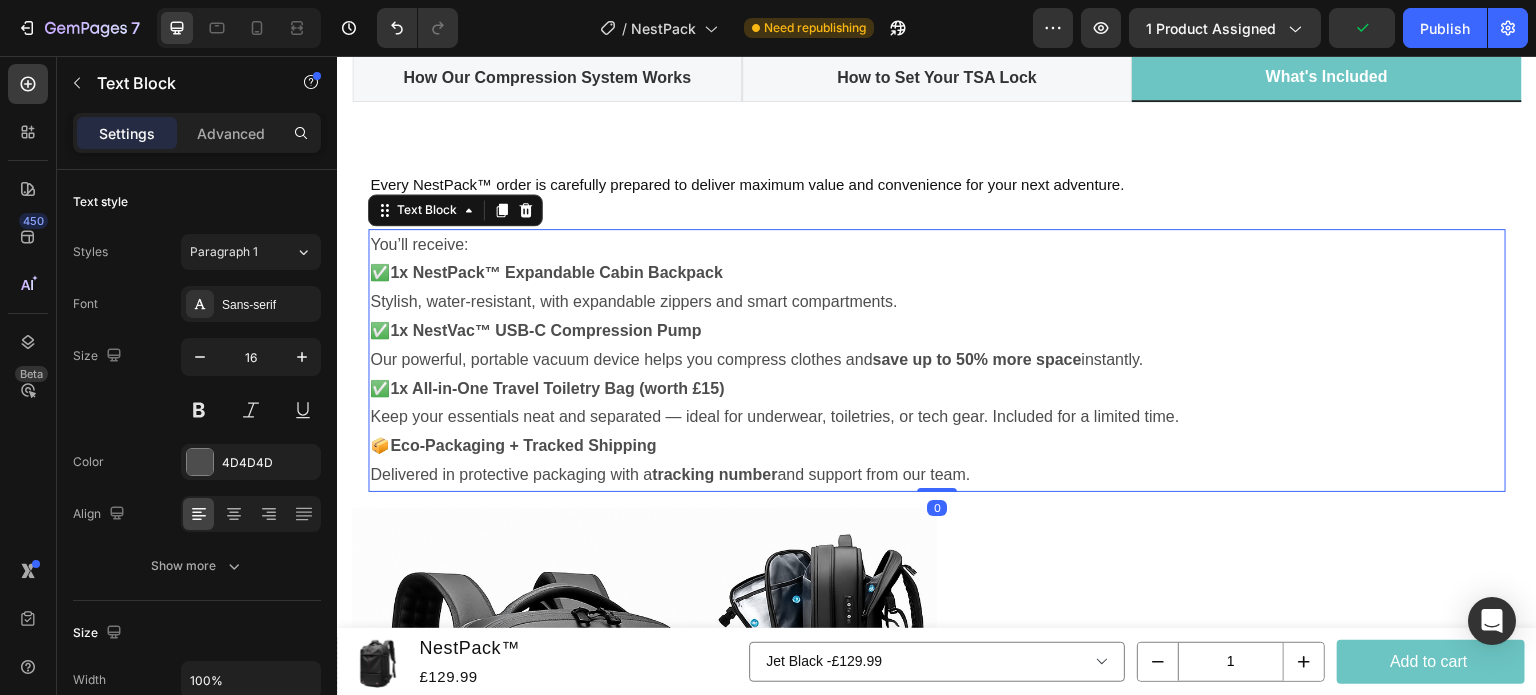 click on "📦  Eco-Packaging + Tracked Shipping Delivered in protective packaging with a  tracking number  and support from our team." at bounding box center [937, 461] 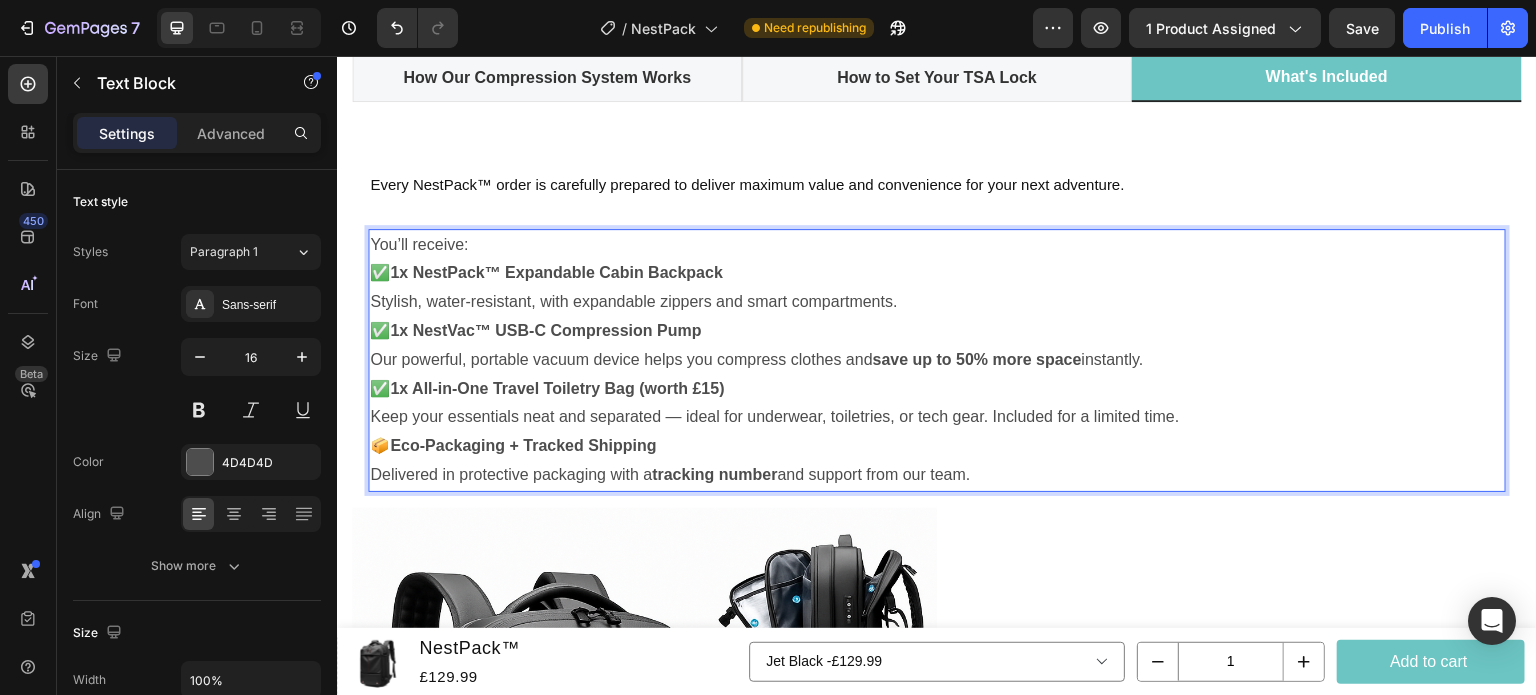click on "📦  Eco-Packaging + Tracked Shipping Delivered in protective packaging with a  tracking number  and support from our team." at bounding box center [937, 461] 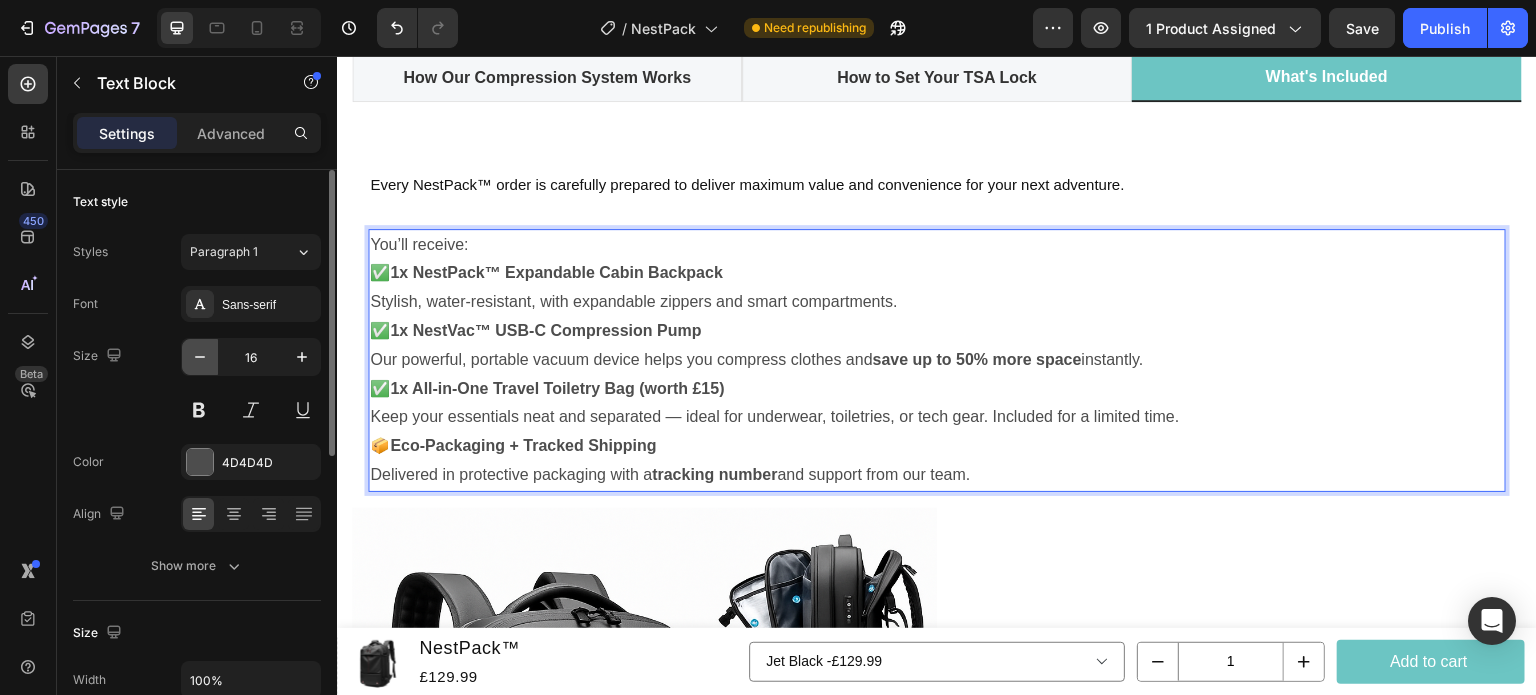 click 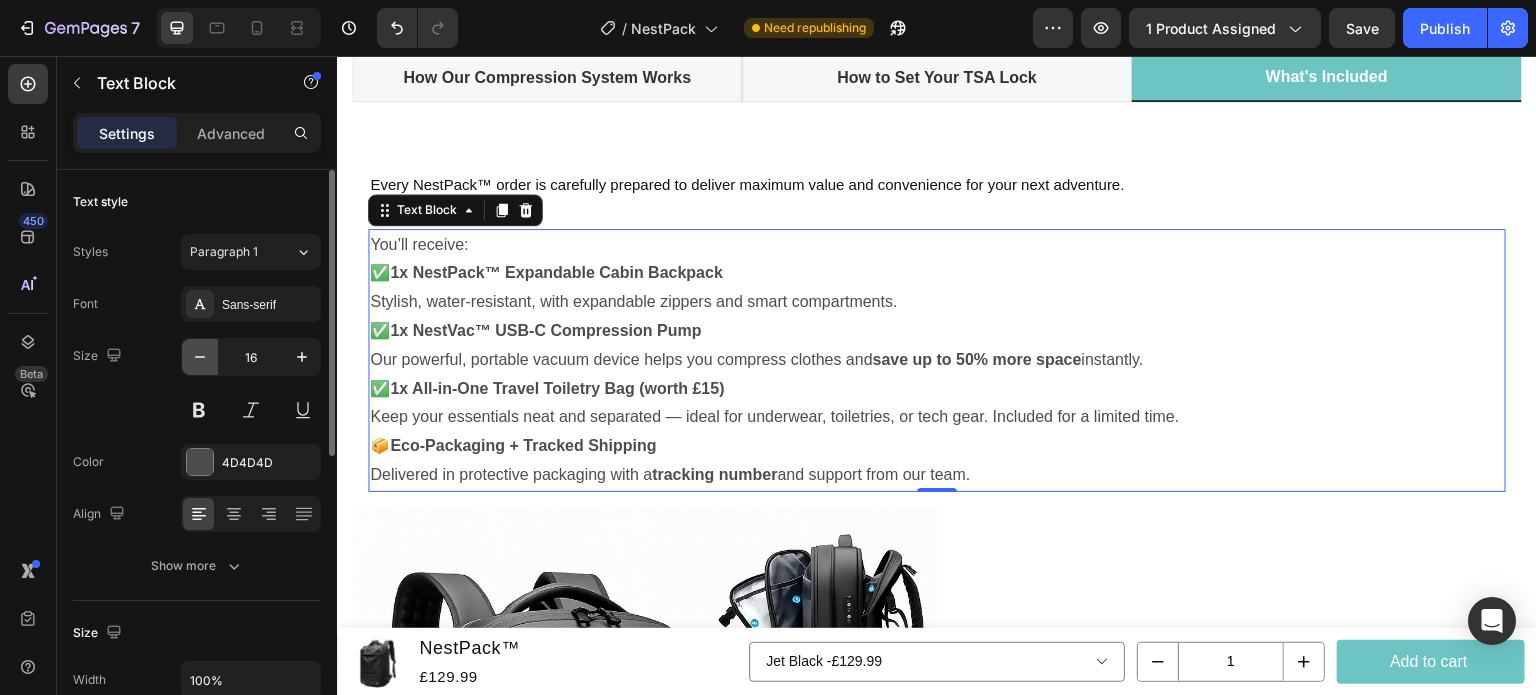 type on "15" 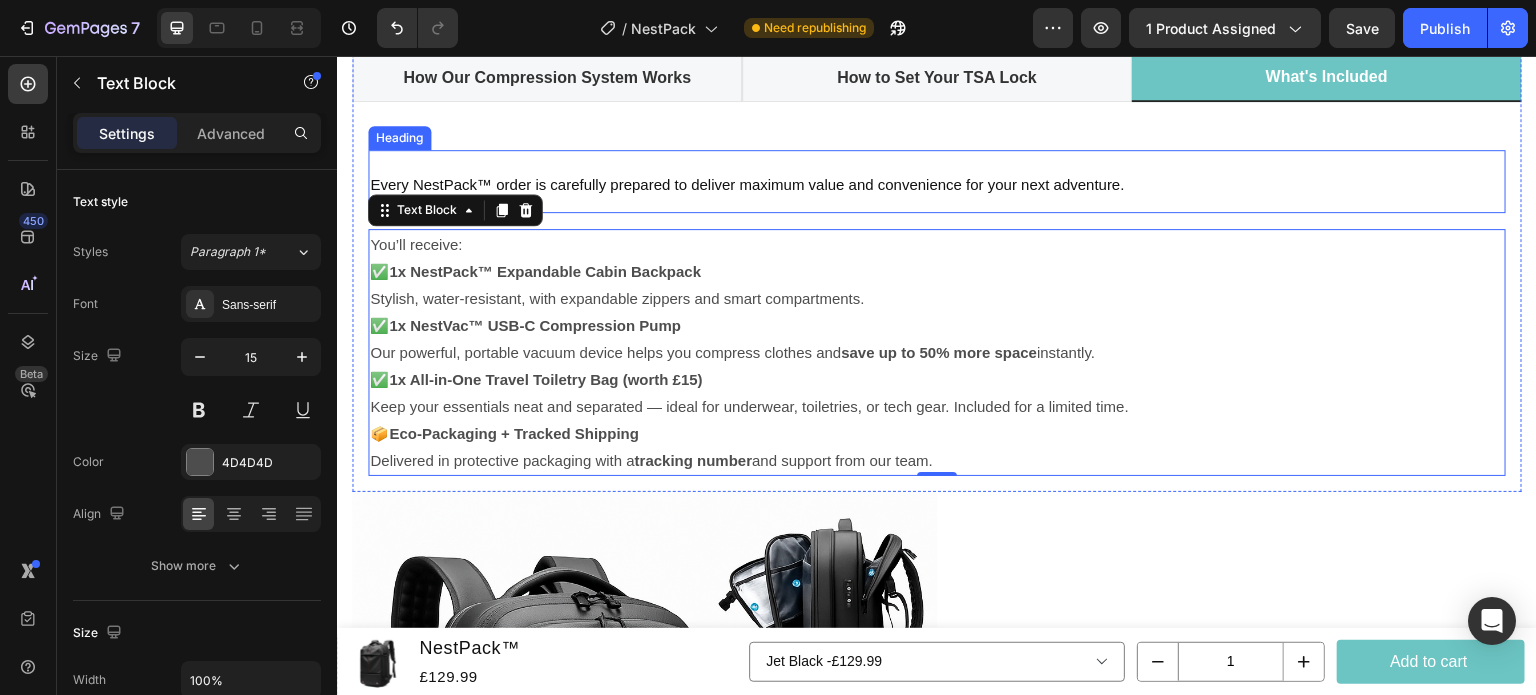 click on "Every NestPack™ order is carefully prepared to deliver maximum value and convenience for your next adventure." at bounding box center (747, 184) 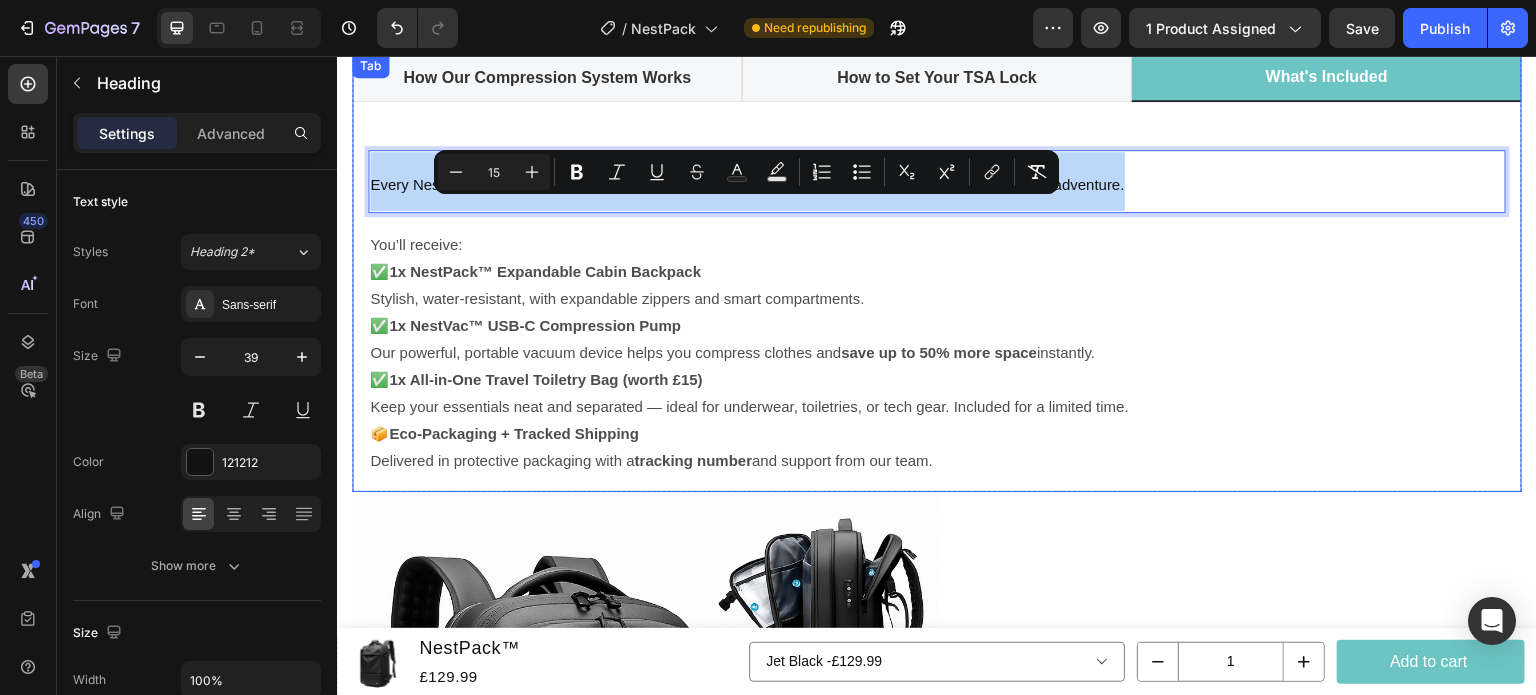 drag, startPoint x: 1191, startPoint y: 204, endPoint x: 360, endPoint y: 183, distance: 831.2653 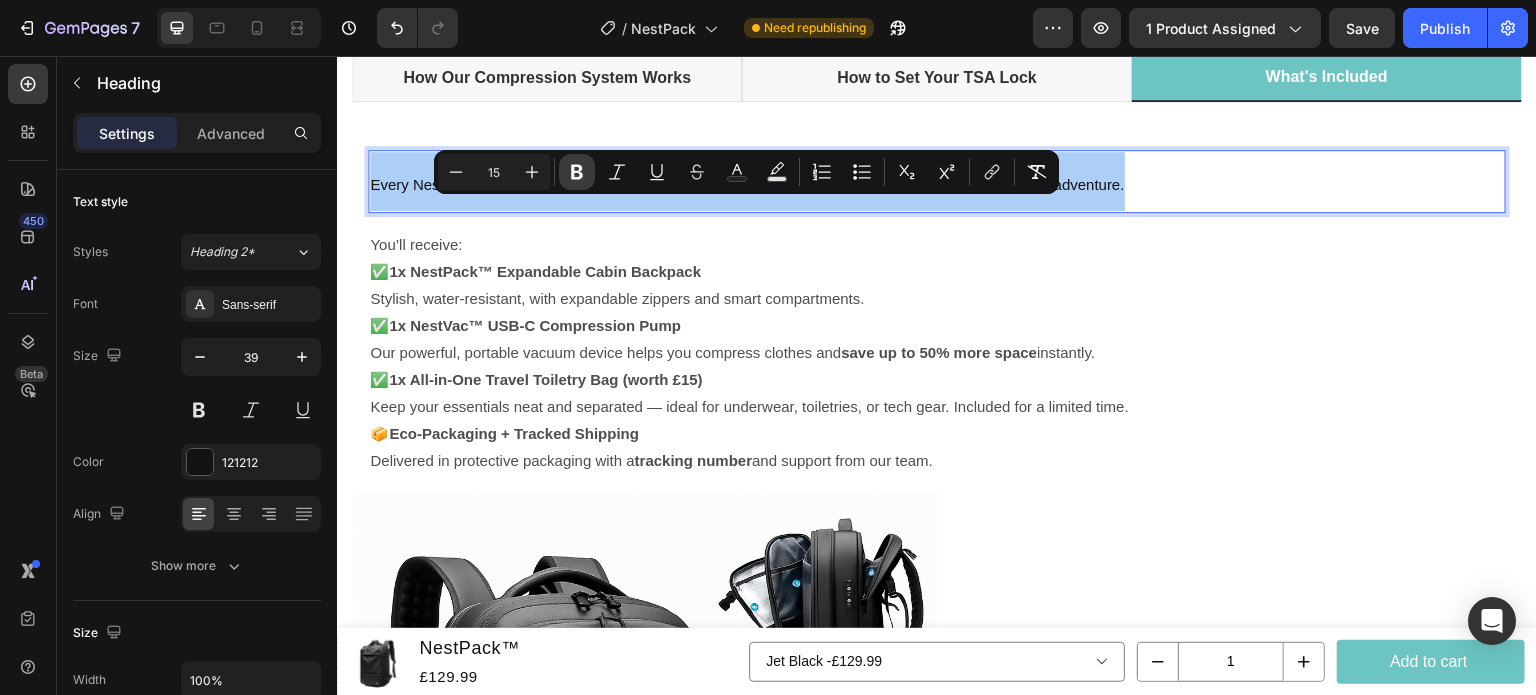 click on "Bold" at bounding box center [577, 172] 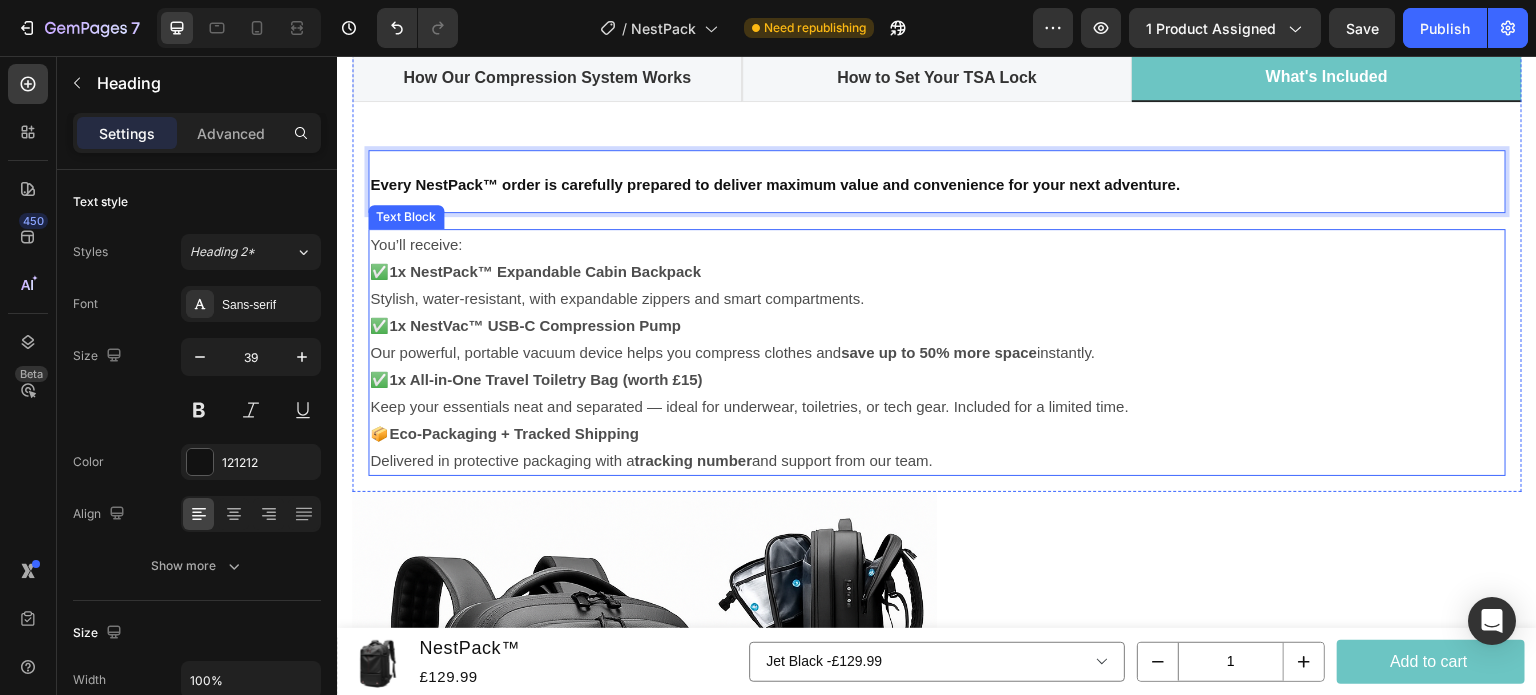 click on "You’ll receive:" at bounding box center [937, 244] 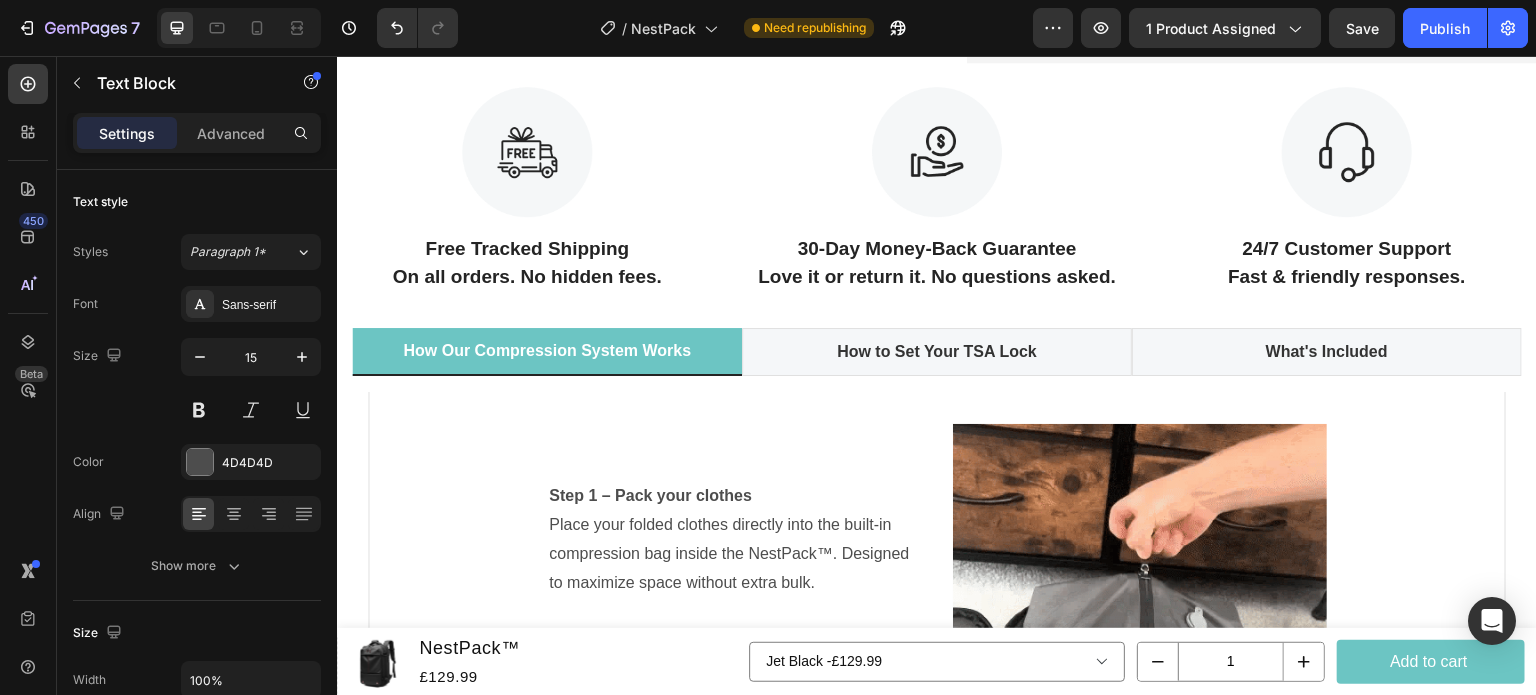 scroll, scrollTop: 1413, scrollLeft: 0, axis: vertical 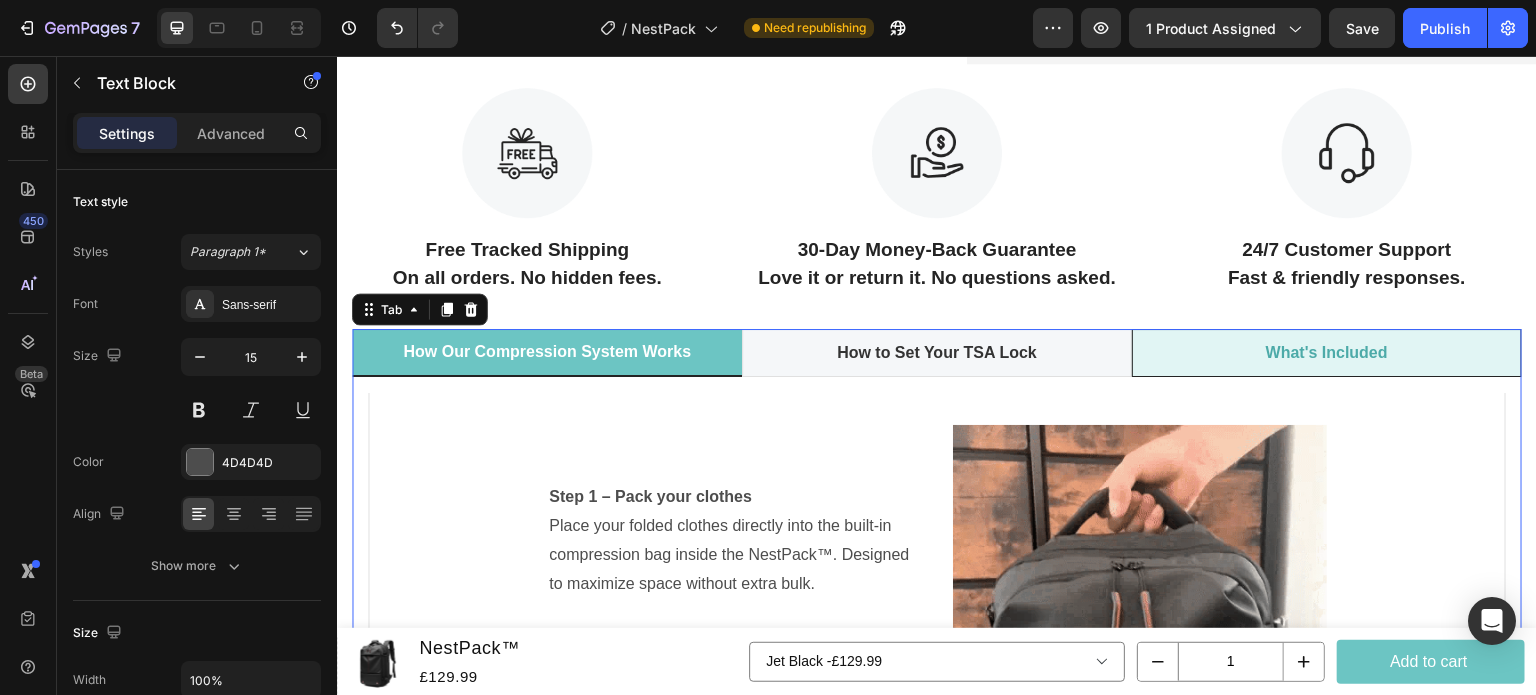 click on "What's Included" at bounding box center (1327, 353) 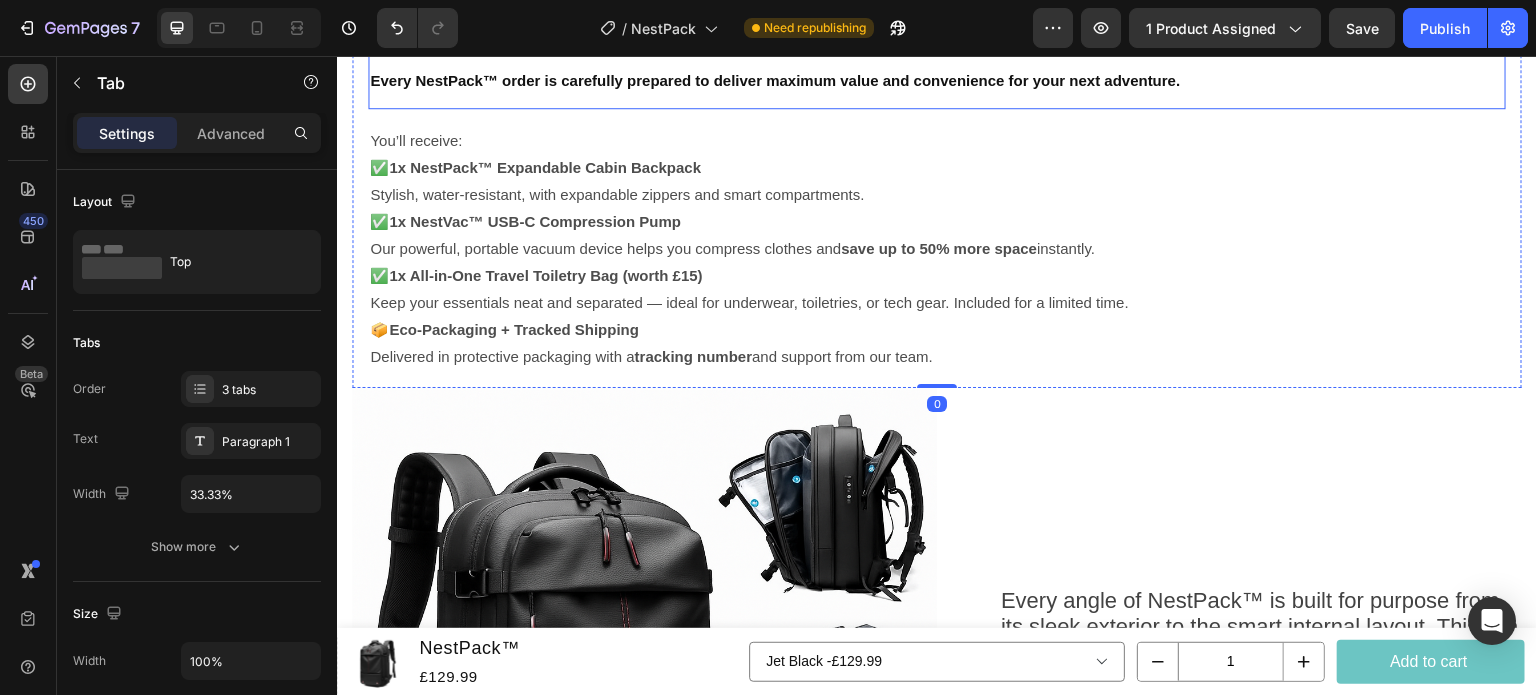 scroll, scrollTop: 1625, scrollLeft: 0, axis: vertical 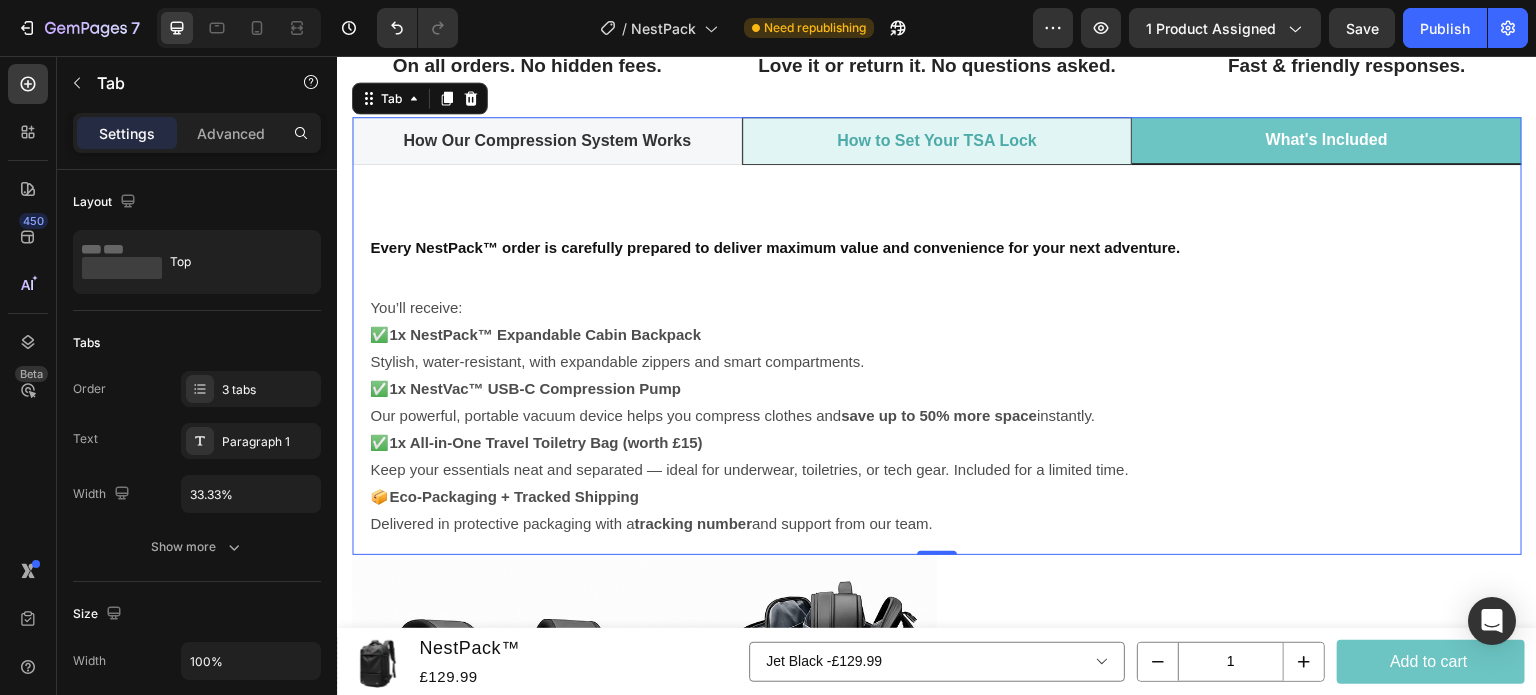 click on "How to Set Your TSA Lock" at bounding box center [937, 141] 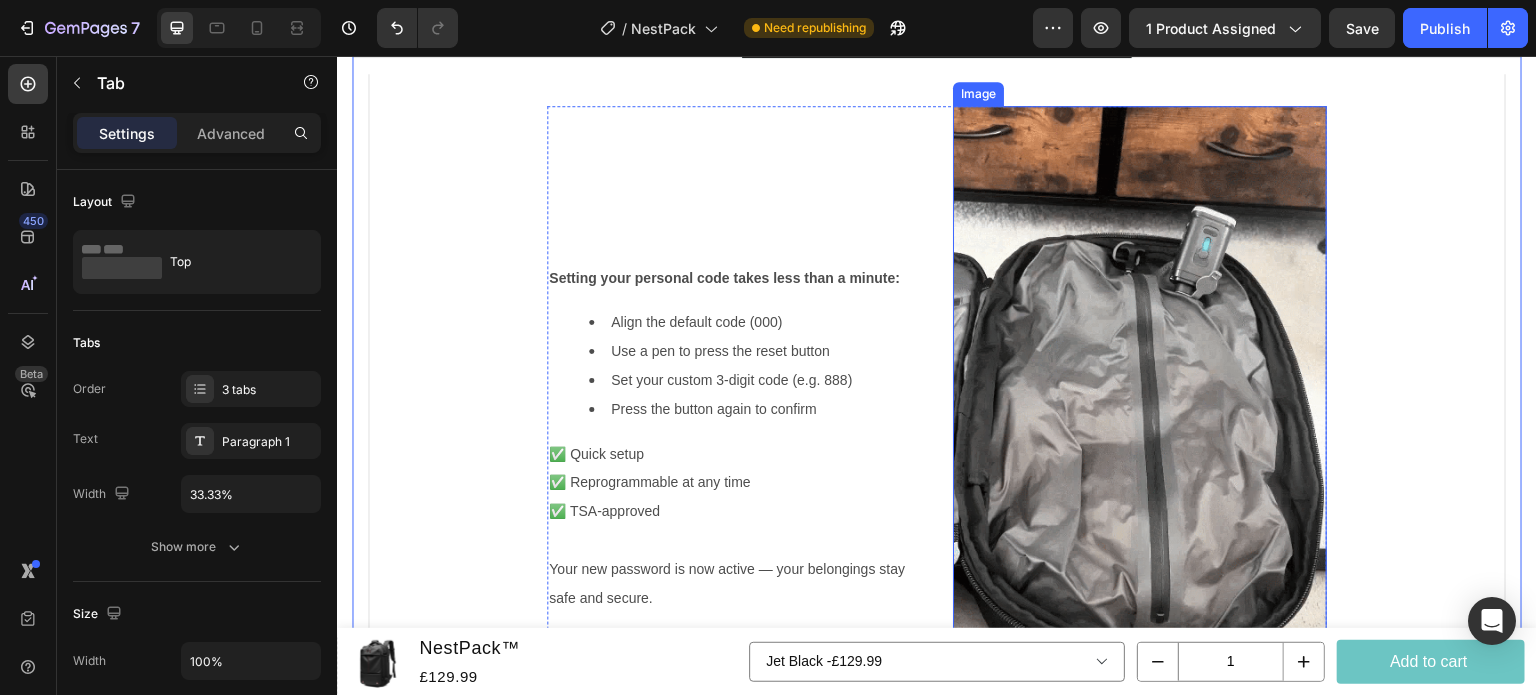 scroll, scrollTop: 1657, scrollLeft: 0, axis: vertical 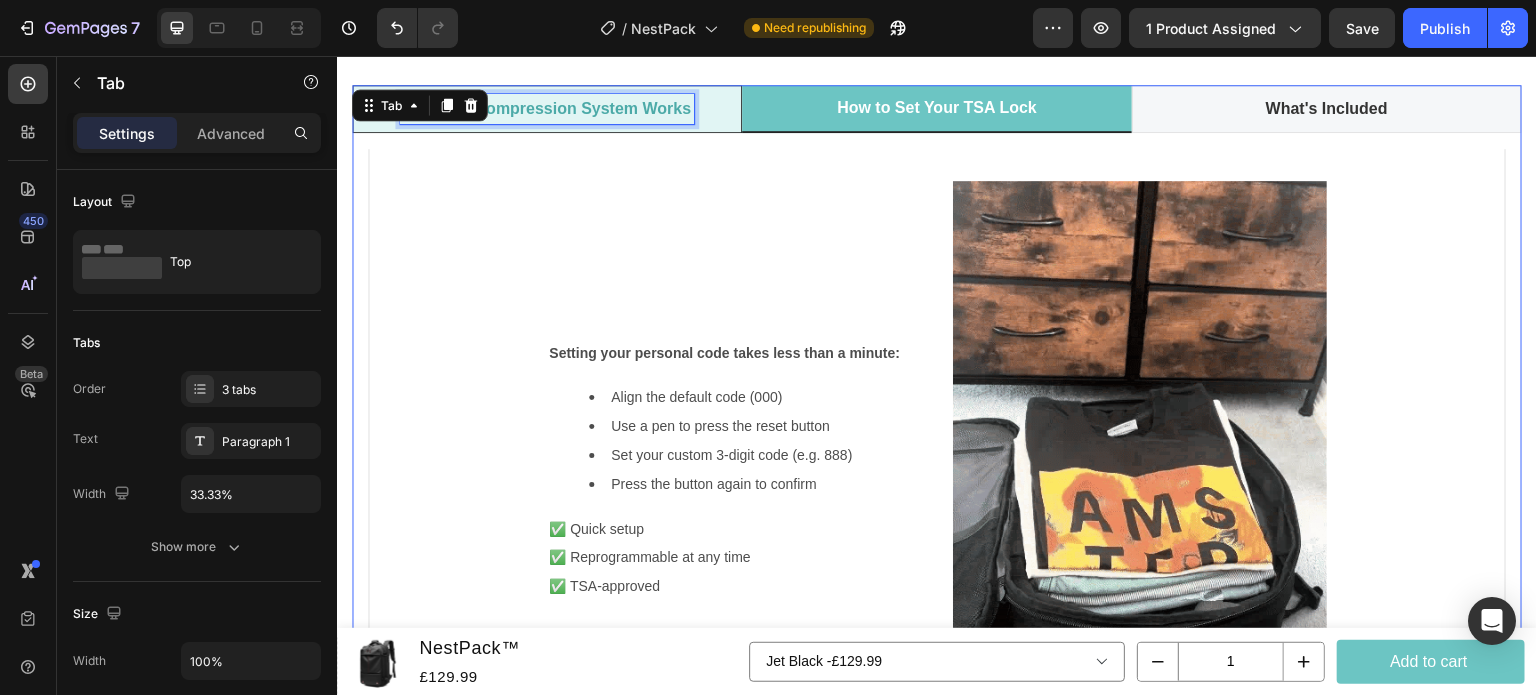 click on "How Our Compression System Works" at bounding box center [547, 109] 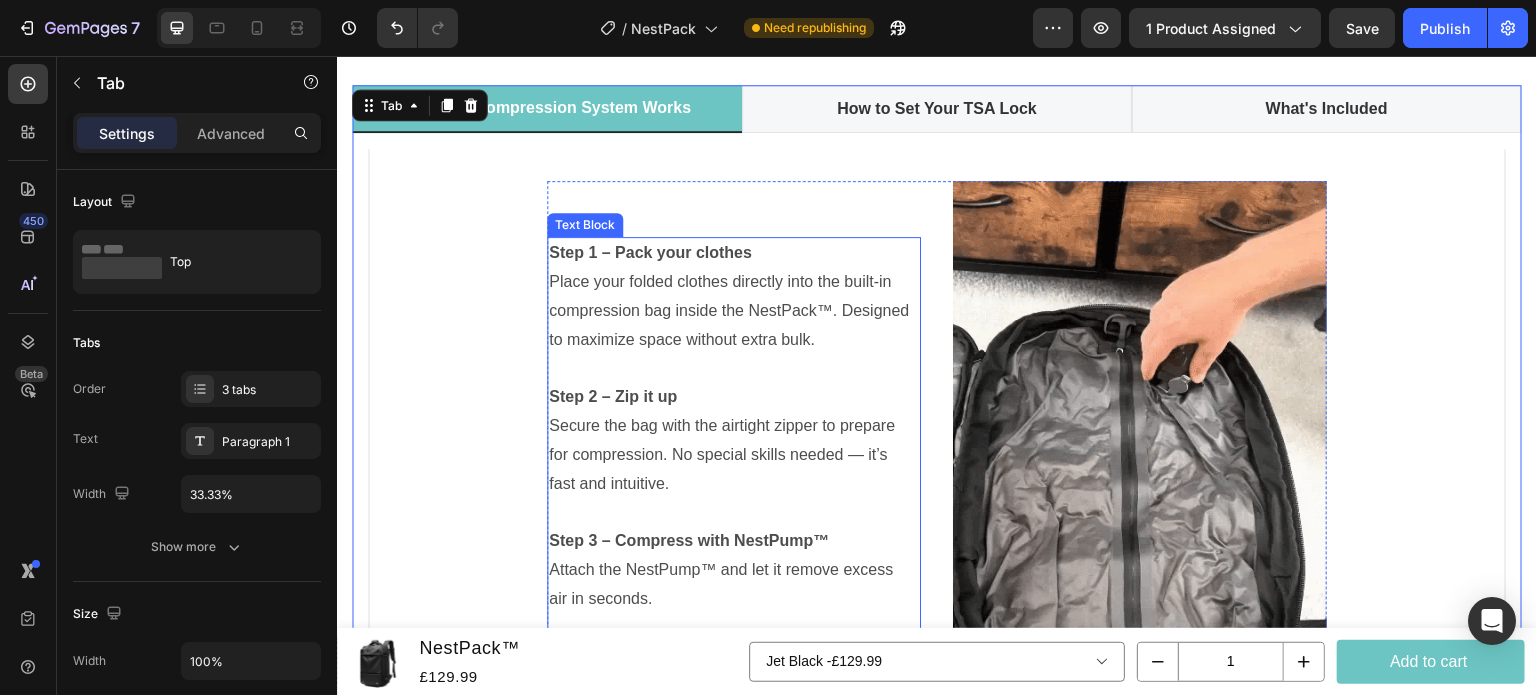 click on "Step 1 – Pack your clothes" at bounding box center (650, 252) 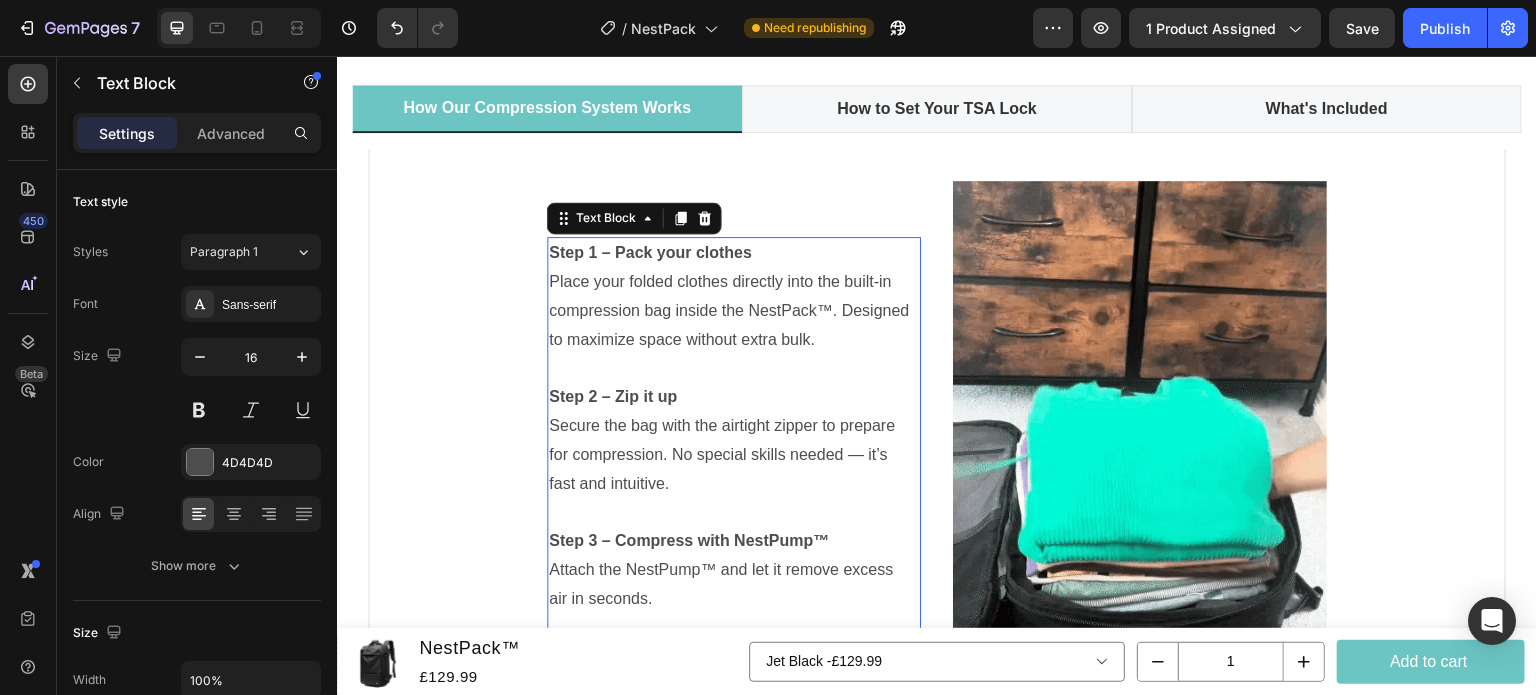 click on "Step 1 – Pack your clothes" at bounding box center (650, 252) 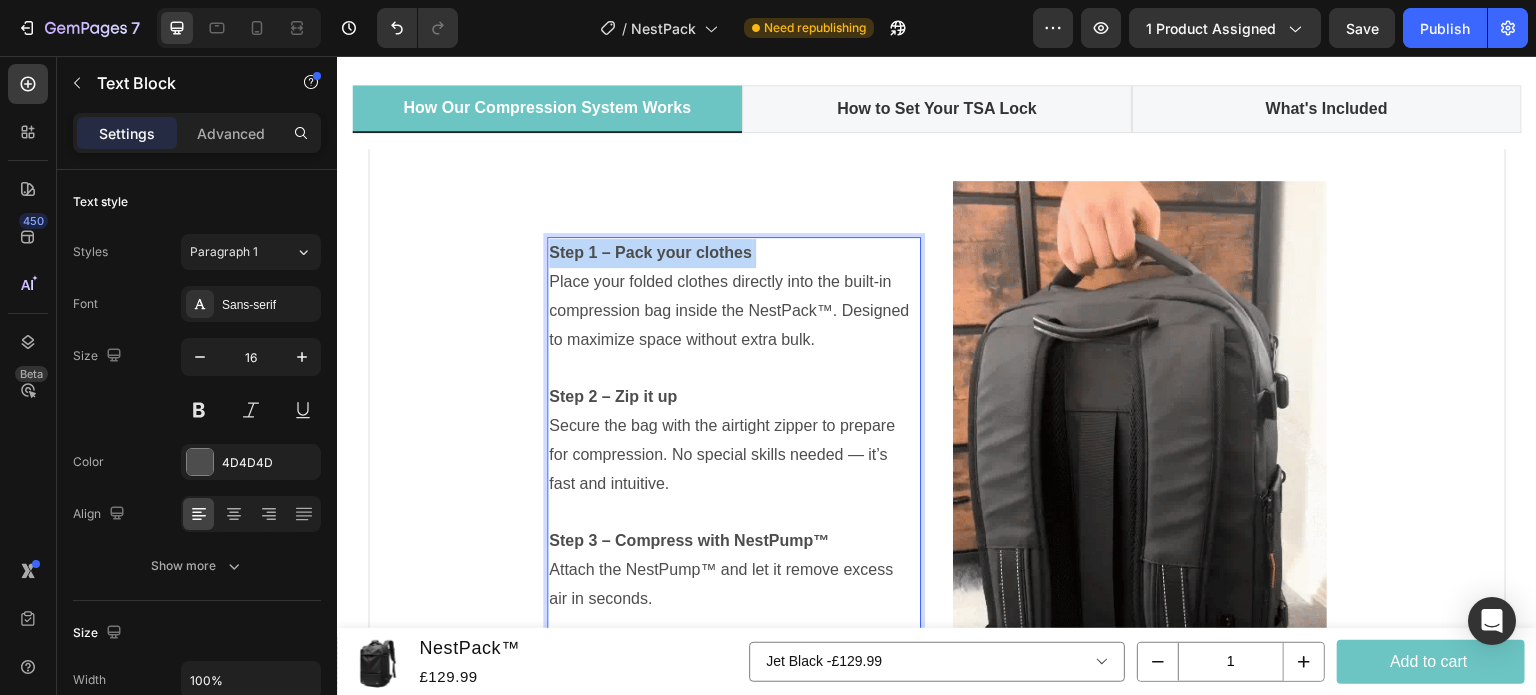 click on "Step 1 – Pack your clothes" at bounding box center [650, 252] 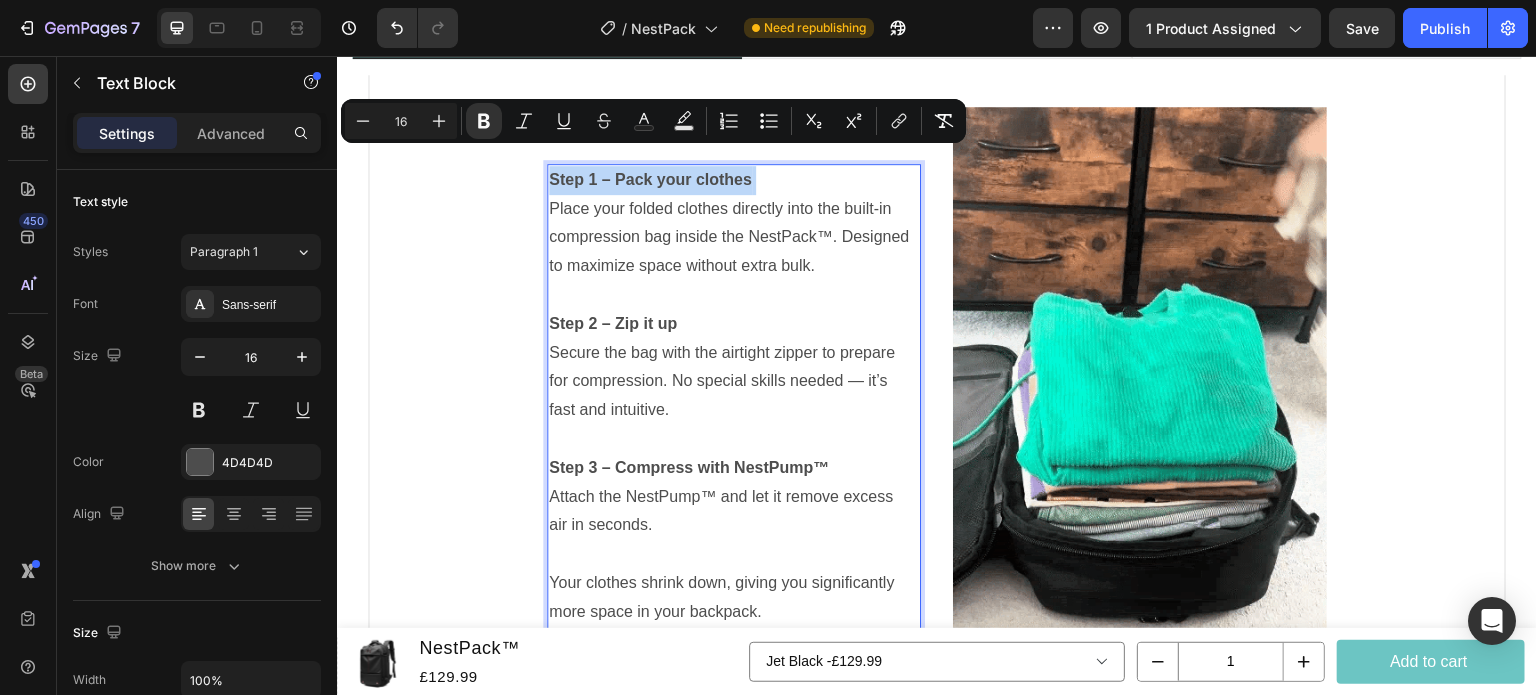 scroll, scrollTop: 1789, scrollLeft: 0, axis: vertical 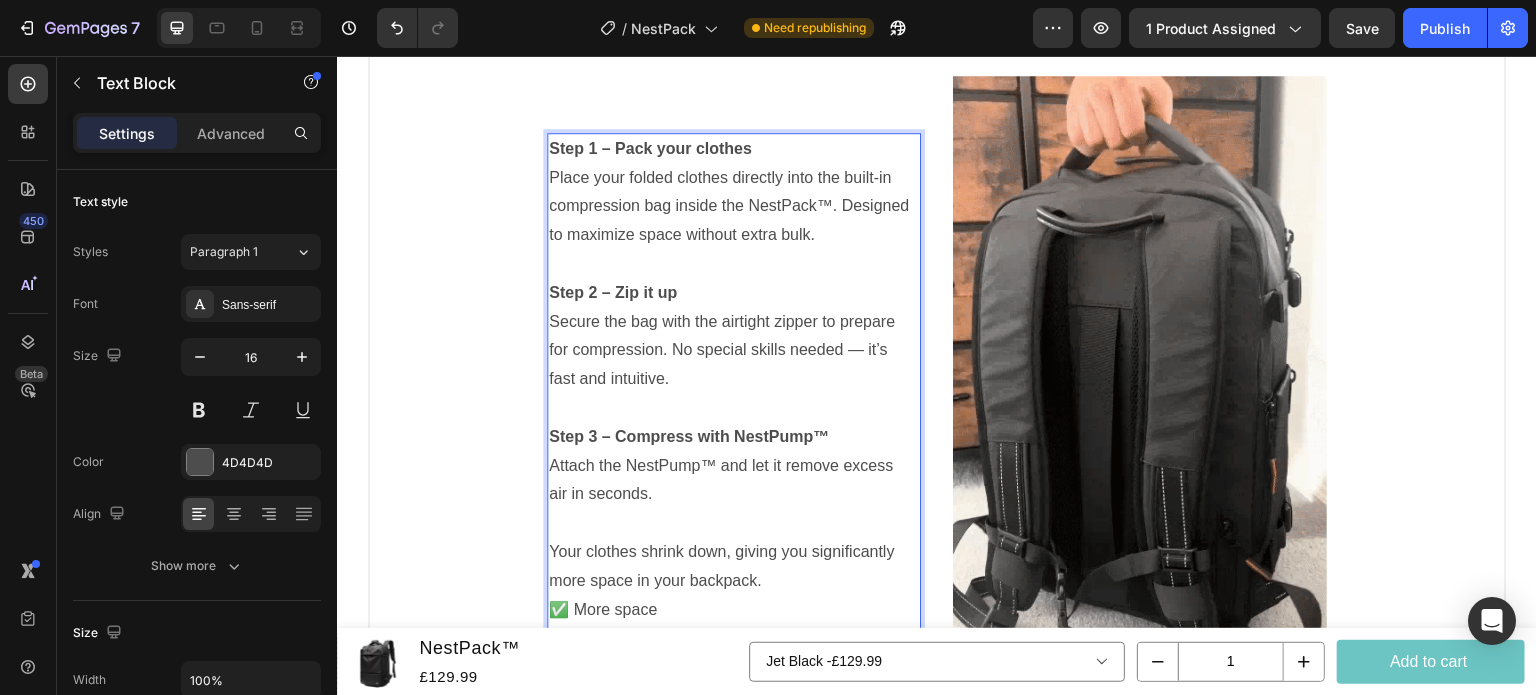 click on "Step 1 – Pack your clothes Place your folded clothes directly into the built-in compression bag inside the NestPack™. Designed to maximize space without extra bulk." at bounding box center (734, 192) 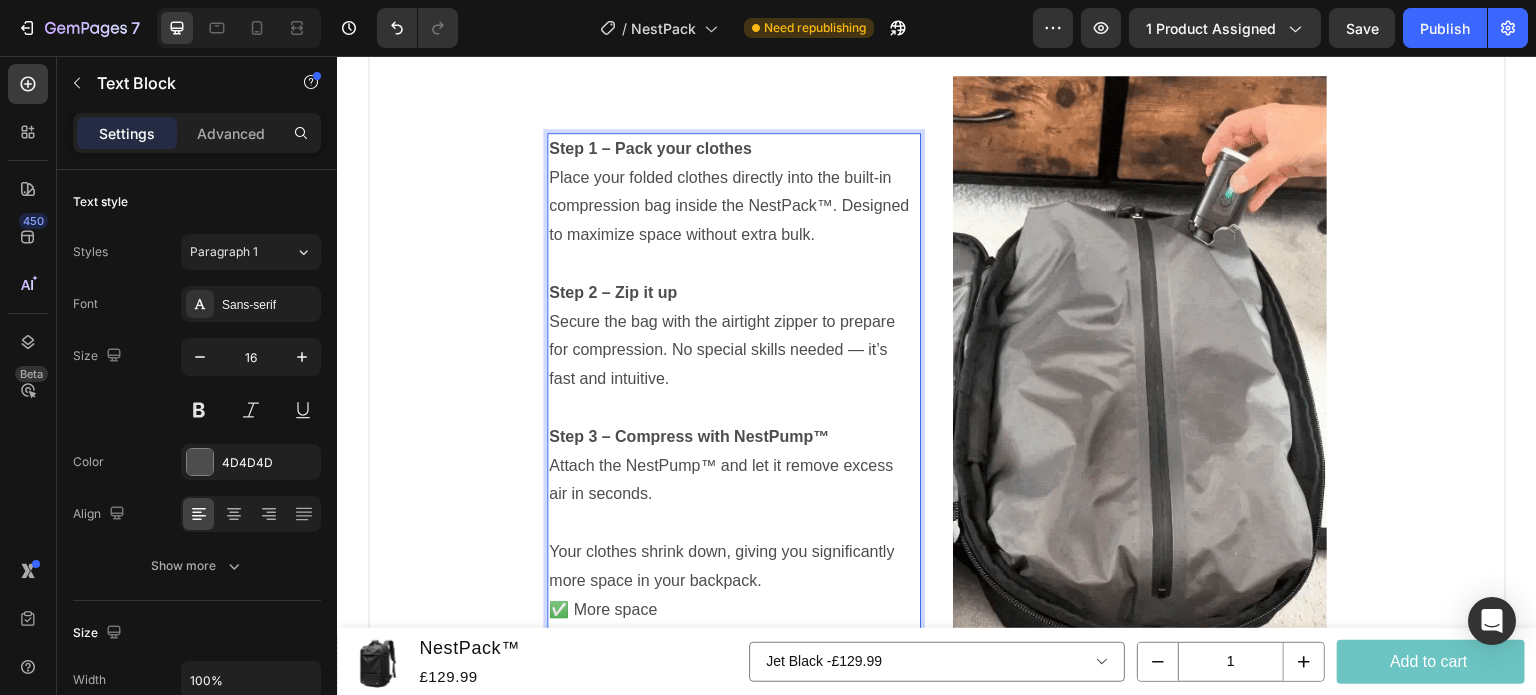 click on "Step 2 – Zip it up Secure the bag with the airtight zipper to prepare for compression. No special skills needed — it’s fast and intuitive." at bounding box center [734, 336] 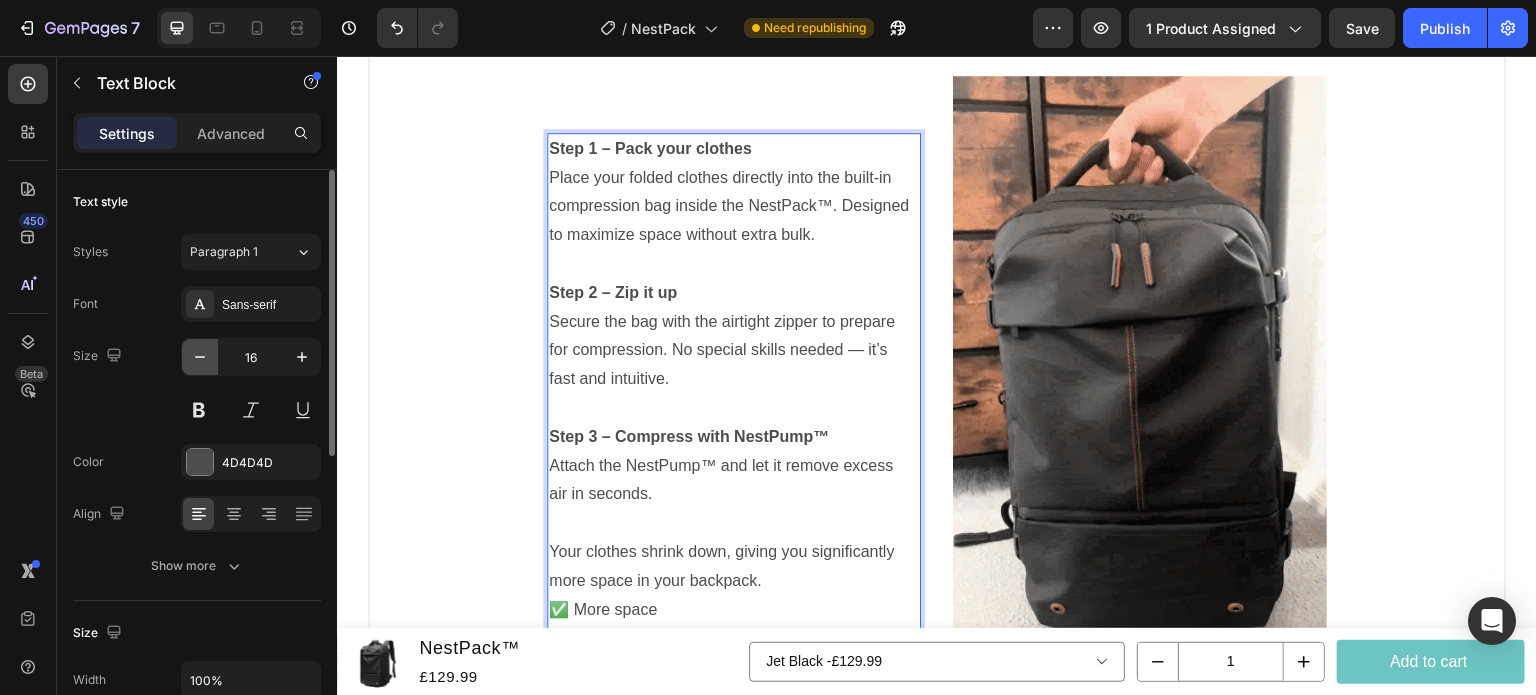click 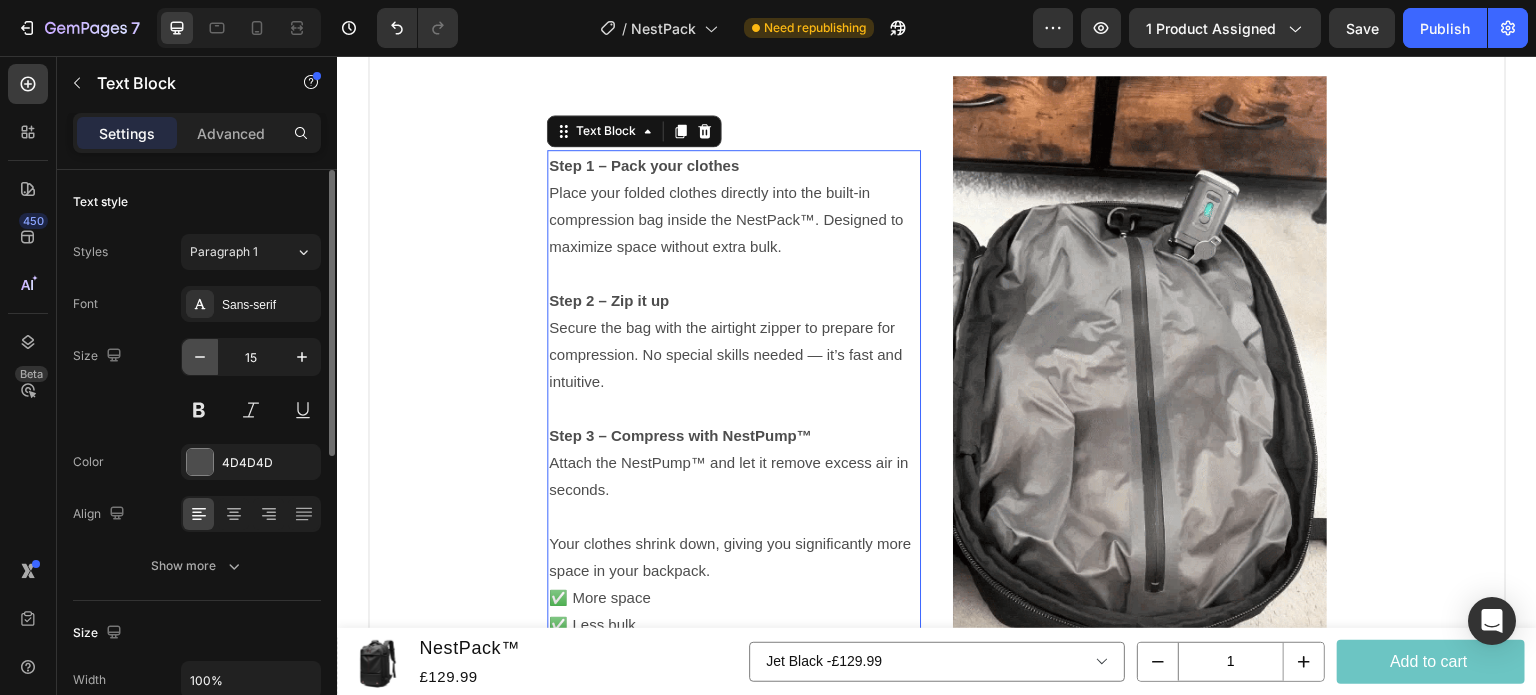 scroll, scrollTop: 1806, scrollLeft: 0, axis: vertical 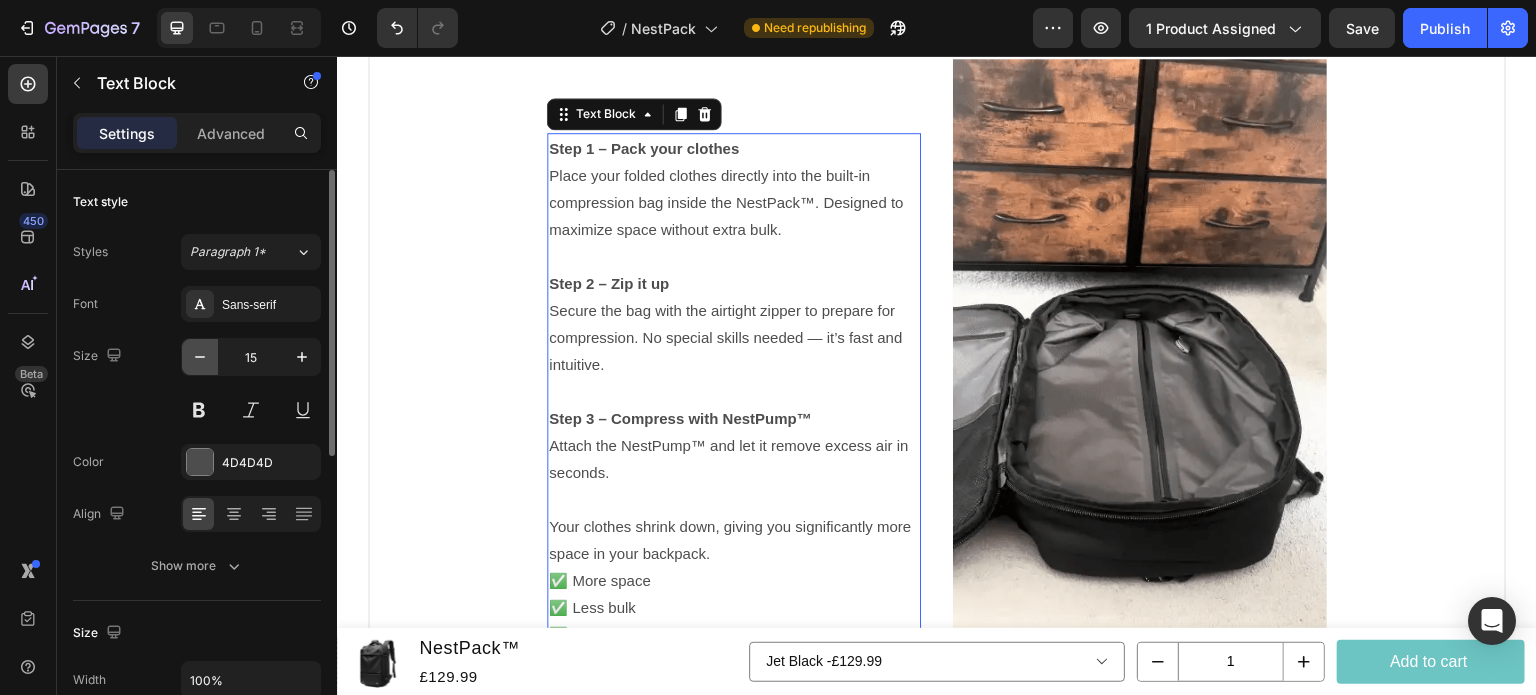 click 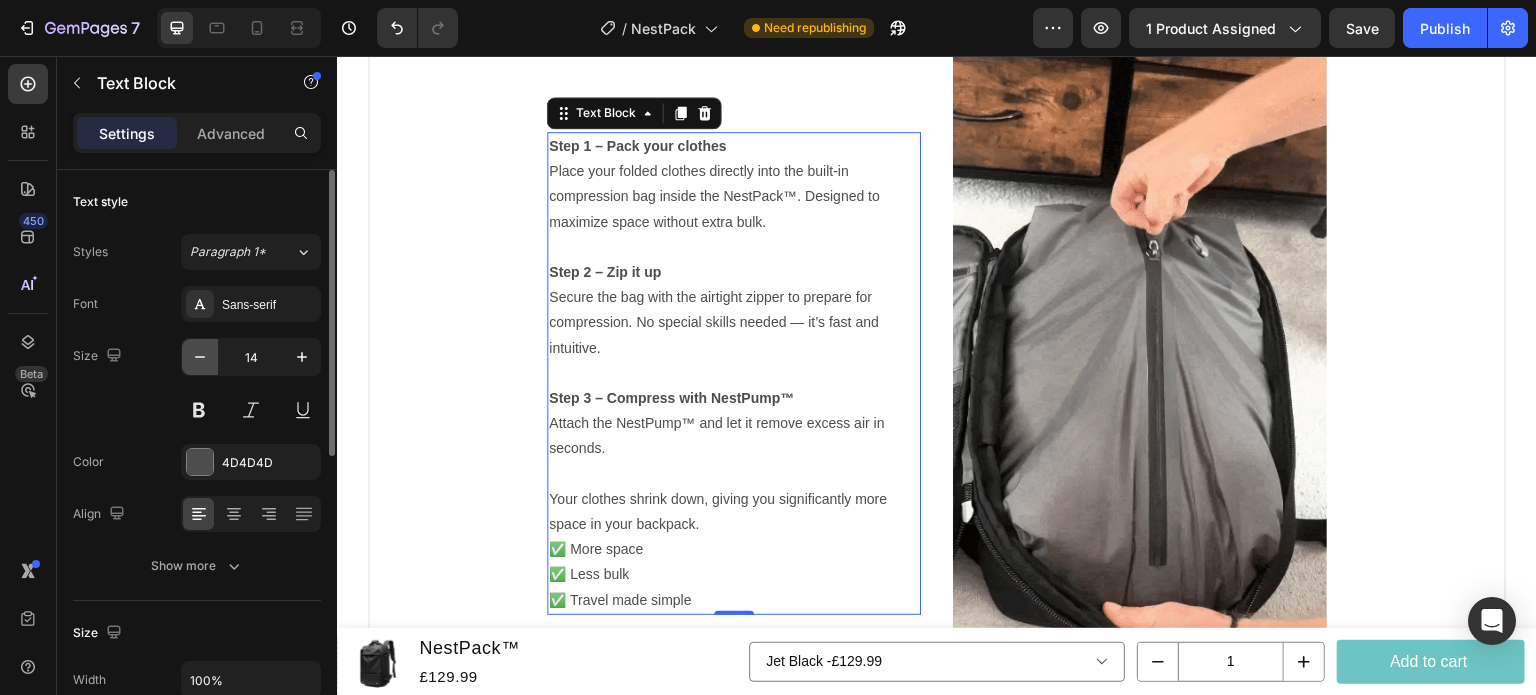 click 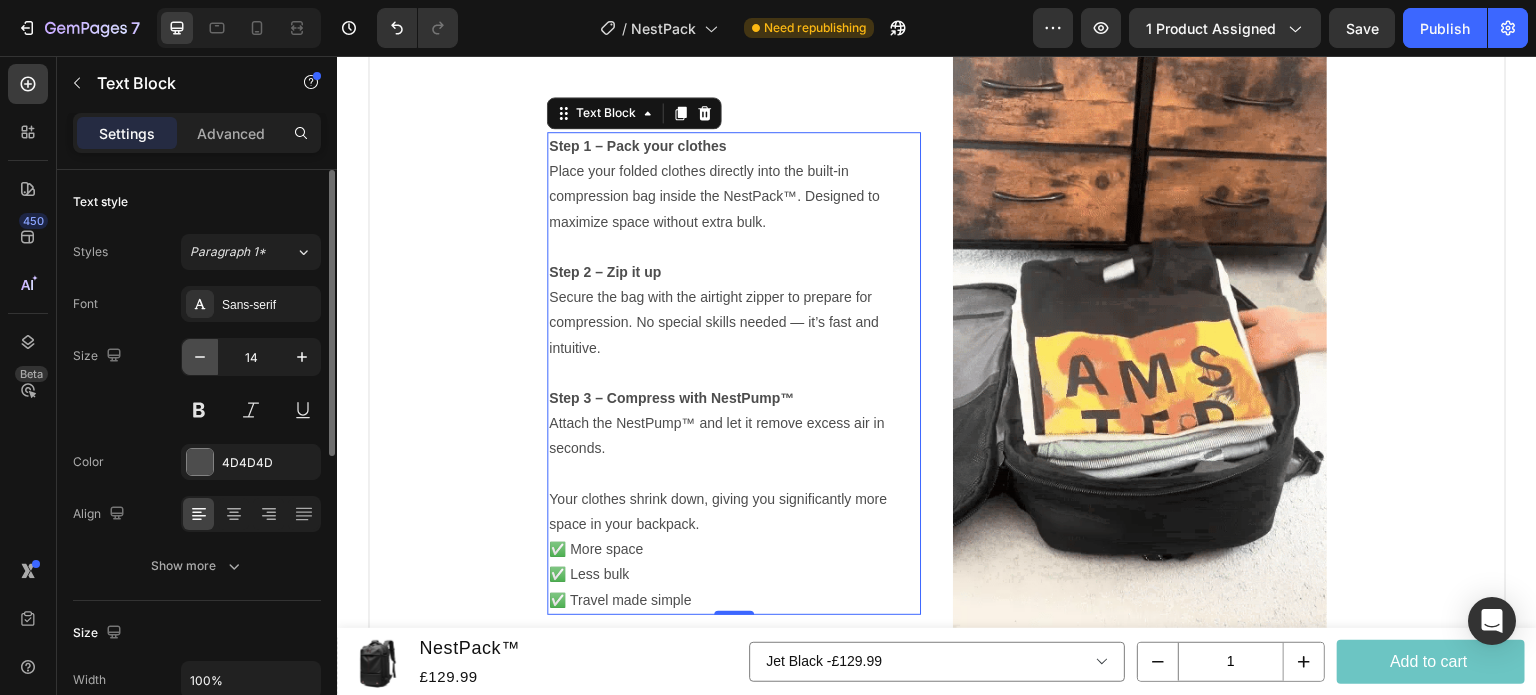 scroll, scrollTop: 1864, scrollLeft: 0, axis: vertical 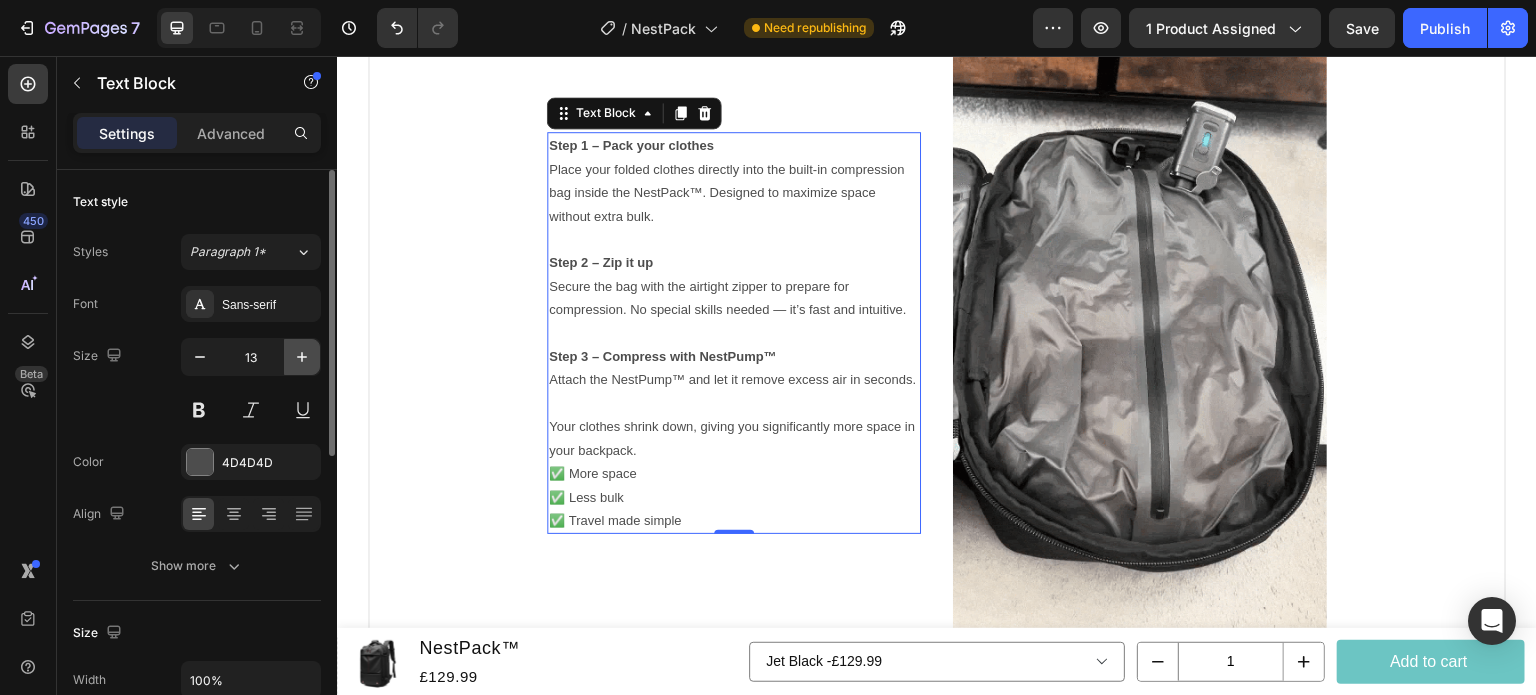 click 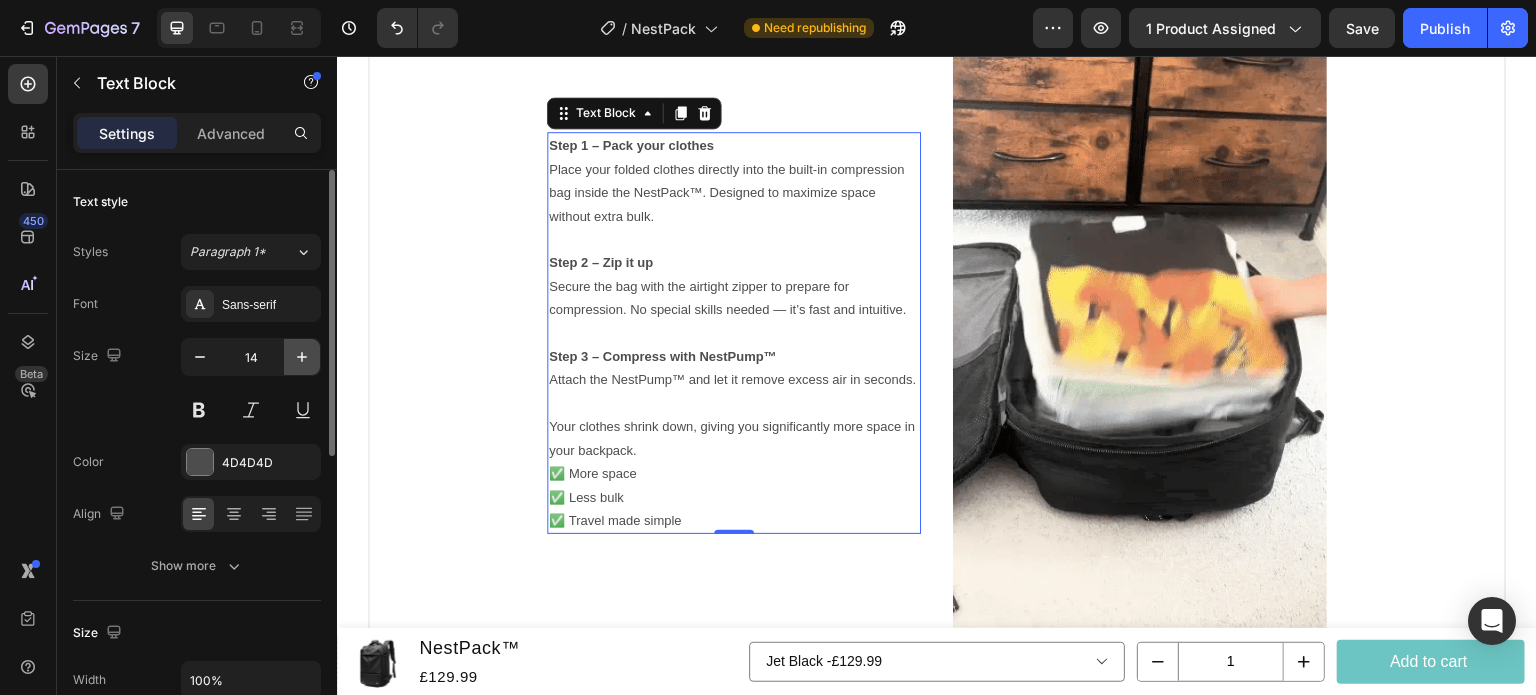 scroll, scrollTop: 1824, scrollLeft: 0, axis: vertical 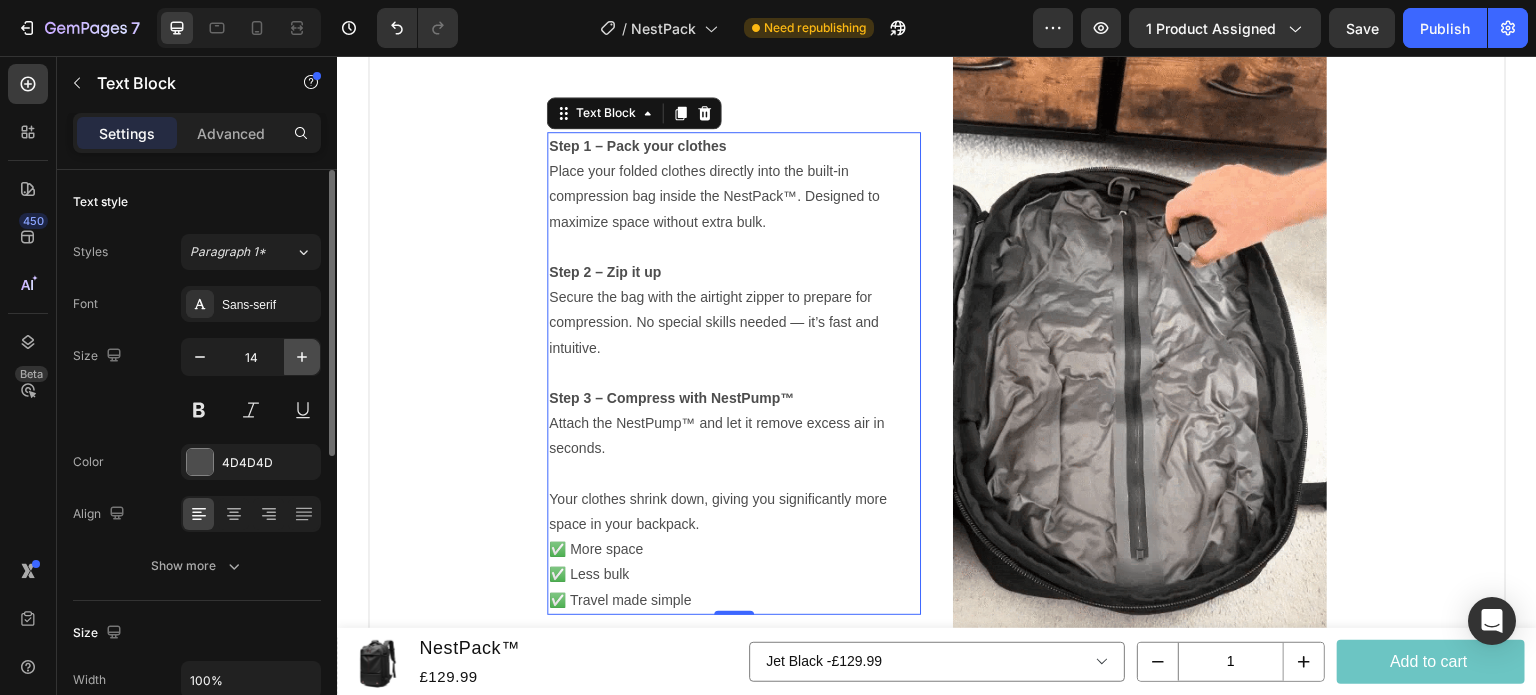 click 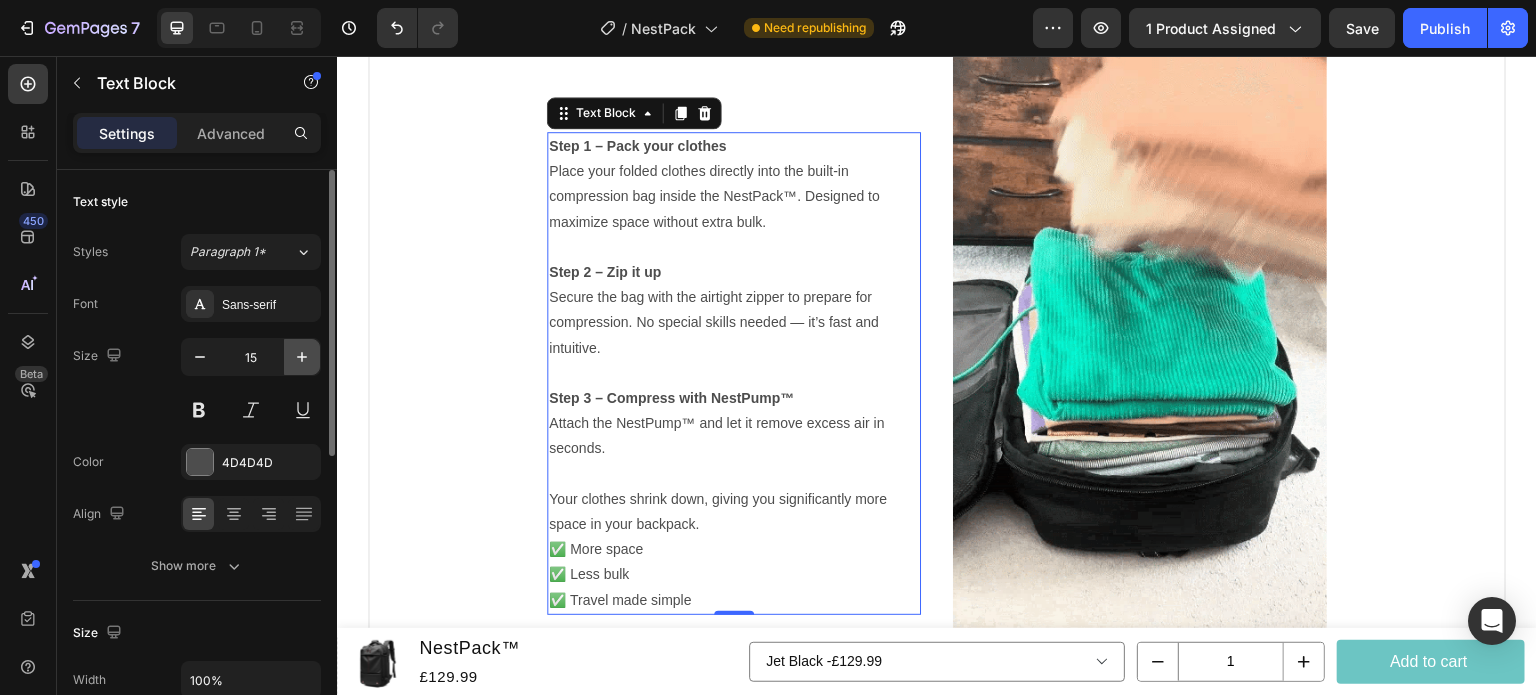 scroll, scrollTop: 1806, scrollLeft: 0, axis: vertical 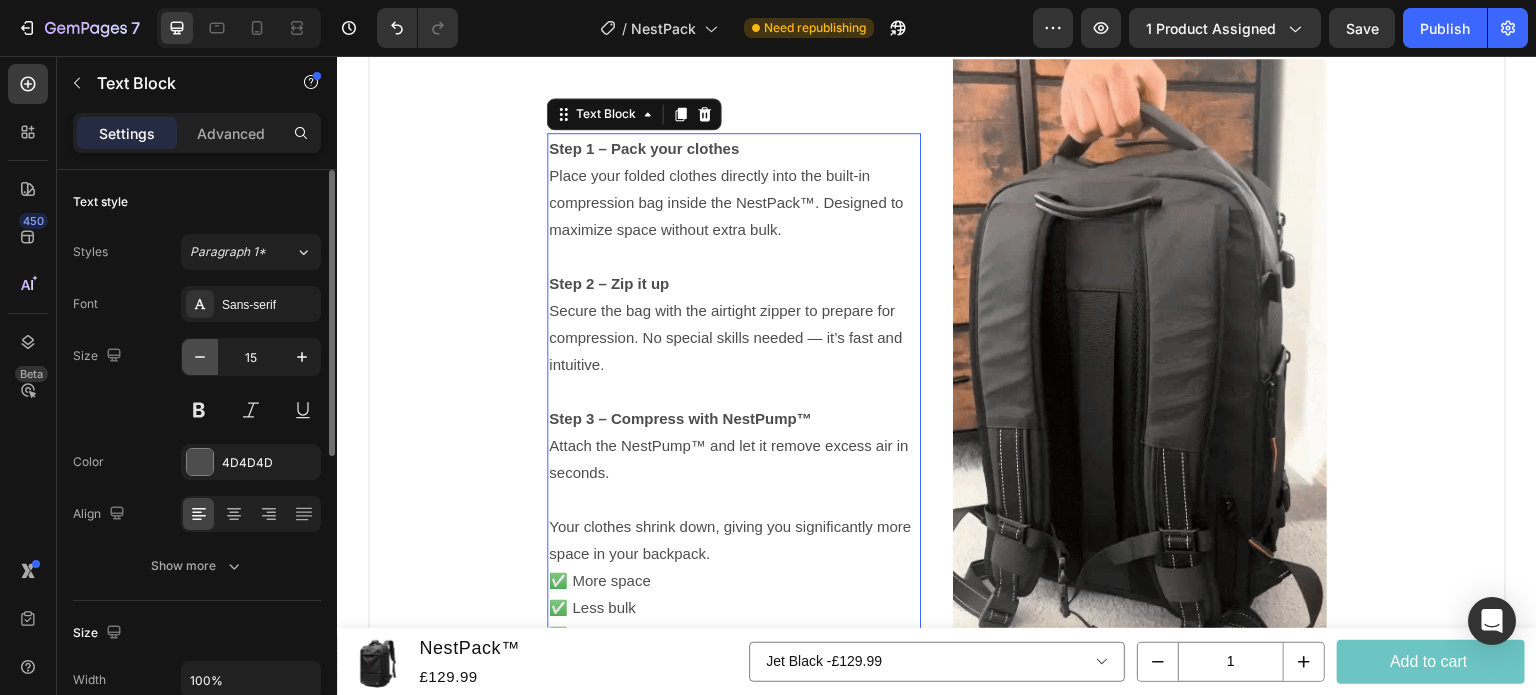 click 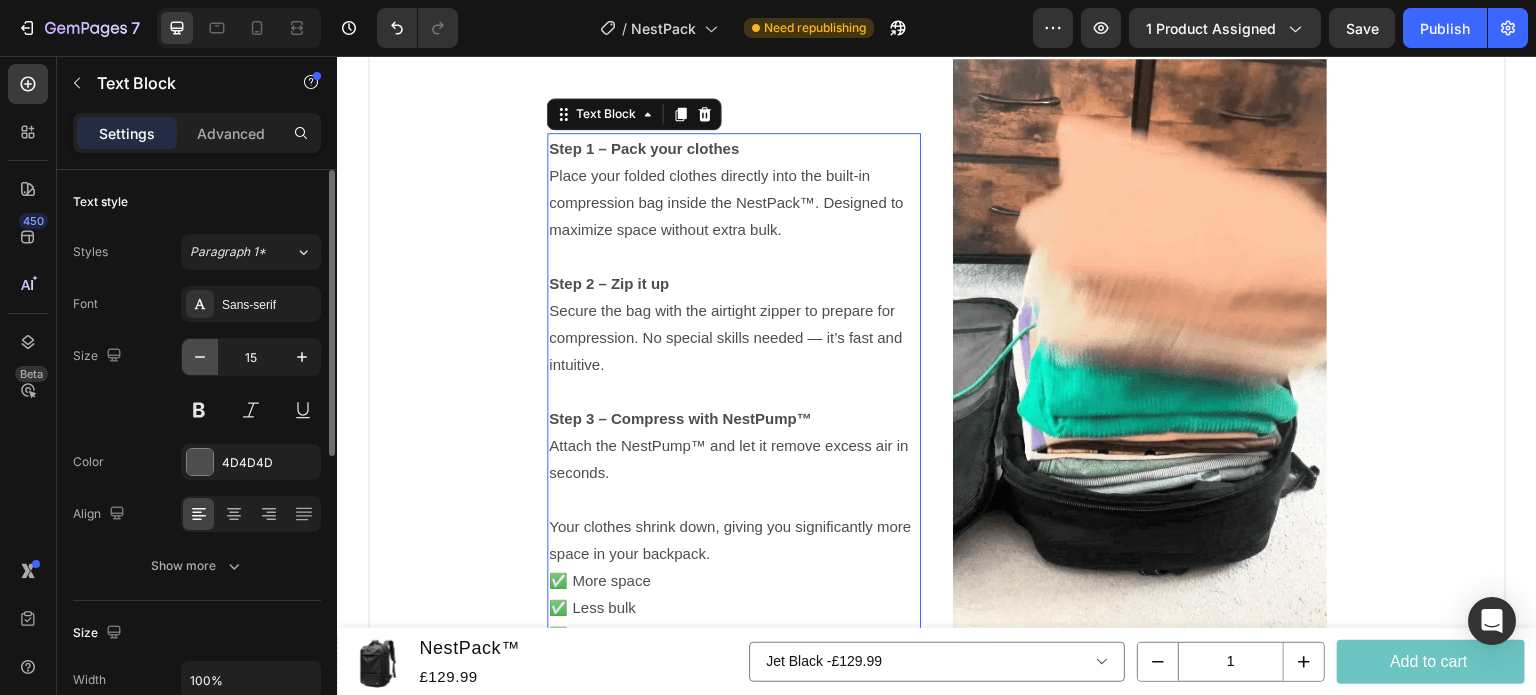 type on "14" 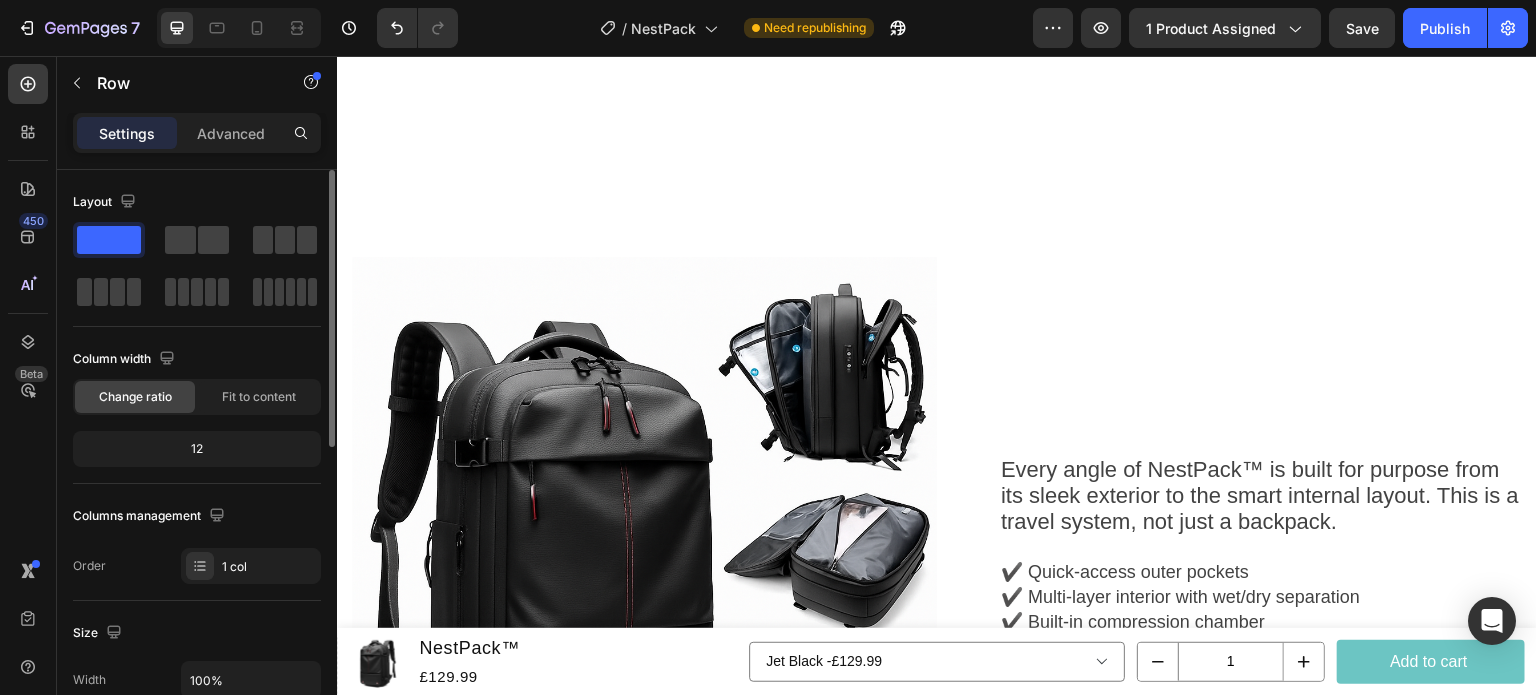 scroll, scrollTop: 2711, scrollLeft: 0, axis: vertical 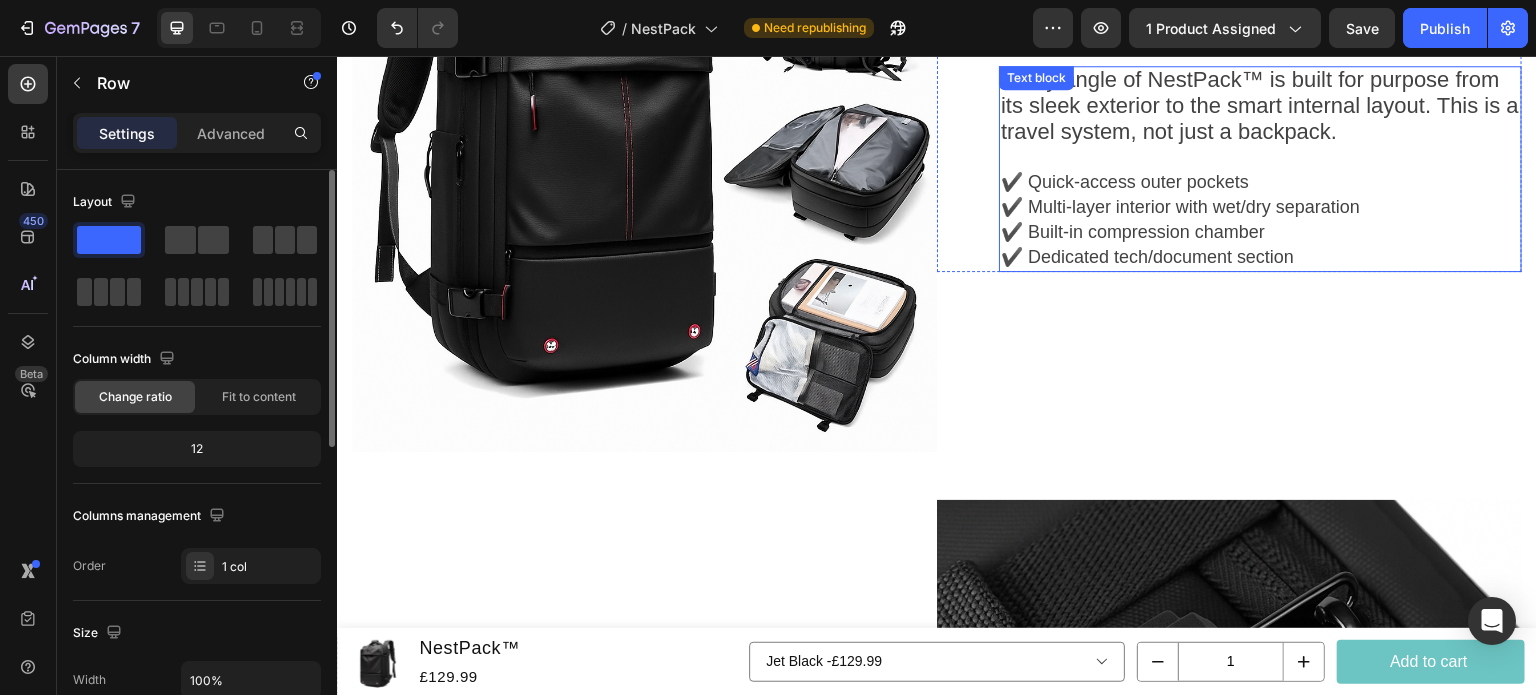 click on "Every angle of NestPack™ is built for purpose from its sleek exterior to the smart internal layout. This is a travel system, not just a backpack." at bounding box center (1260, 105) 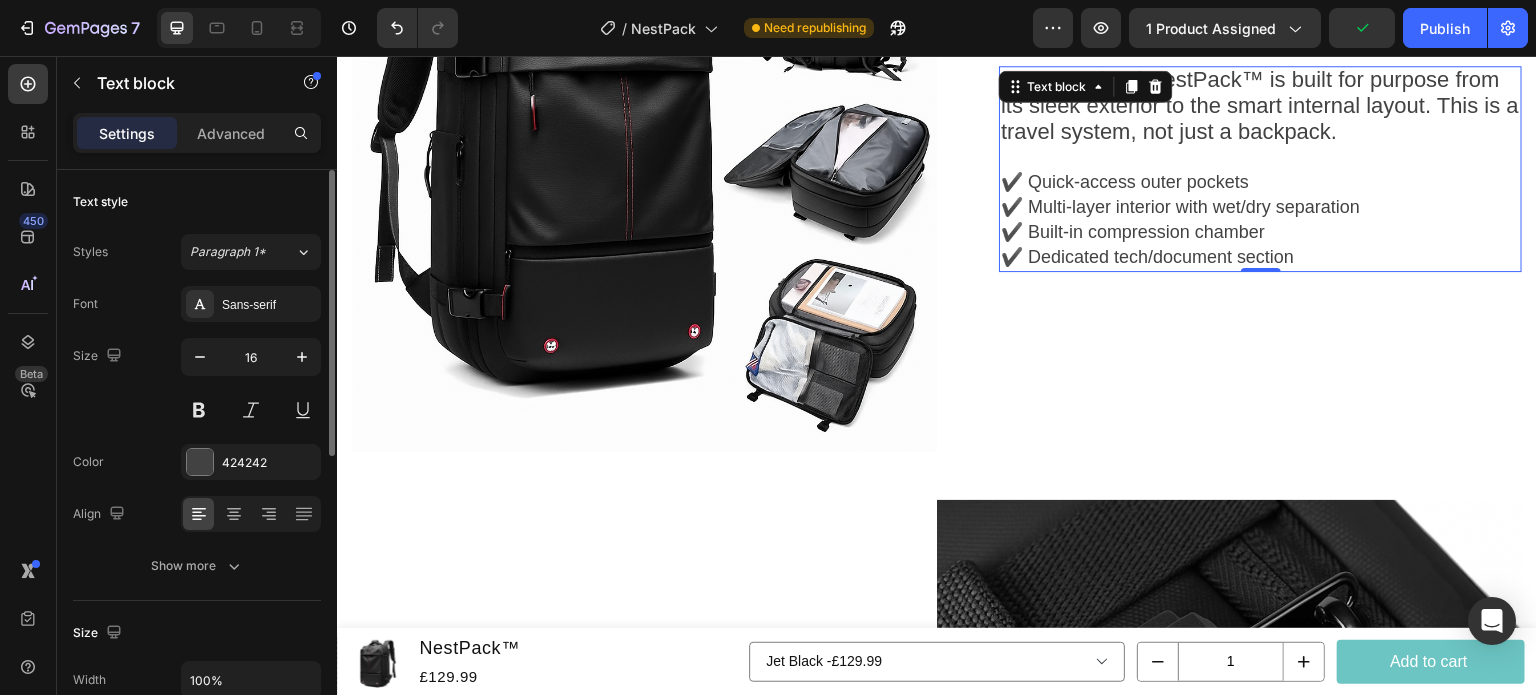 click on "✔️ Quick-access outer pockets ✔️ Multi-layer interior with wet/dry separation ✔️ Built-in compression chamber ✔️ Dedicated tech/document section" at bounding box center [1260, 220] 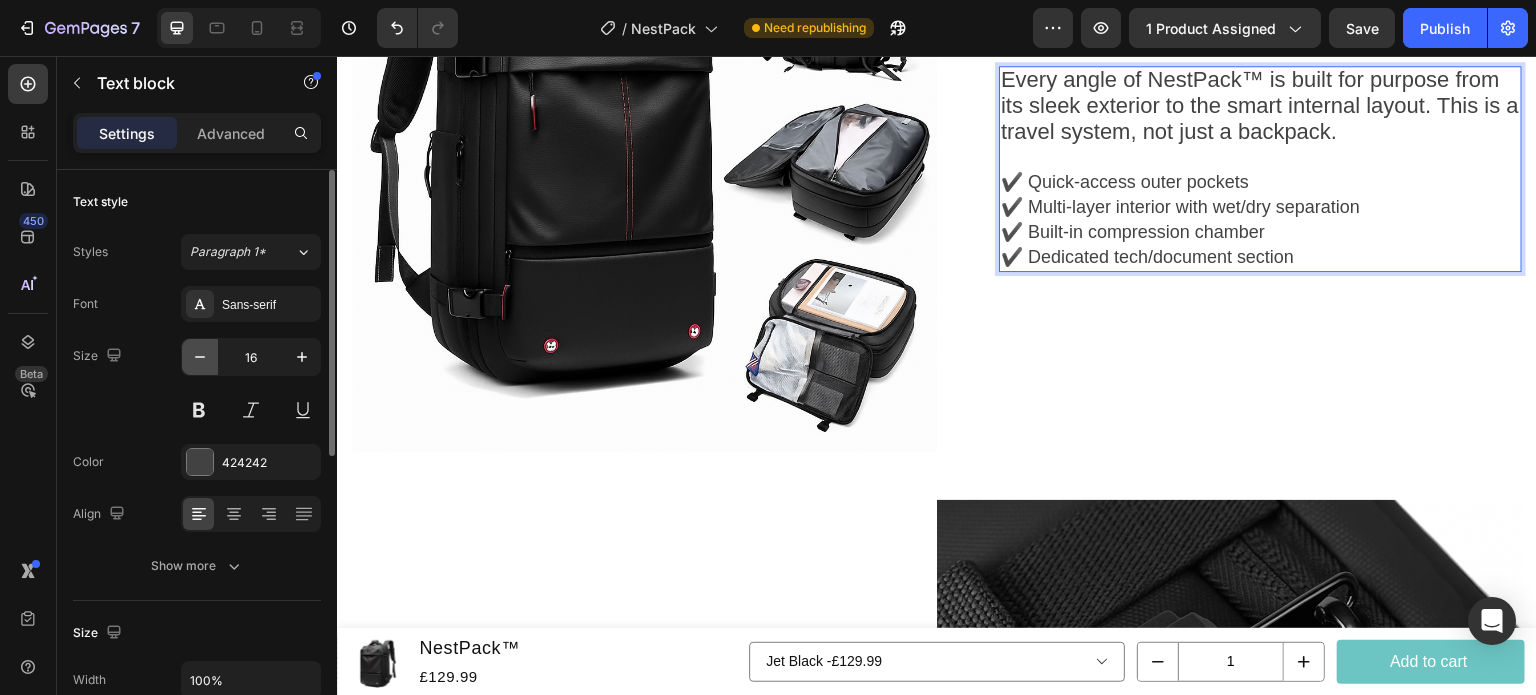 click 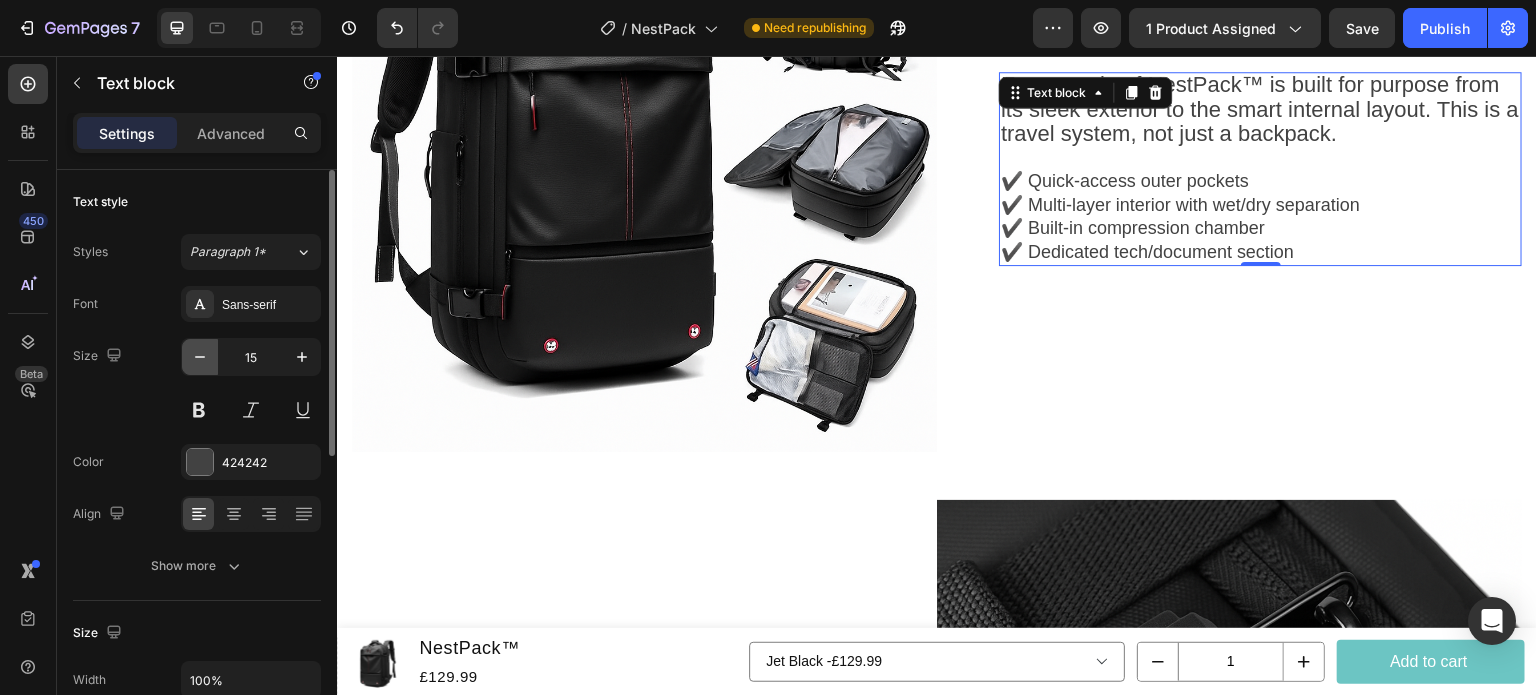 click 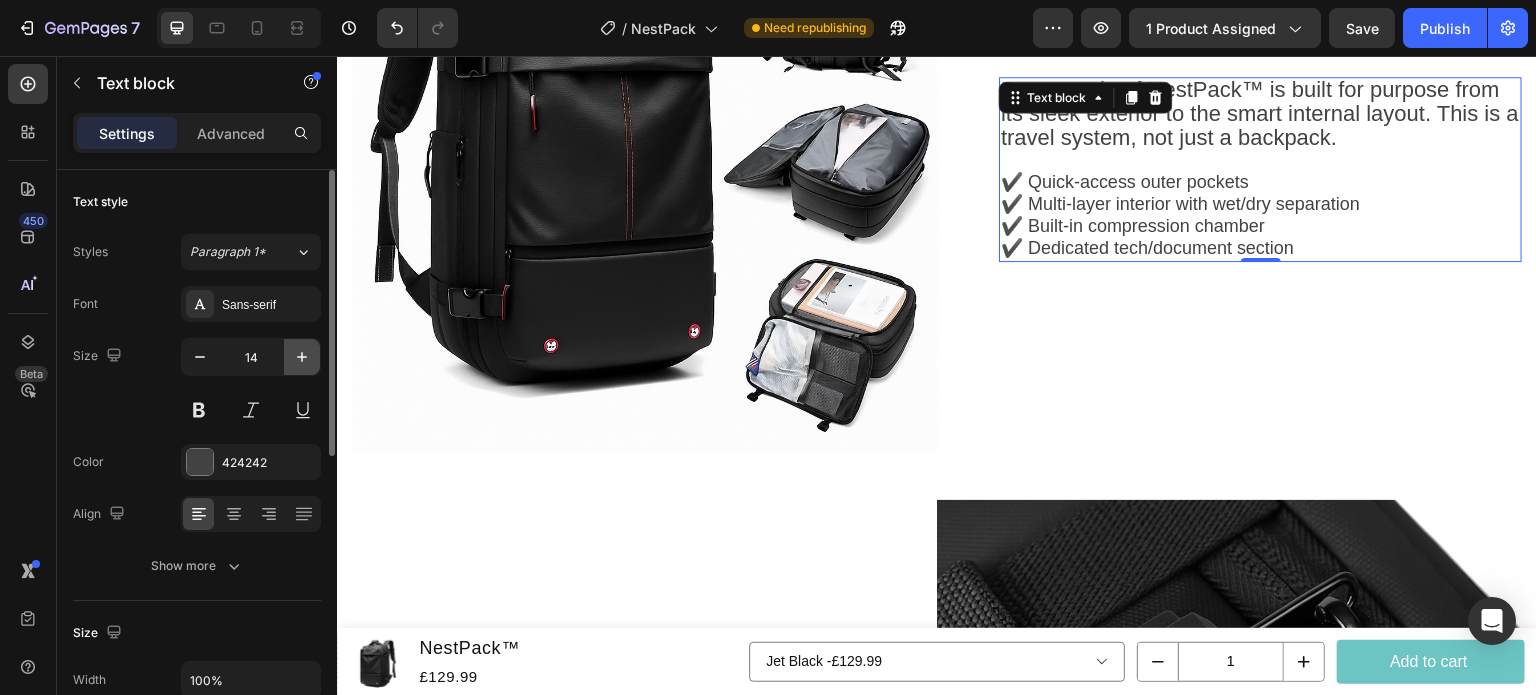 click 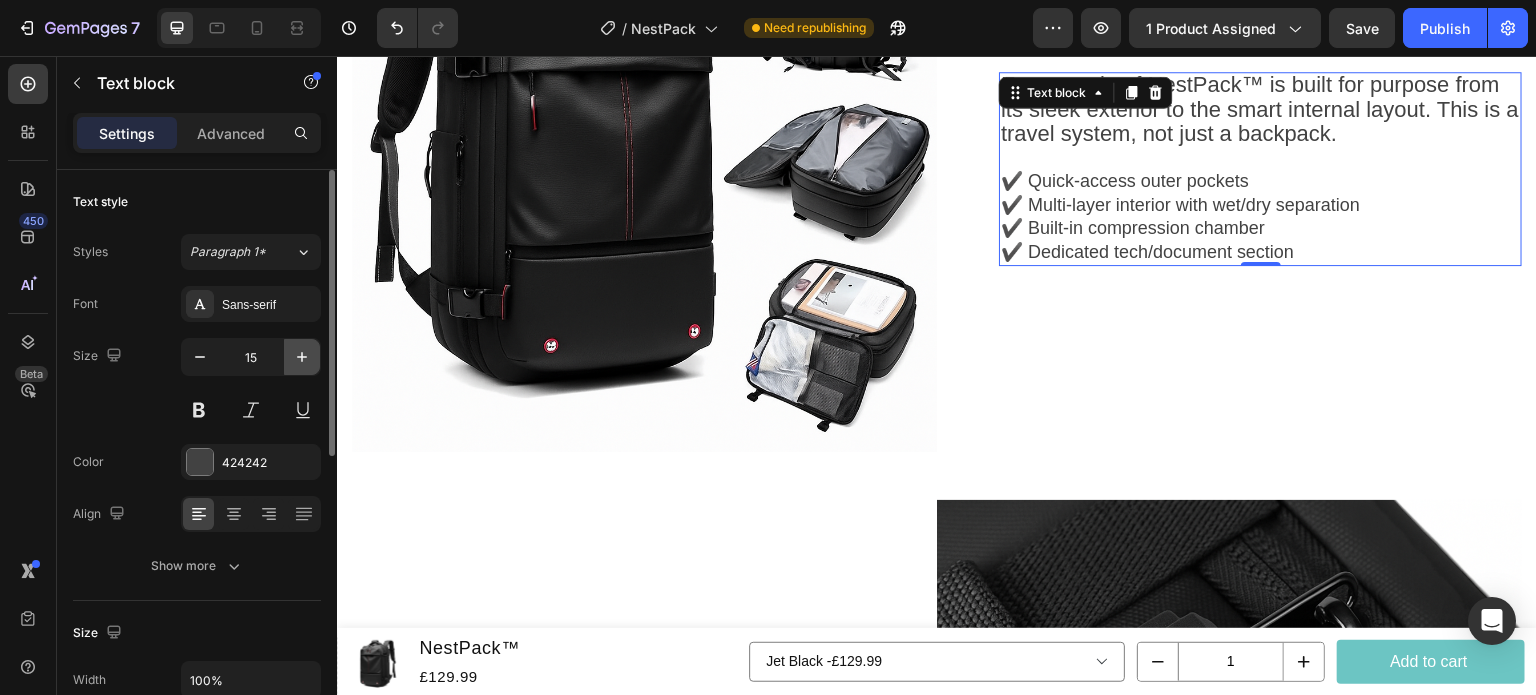 click 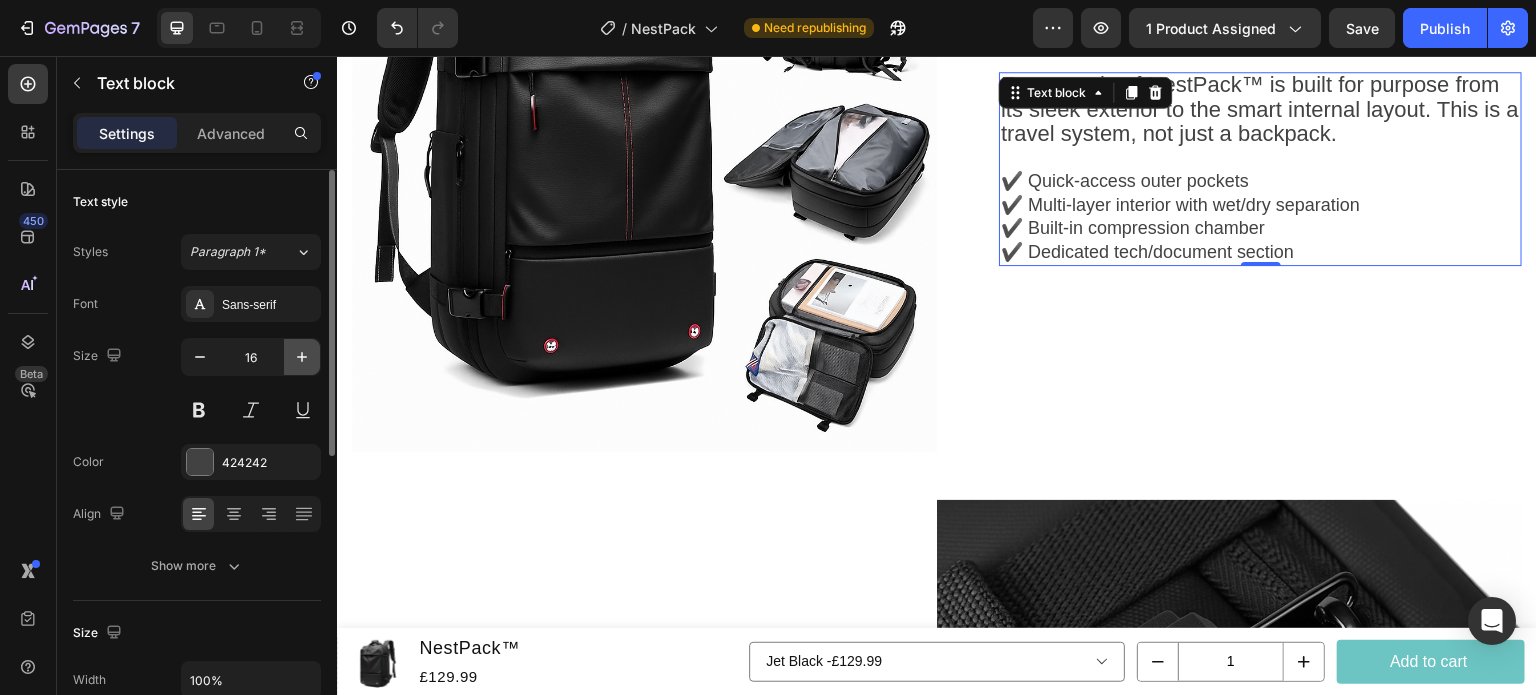 click 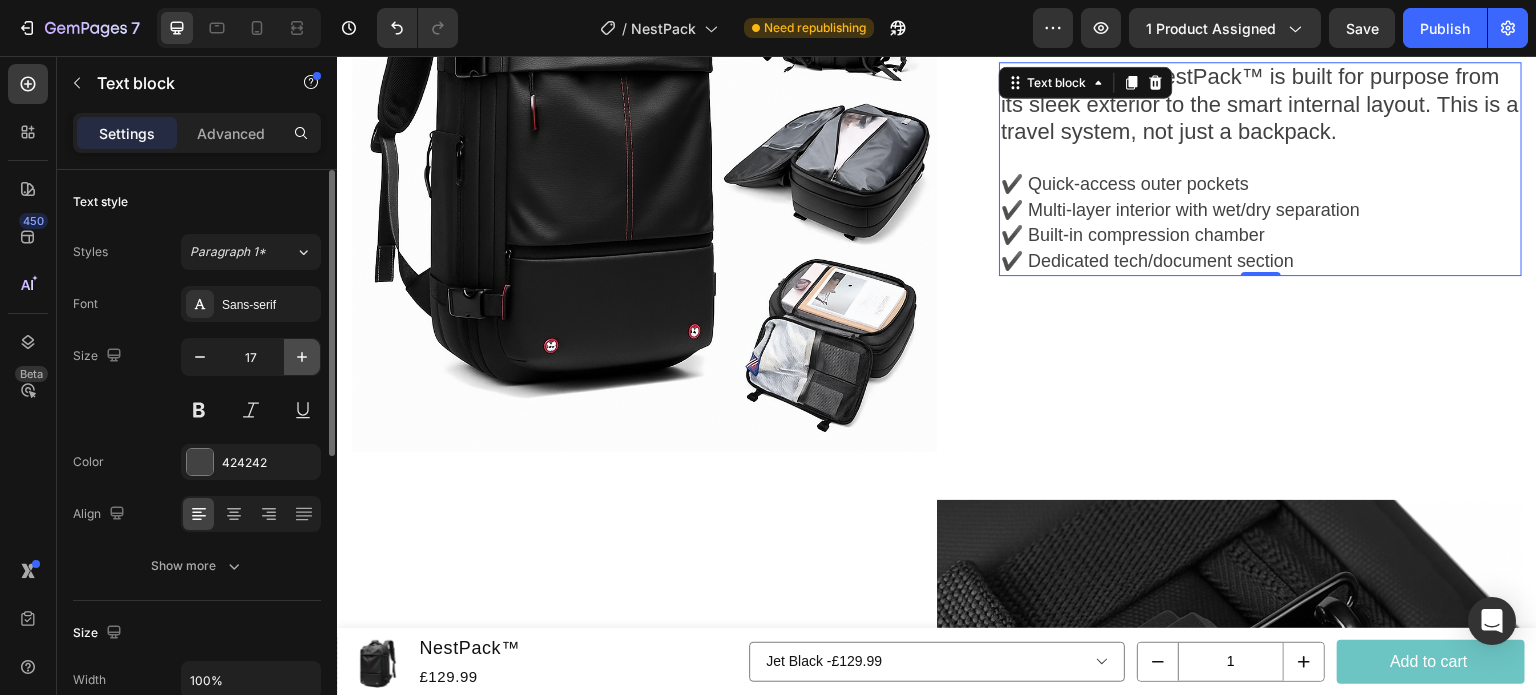 click at bounding box center [302, 357] 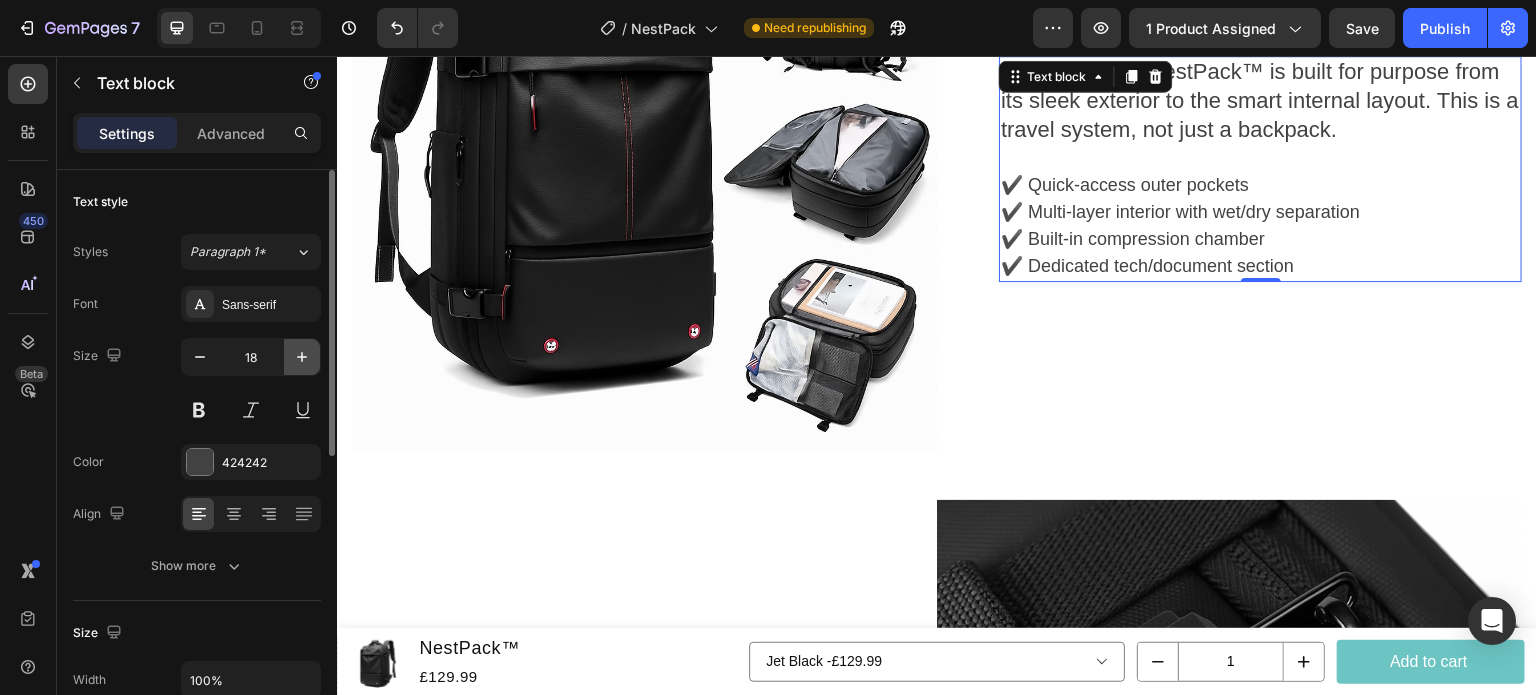 click at bounding box center [302, 357] 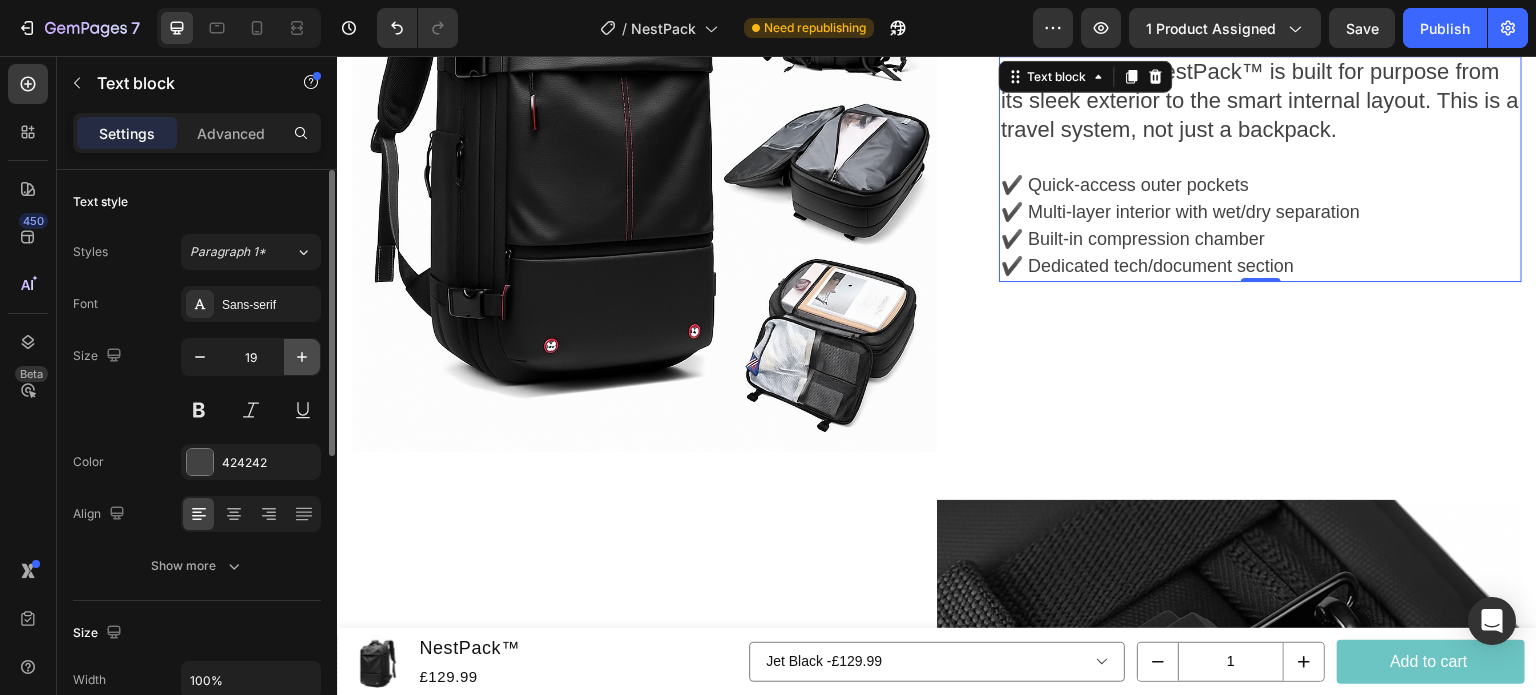 click at bounding box center (302, 357) 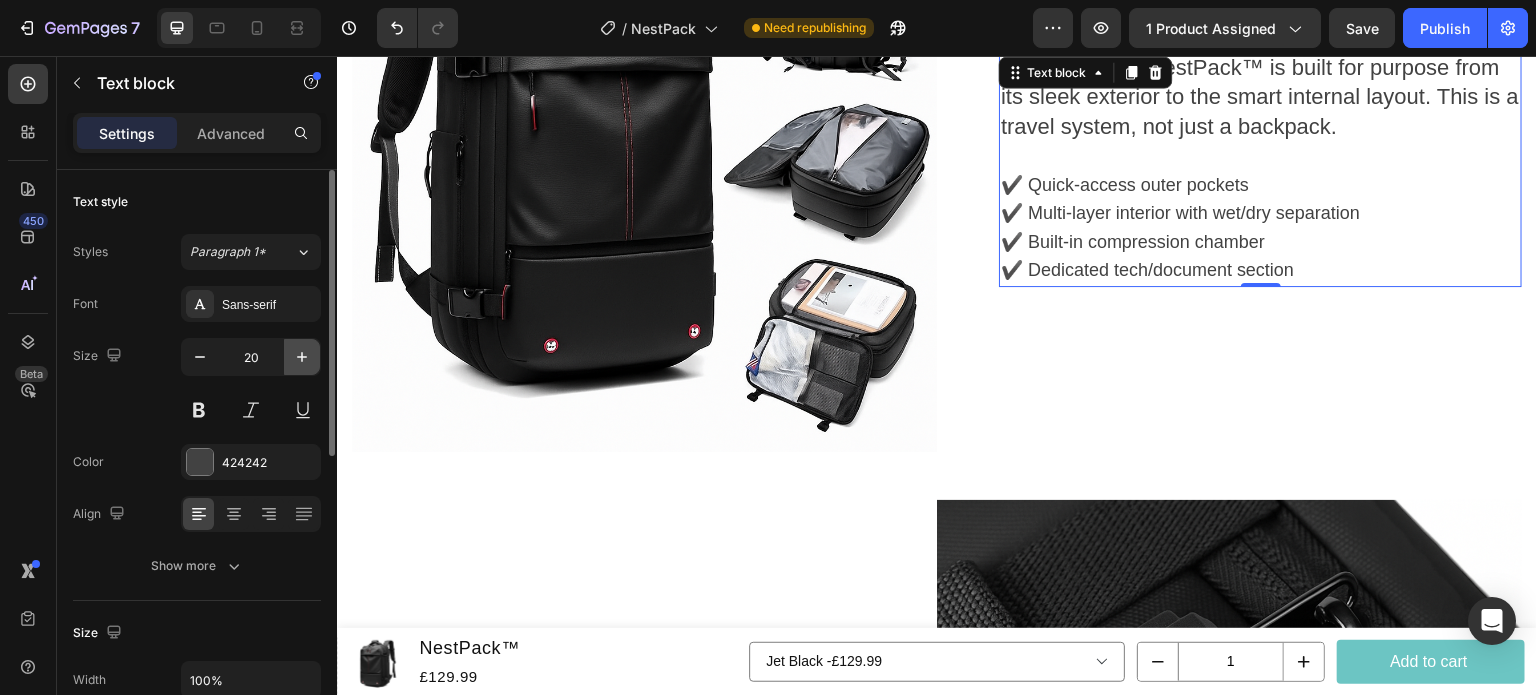 click at bounding box center (302, 357) 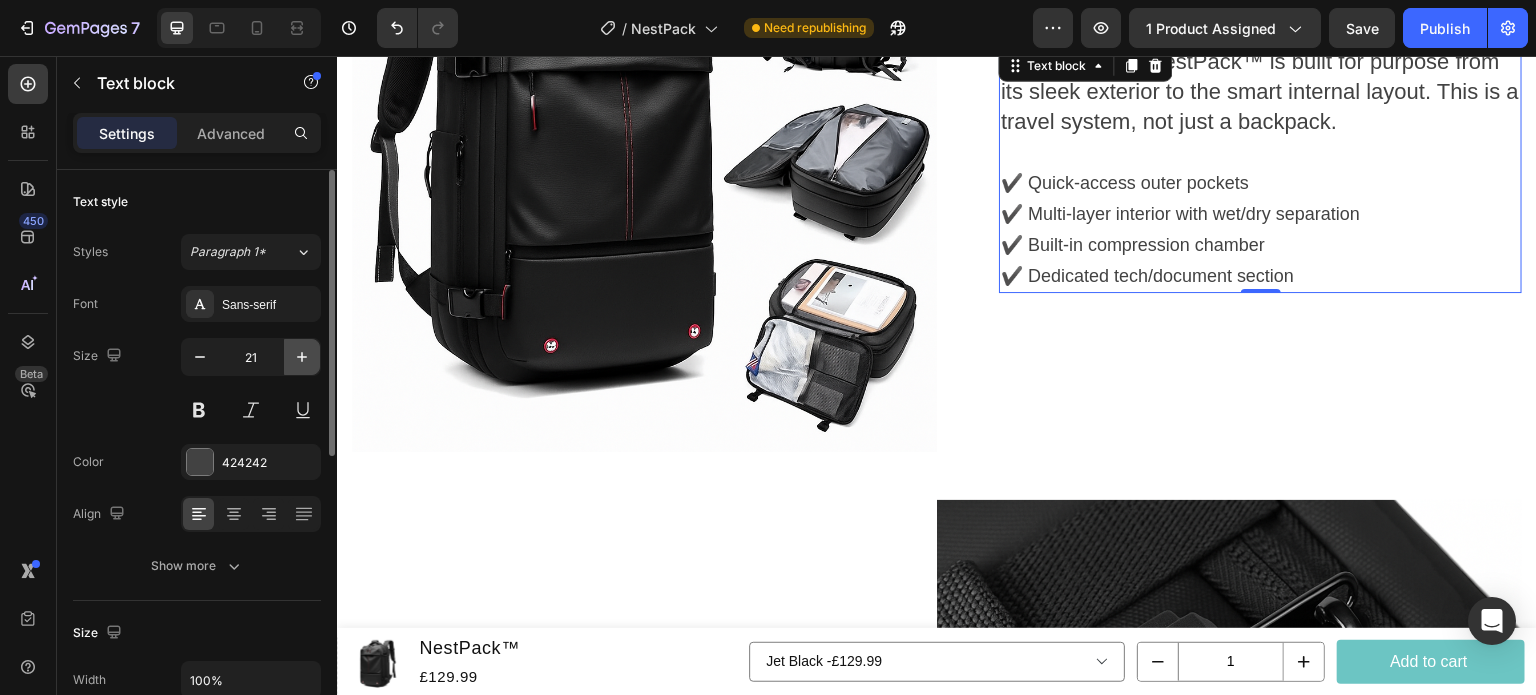click at bounding box center [302, 357] 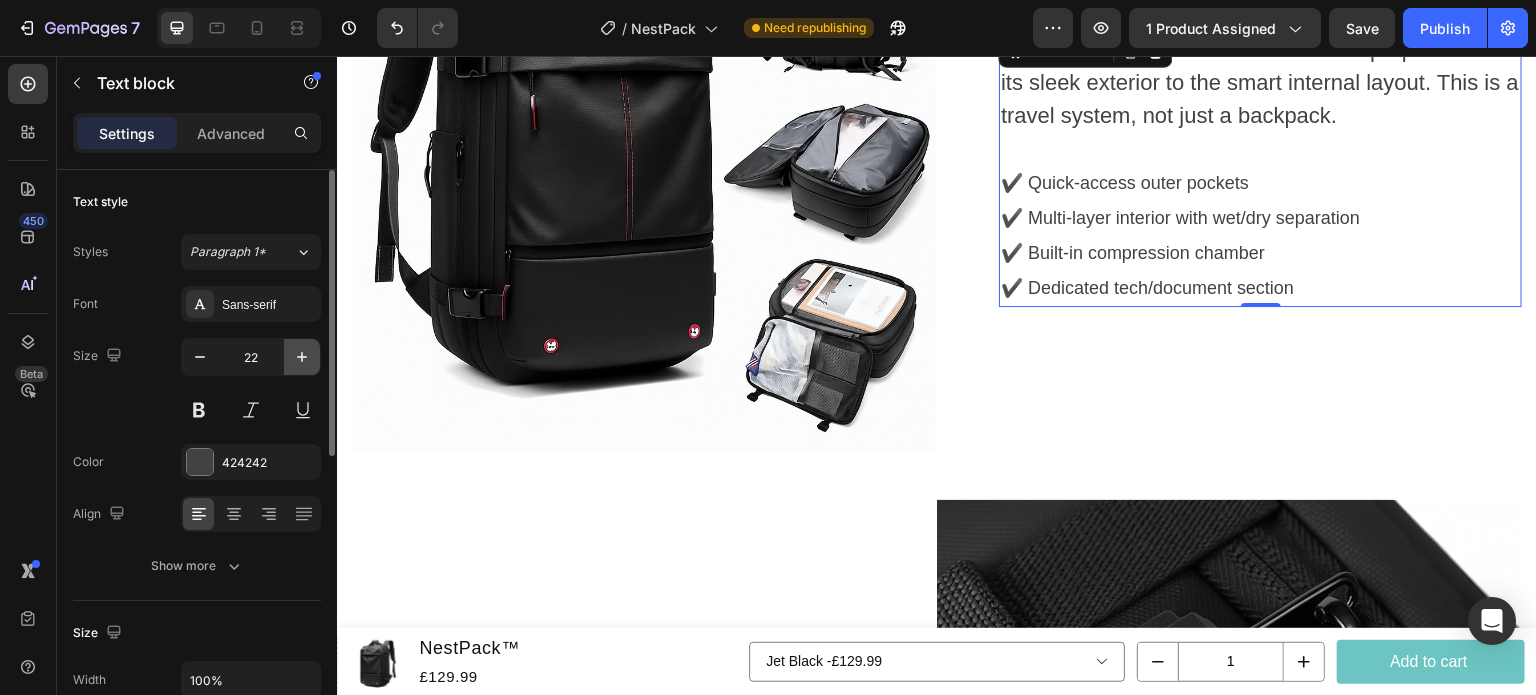 click at bounding box center (302, 357) 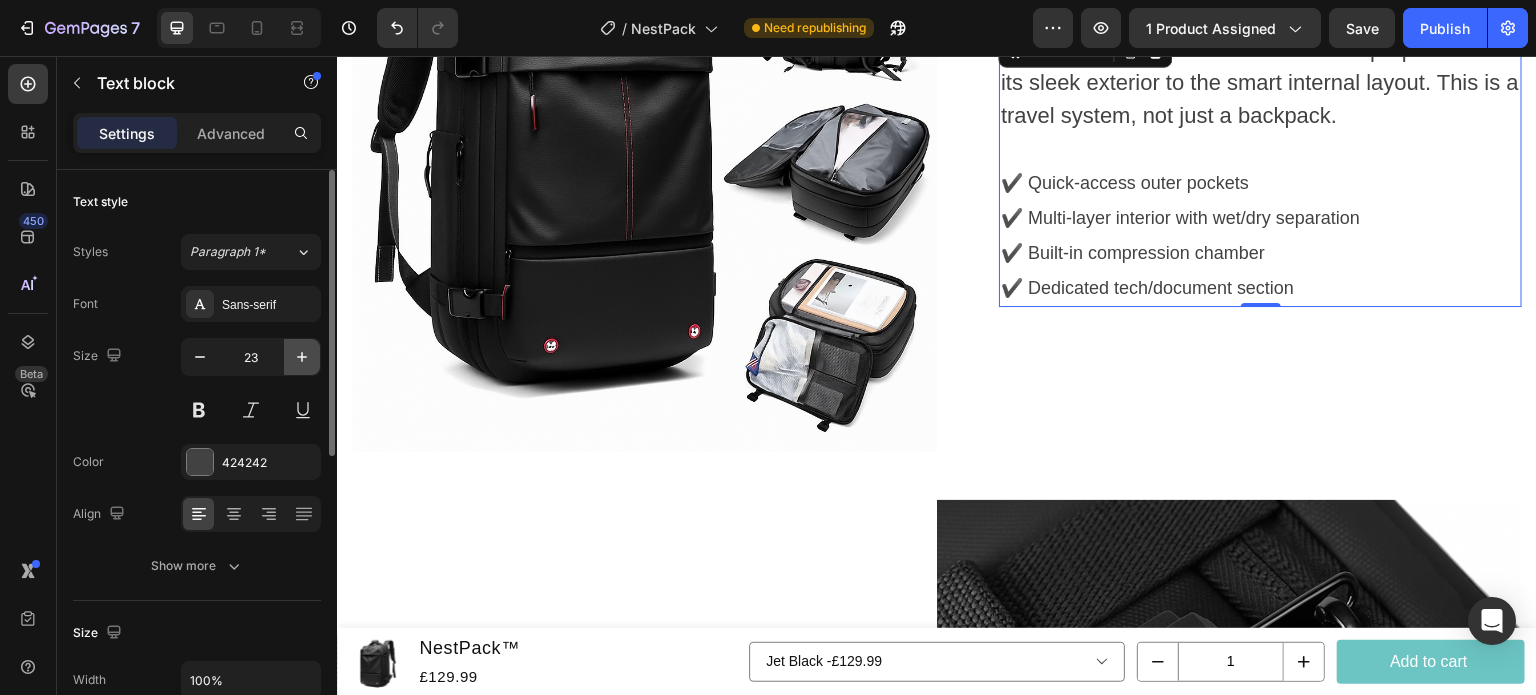 click at bounding box center (302, 357) 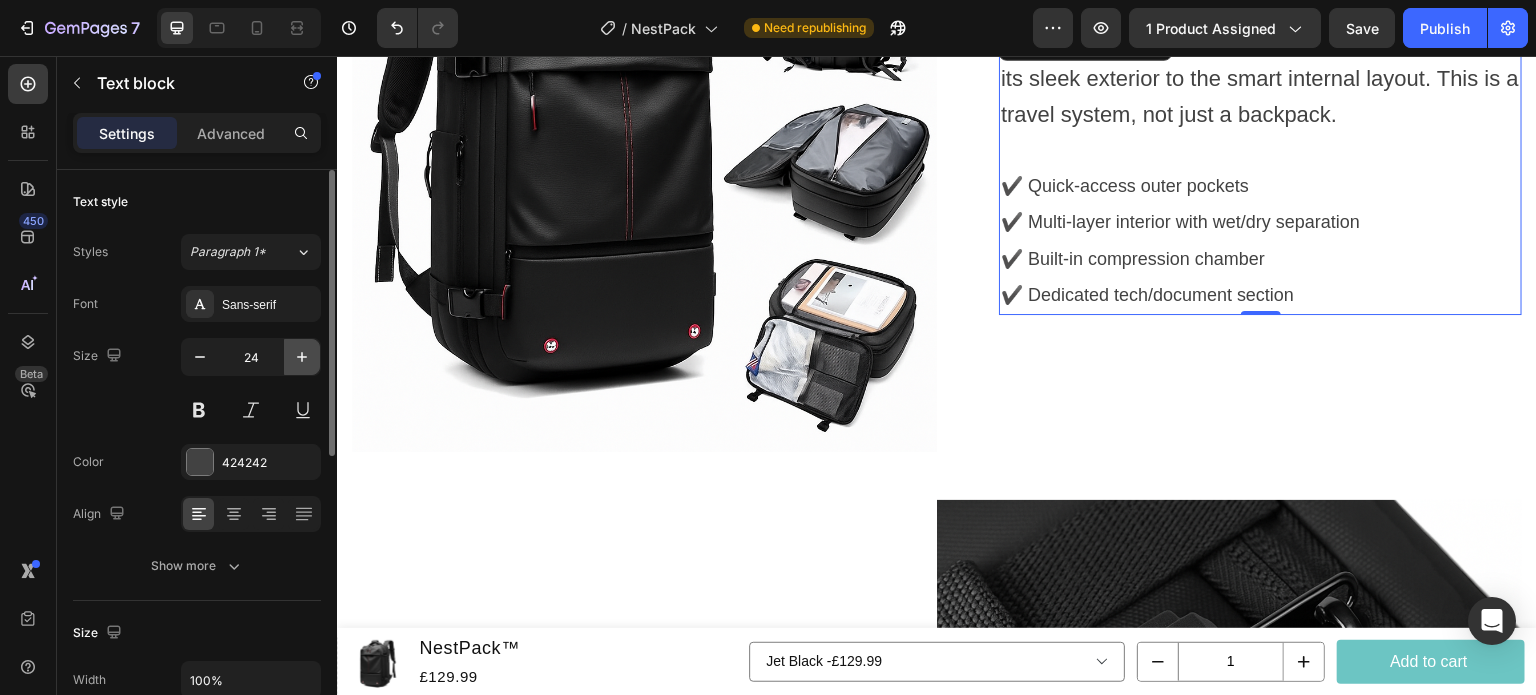 click at bounding box center [302, 357] 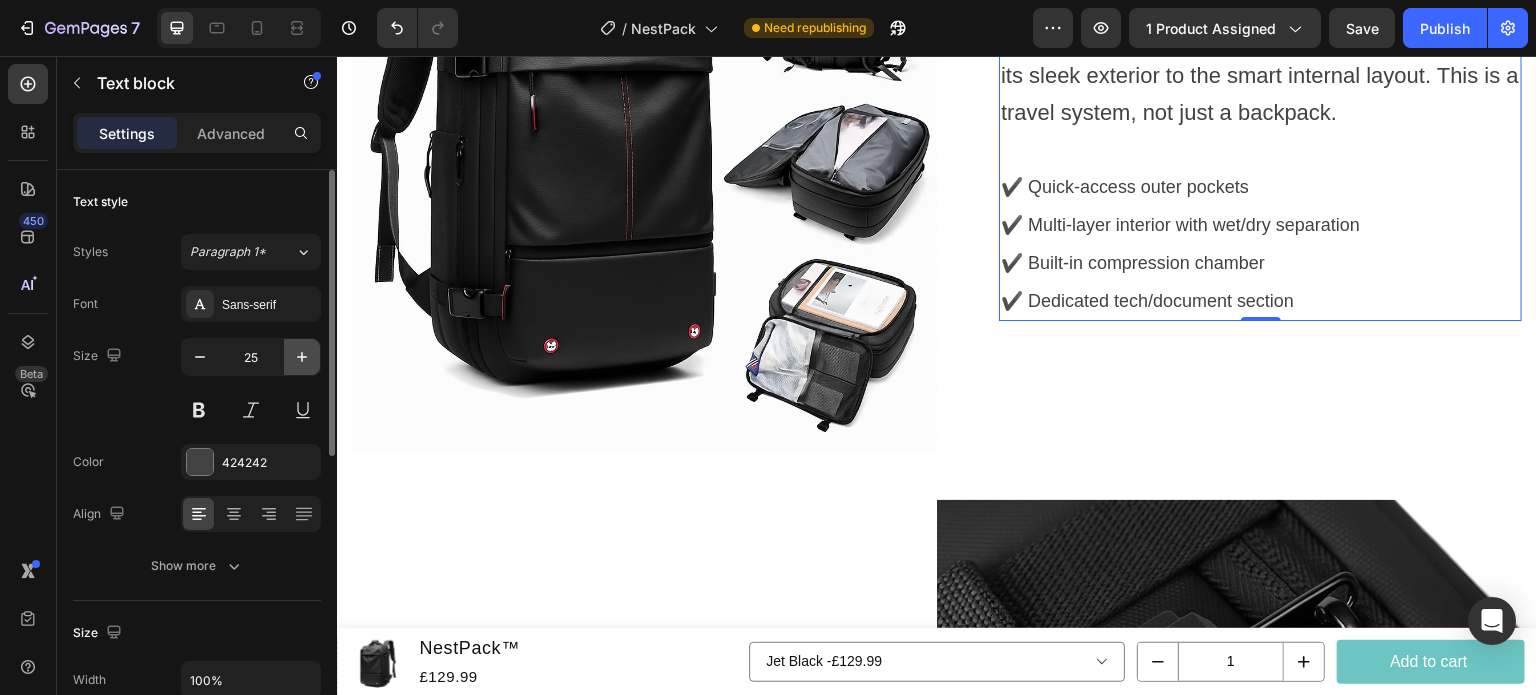 click at bounding box center [302, 357] 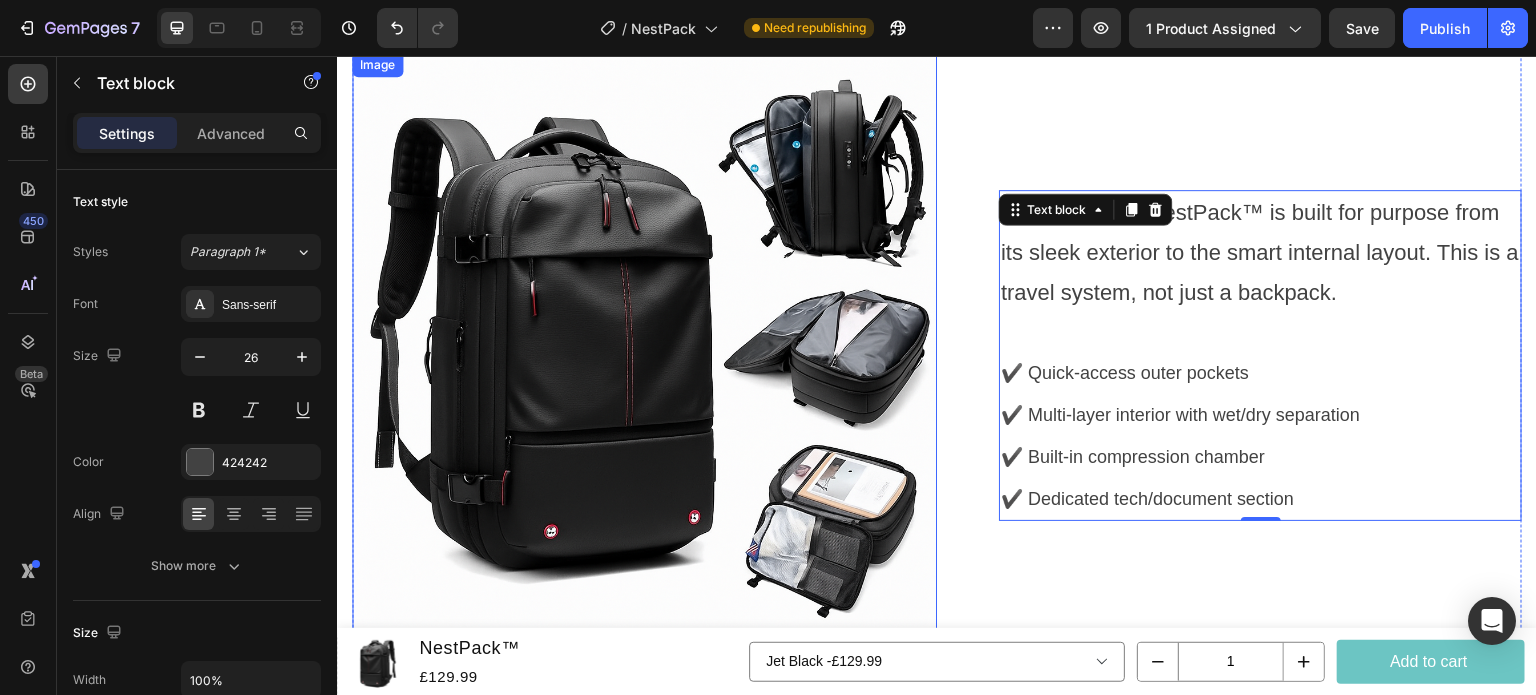 scroll, scrollTop: 2527, scrollLeft: 0, axis: vertical 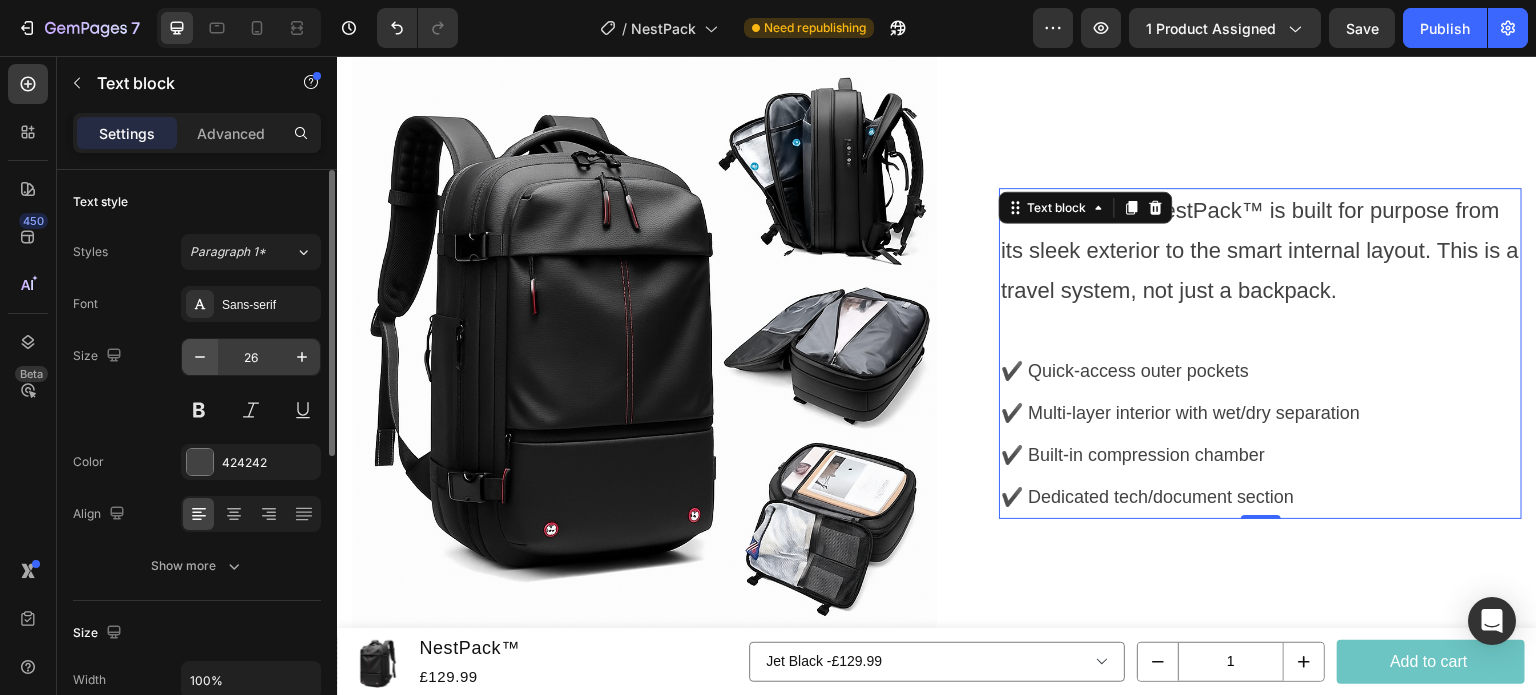click at bounding box center (200, 357) 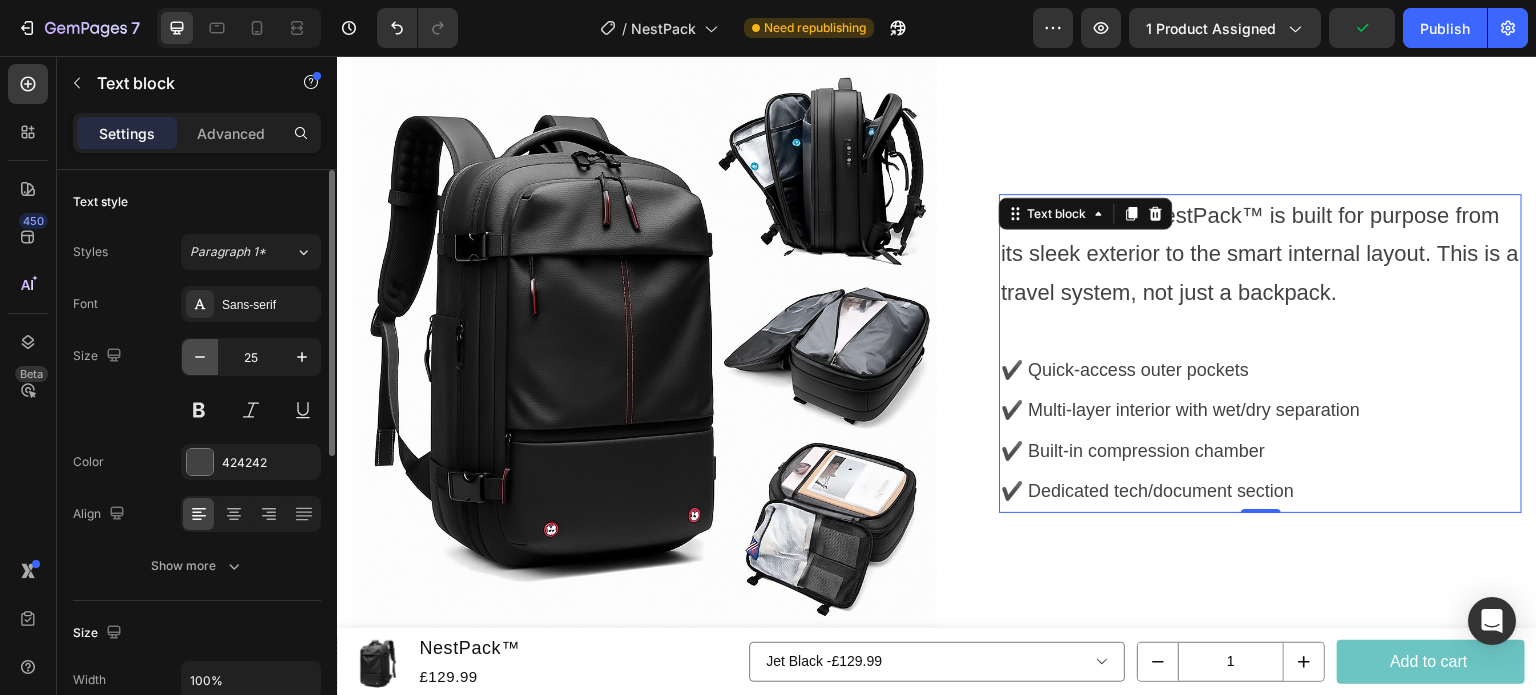 click 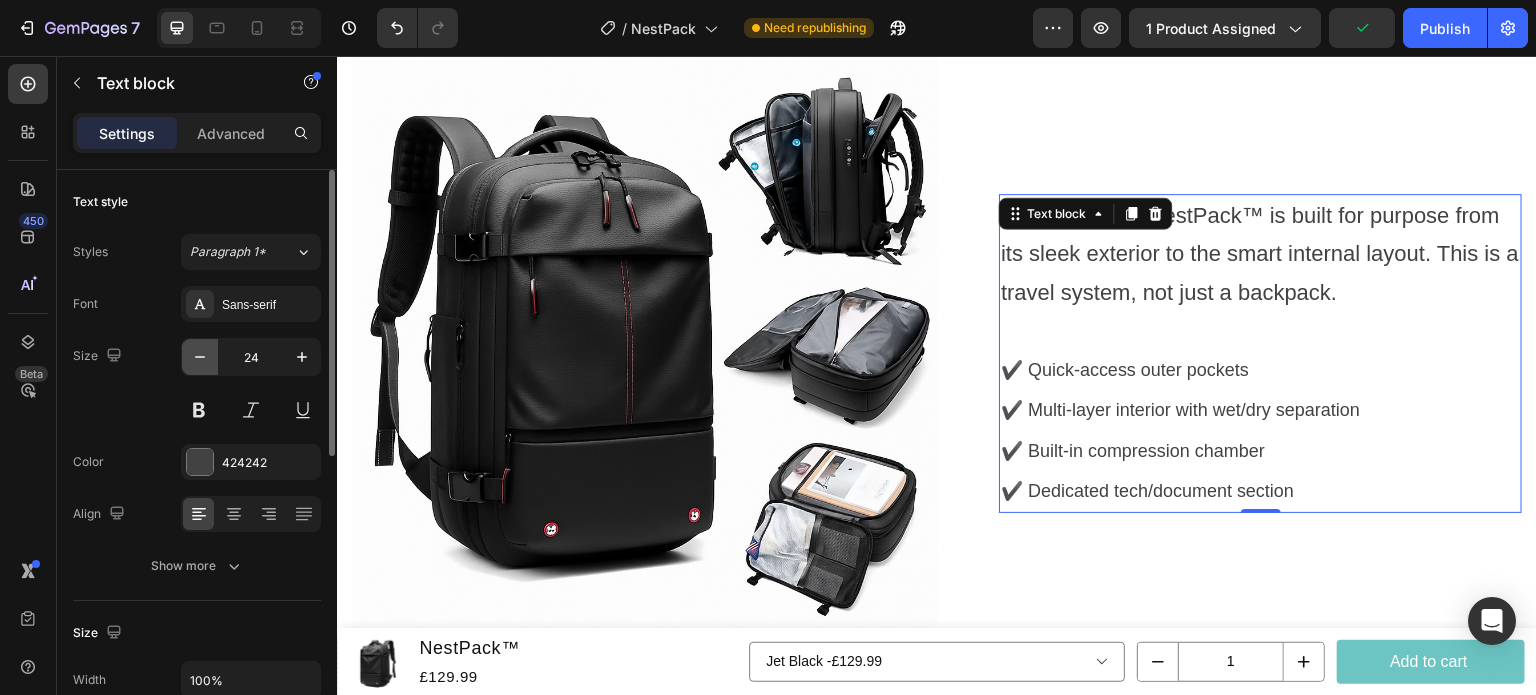 click 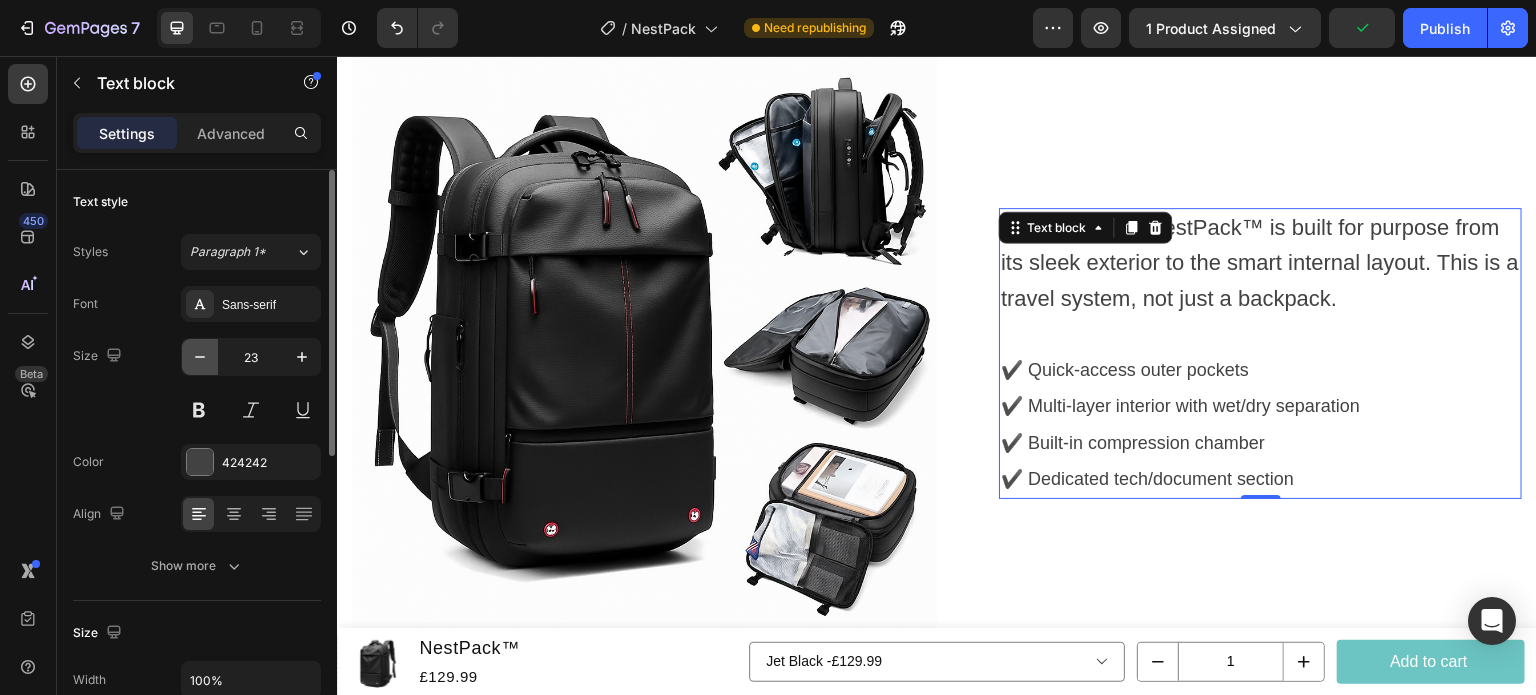 click 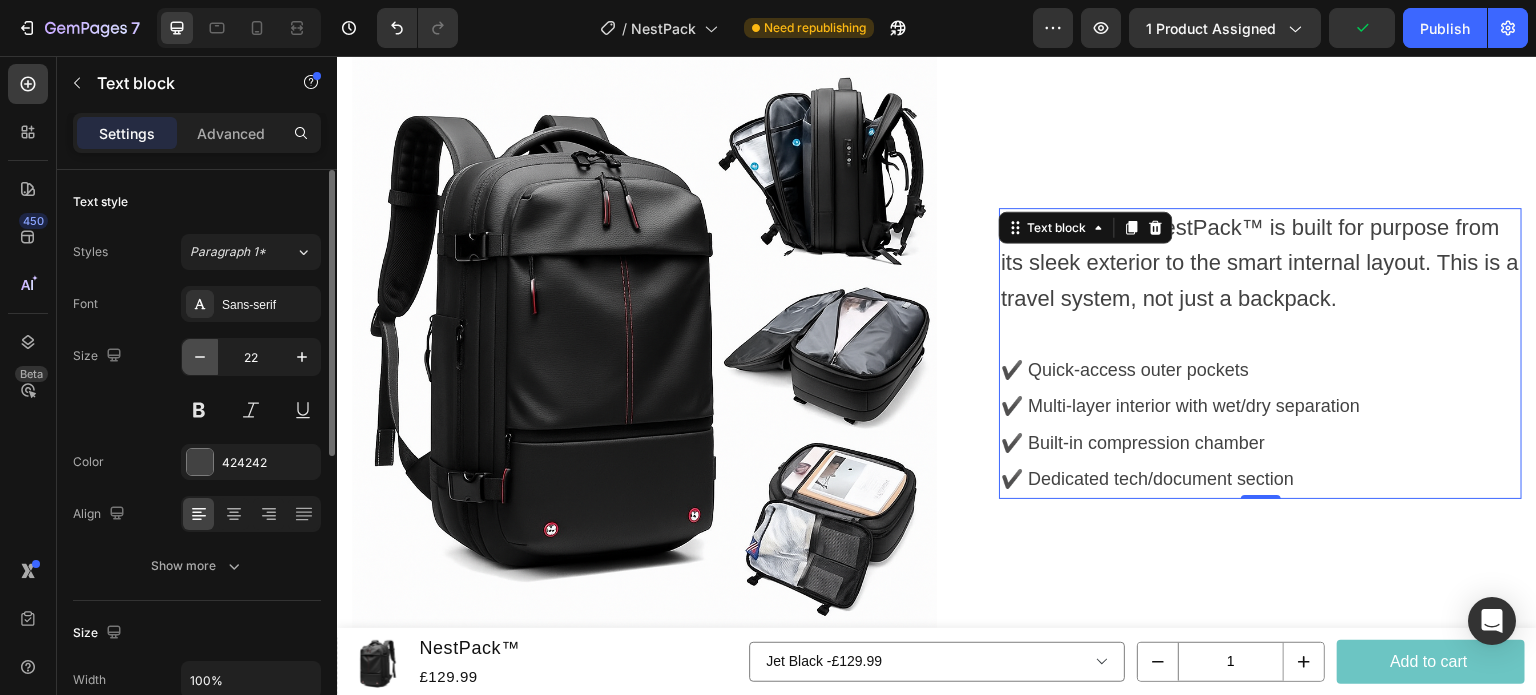 click 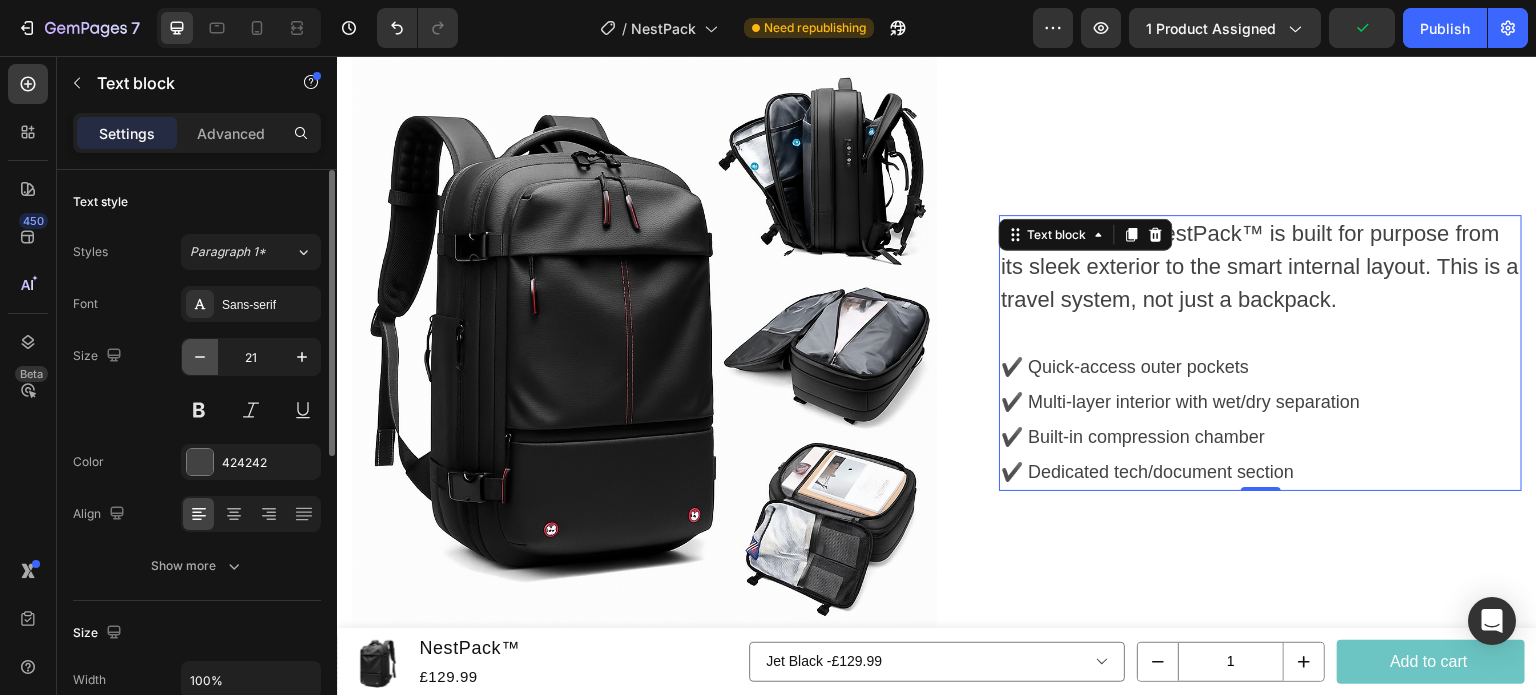 click 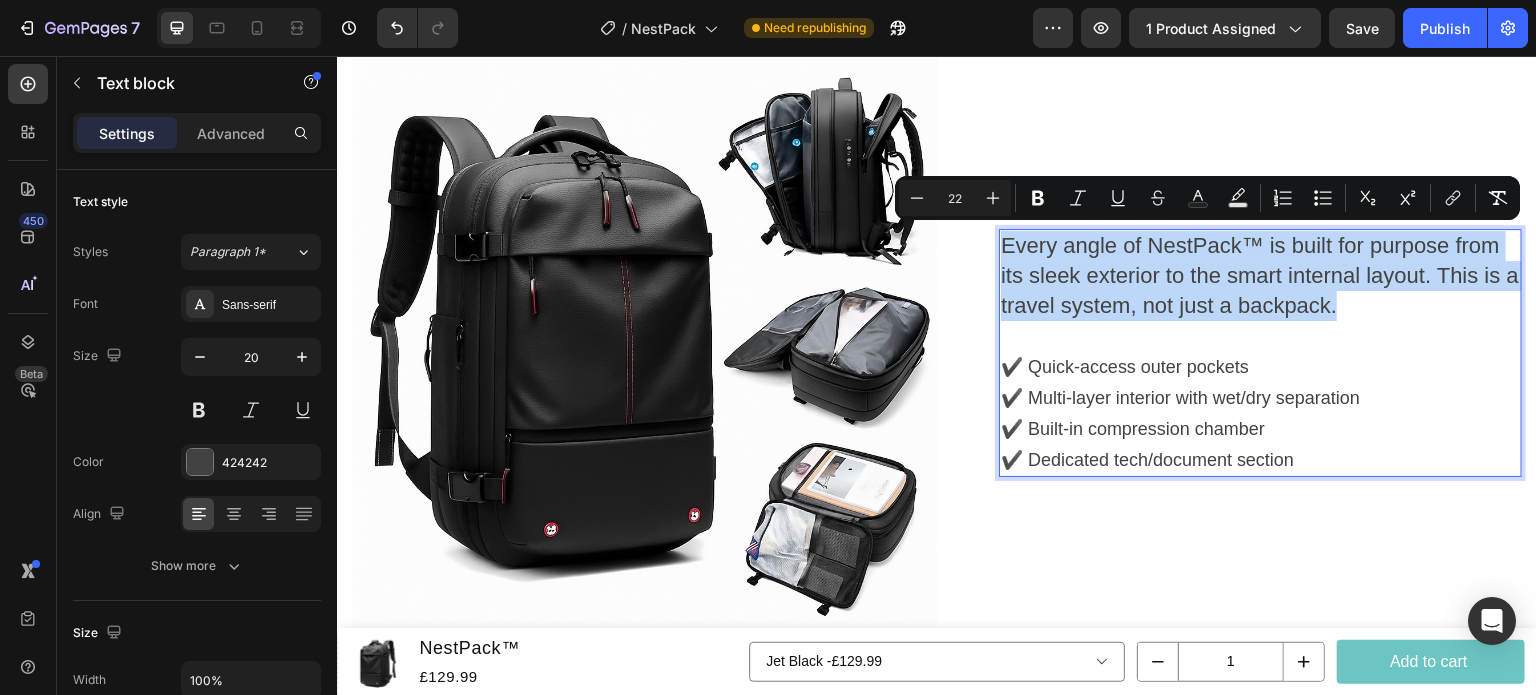 drag, startPoint x: 1355, startPoint y: 312, endPoint x: 990, endPoint y: 254, distance: 369.5795 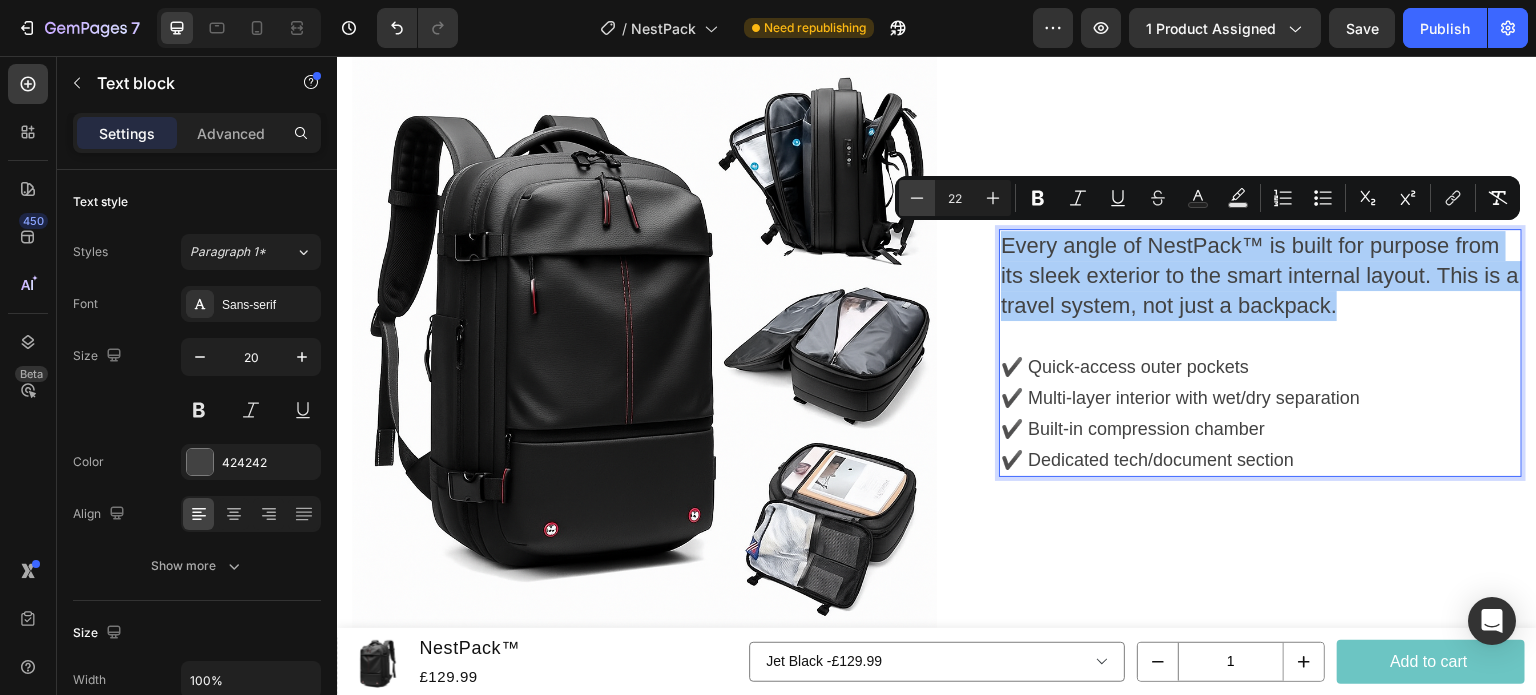 click 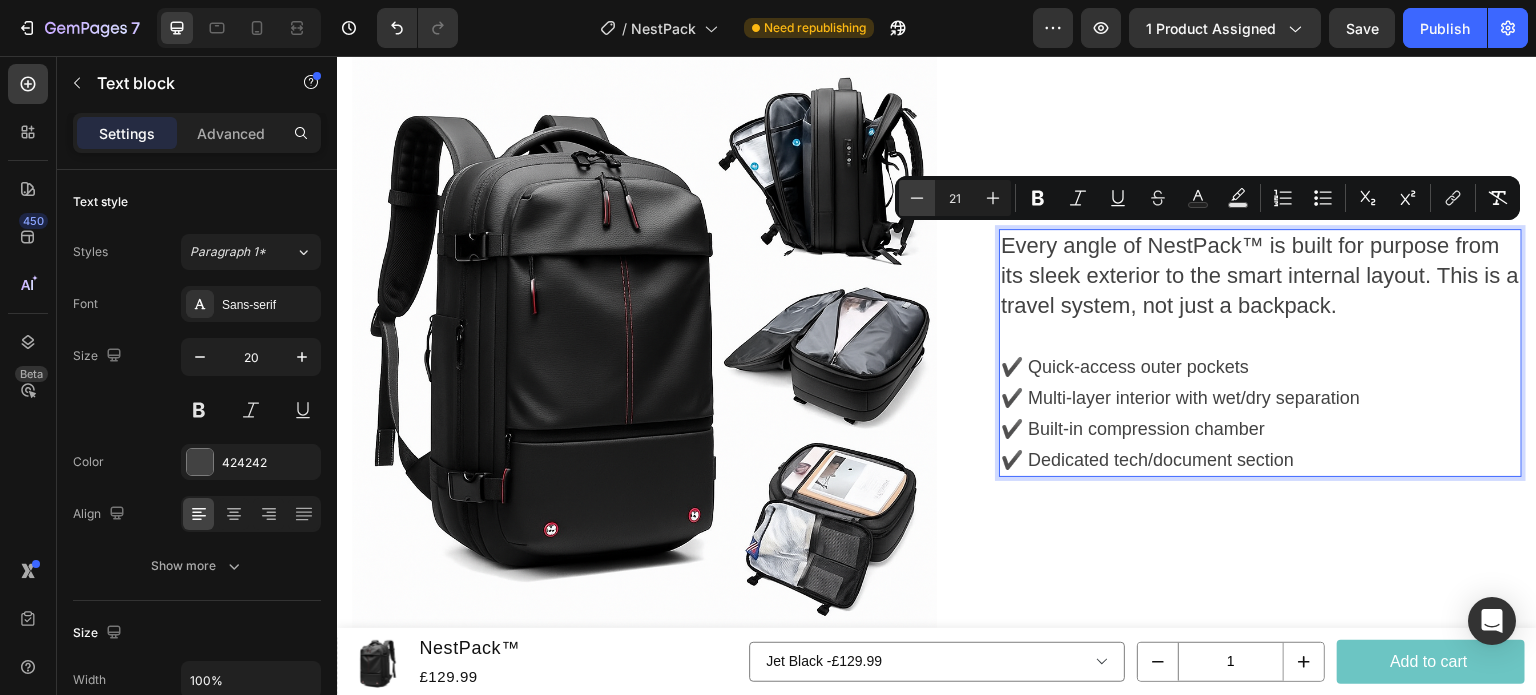 click 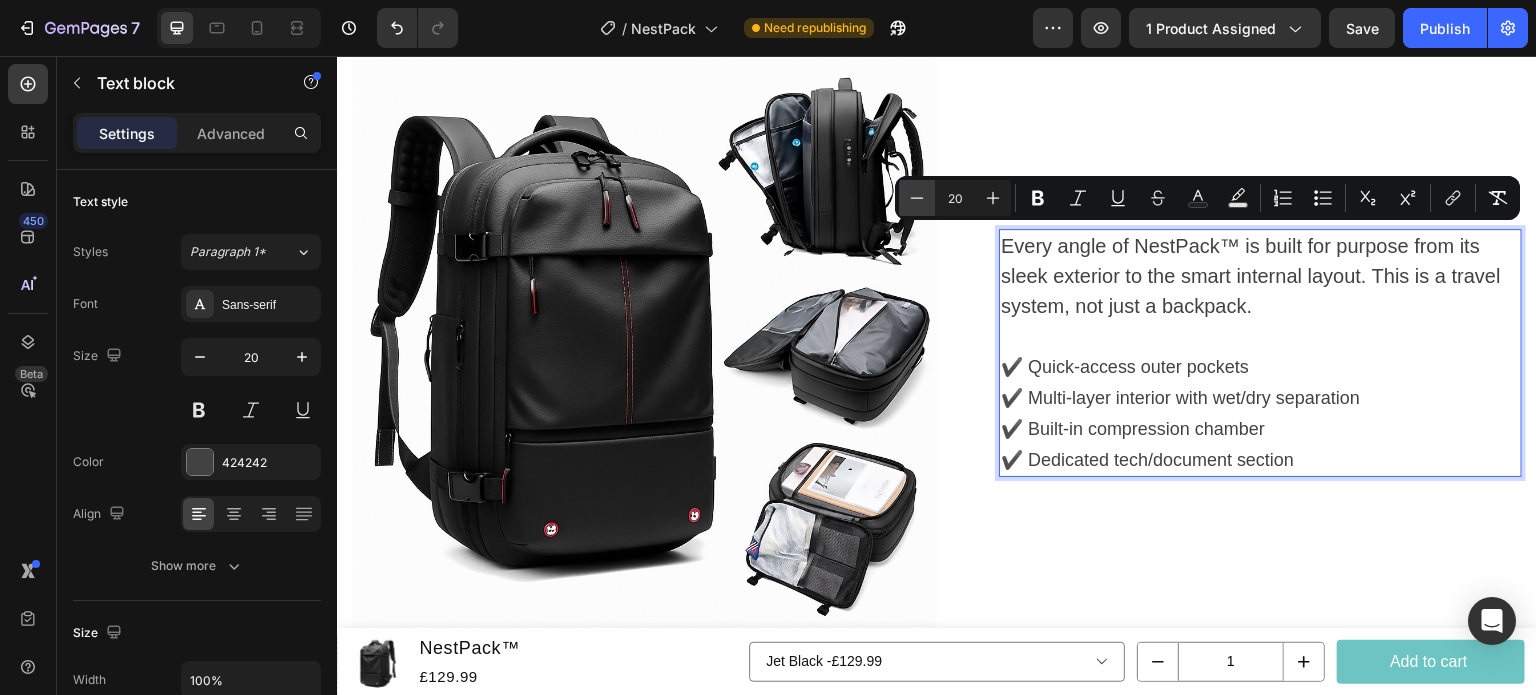 click 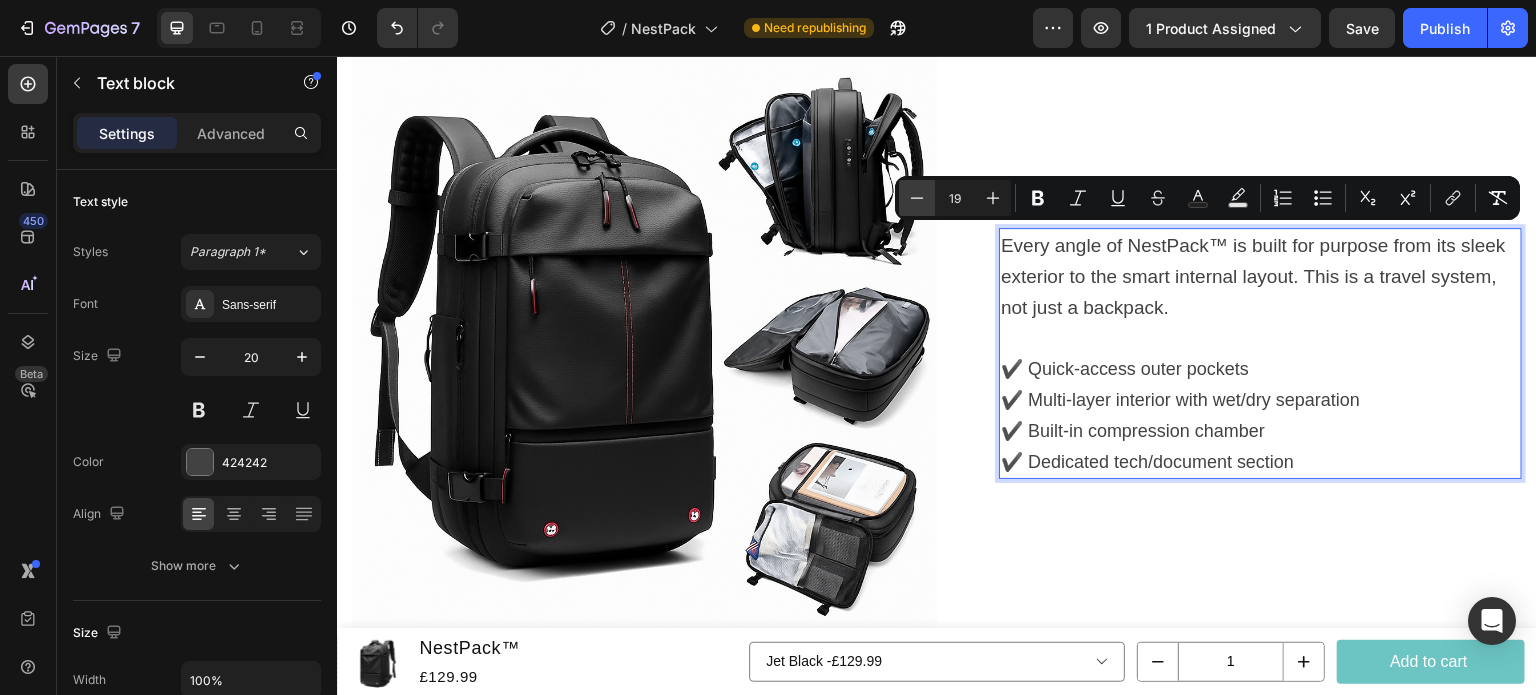 click 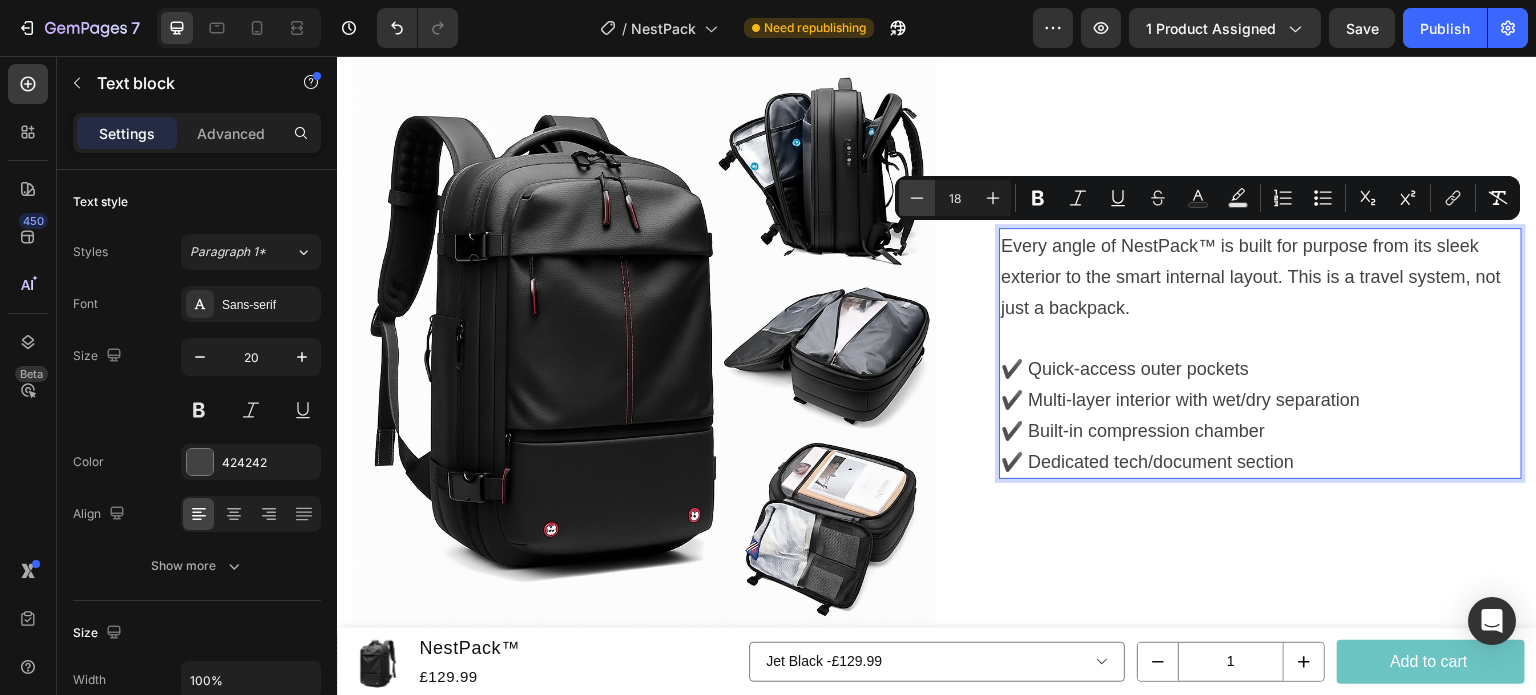 click 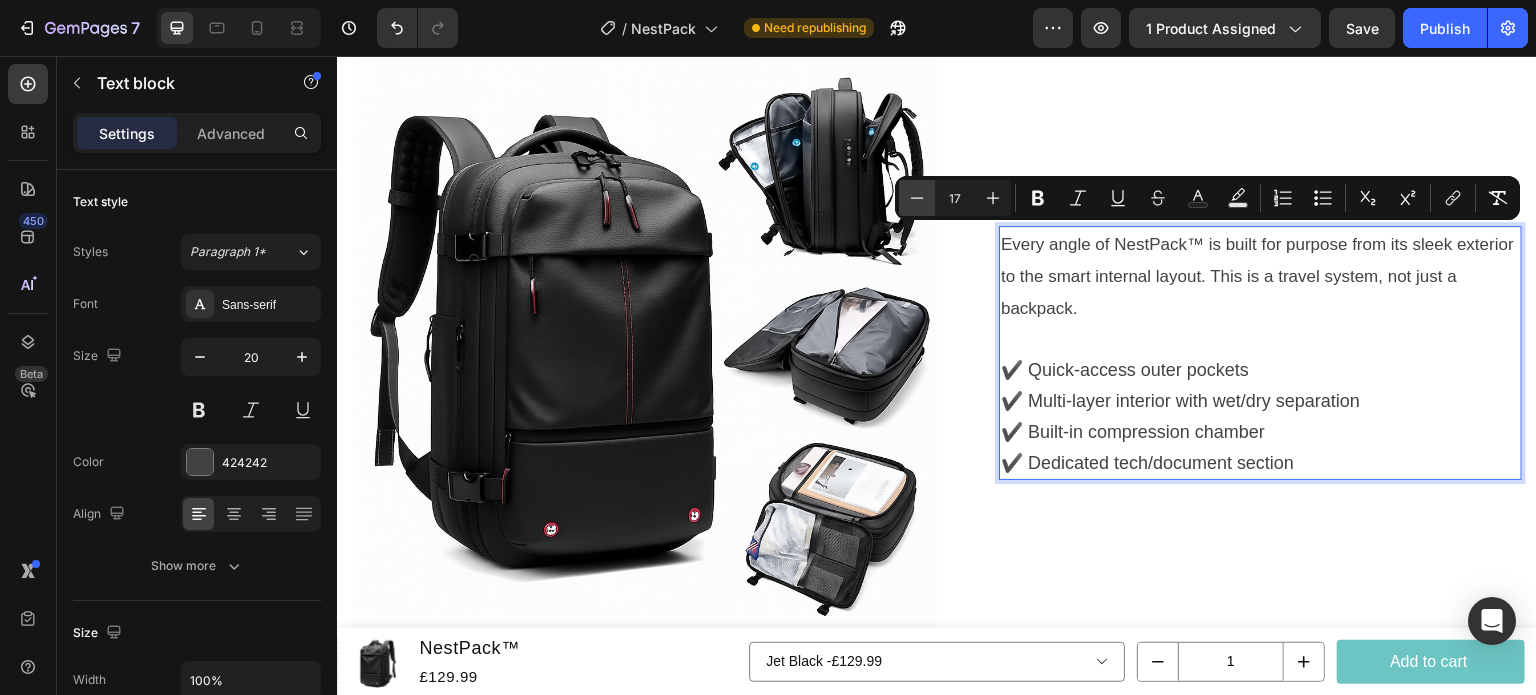 click 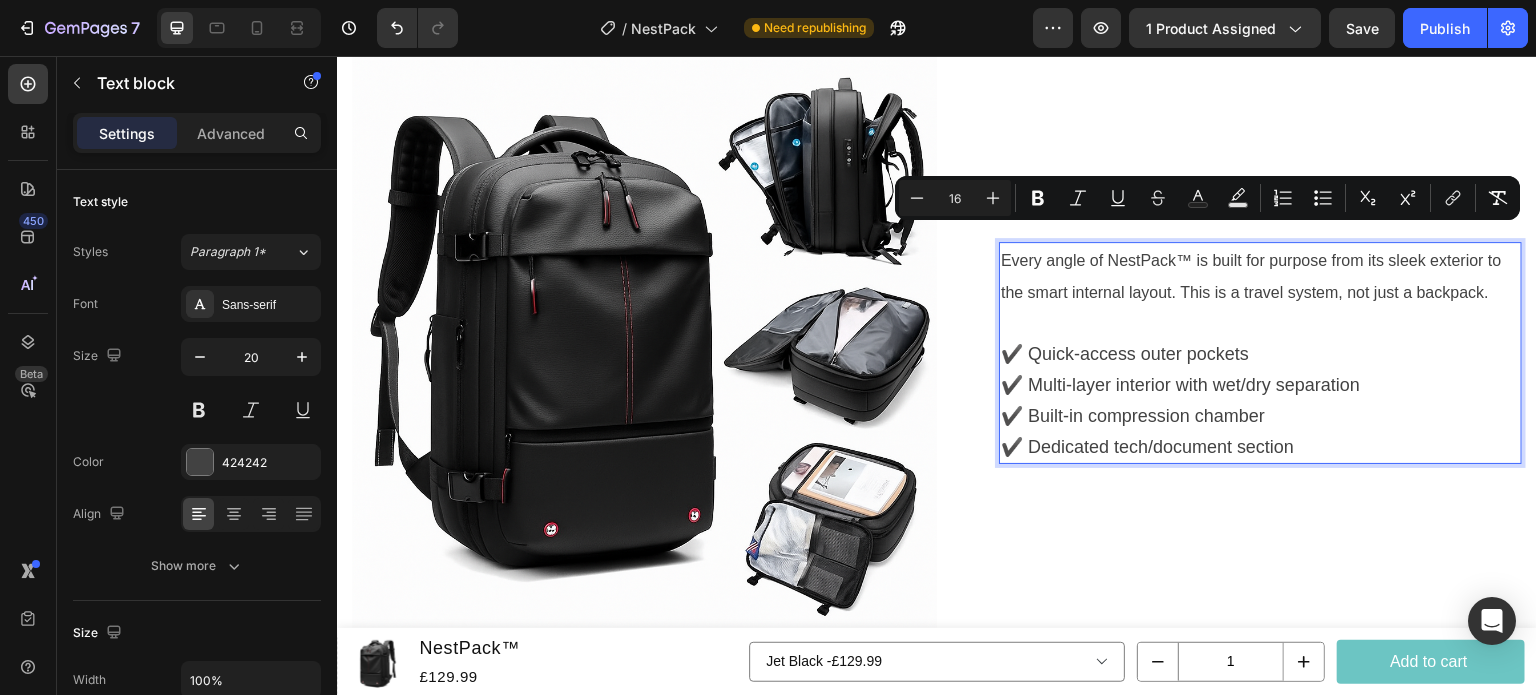 type on "18" 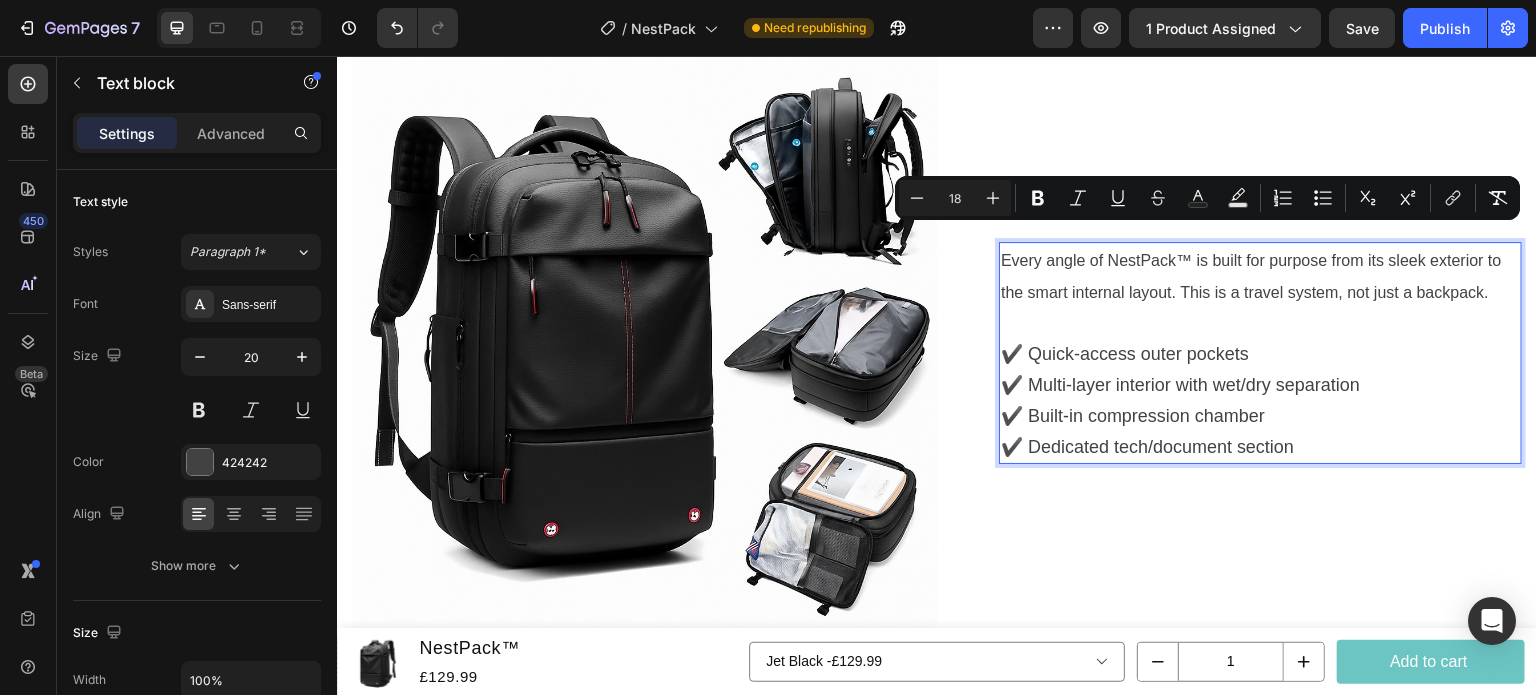 click on "✔️ Quick-access outer pockets ✔️ Multi-layer interior with wet/dry separation ✔️ Built-in compression chamber ✔️ Dedicated tech/document section" at bounding box center [1260, 400] 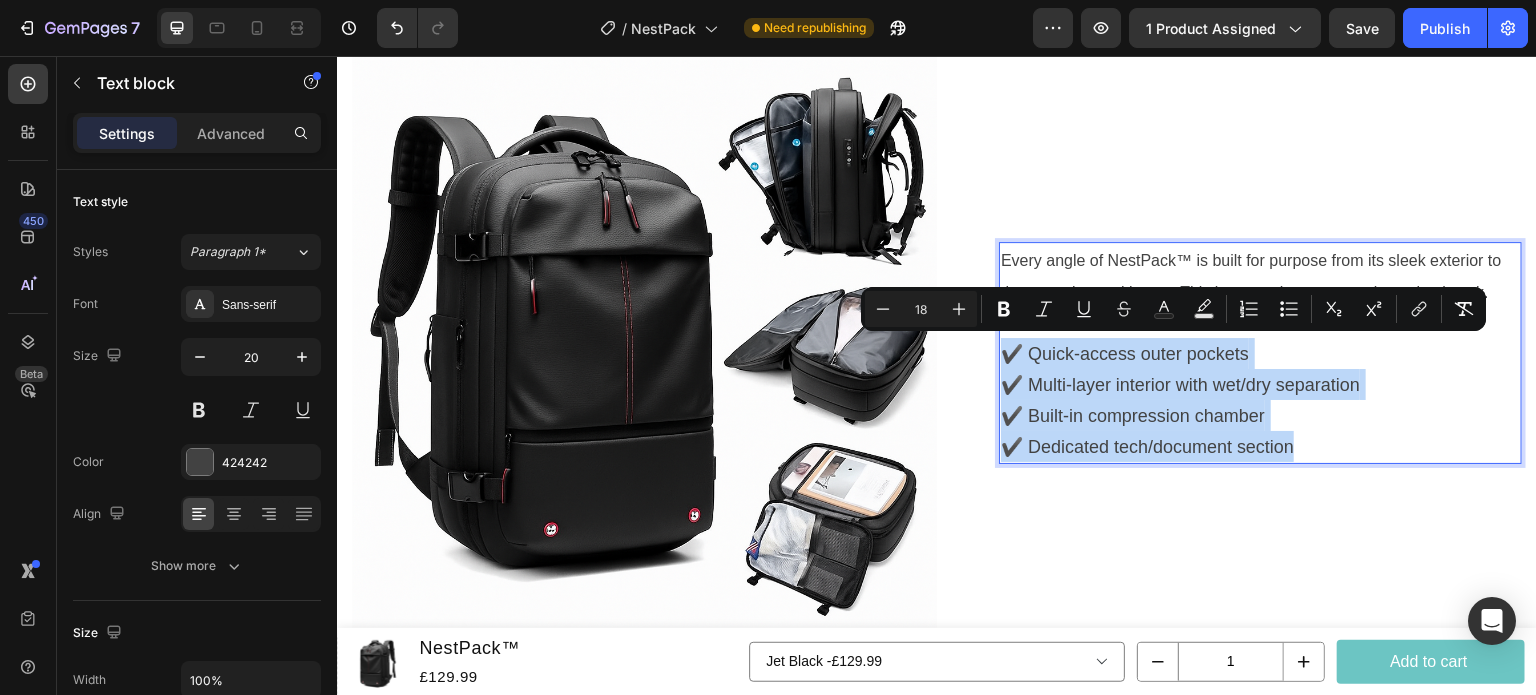 drag, startPoint x: 1302, startPoint y: 441, endPoint x: 1003, endPoint y: 341, distance: 315.27924 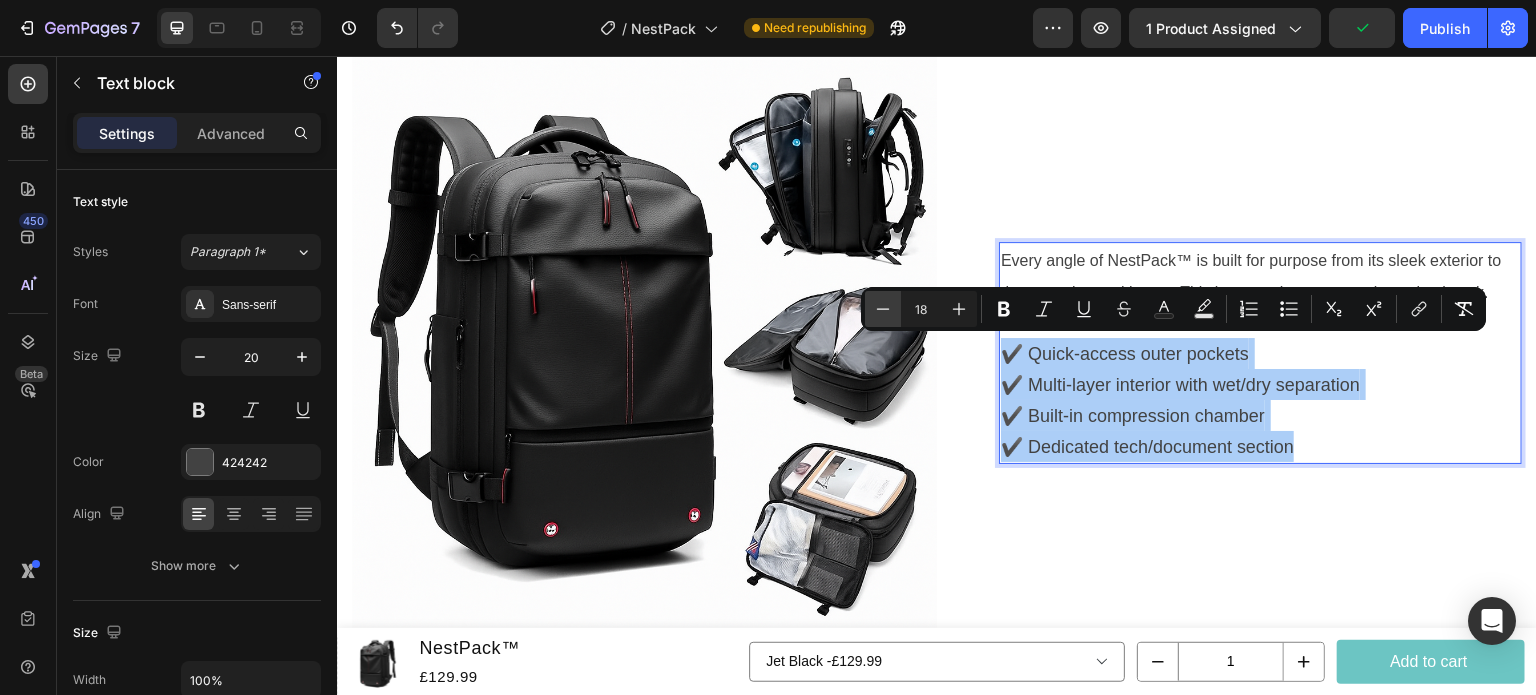 click 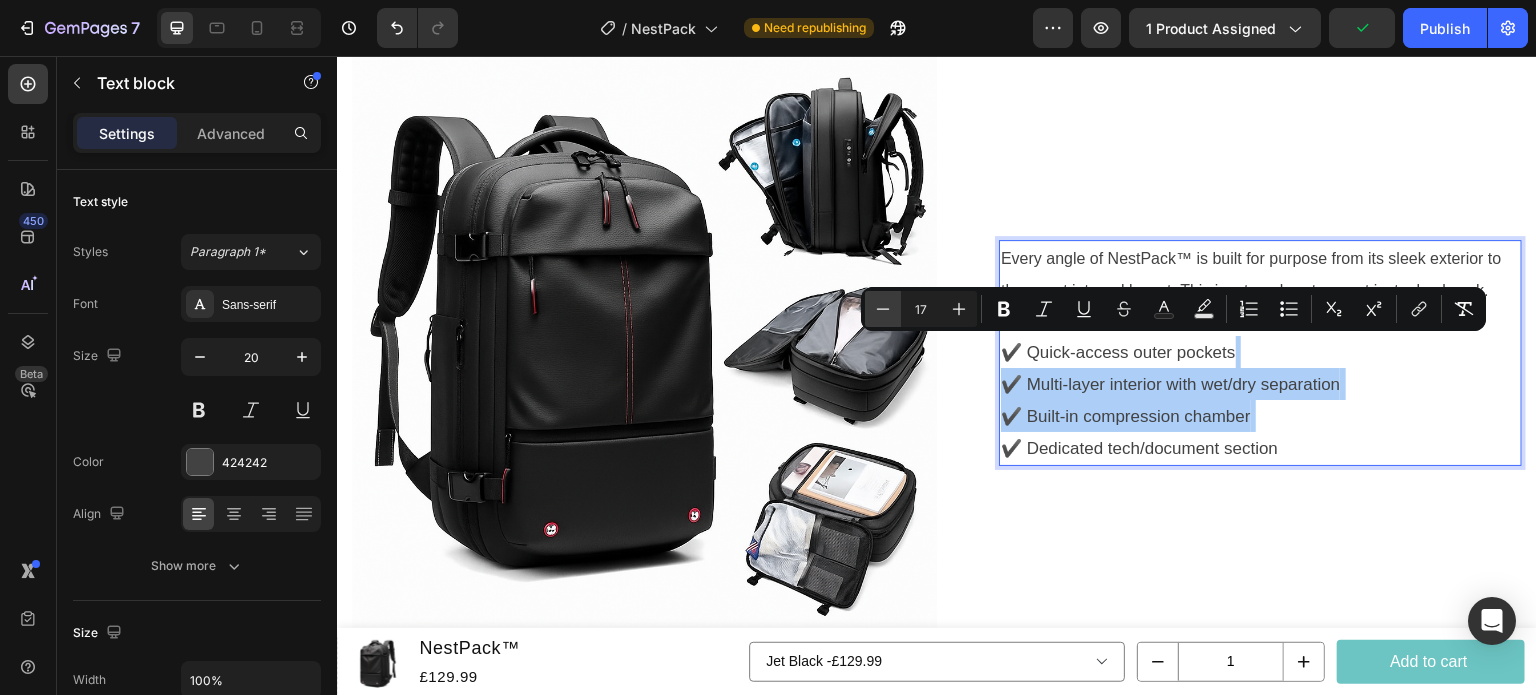 click 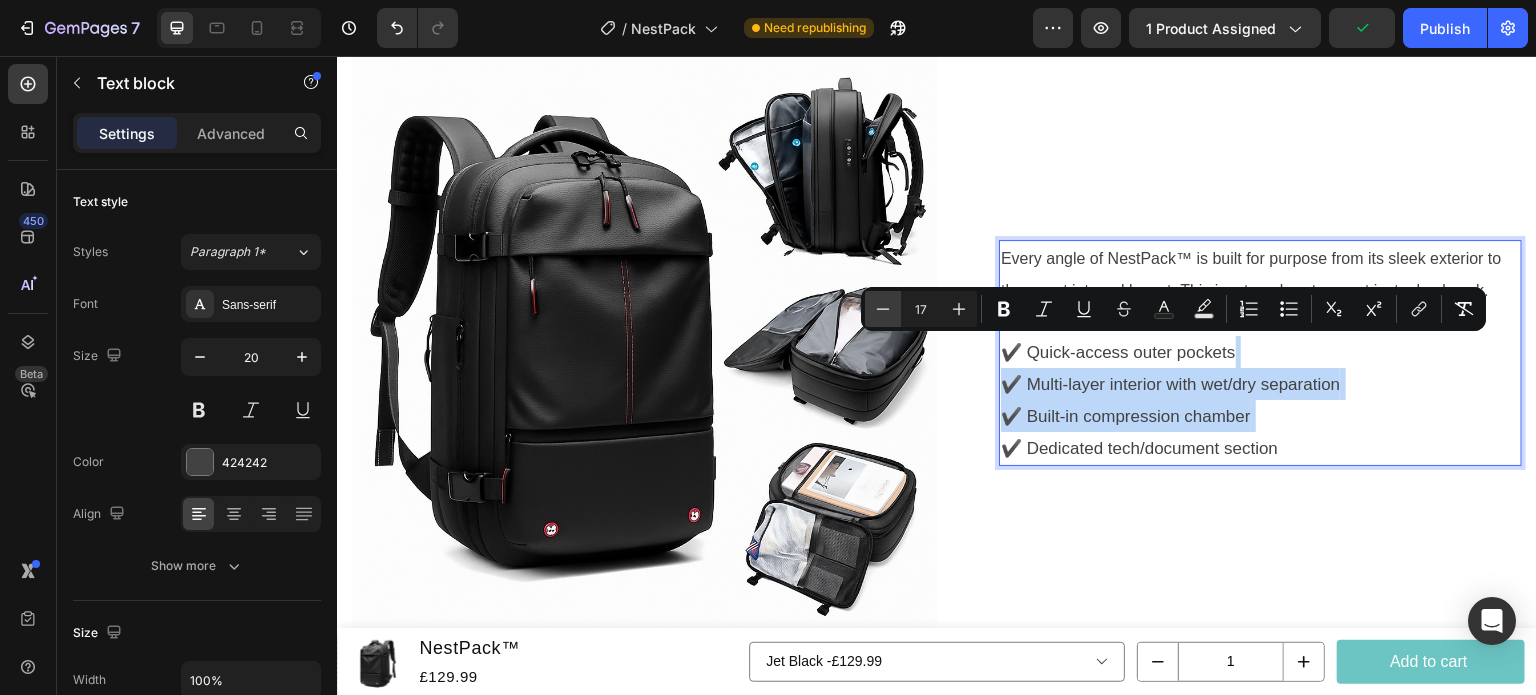 type on "16" 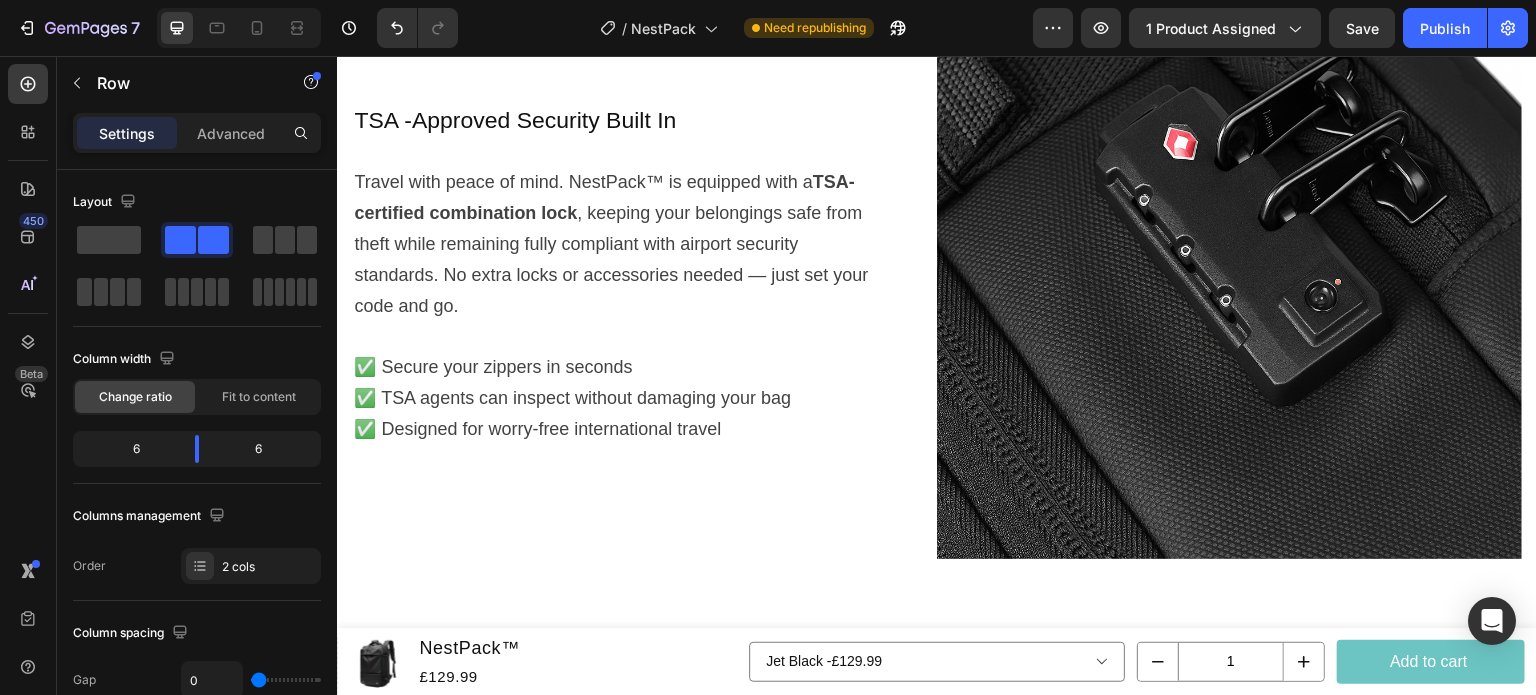 scroll, scrollTop: 3256, scrollLeft: 0, axis: vertical 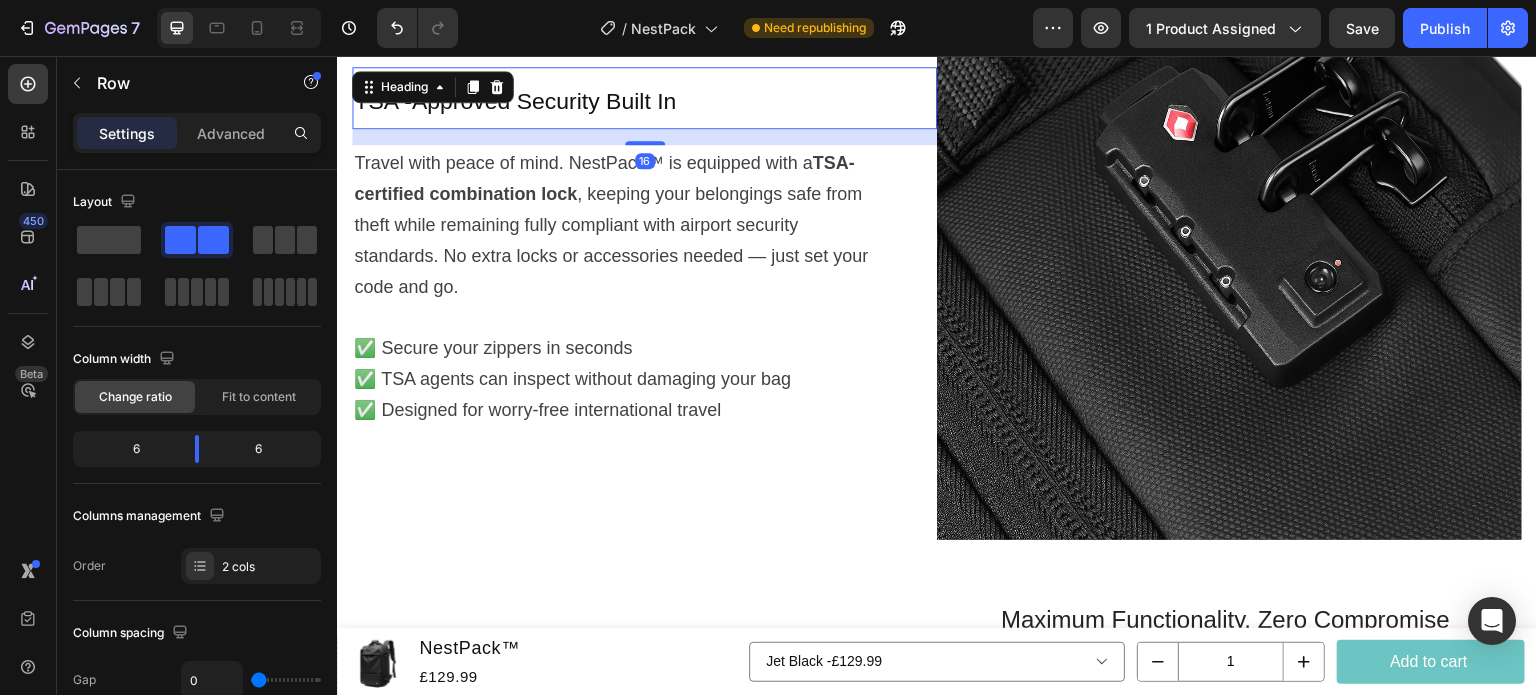 click on "TSA -Approved Security Built In Heading   16" at bounding box center (644, 98) 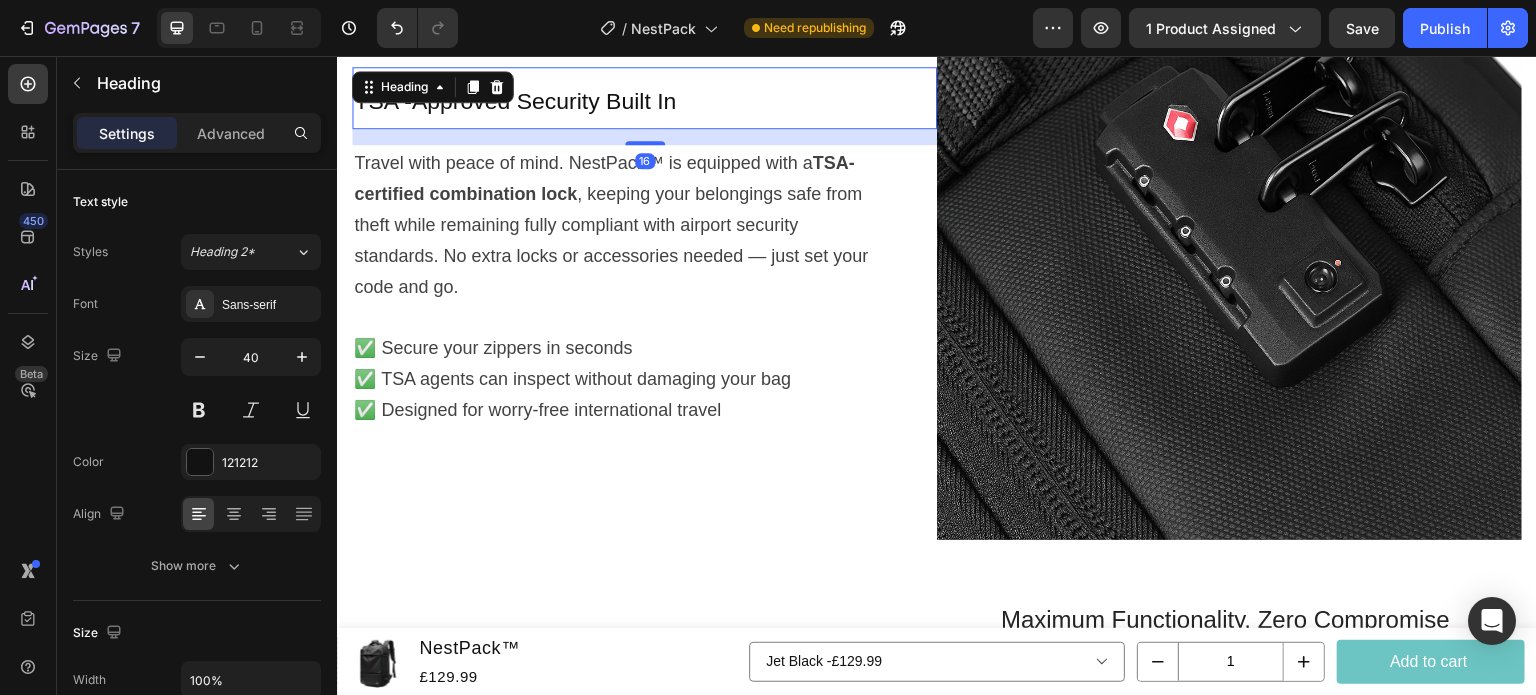 click on "TSA -Approved Security Built In" at bounding box center [644, 98] 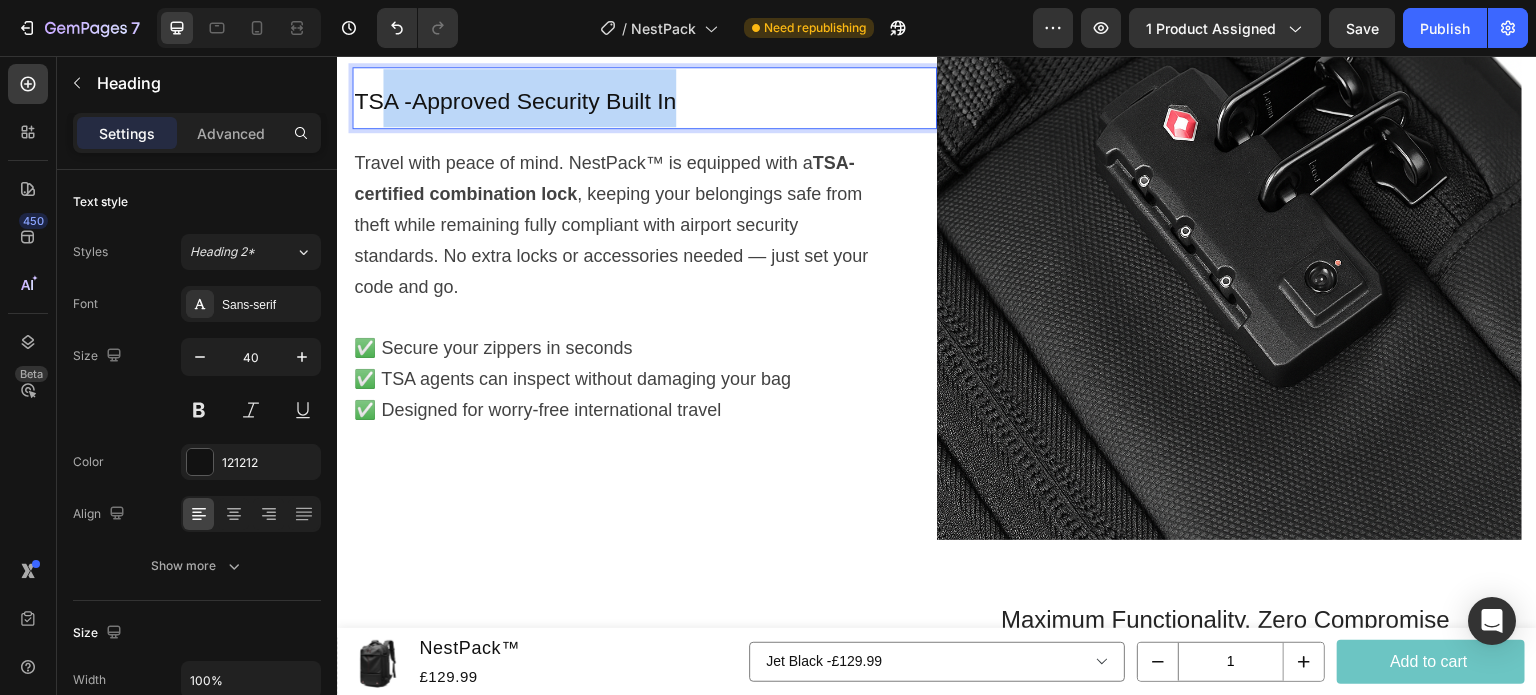scroll, scrollTop: 3241, scrollLeft: 0, axis: vertical 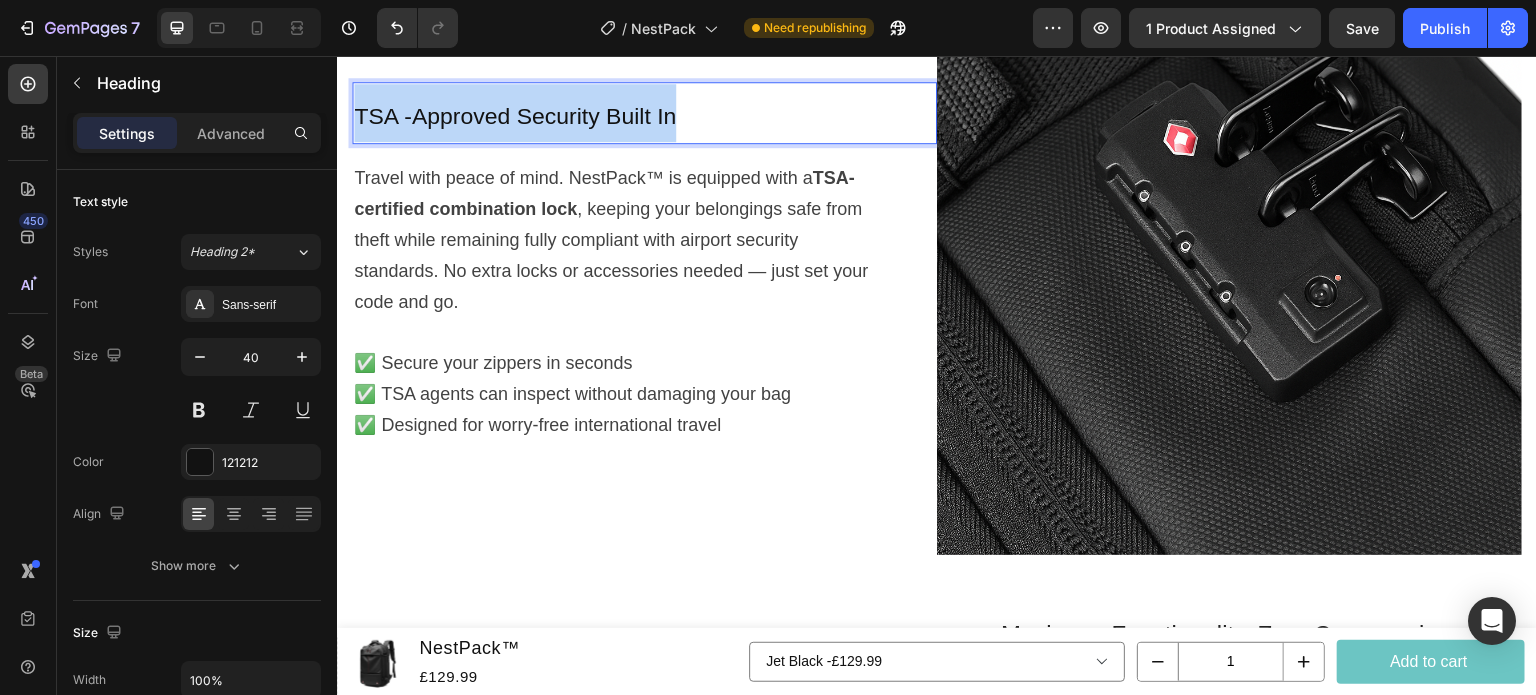 drag, startPoint x: 732, startPoint y: 88, endPoint x: 290, endPoint y: 77, distance: 442.13687 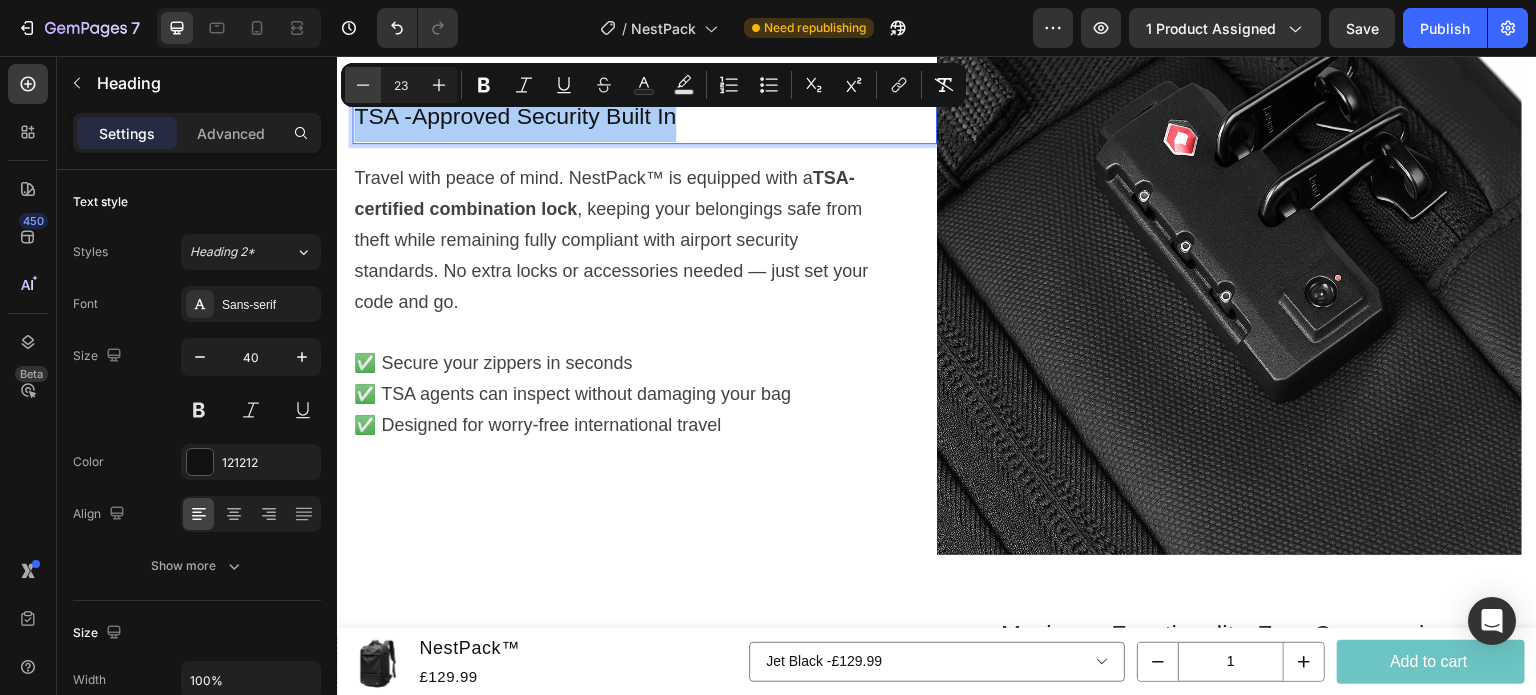 click 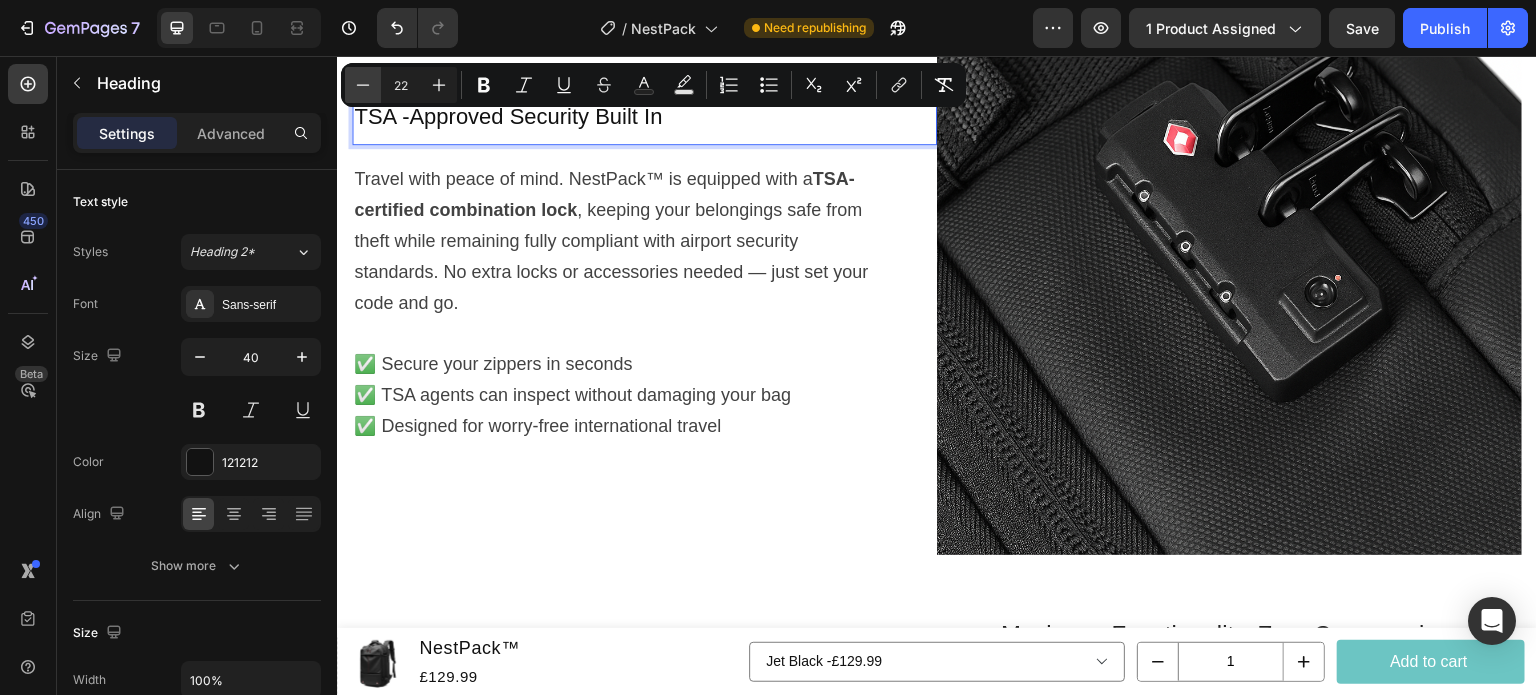 click 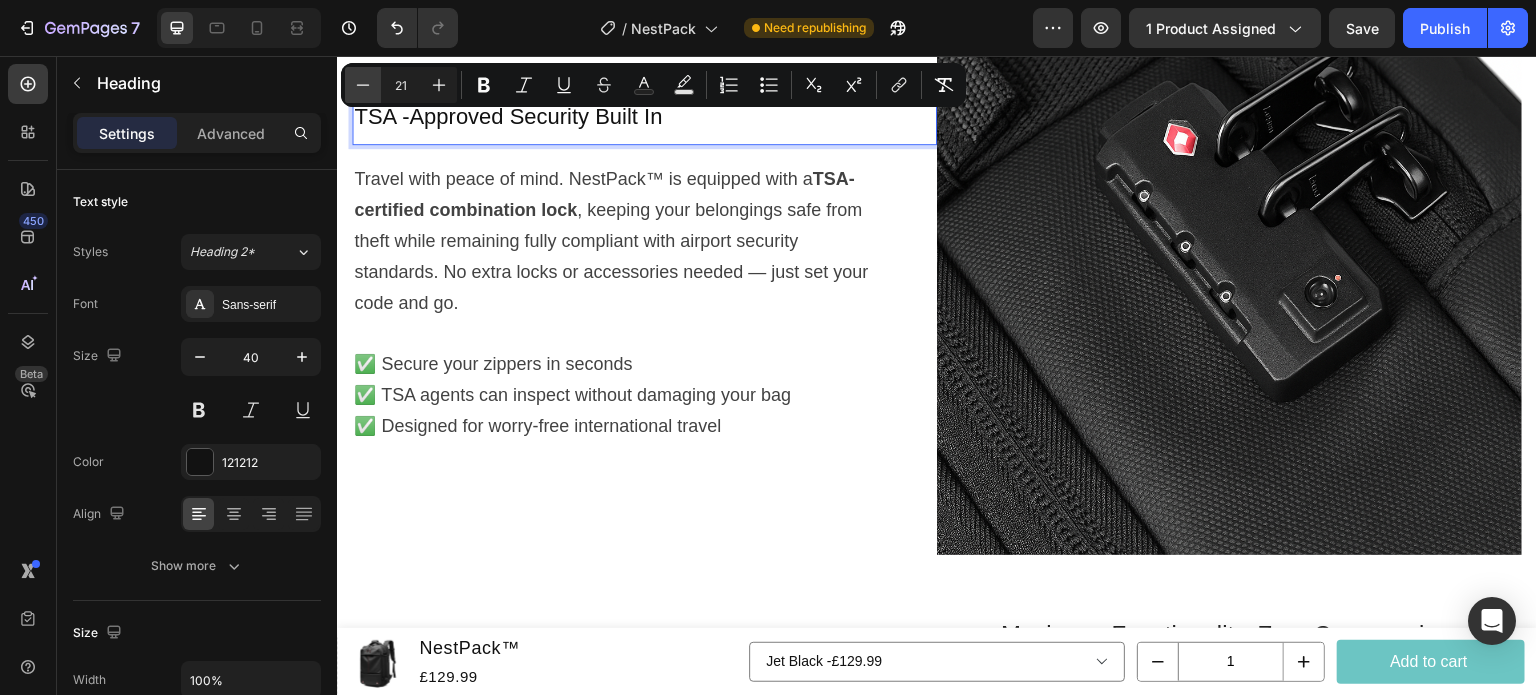 scroll, scrollTop: 3240, scrollLeft: 0, axis: vertical 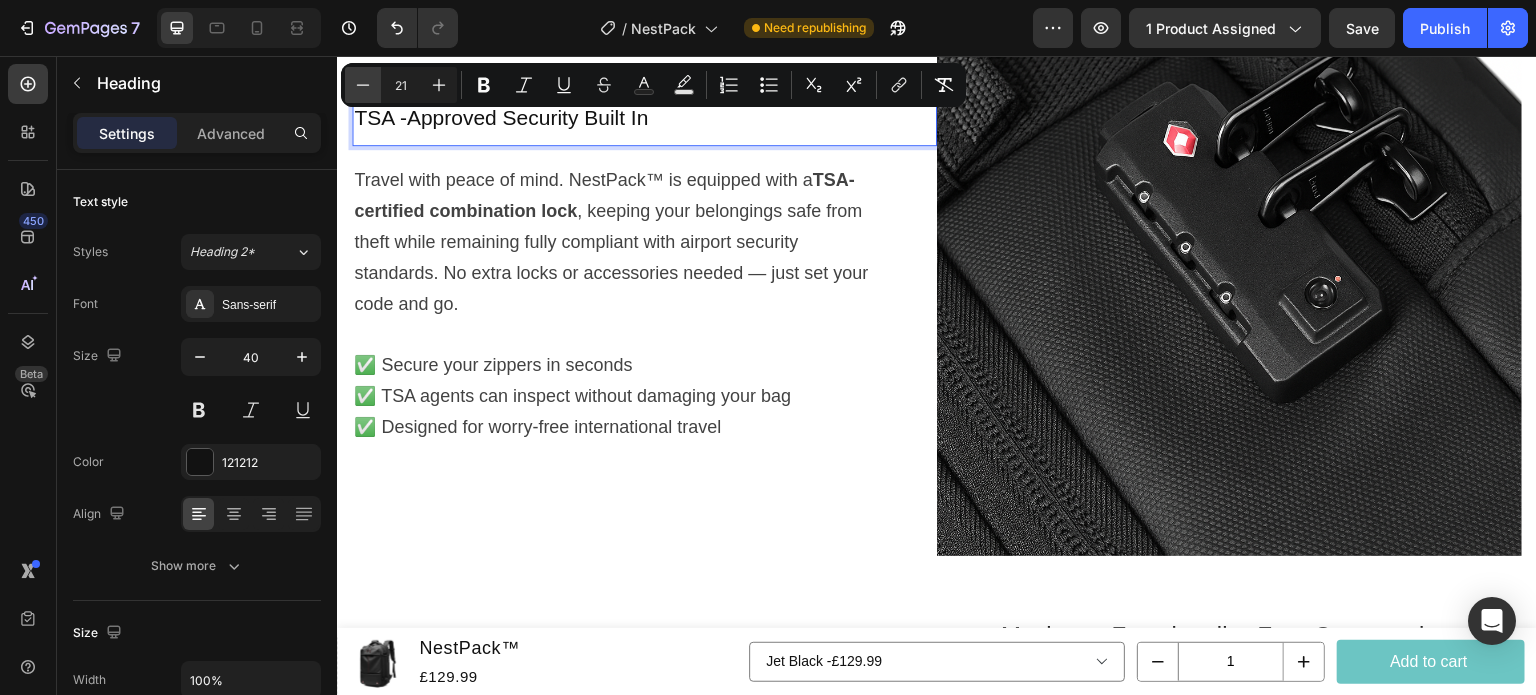 click 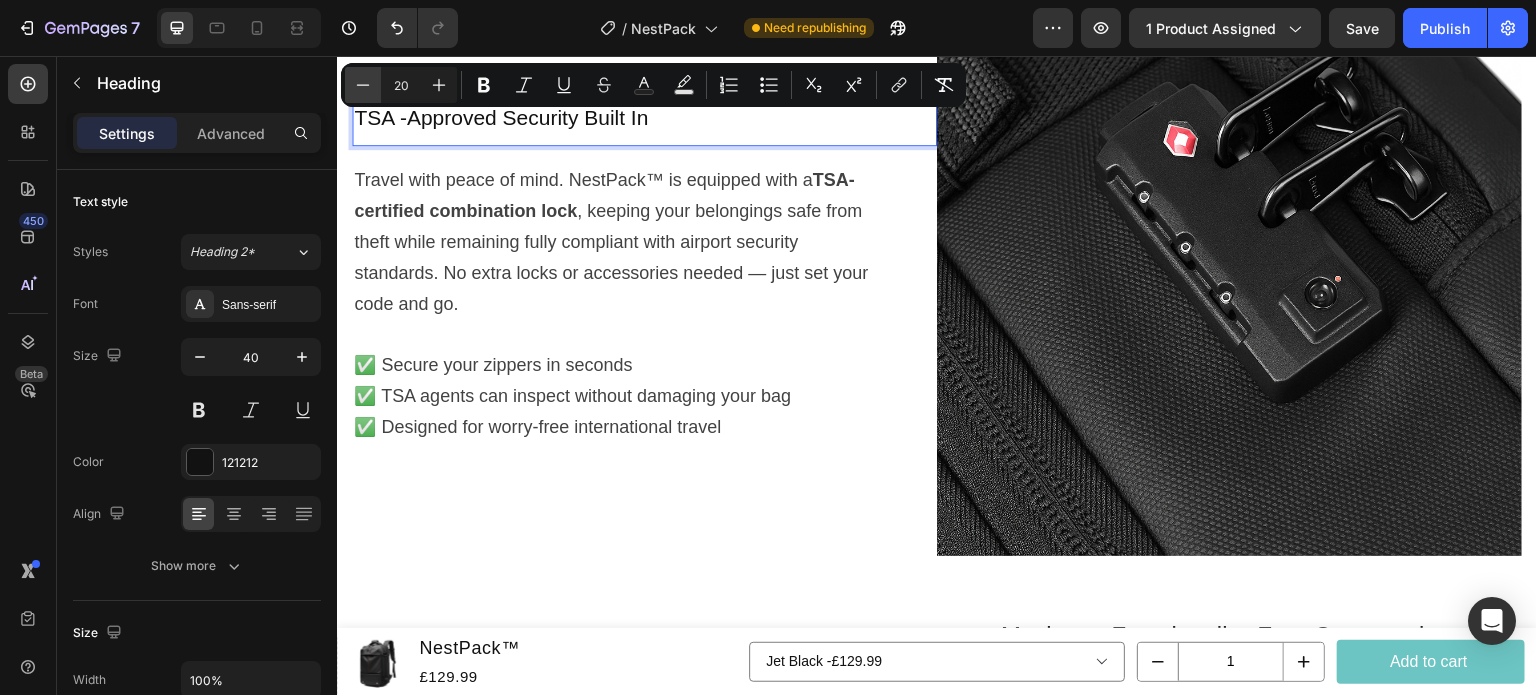 click 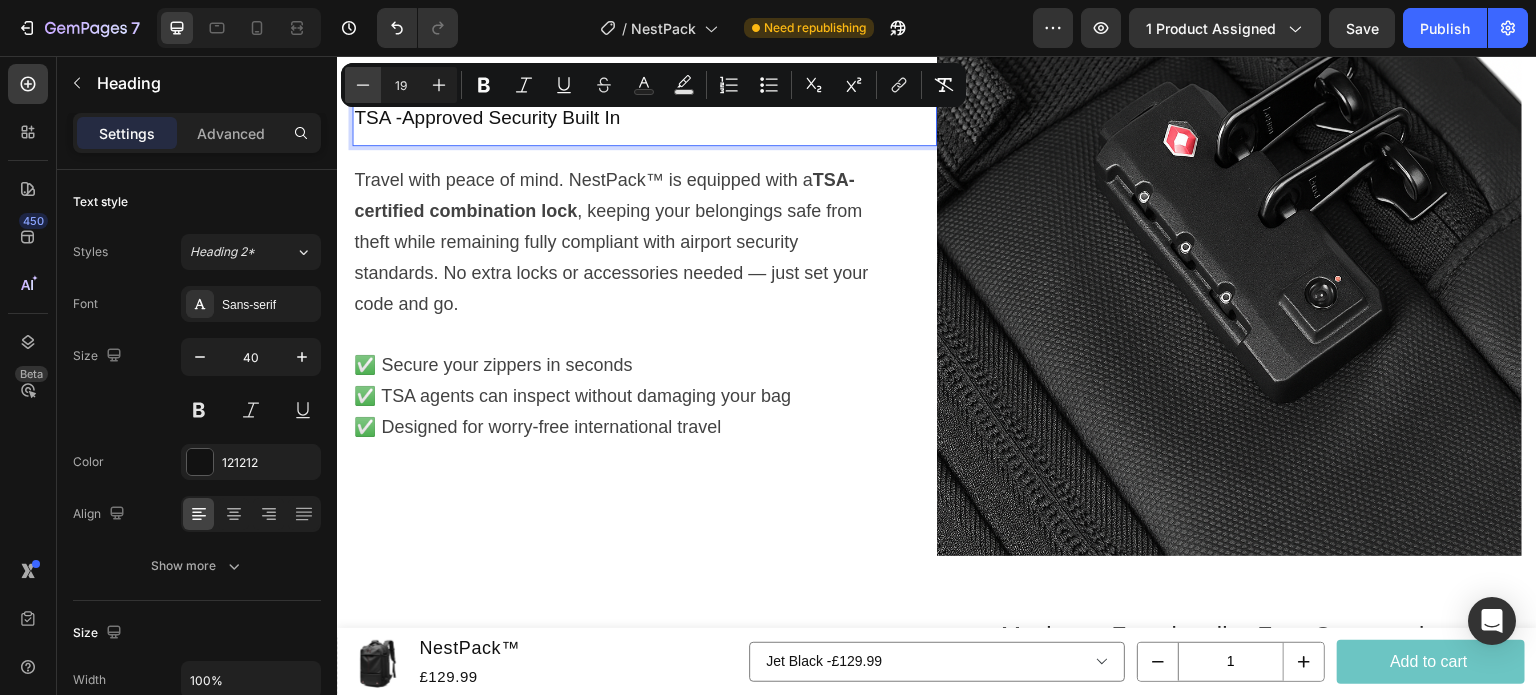 click 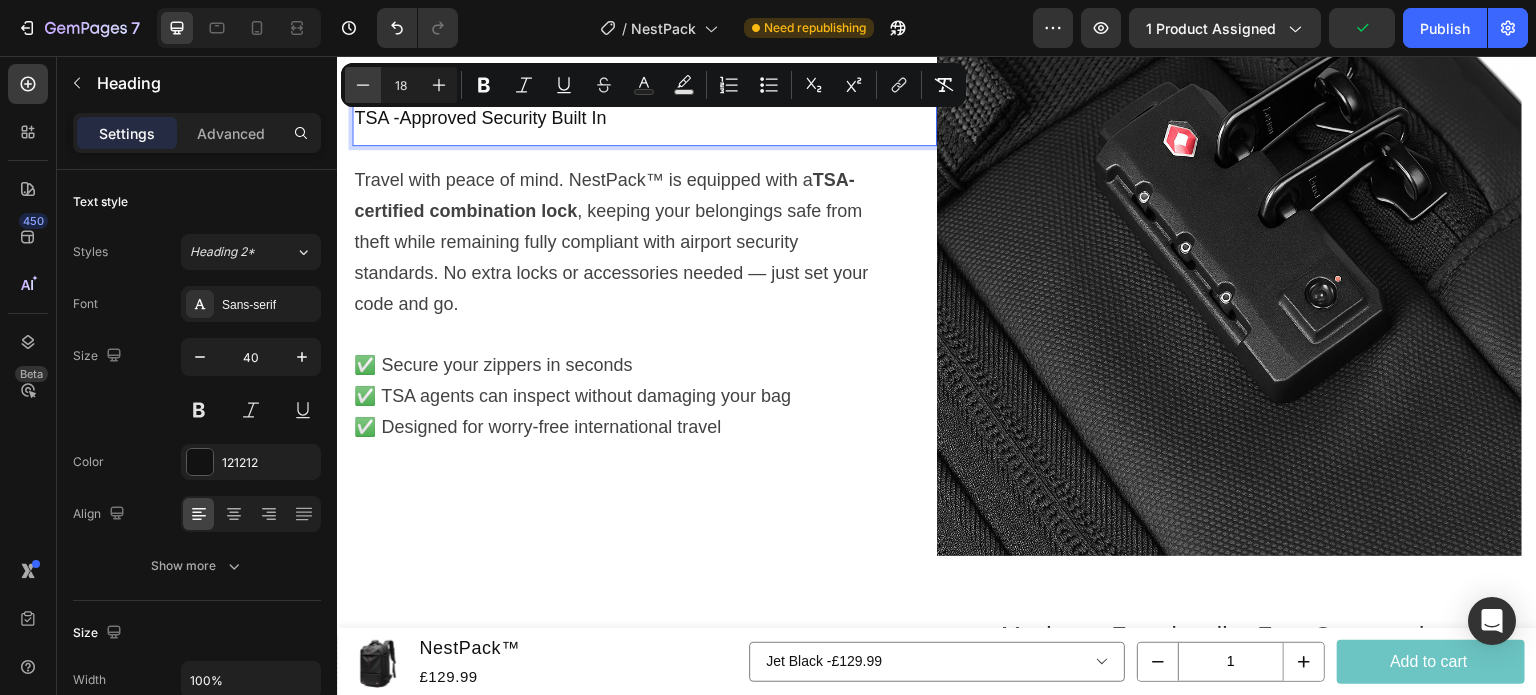 click 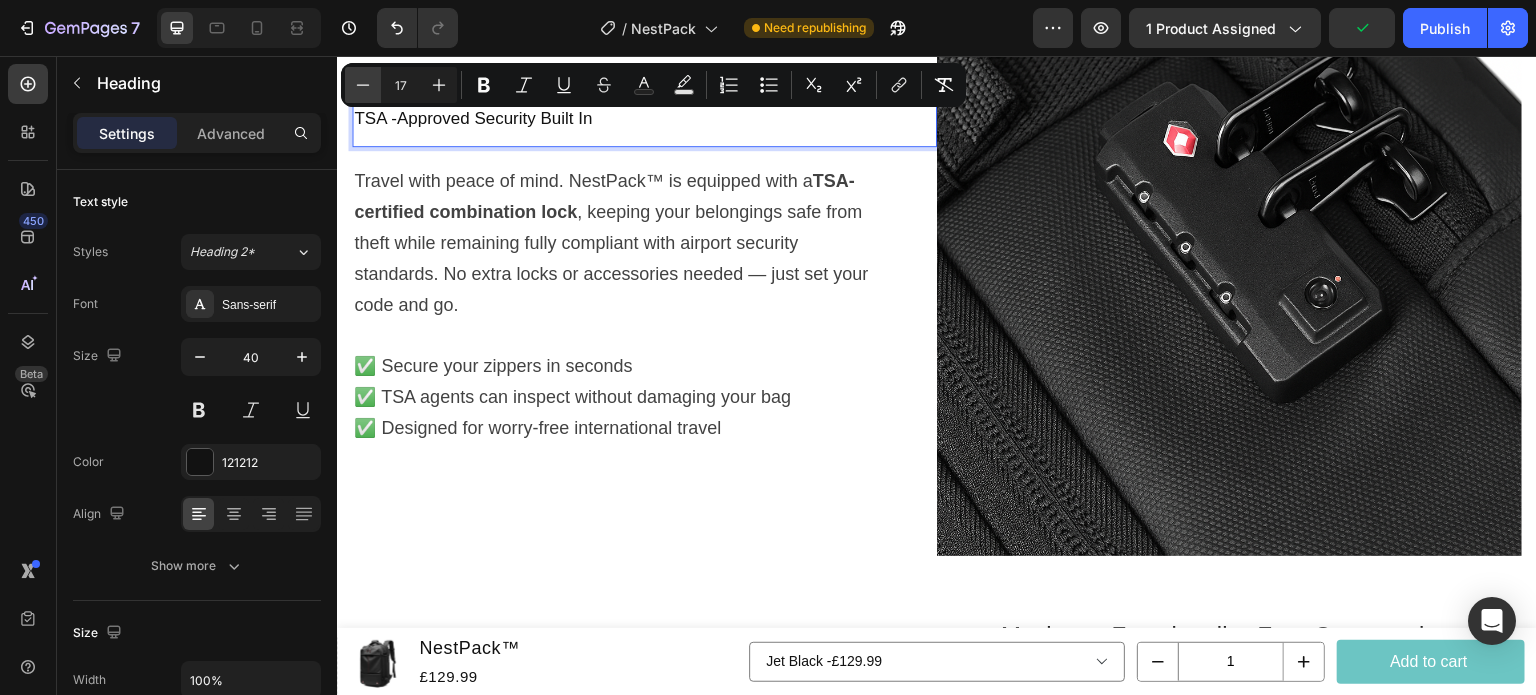 scroll, scrollTop: 3240, scrollLeft: 0, axis: vertical 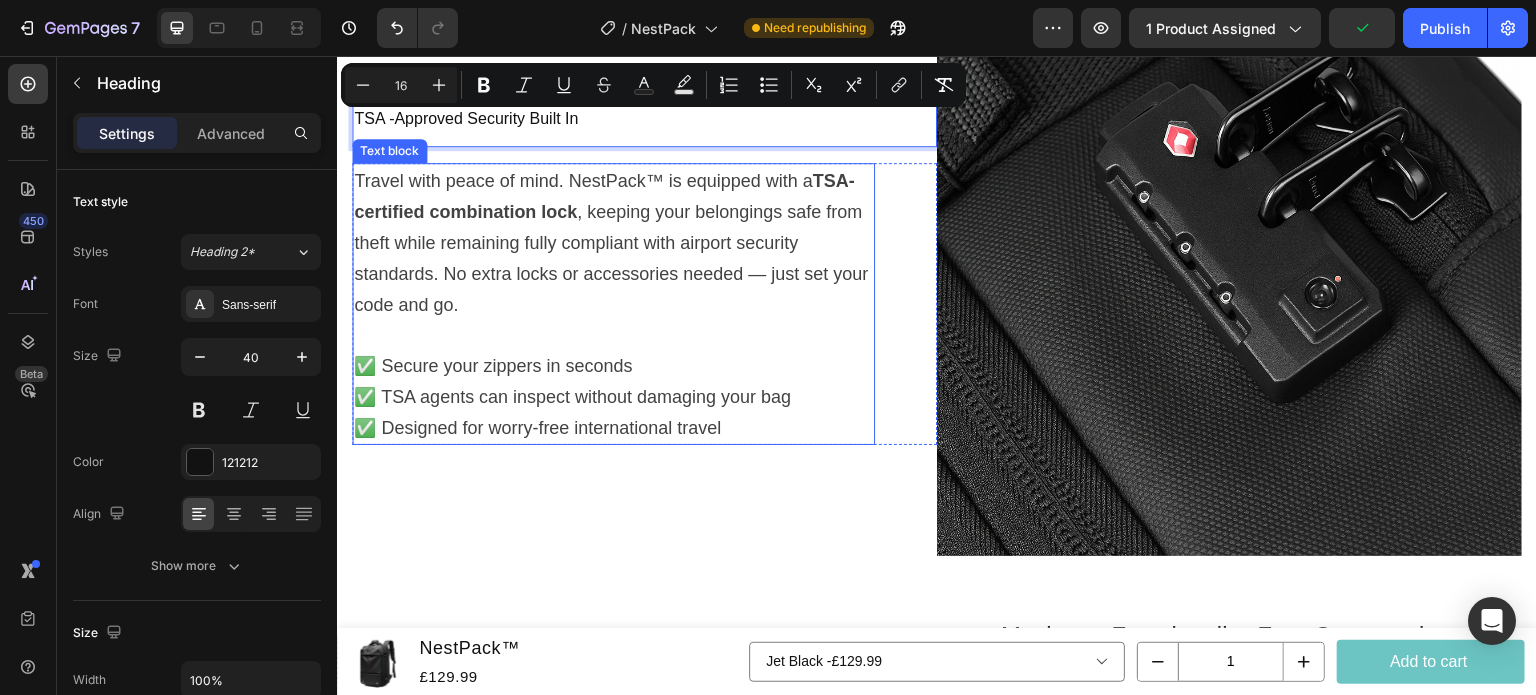click on "Travel with peace of mind. NestPack™ is equipped with a  TSA-certified combination lock , keeping your belongings safe from theft while remaining fully compliant with airport security standards. No extra locks or accessories needed — just set your code and go." at bounding box center [613, 242] 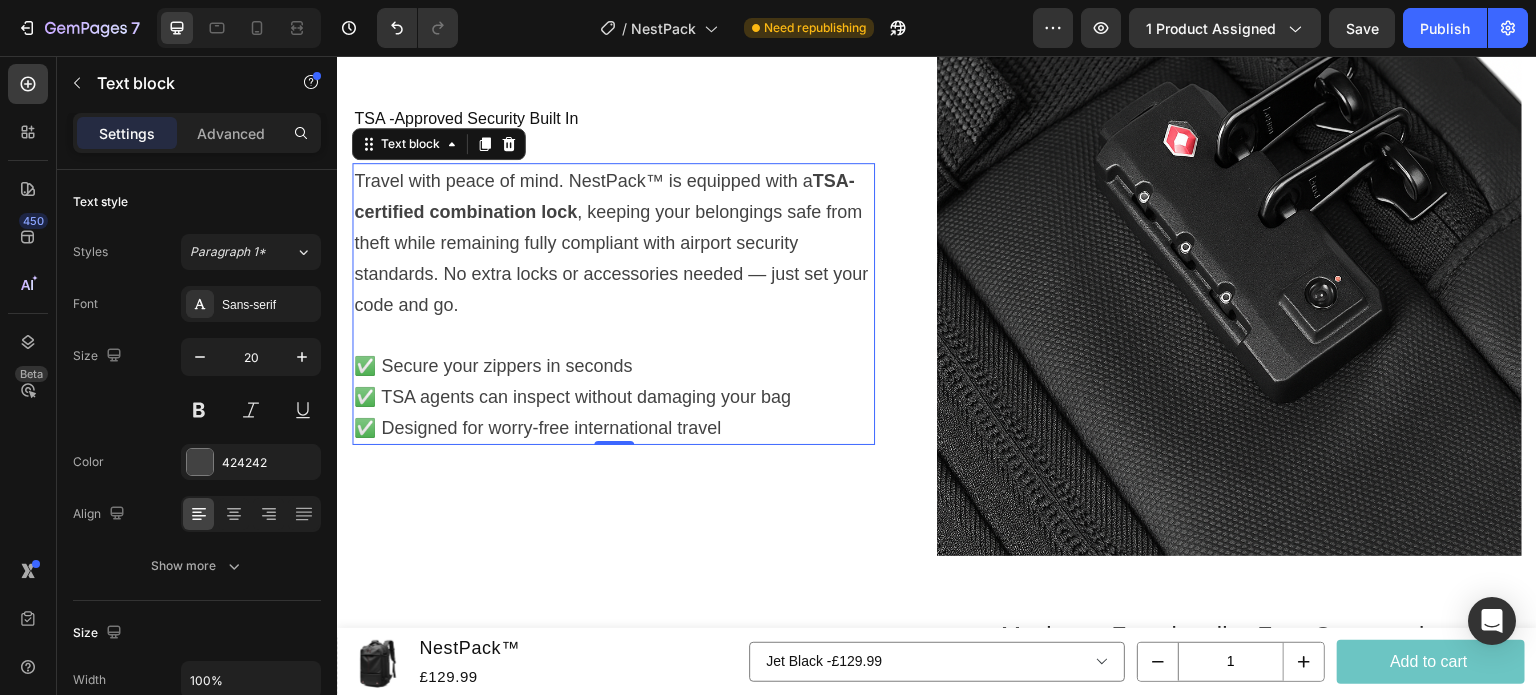 click on "Travel with peace of mind. NestPack™ is equipped with a  TSA-certified combination lock , keeping your belongings safe from theft while remaining fully compliant with airport security standards. No extra locks or accessories needed — just set your code and go." at bounding box center [611, 243] 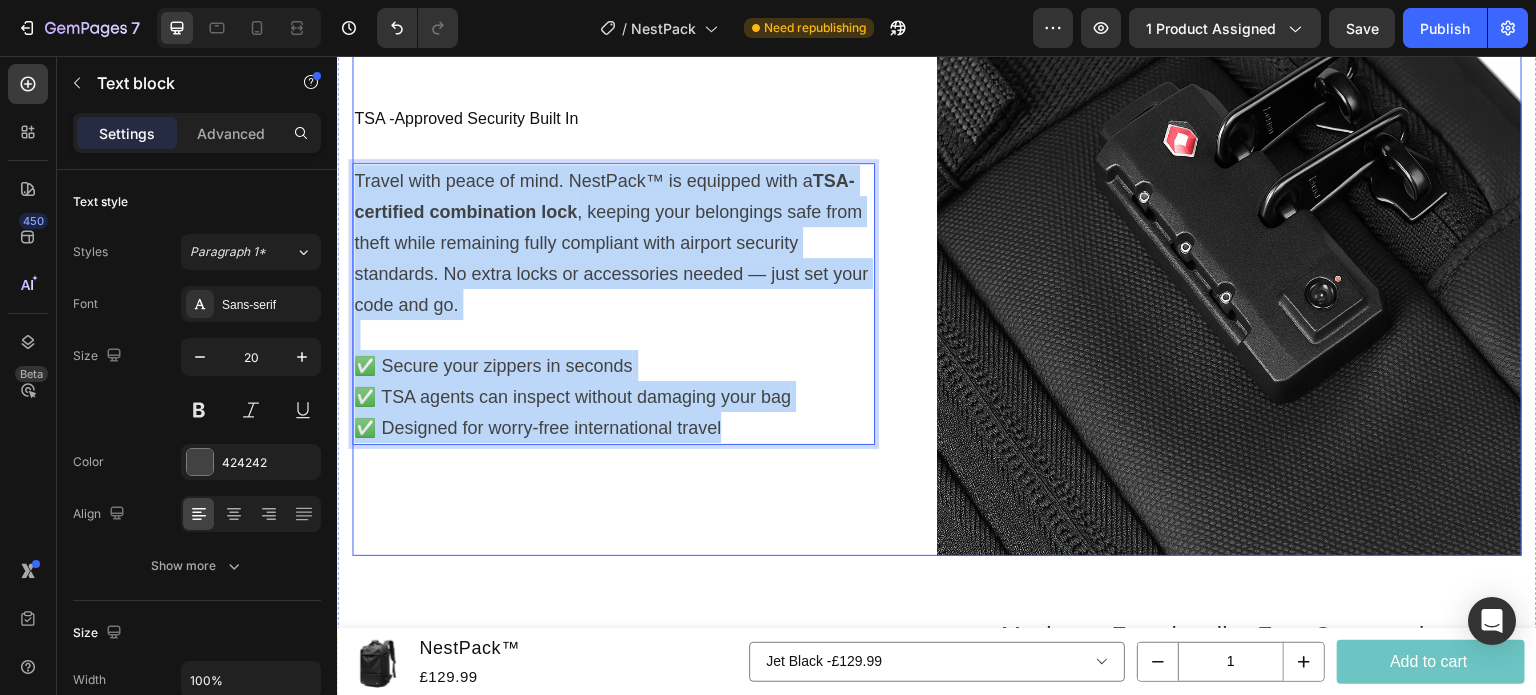drag, startPoint x: 356, startPoint y: 158, endPoint x: 787, endPoint y: 433, distance: 511.25922 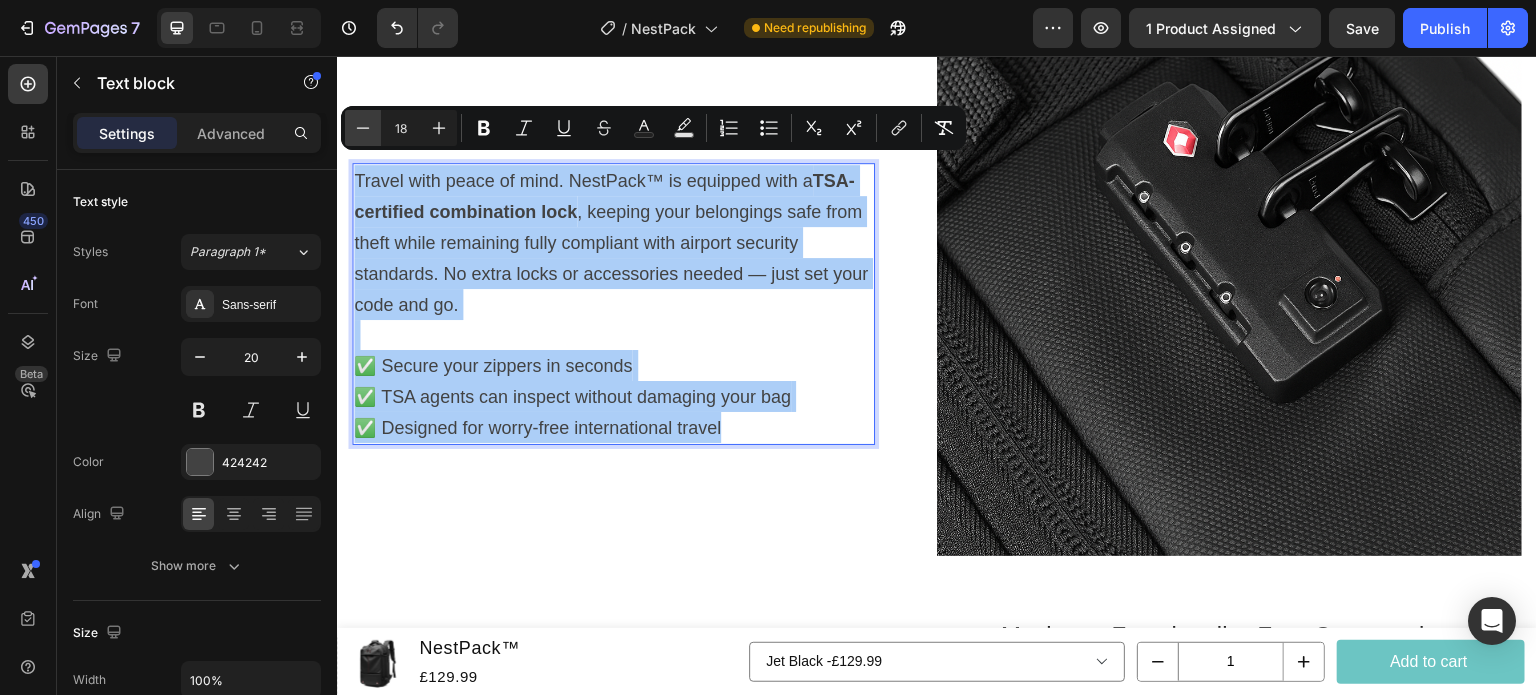 click on "Minus" at bounding box center [363, 128] 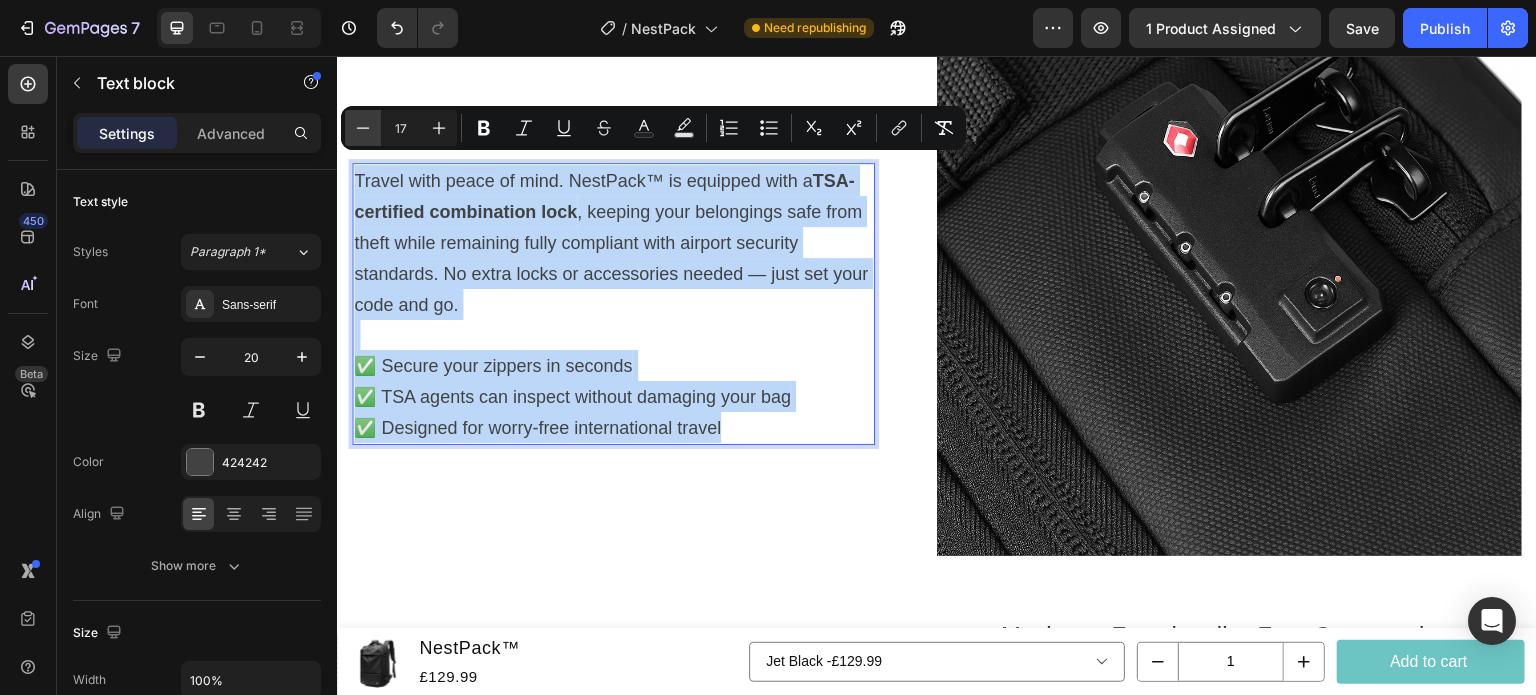 scroll, scrollTop: 3252, scrollLeft: 0, axis: vertical 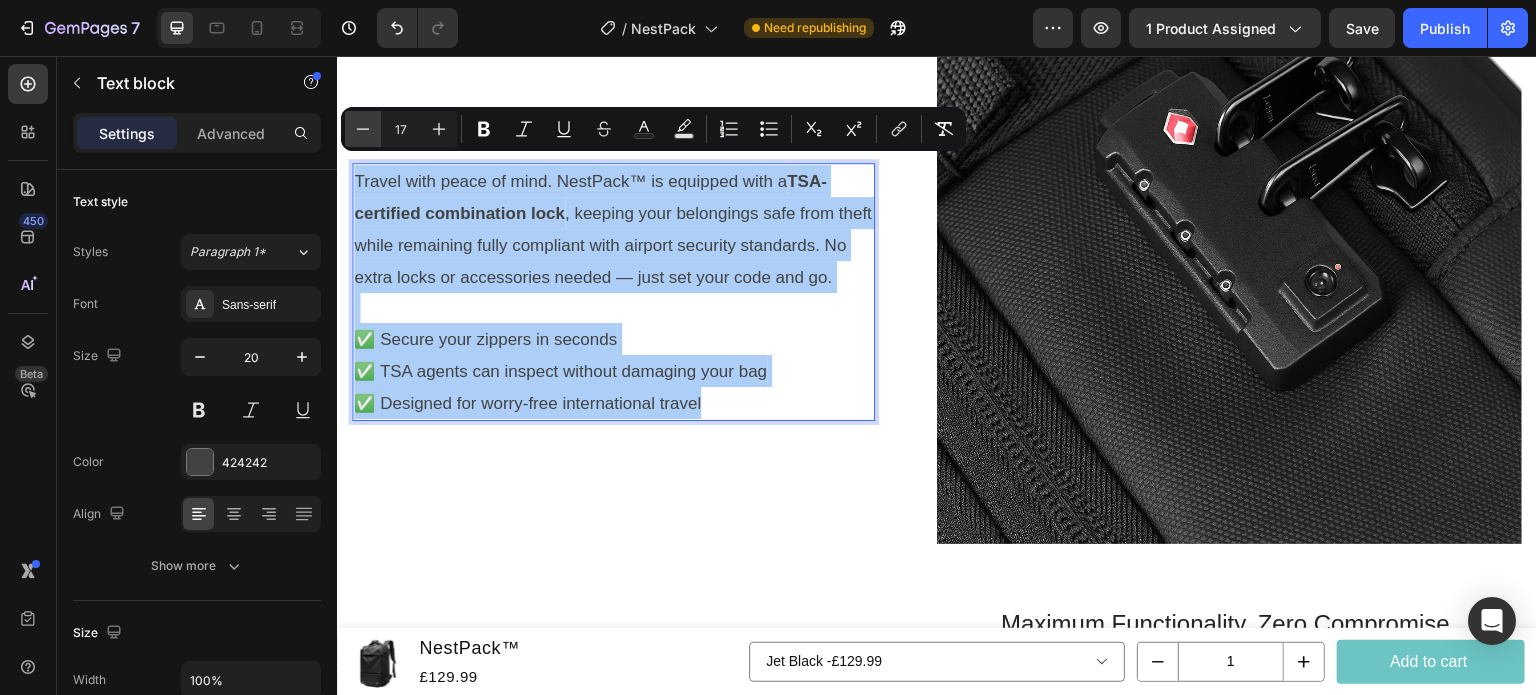 click on "Minus" at bounding box center (363, 129) 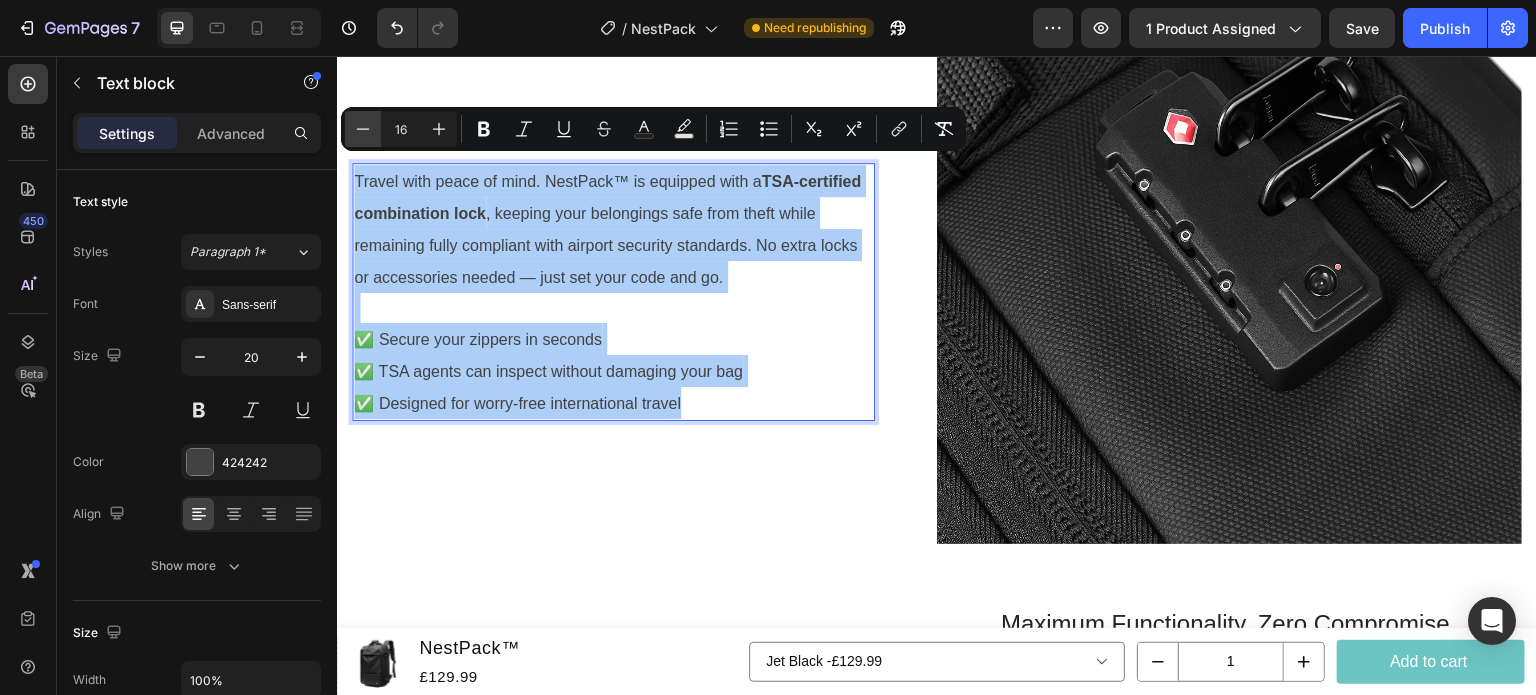 click on "Minus" at bounding box center (363, 129) 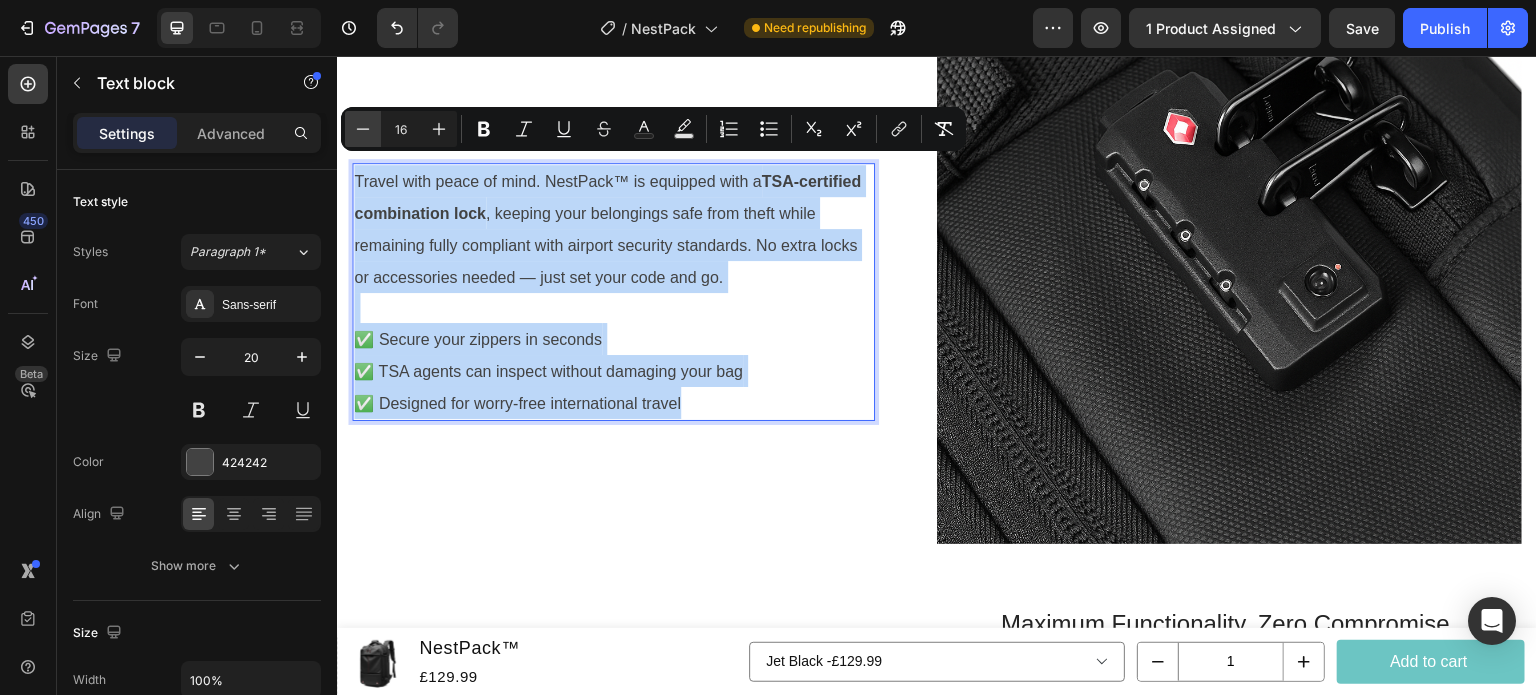 type on "15" 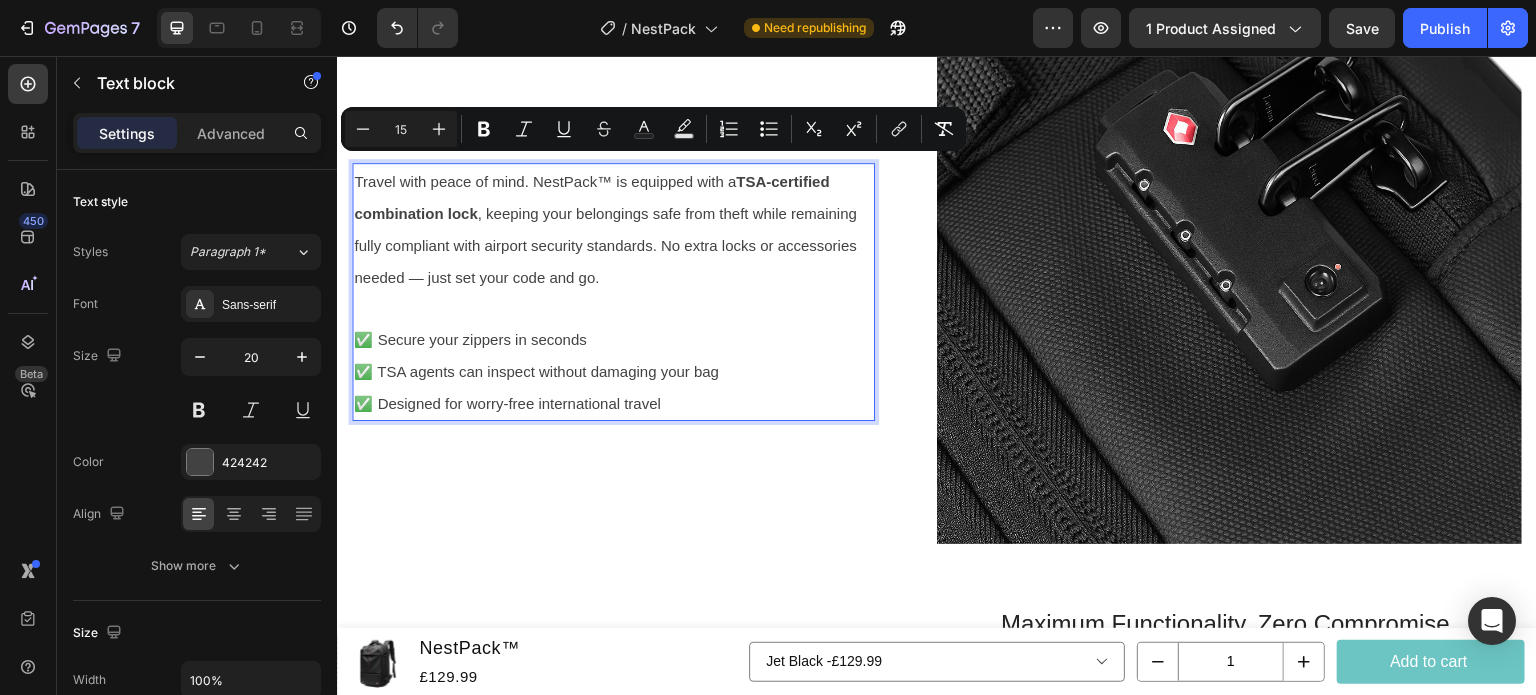 click on "✅ Secure your zippers in seconds ✅ TSA agents can inspect without damaging your bag ✅ Designed for worry-free international travel" at bounding box center [613, 371] 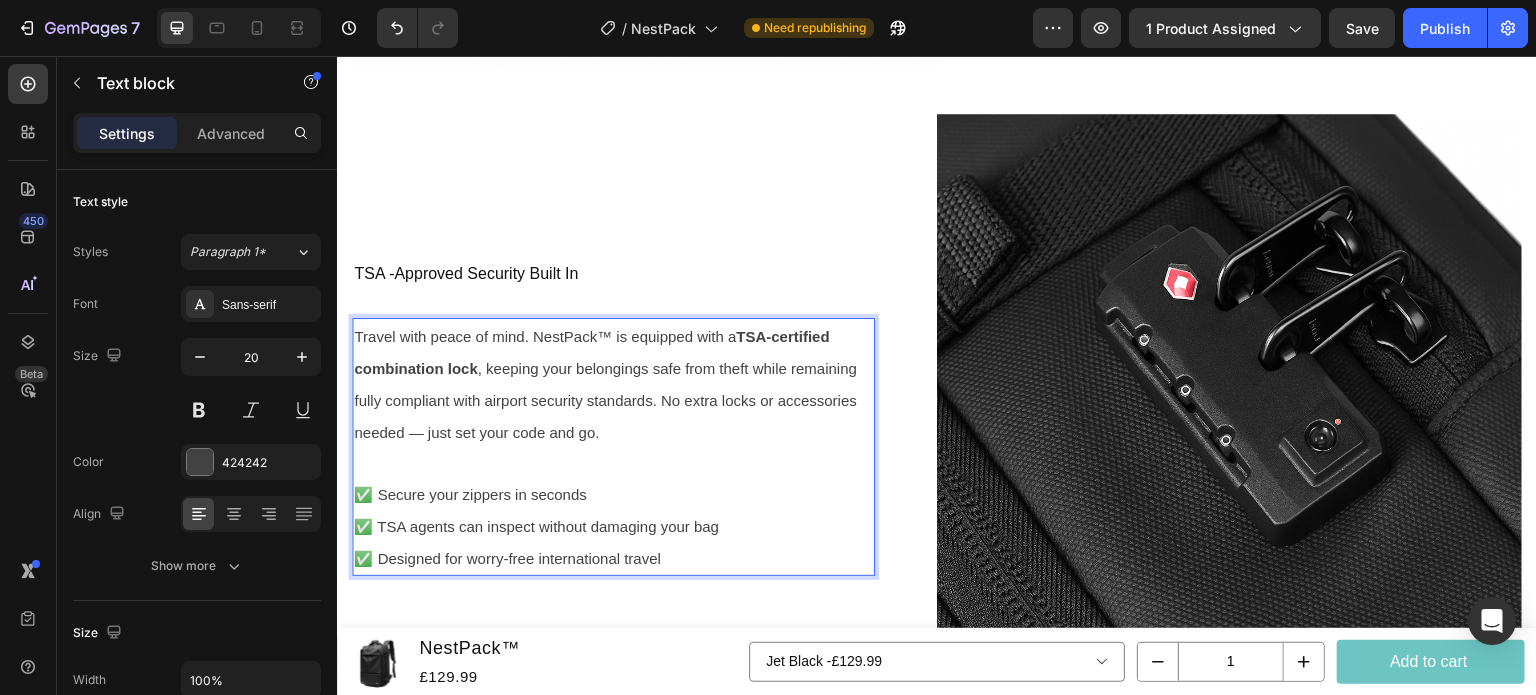 scroll, scrollTop: 3096, scrollLeft: 0, axis: vertical 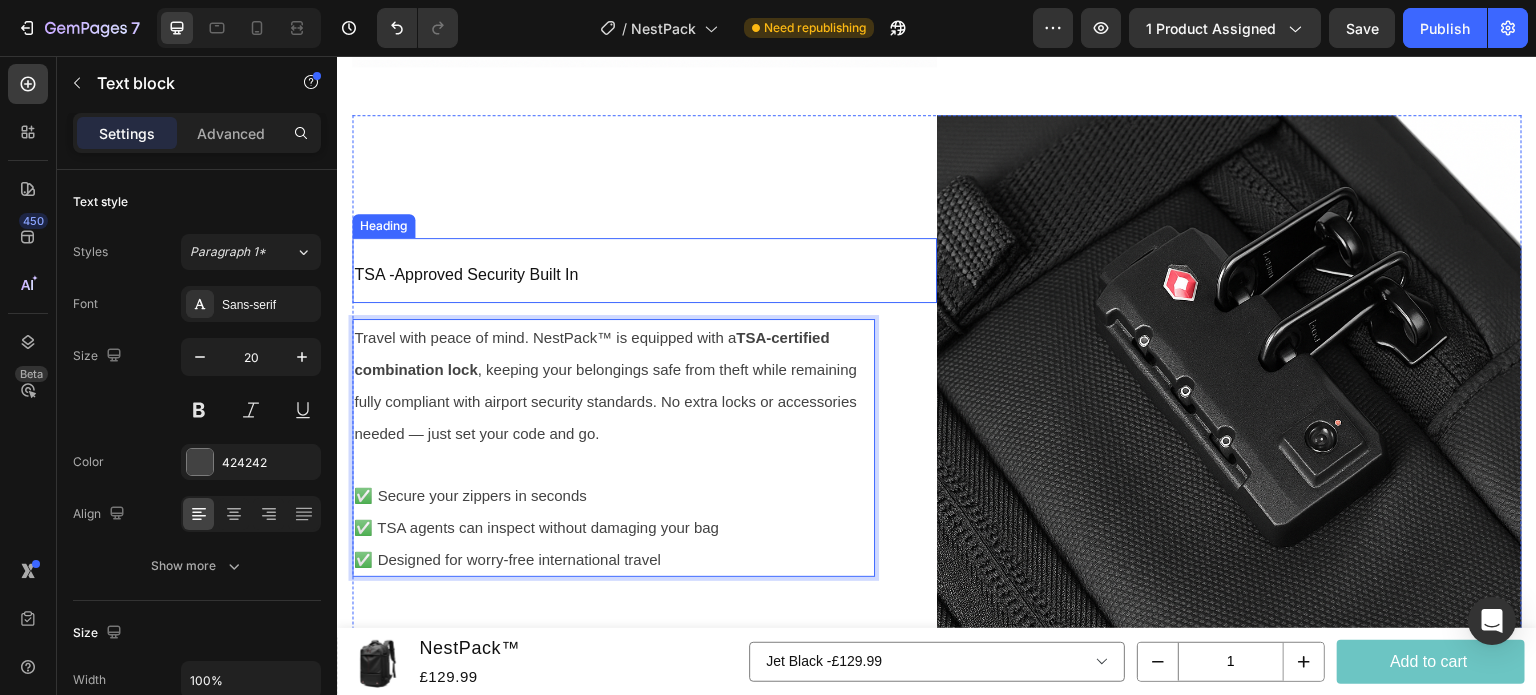click on "TSA -Approved Security Built In" at bounding box center (466, 274) 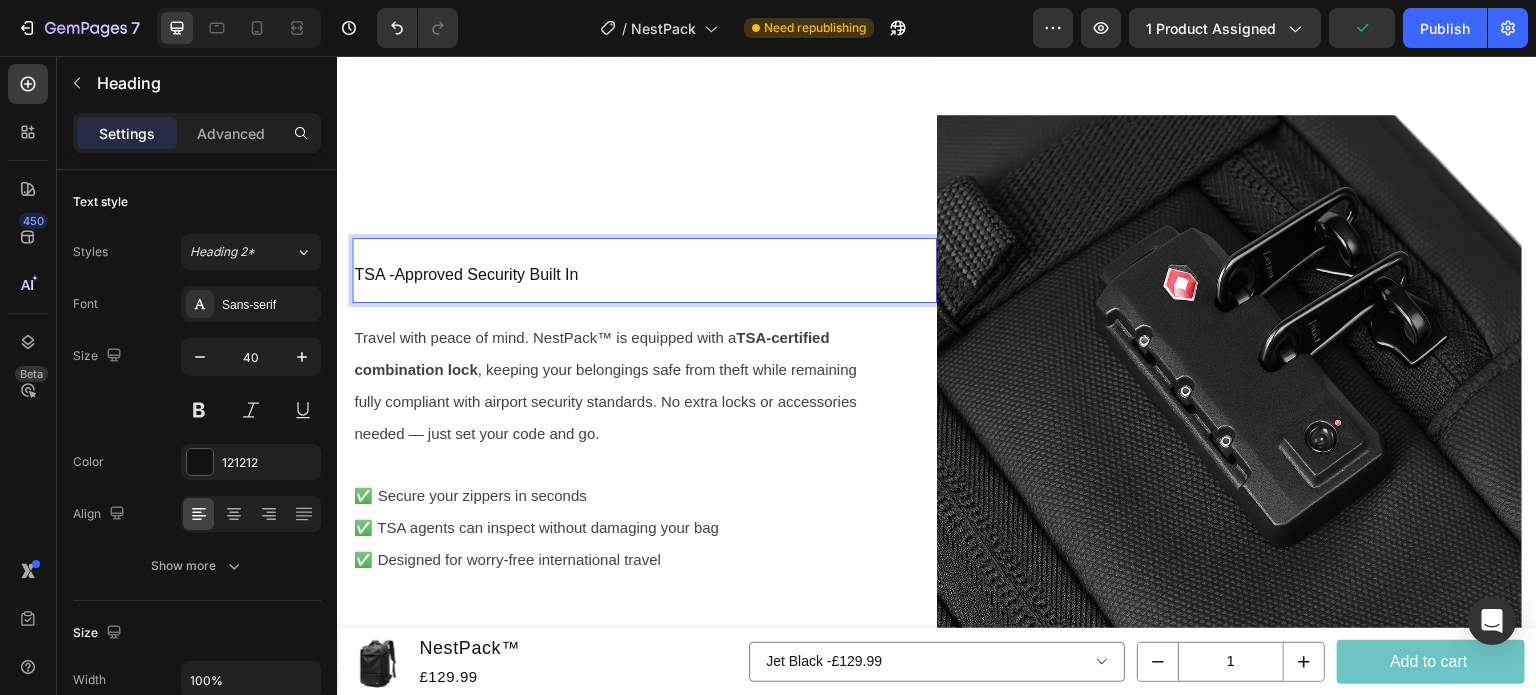 click on "TSA -Approved Security Built In" at bounding box center [644, 270] 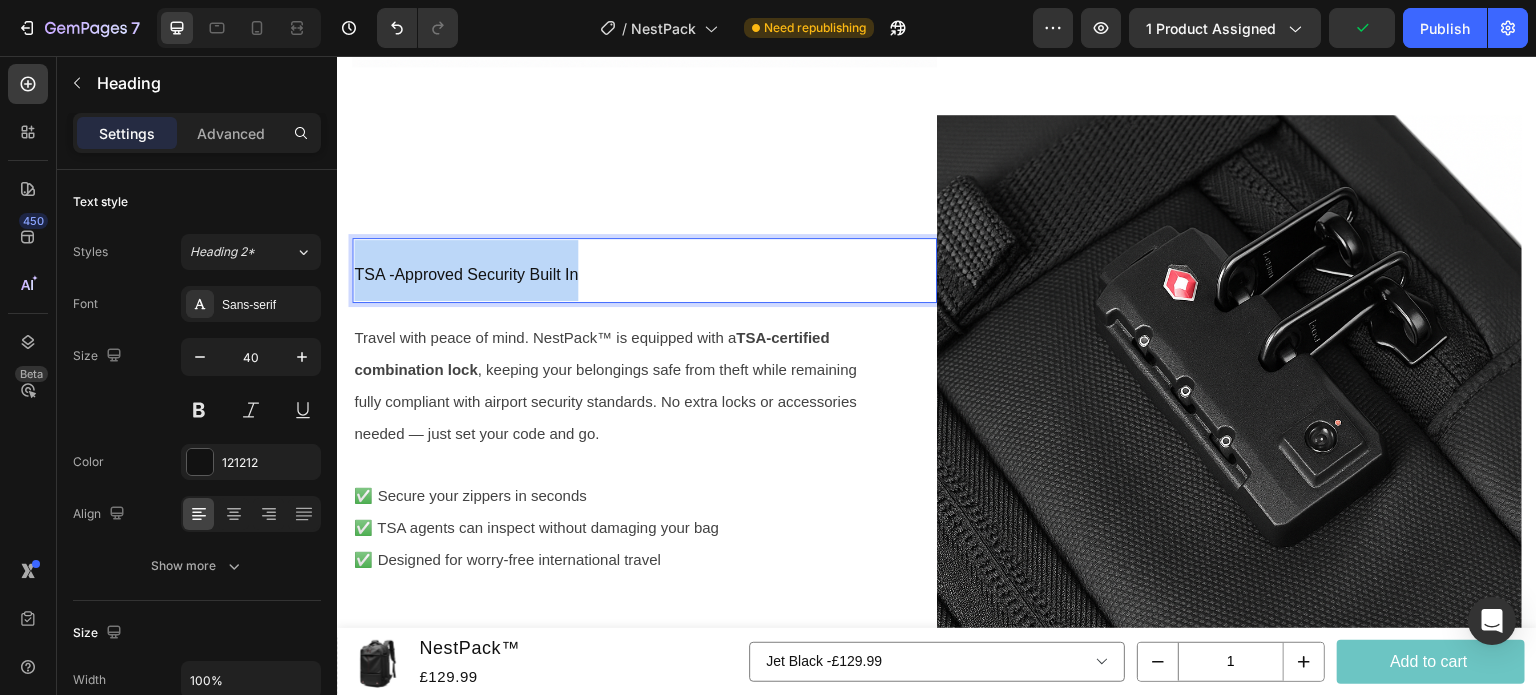 click on "TSA -Approved Security Built In" at bounding box center [644, 270] 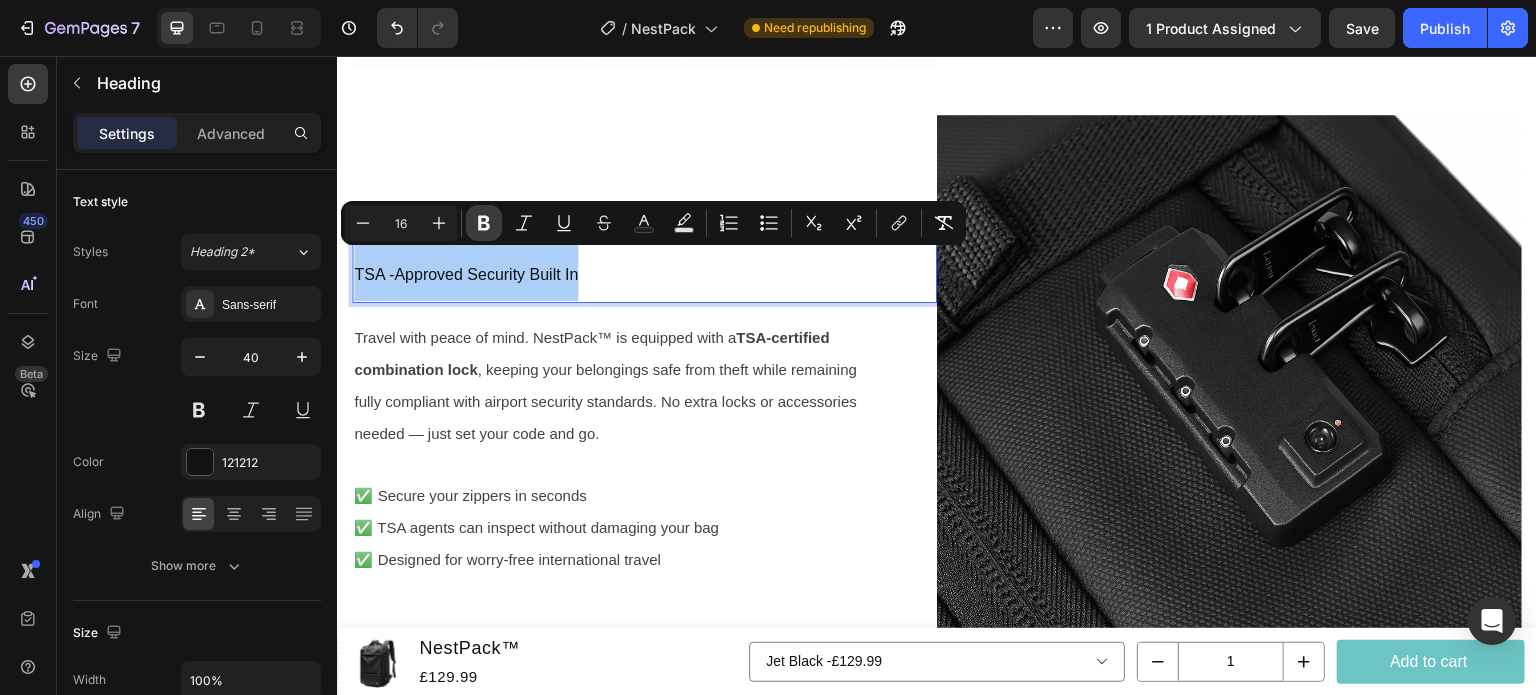 click on "Bold" at bounding box center [484, 223] 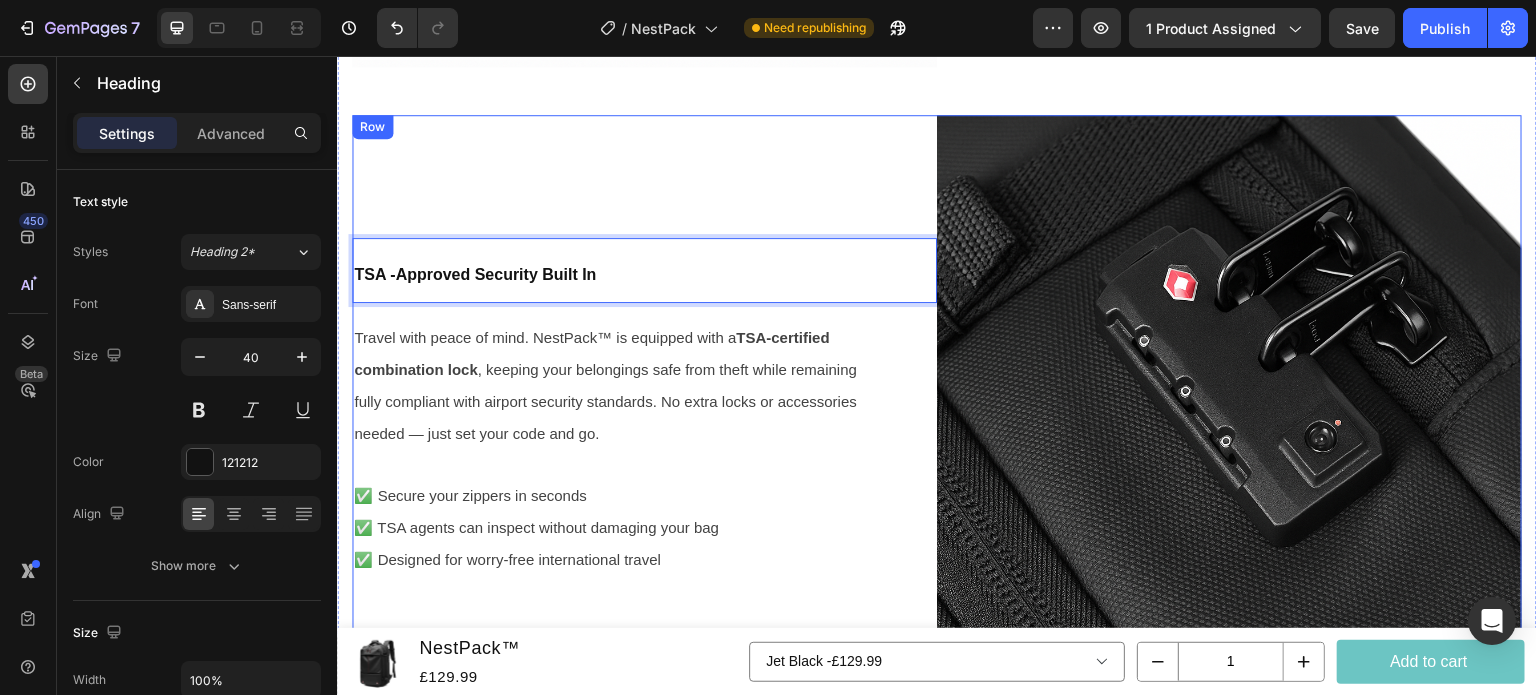 click on "TSA -Approved Security Built In Heading   16 Travel with peace of mind. NestPack™ is equipped with a  TSA-certified combination lock , keeping your belongings safe from theft while remaining fully compliant with airport security standards. No extra locks or accessories needed — just set your code and go. ✅ Secure your zippers in seconds ✅ TSA agents can inspect without damaging your bag ✅ Designed for worry-free international travel Text block Row" at bounding box center [644, 407] 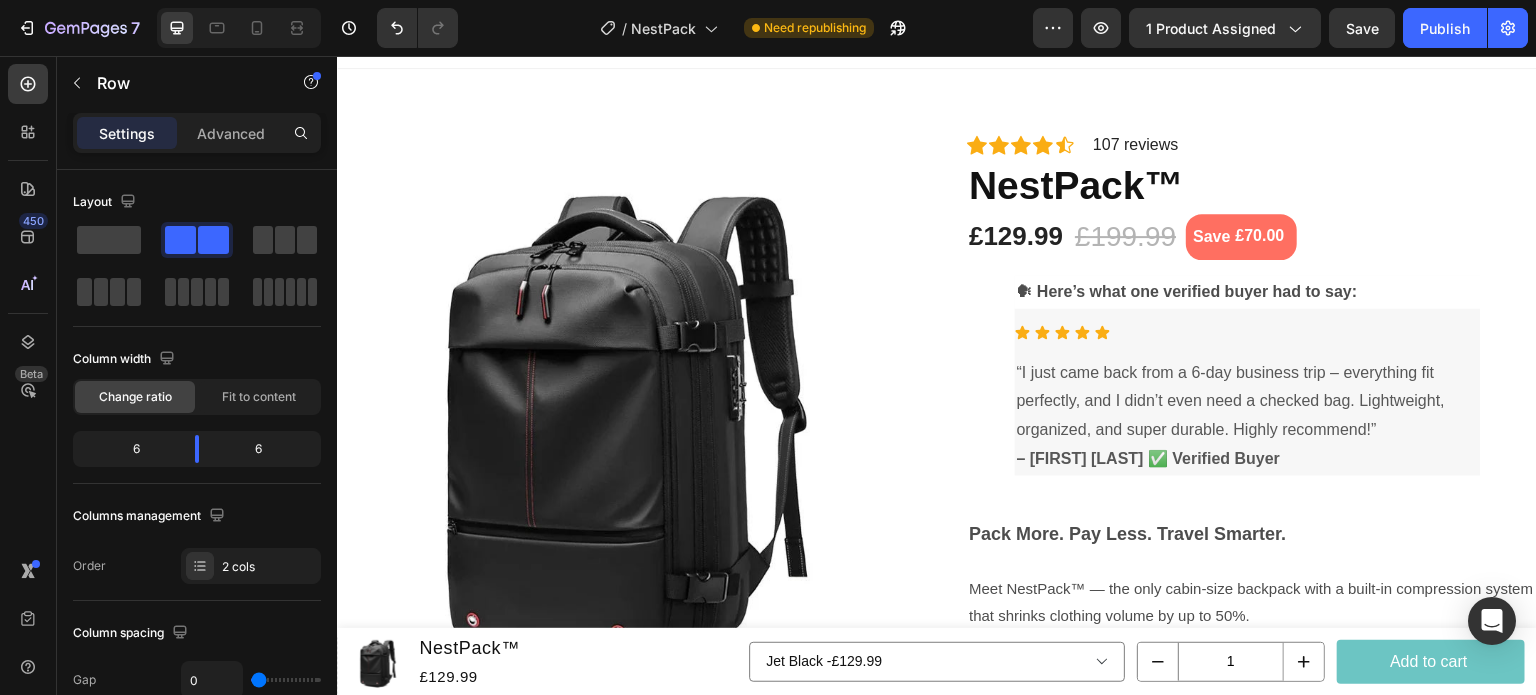 scroll, scrollTop: 0, scrollLeft: 0, axis: both 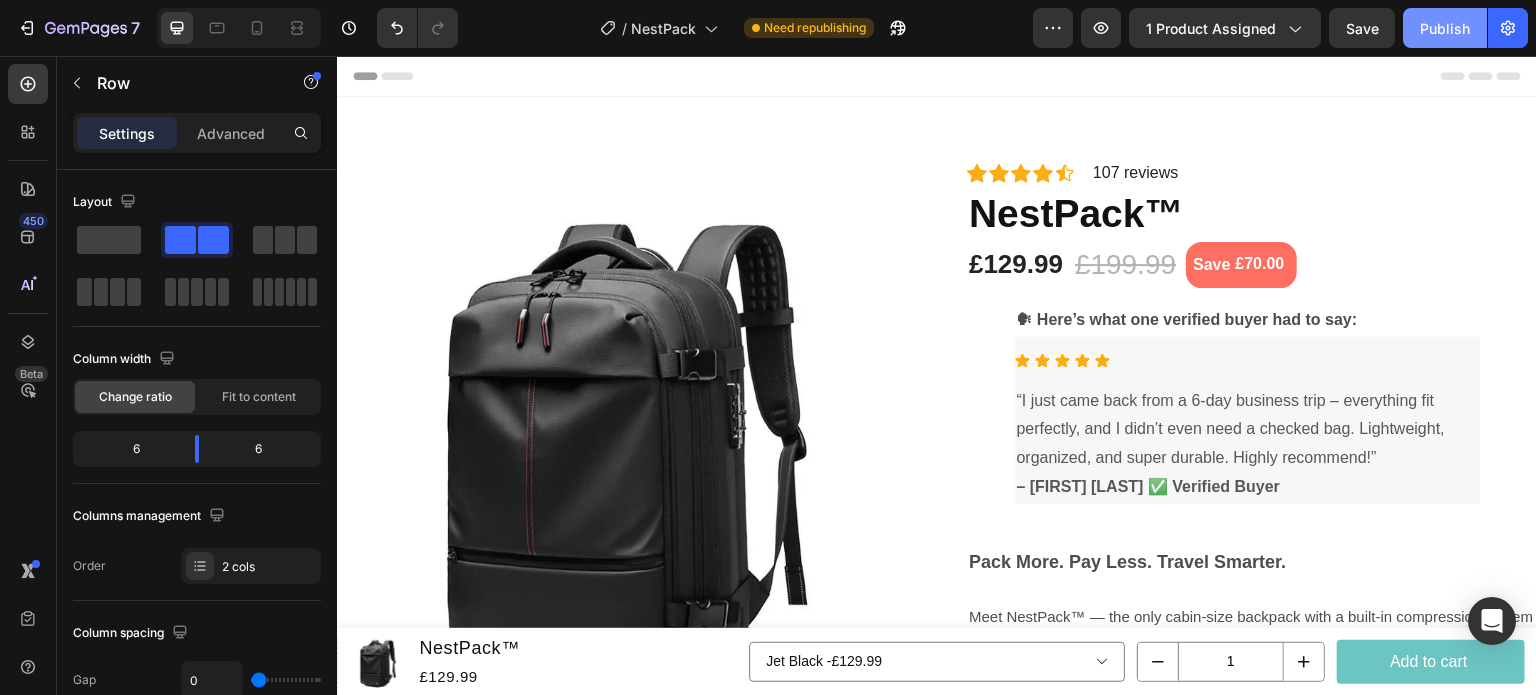 click on "Publish" 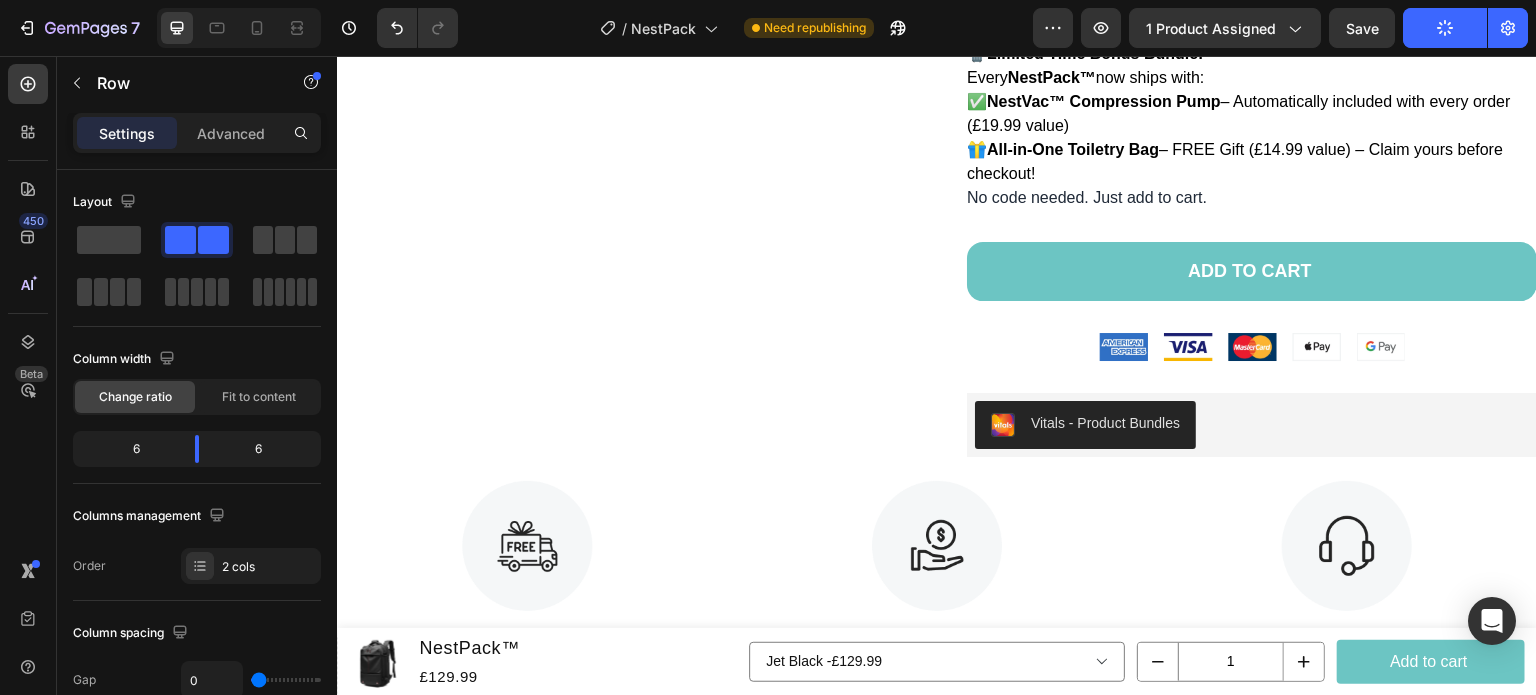 scroll, scrollTop: 1050, scrollLeft: 0, axis: vertical 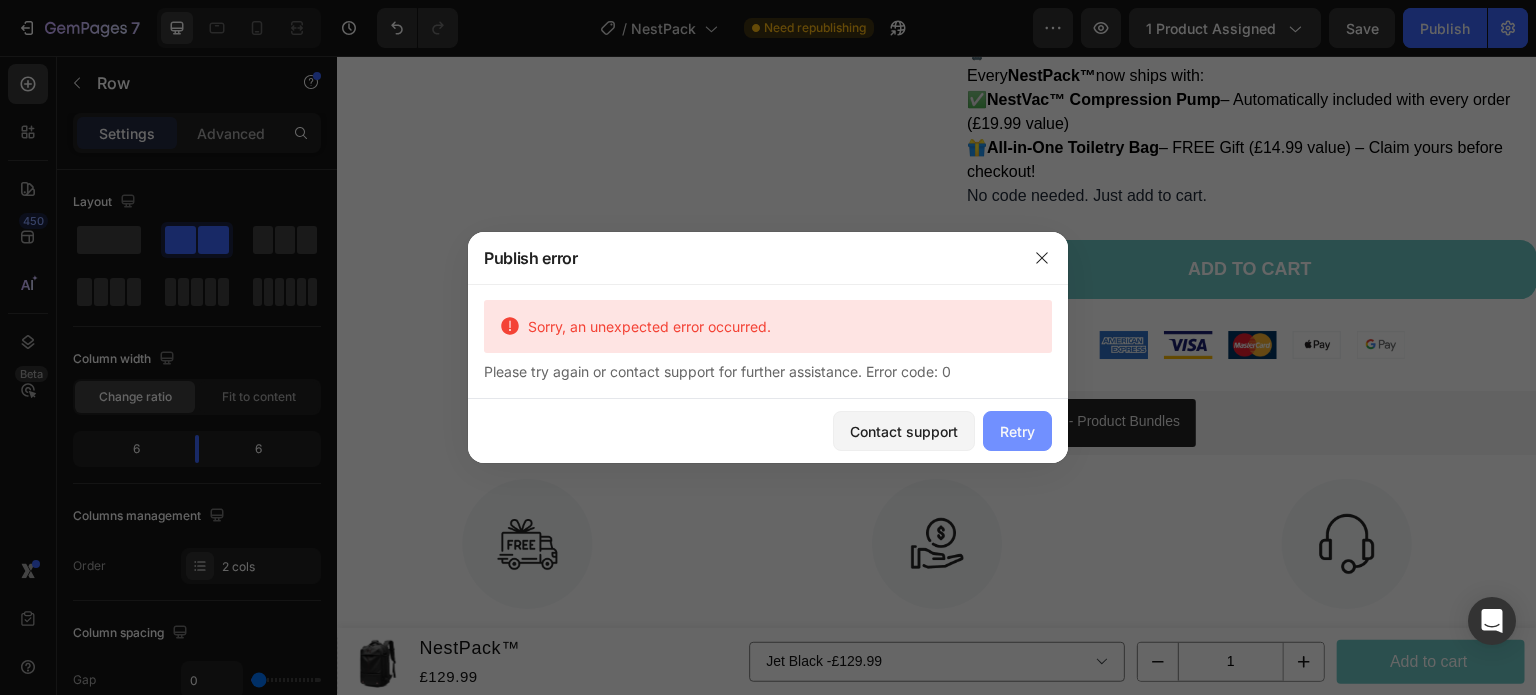 click on "Retry" at bounding box center [1017, 431] 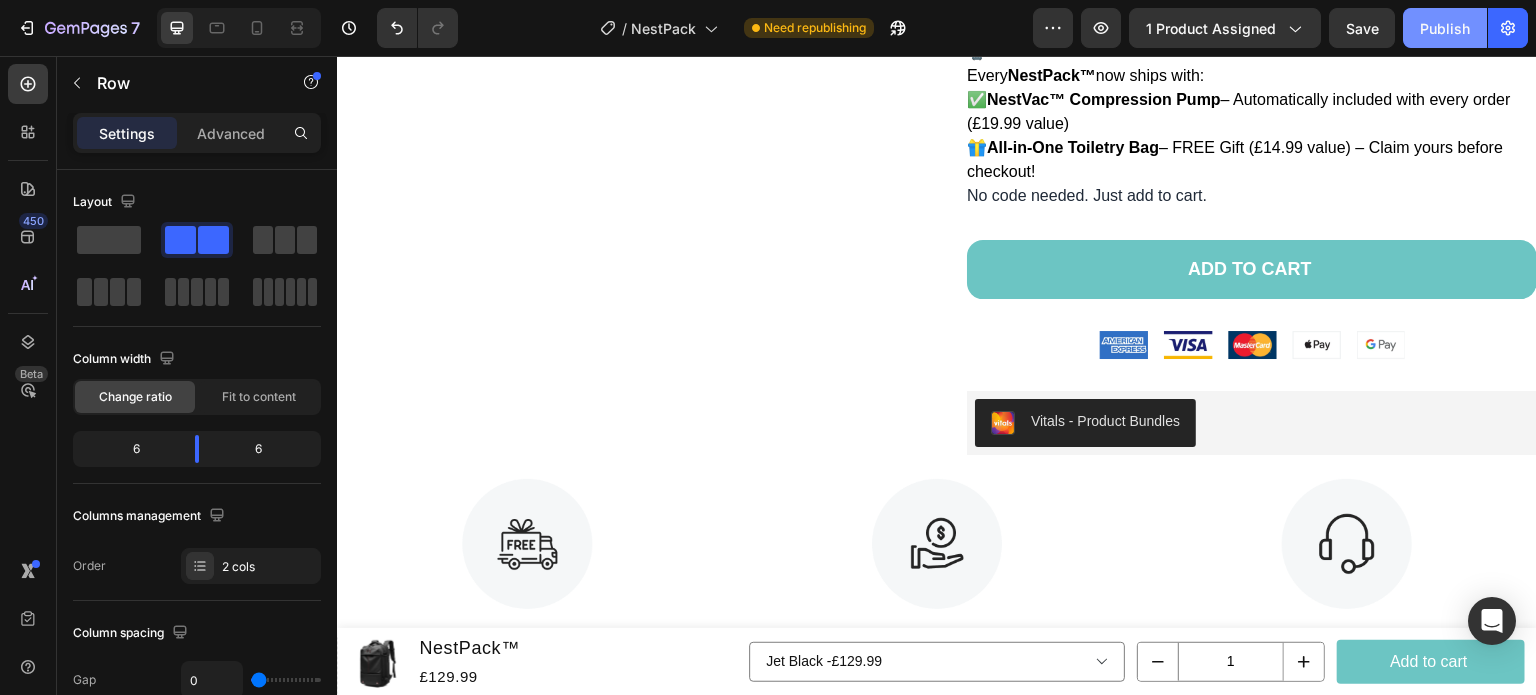 click on "Publish" at bounding box center (1445, 28) 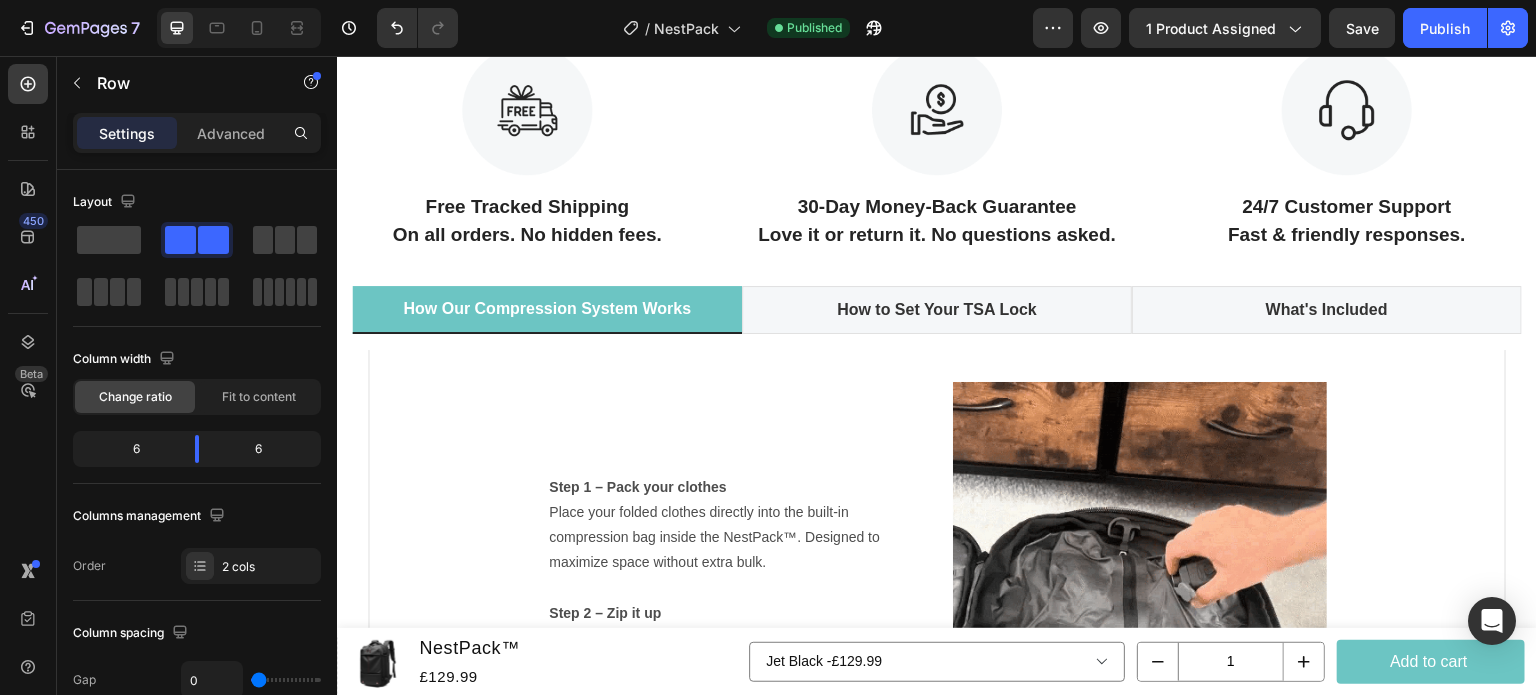 scroll, scrollTop: 1343, scrollLeft: 0, axis: vertical 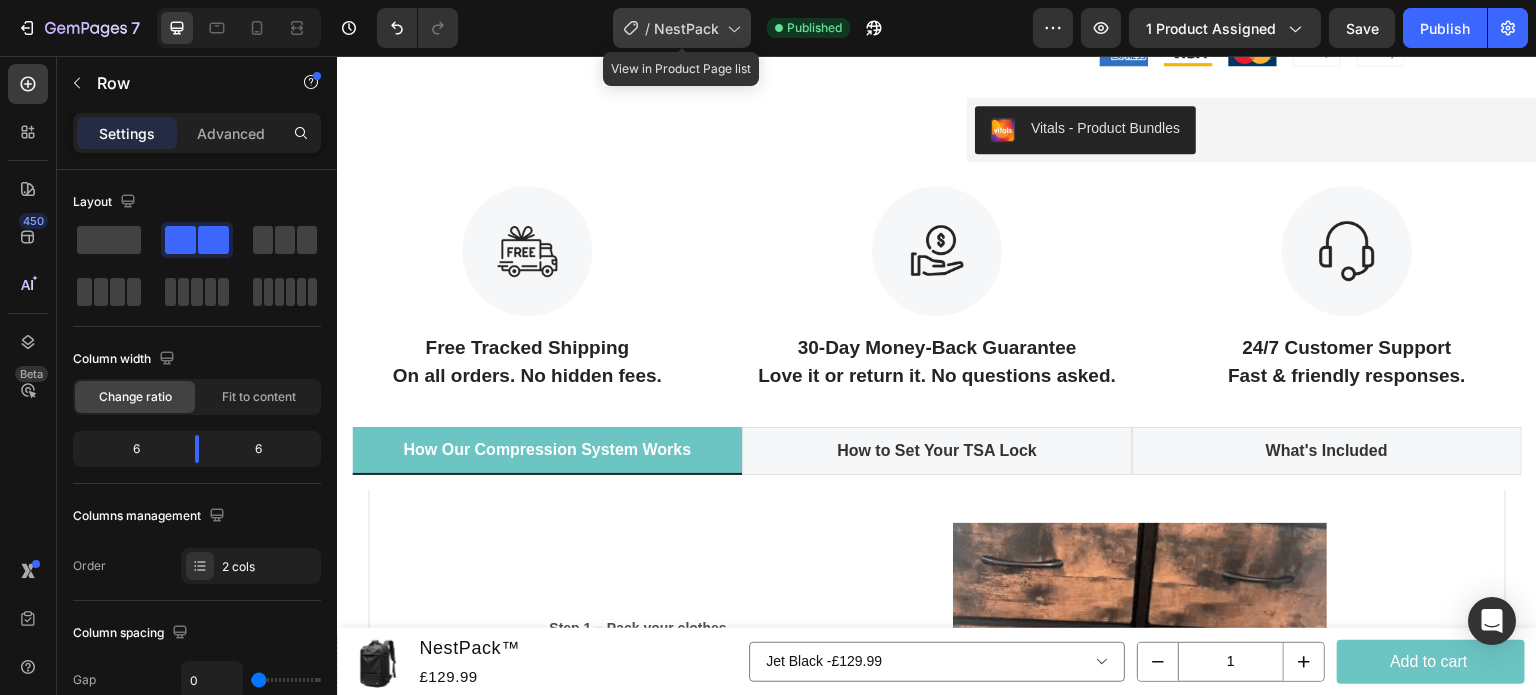 click on "NestPack" at bounding box center (686, 28) 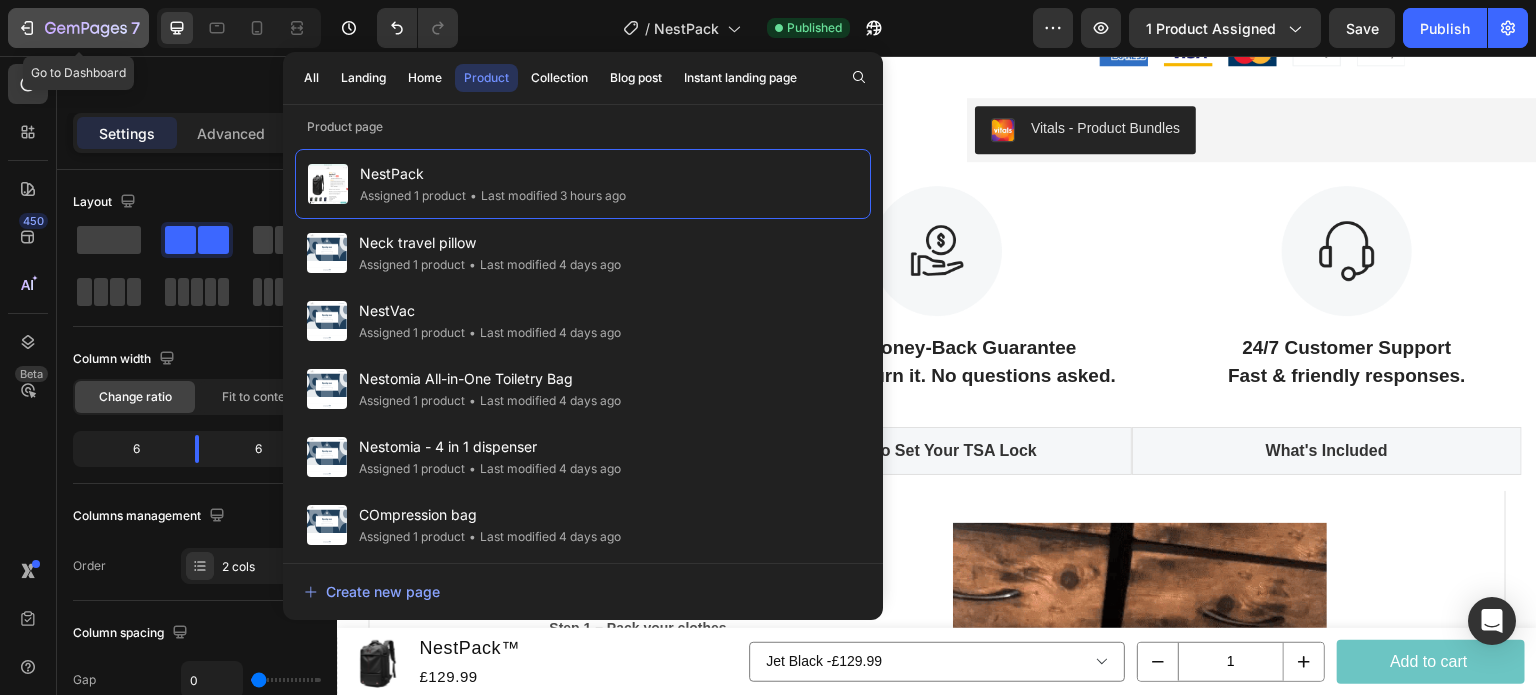 click on "7" 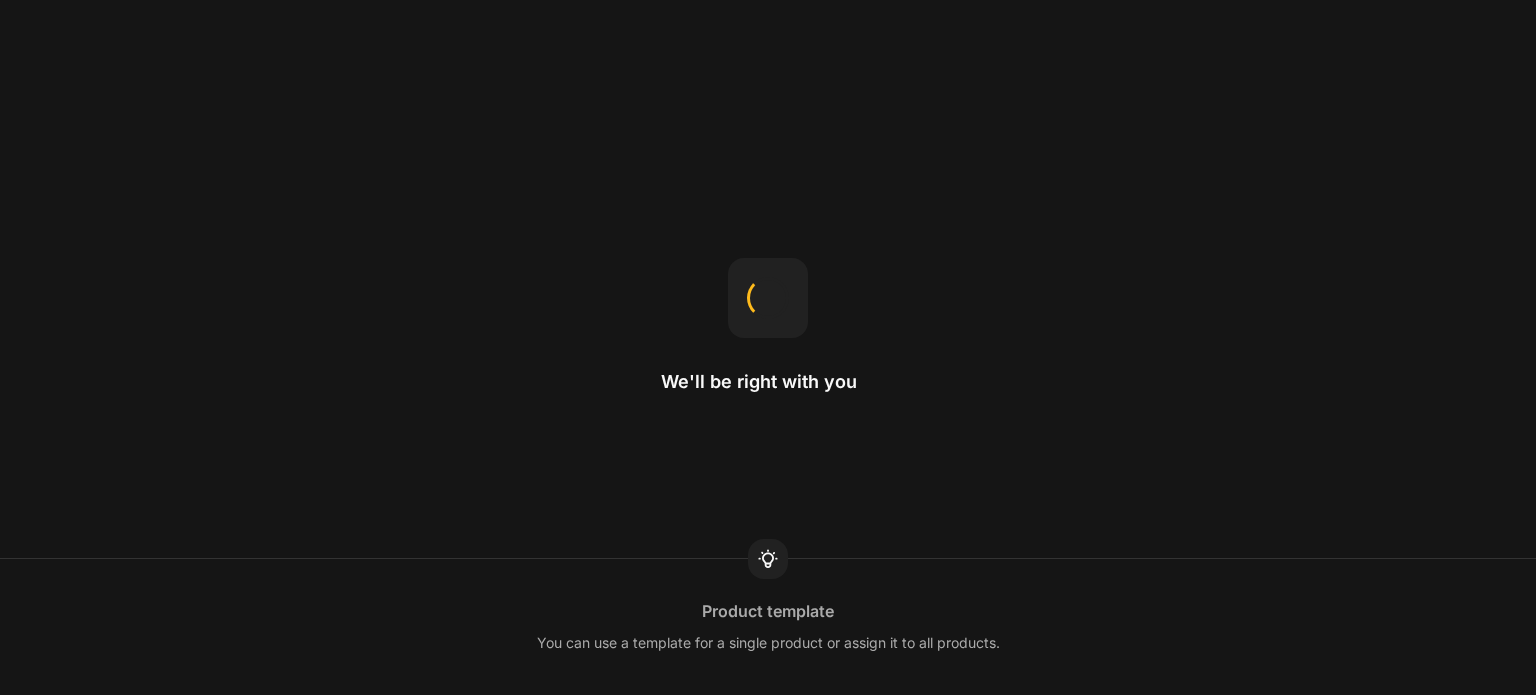 scroll, scrollTop: 0, scrollLeft: 0, axis: both 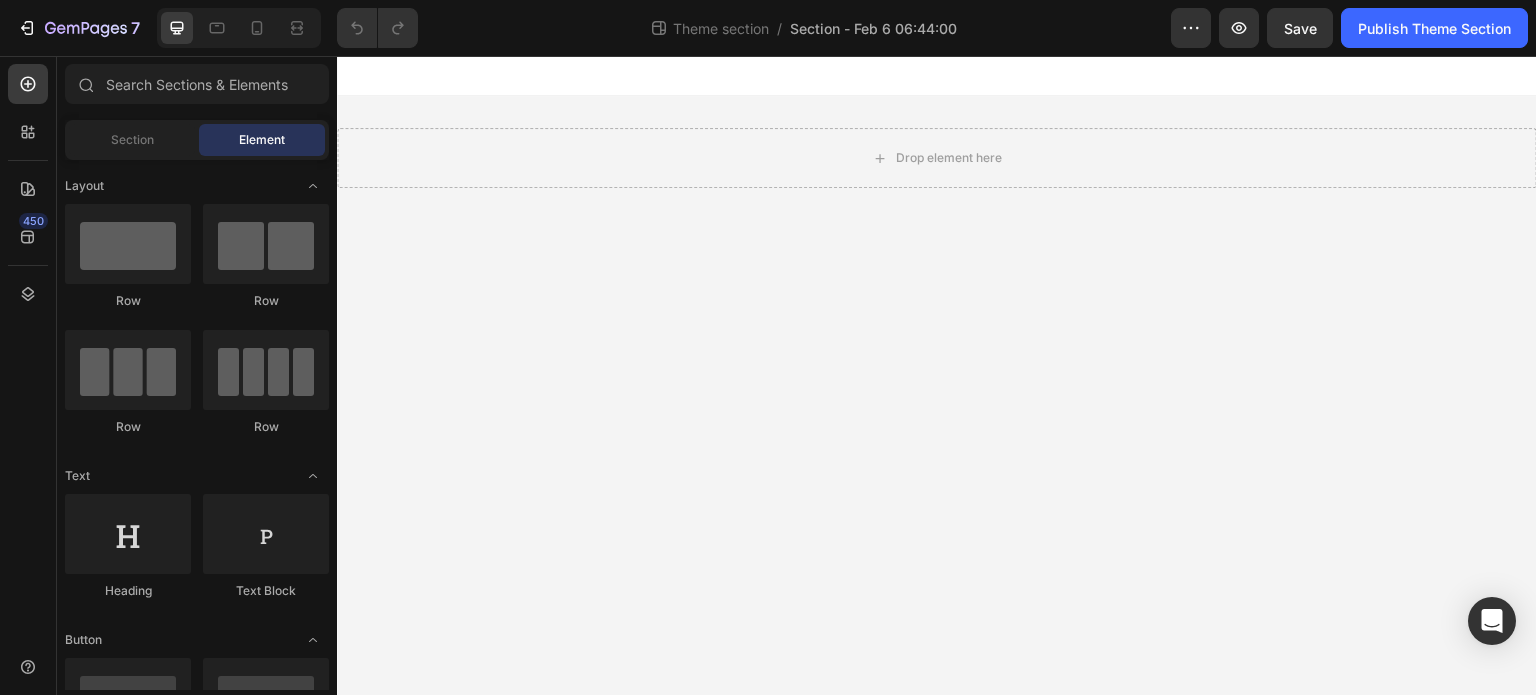click on "7  Theme section  /  Section - Feb 6 06:44:00 Preview  Save   Publish Theme Section" 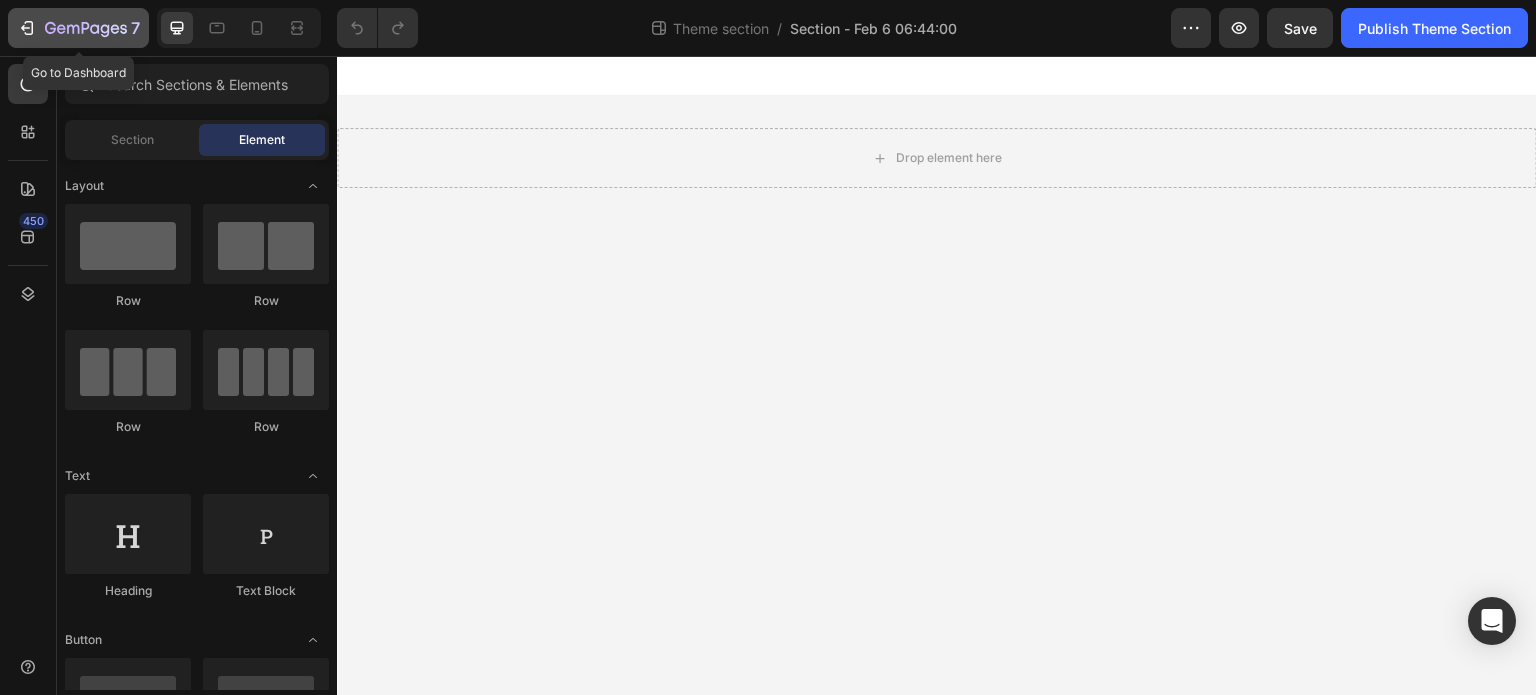 click 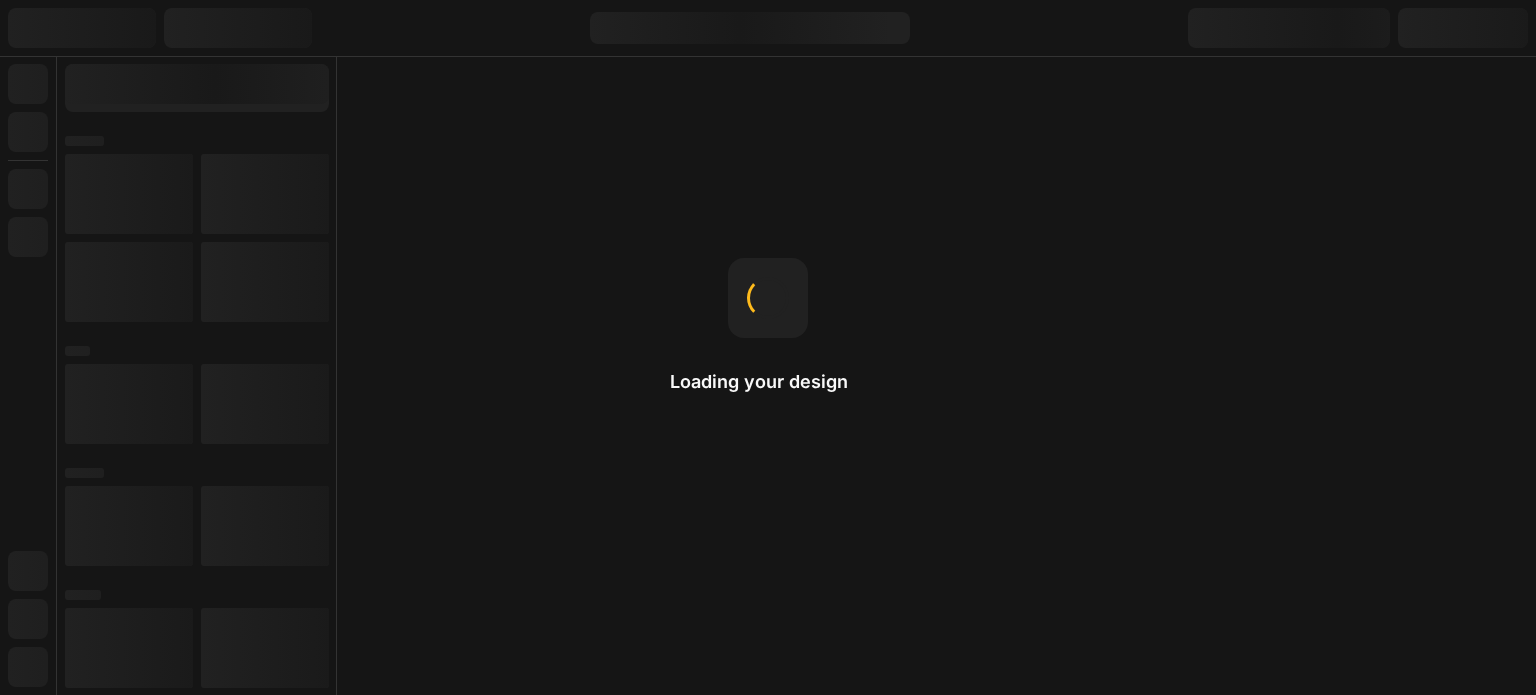 scroll, scrollTop: 0, scrollLeft: 0, axis: both 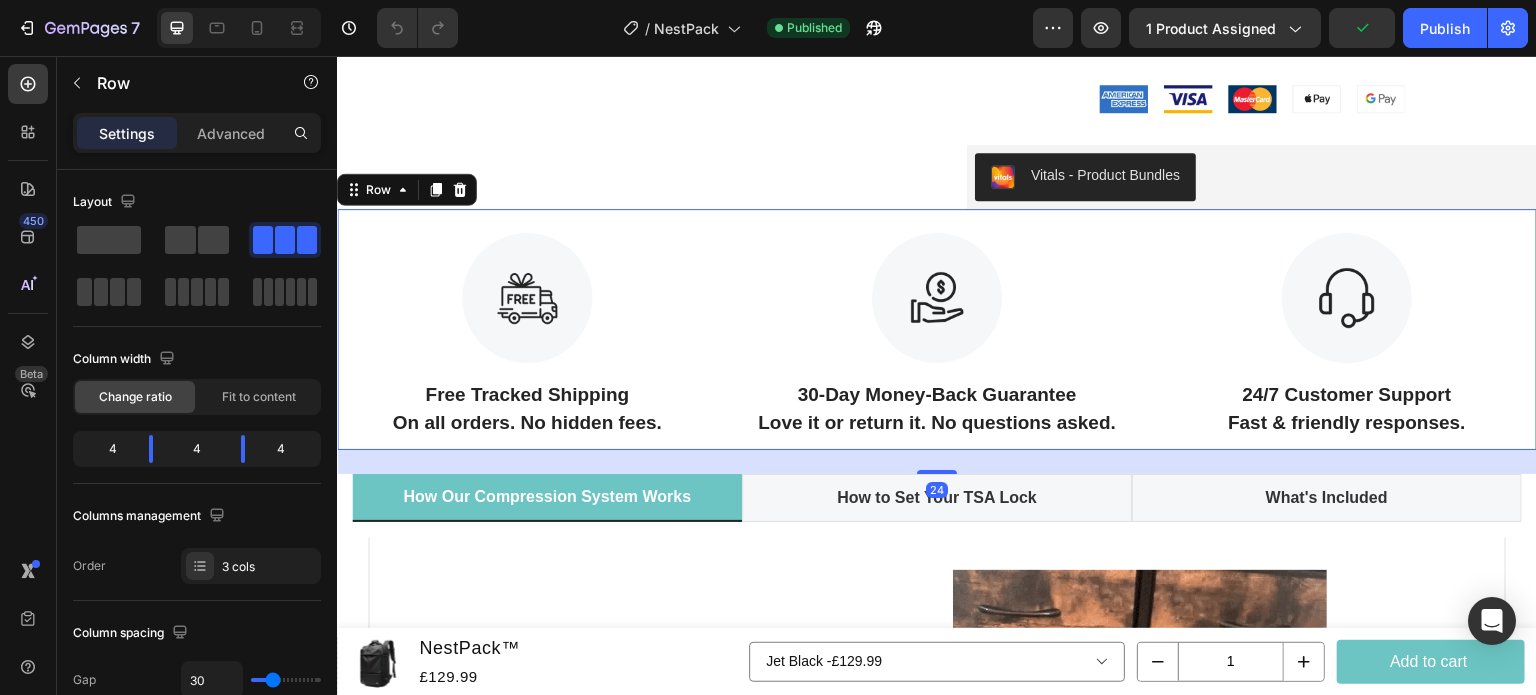 click on "Image Free Tracked Shipping On all orders. No hidden fees. Text Block Image 30-Day Money-Back Guarantee Love it or return it. No questions asked. Text Block Image 24/7 Customer Support Fast & friendly responses. Text Block Row 24" at bounding box center [937, 329] 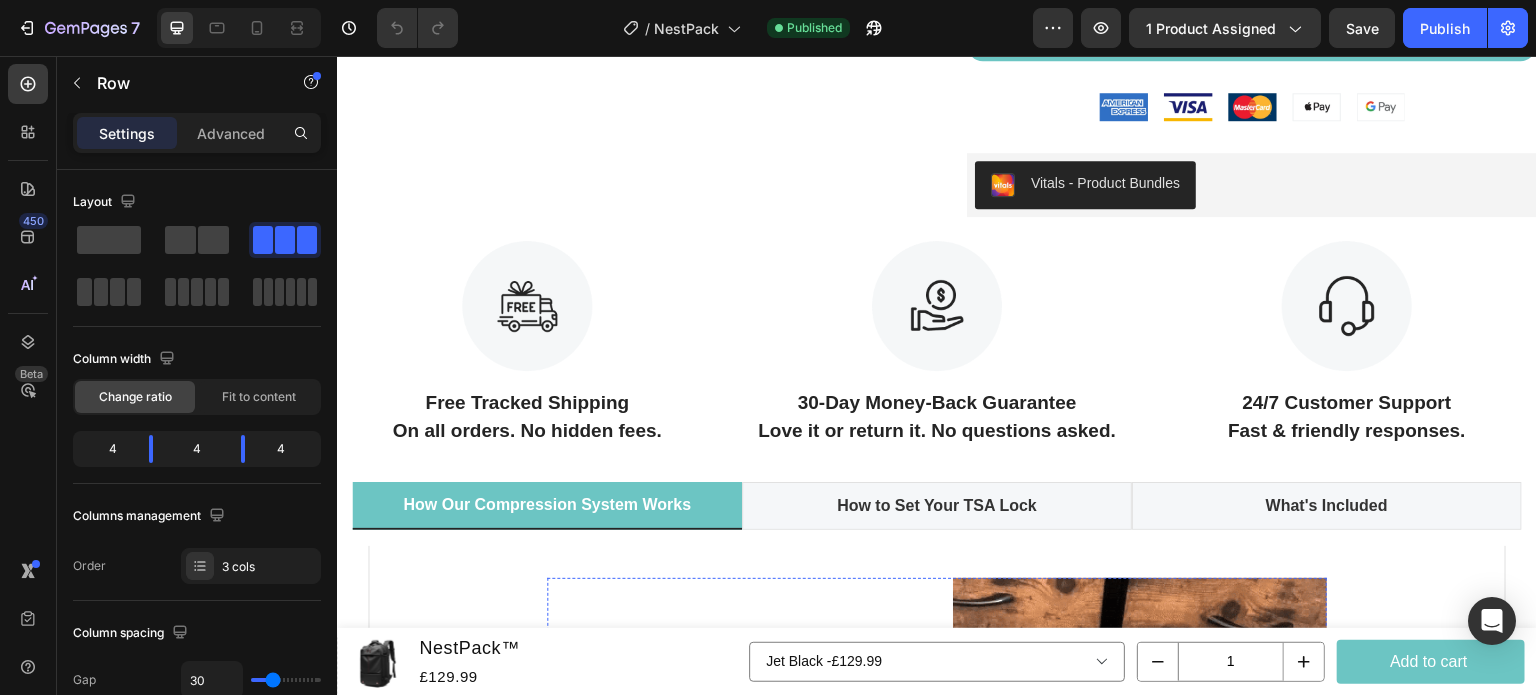 scroll, scrollTop: 1287, scrollLeft: 0, axis: vertical 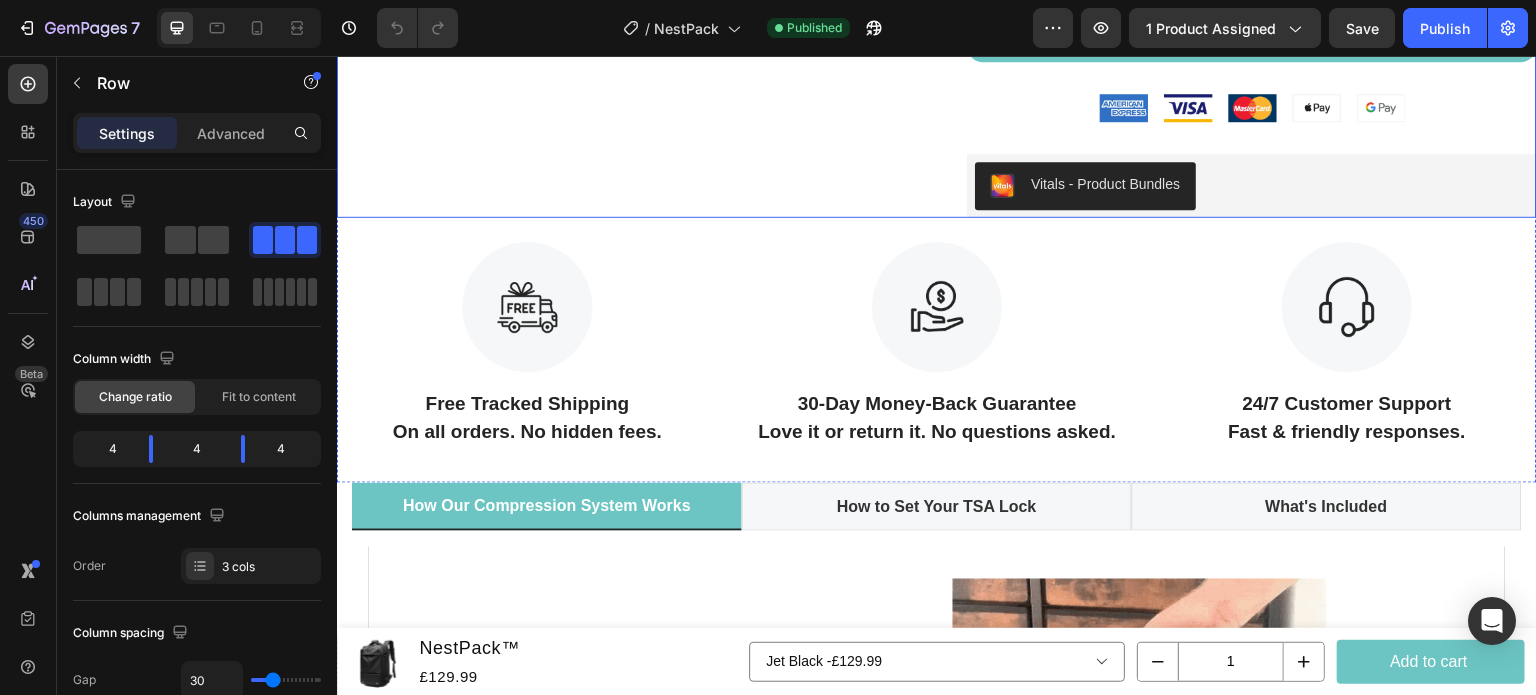 click on "Product Images" at bounding box center (622, -455) 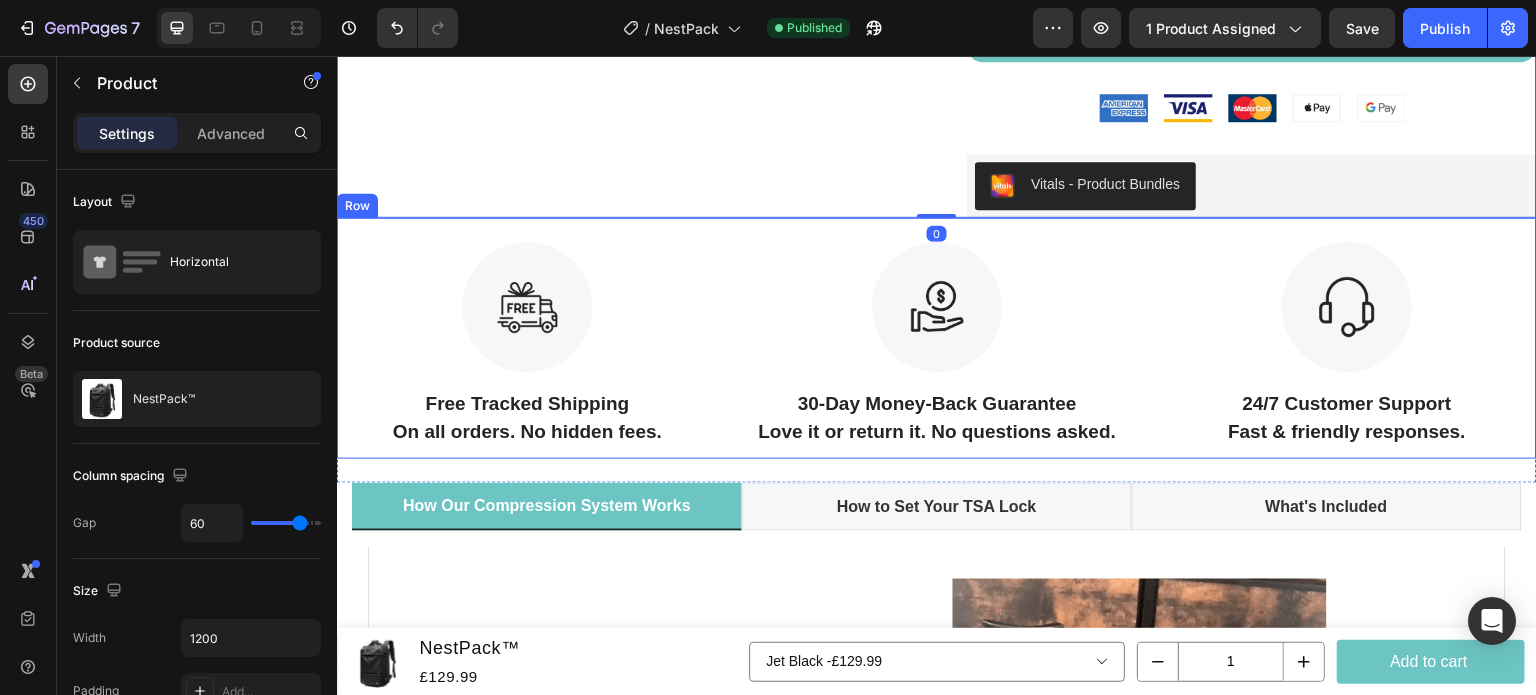 click on "Image Free Tracked Shipping On all orders. No hidden fees. Text Block Image 30-Day Money-Back Guarantee Love it or return it. No questions asked. Text Block Image 24/7 Customer Support Fast & friendly responses. Text Block Row" at bounding box center [937, 338] 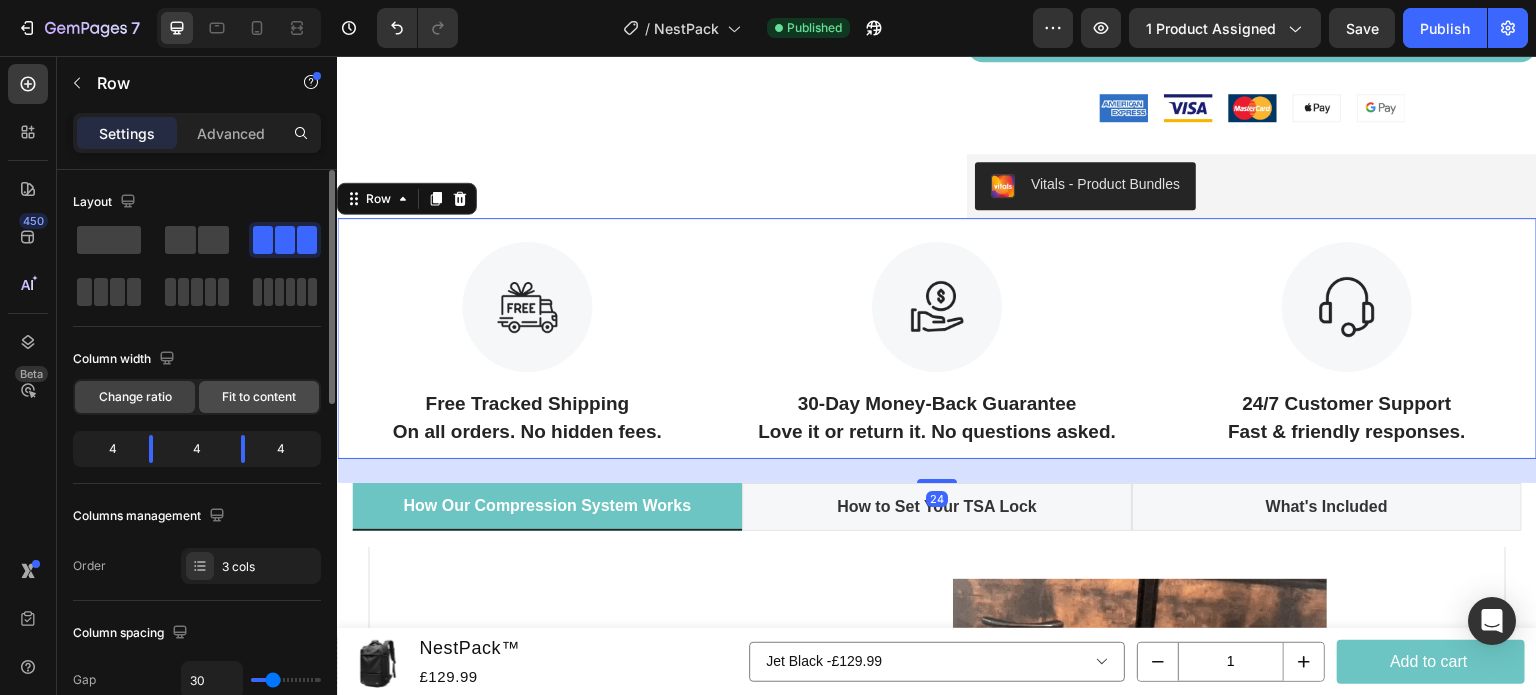 click on "Fit to content" 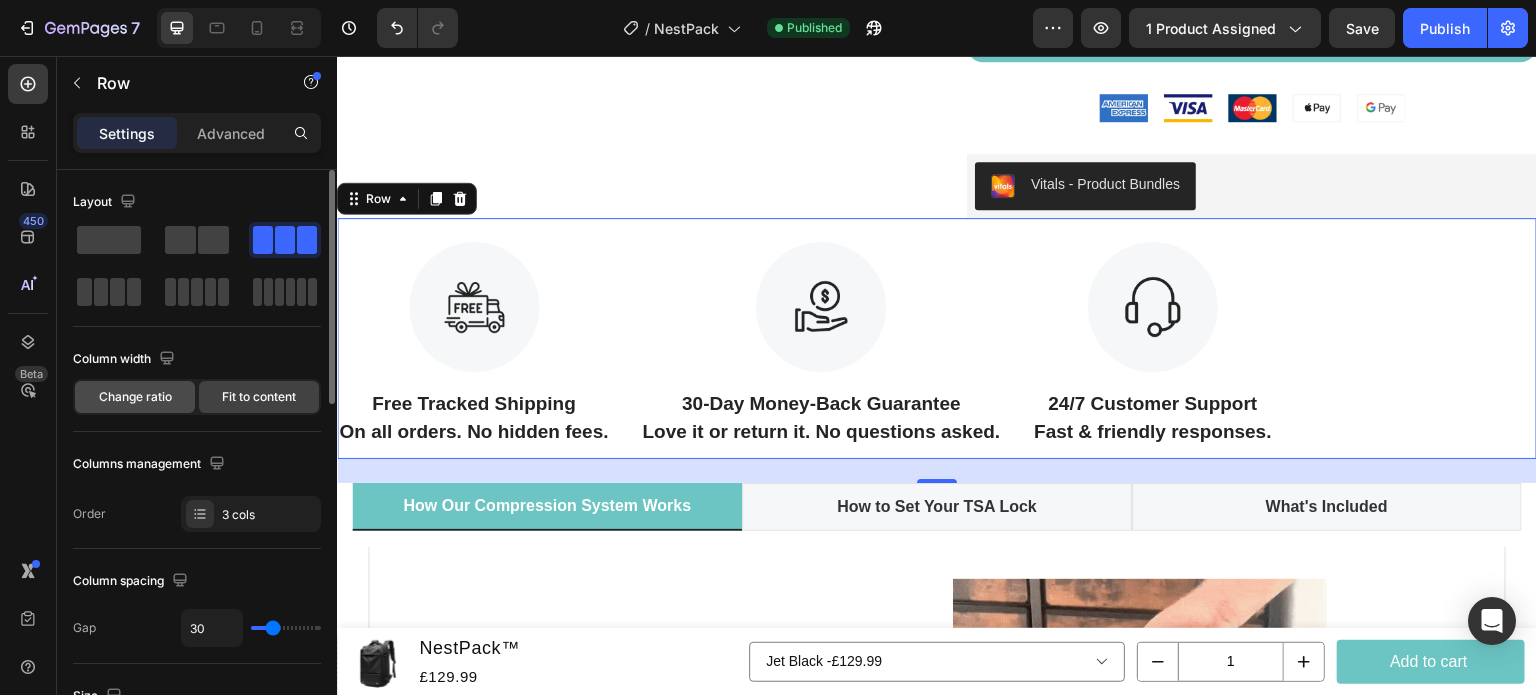 click on "Change ratio" 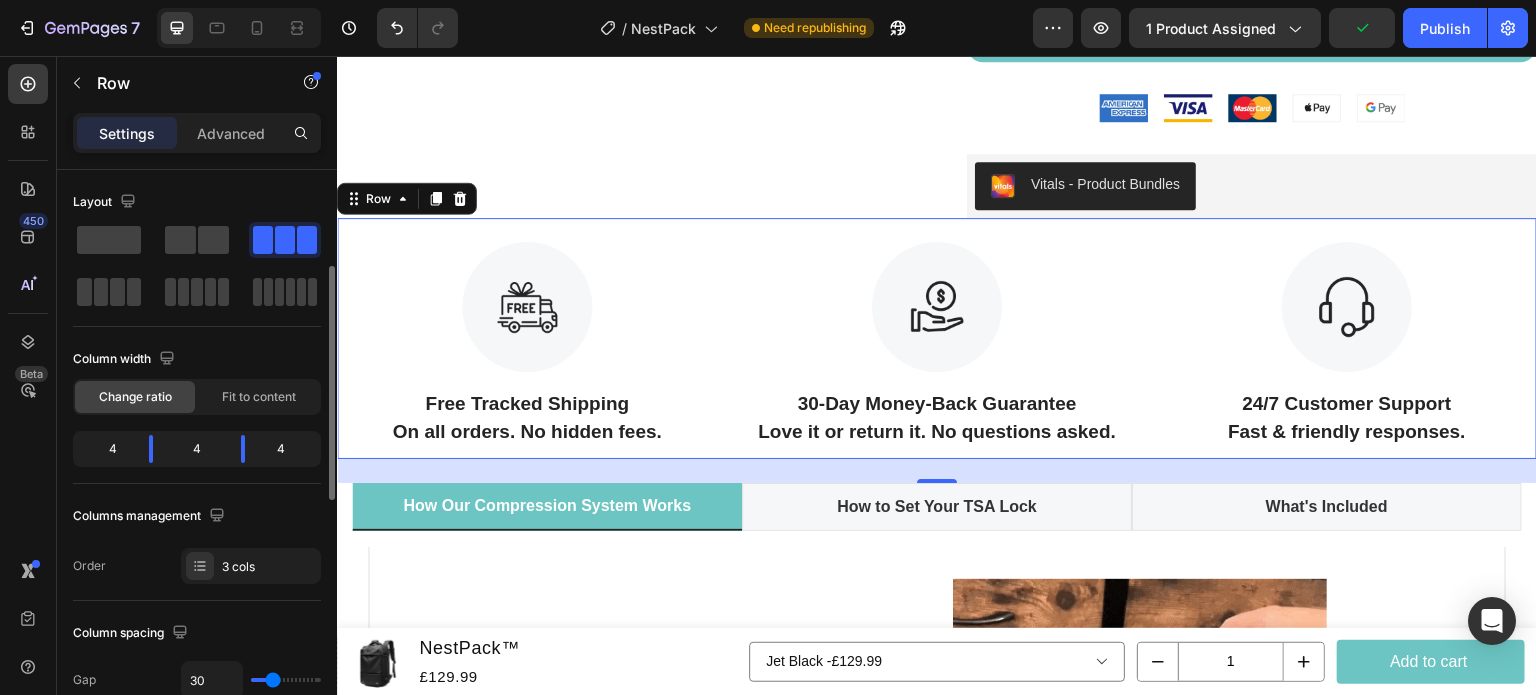 scroll, scrollTop: 142, scrollLeft: 0, axis: vertical 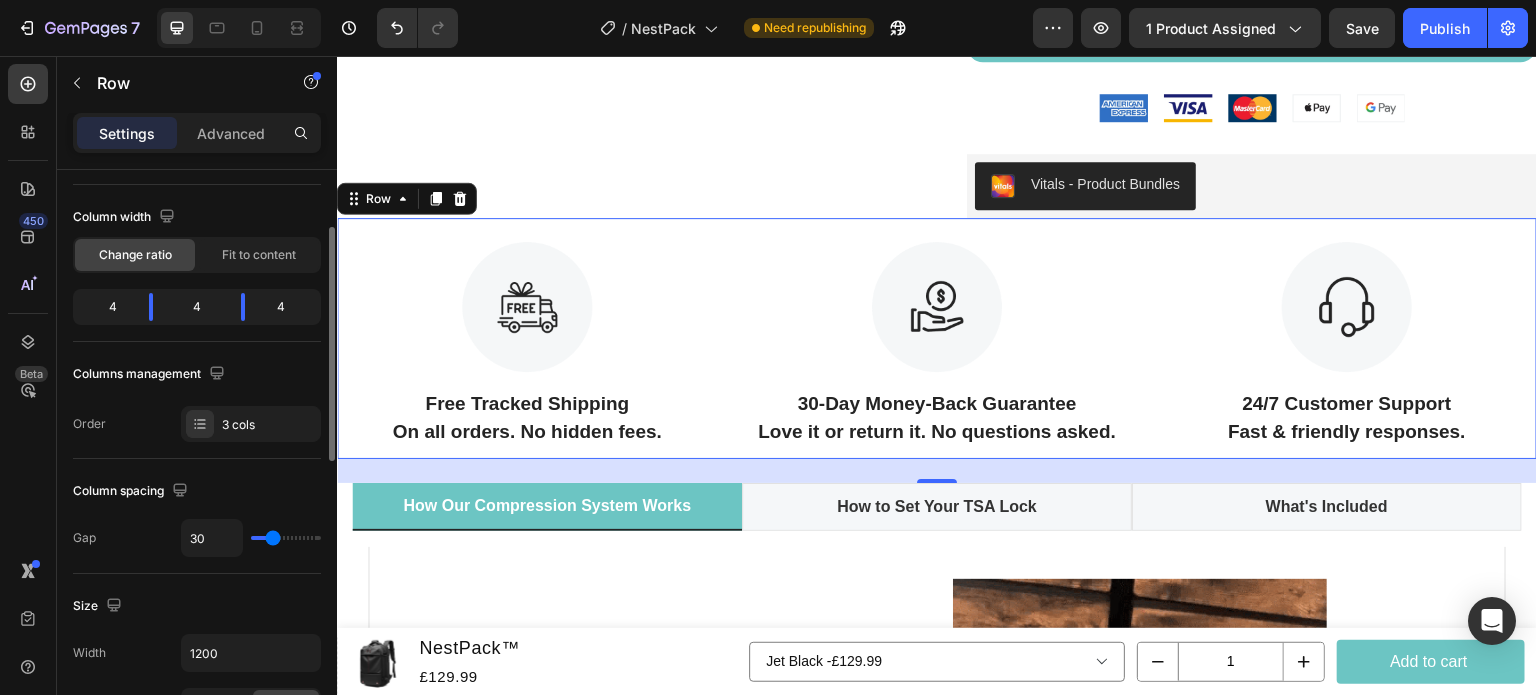 click on "4" 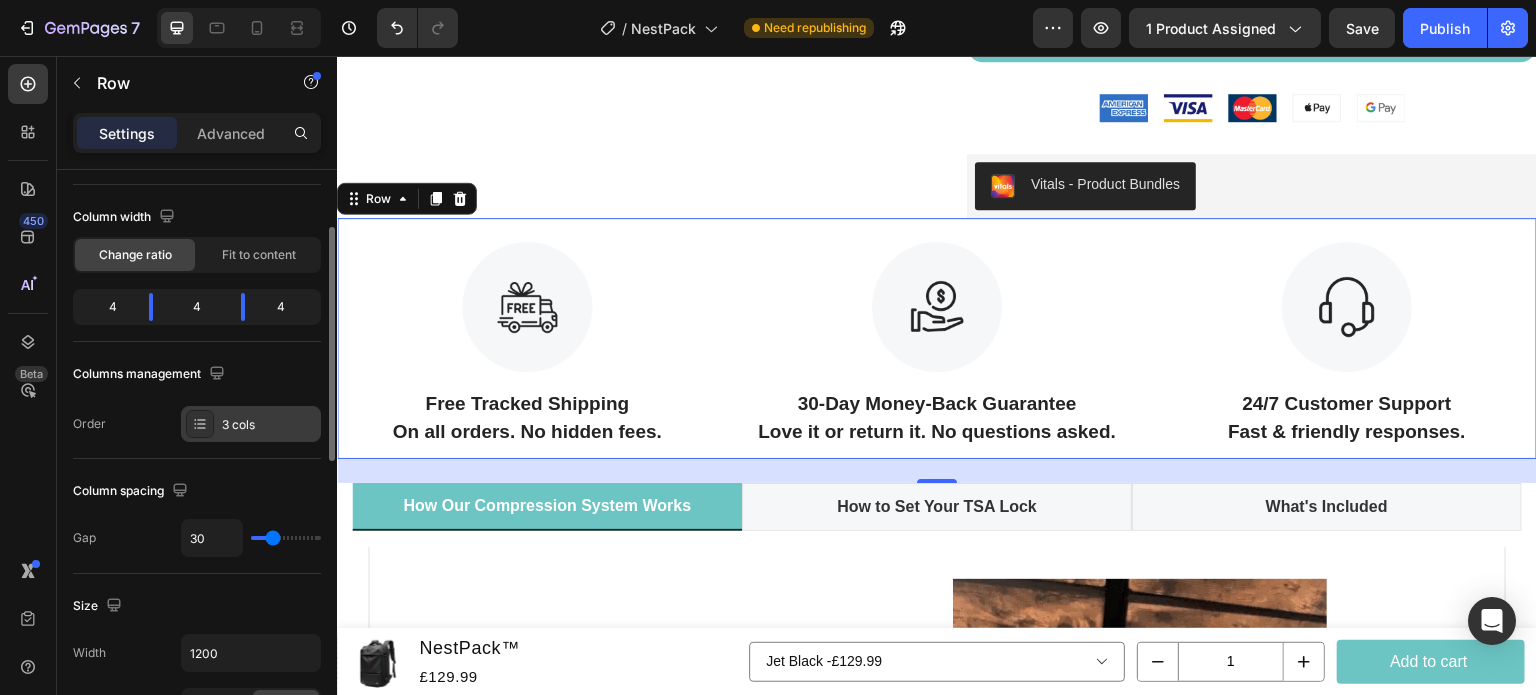 click 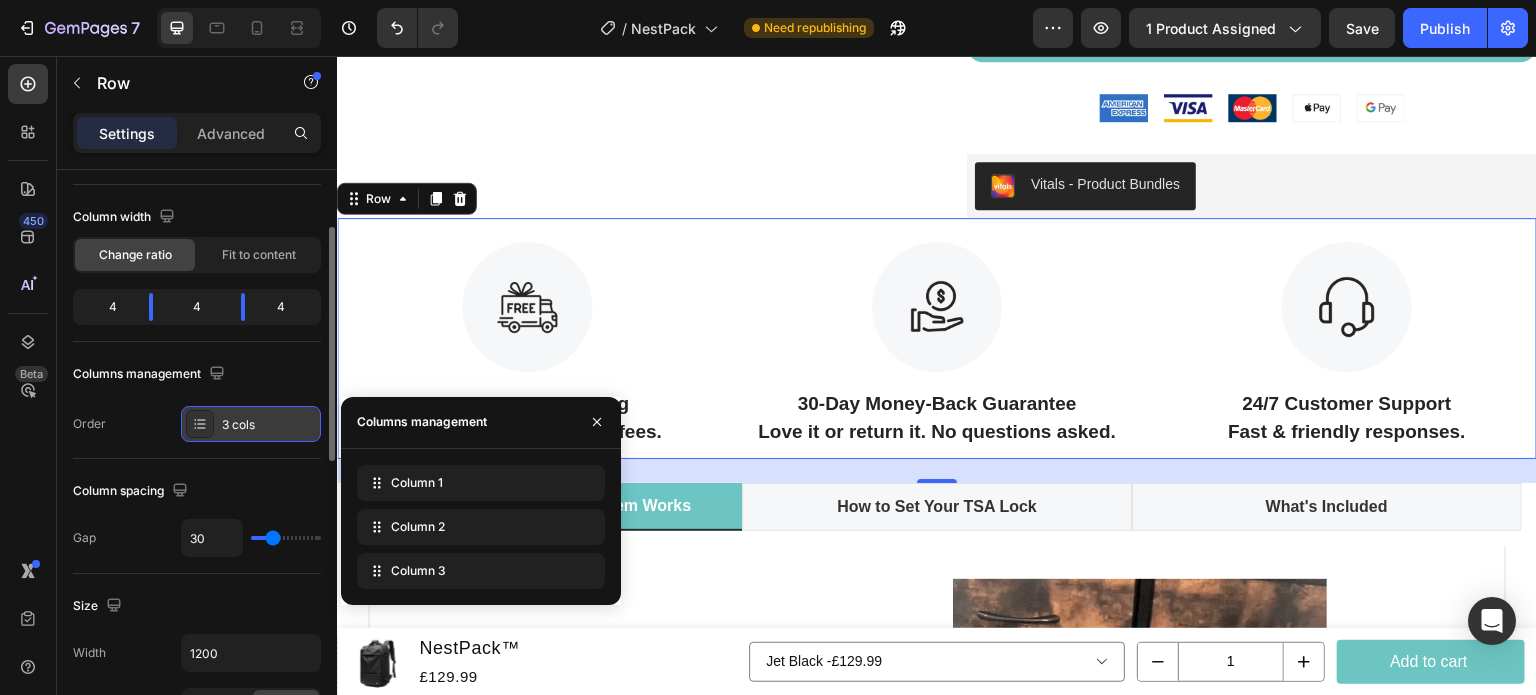 click 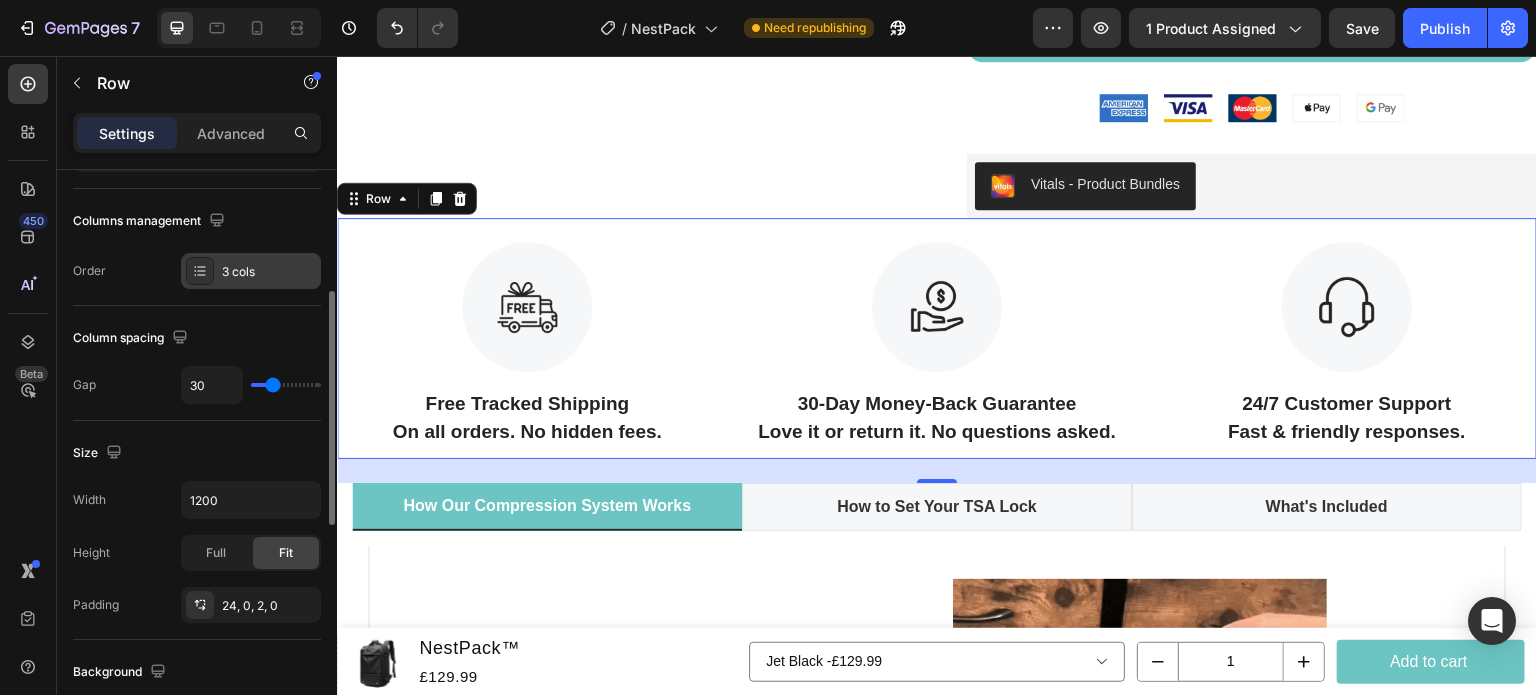 scroll, scrollTop: 297, scrollLeft: 0, axis: vertical 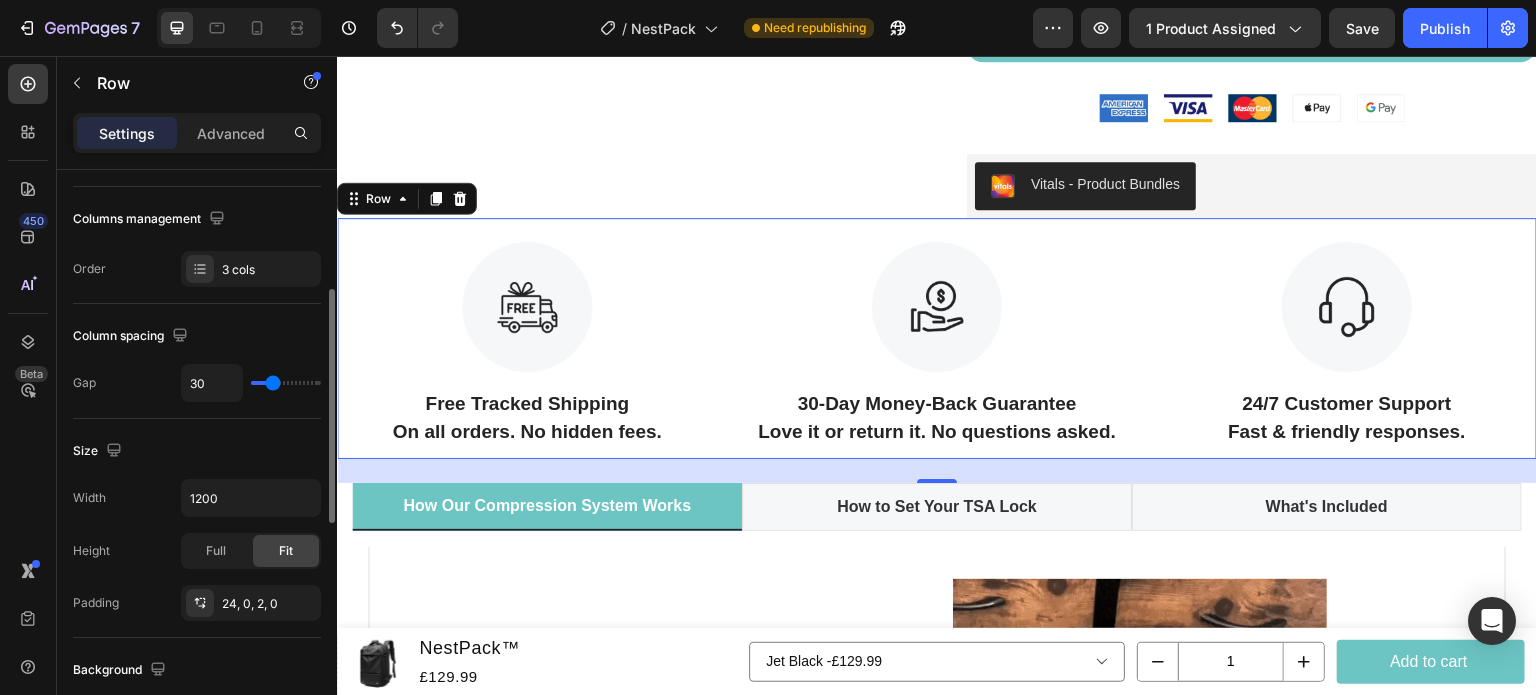 type on "11" 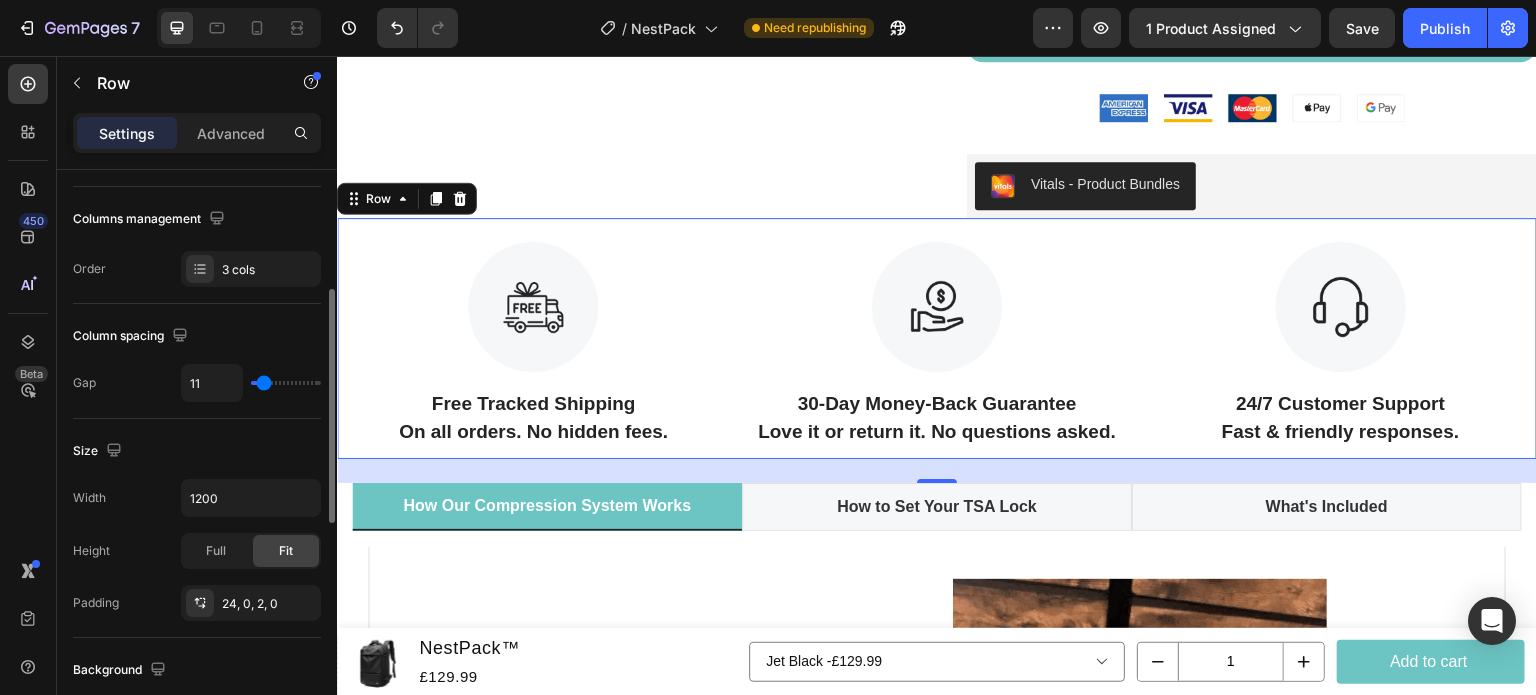 type on "11" 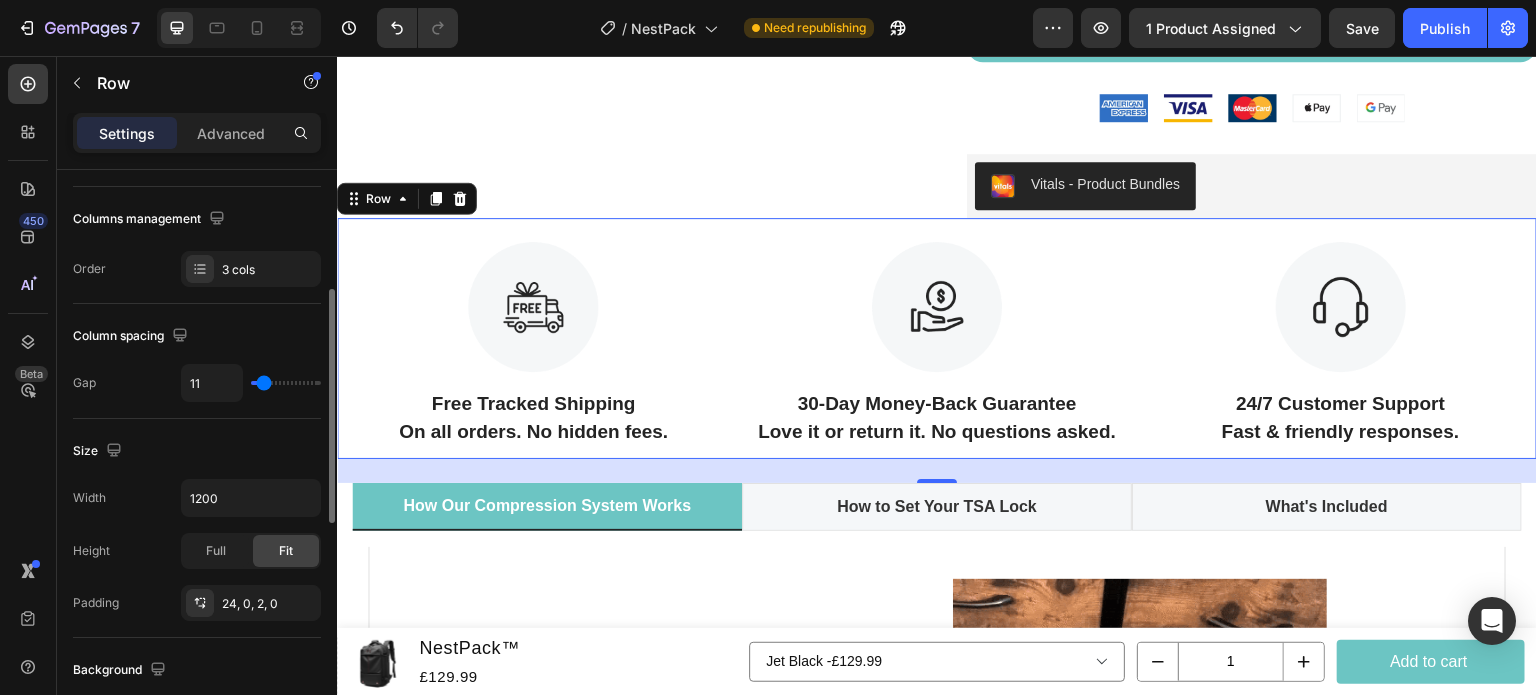 click at bounding box center (286, 383) 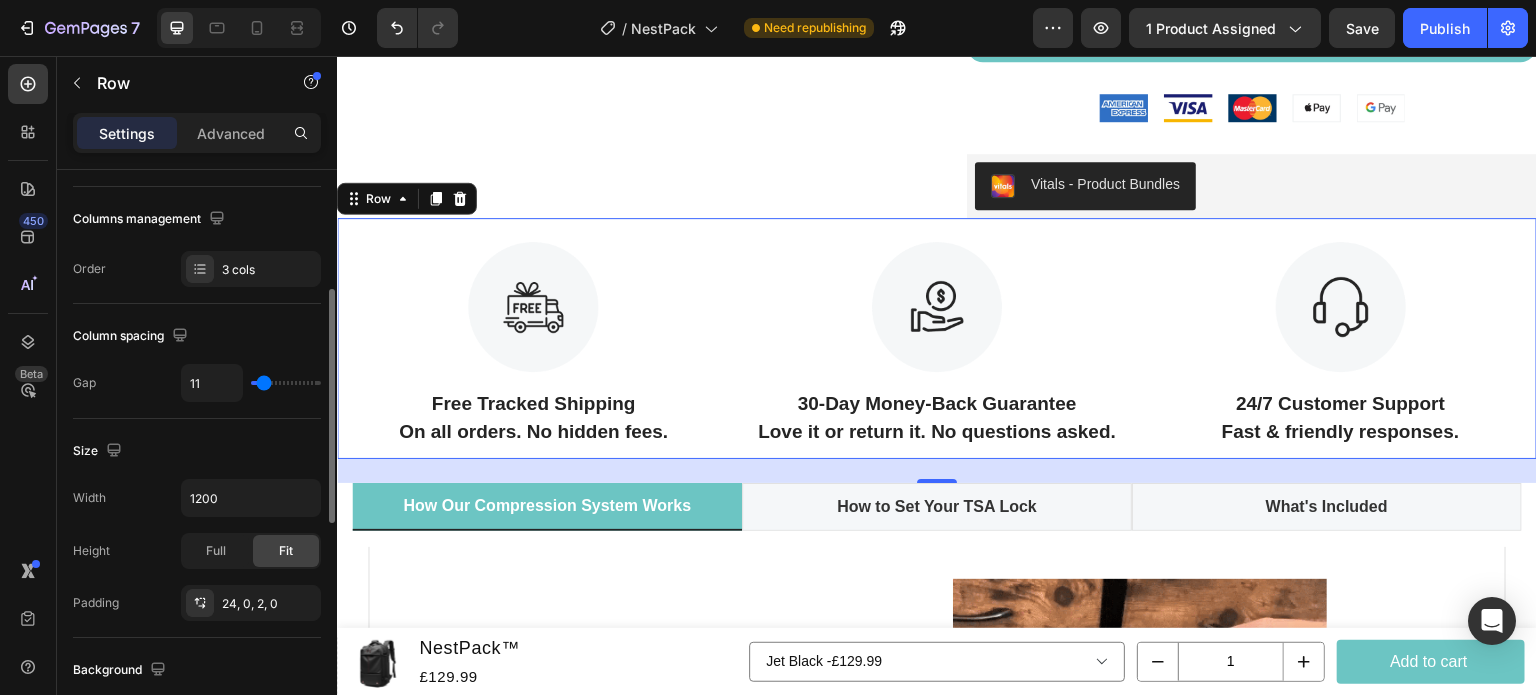 type on "34" 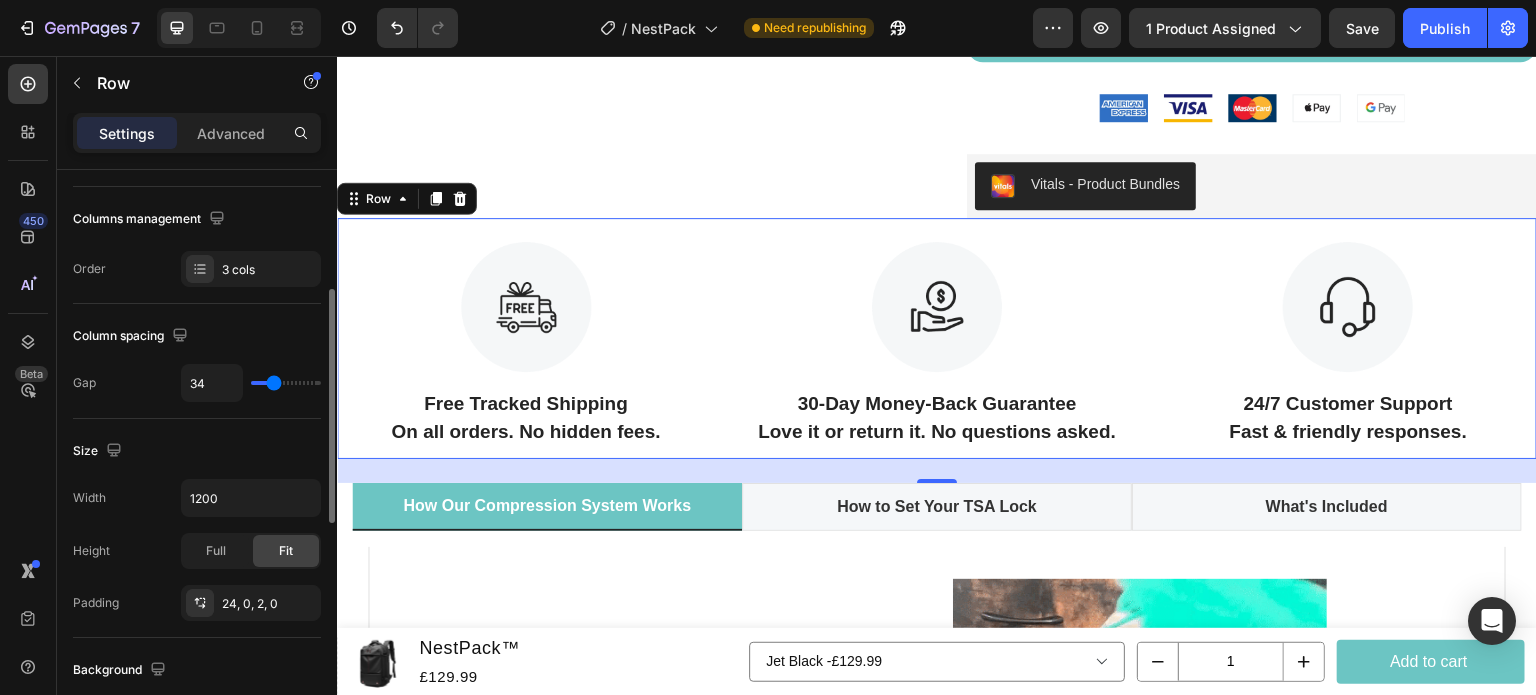 type on "34" 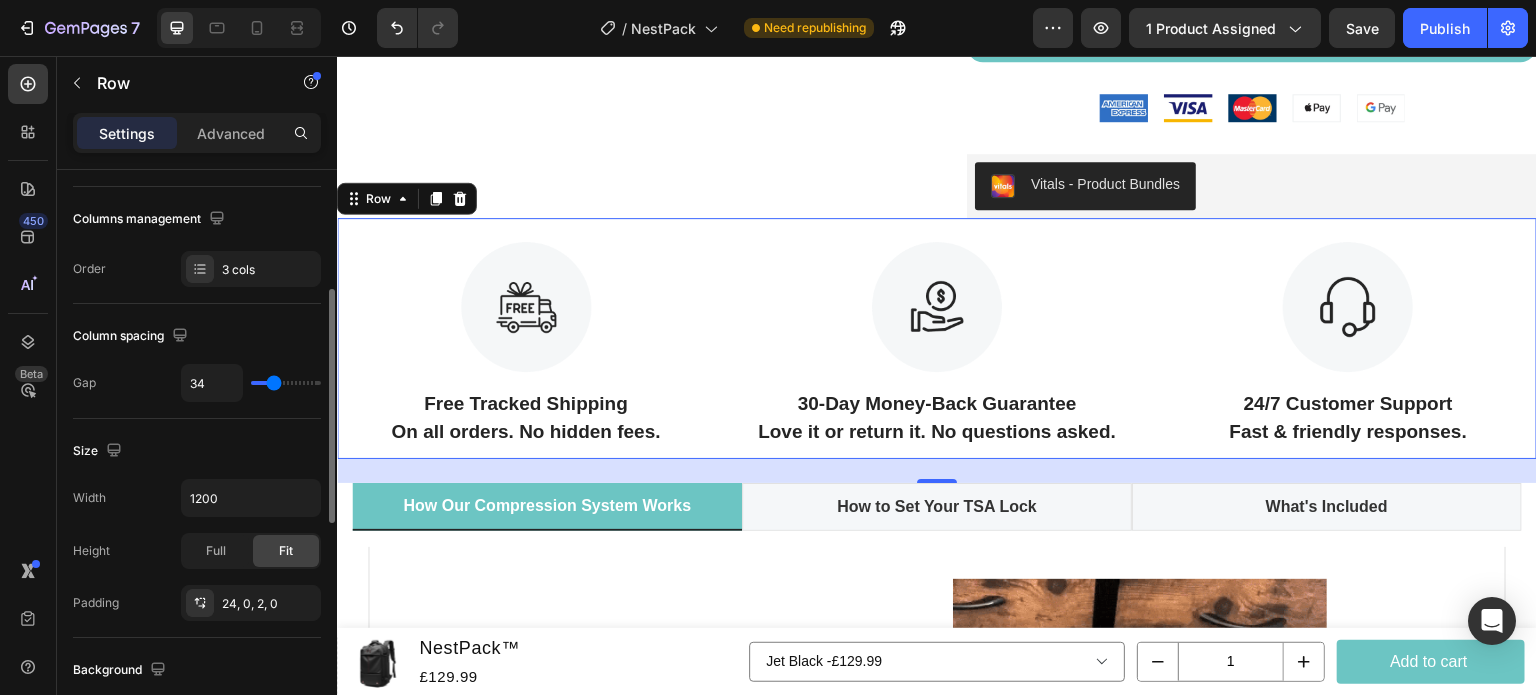 click at bounding box center [286, 383] 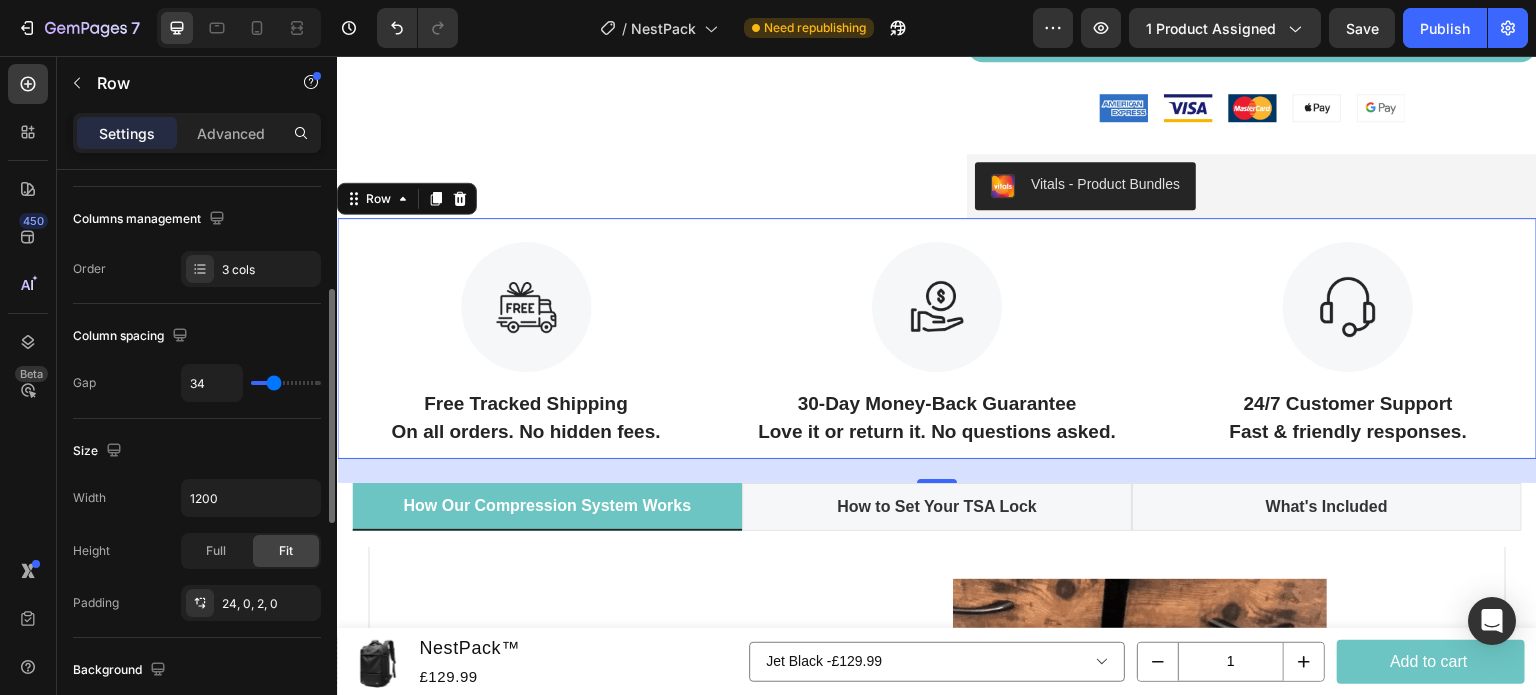 click at bounding box center (286, 383) 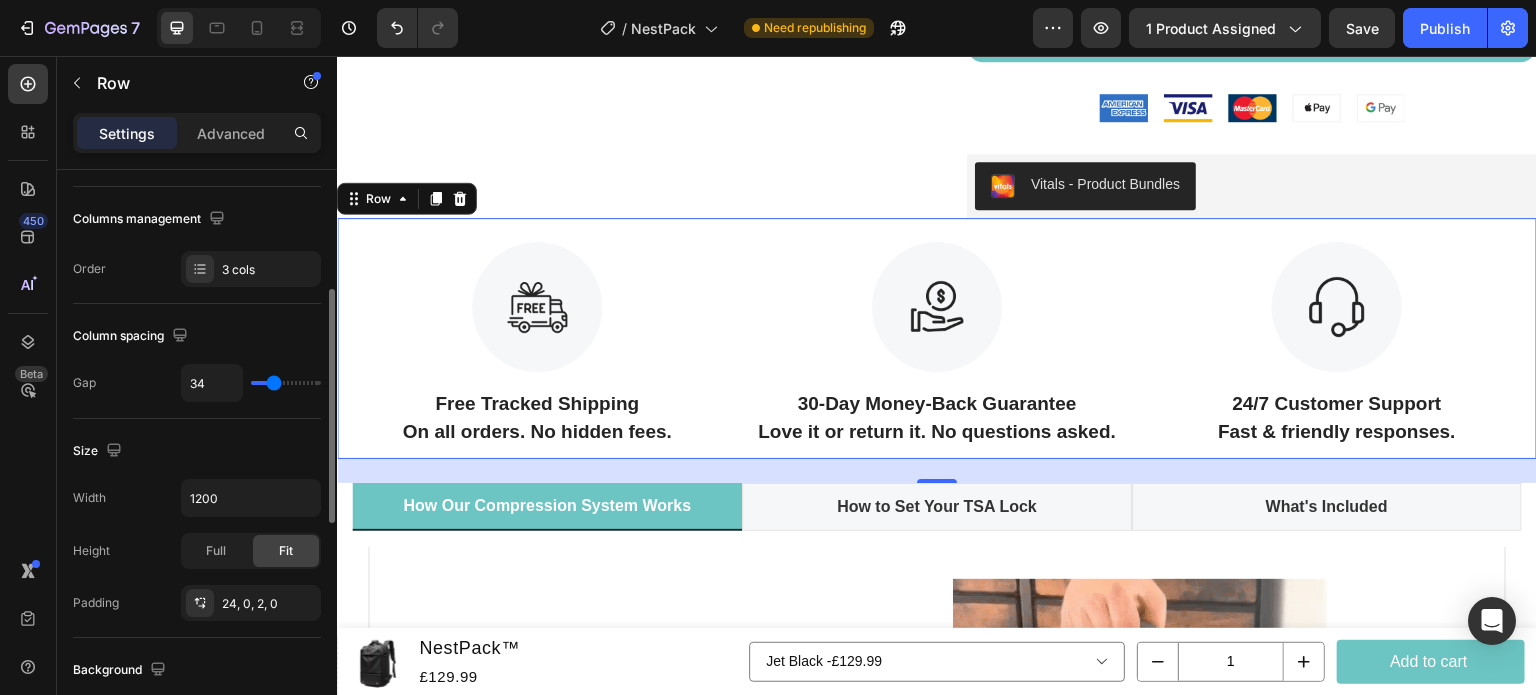 click at bounding box center [286, 383] 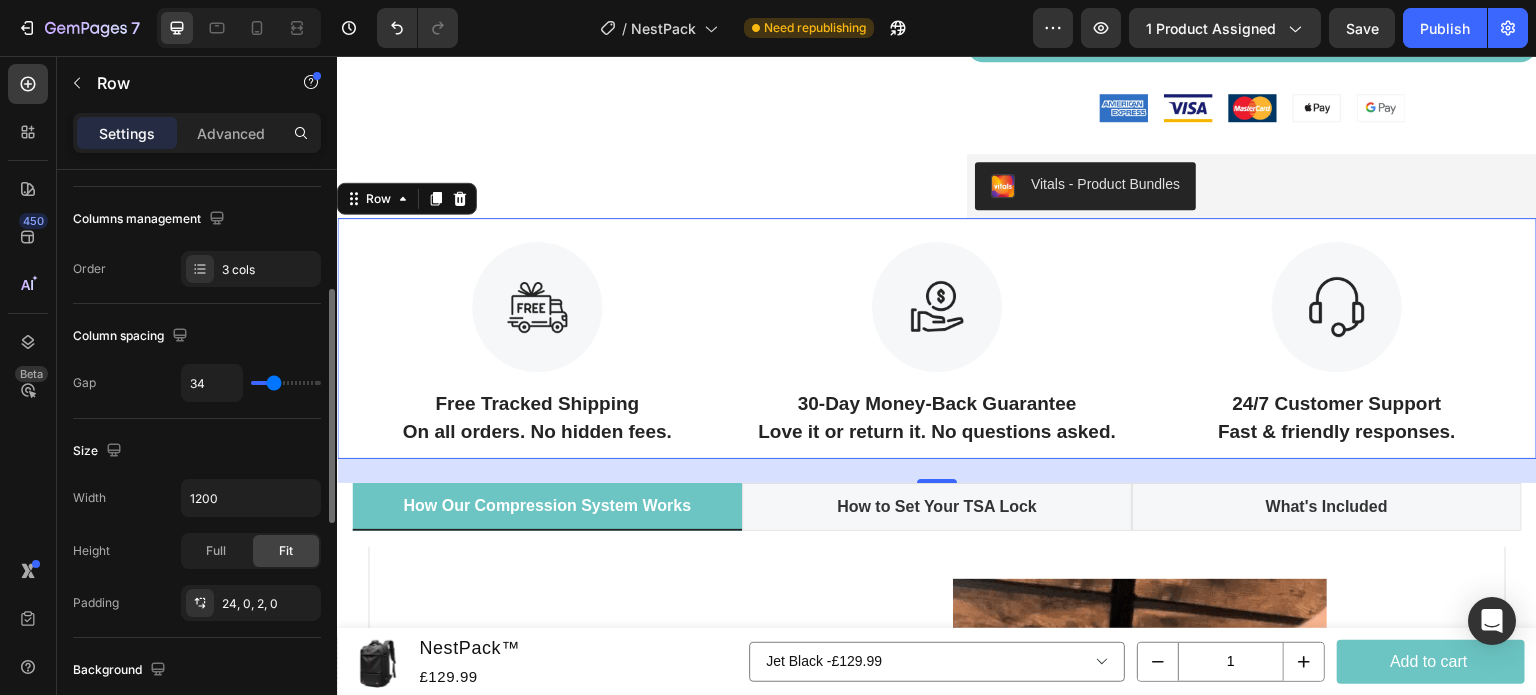 type on "20" 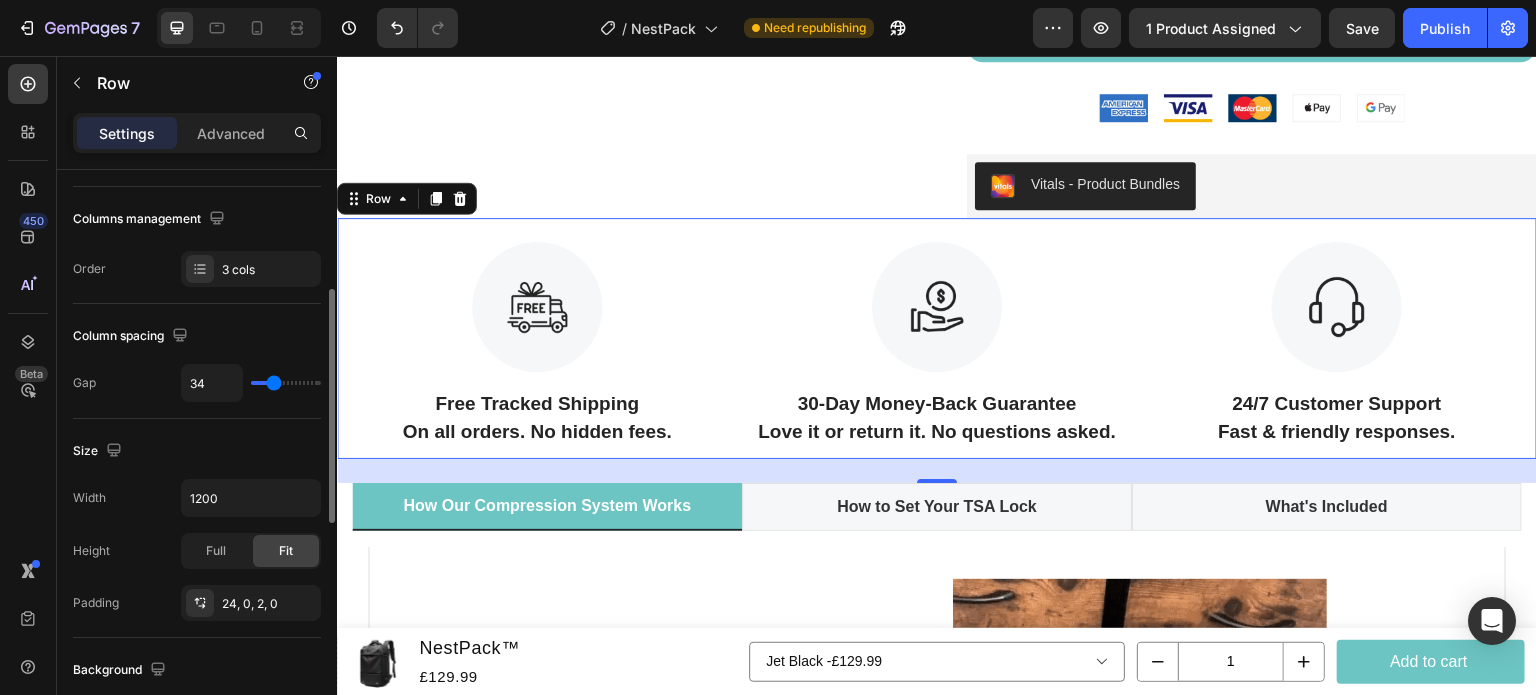 type on "20" 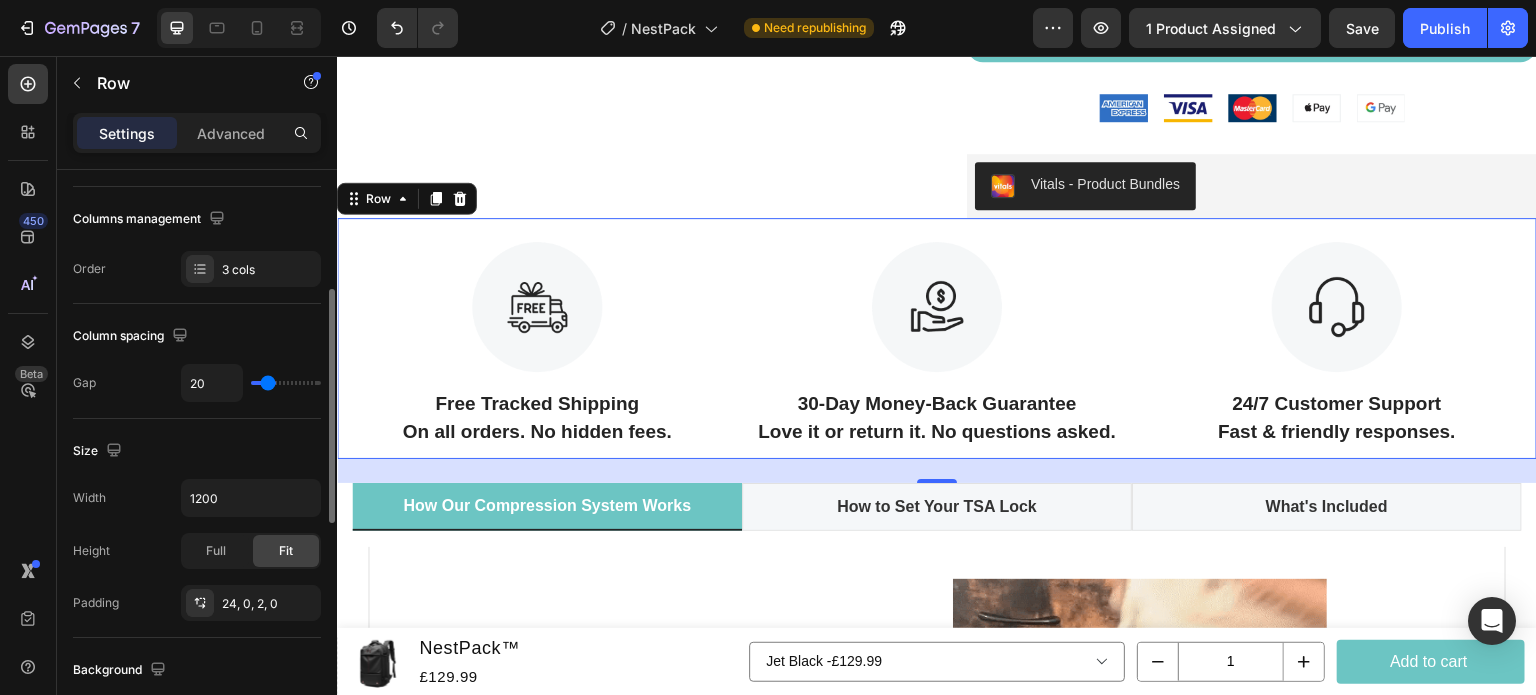 type on "18" 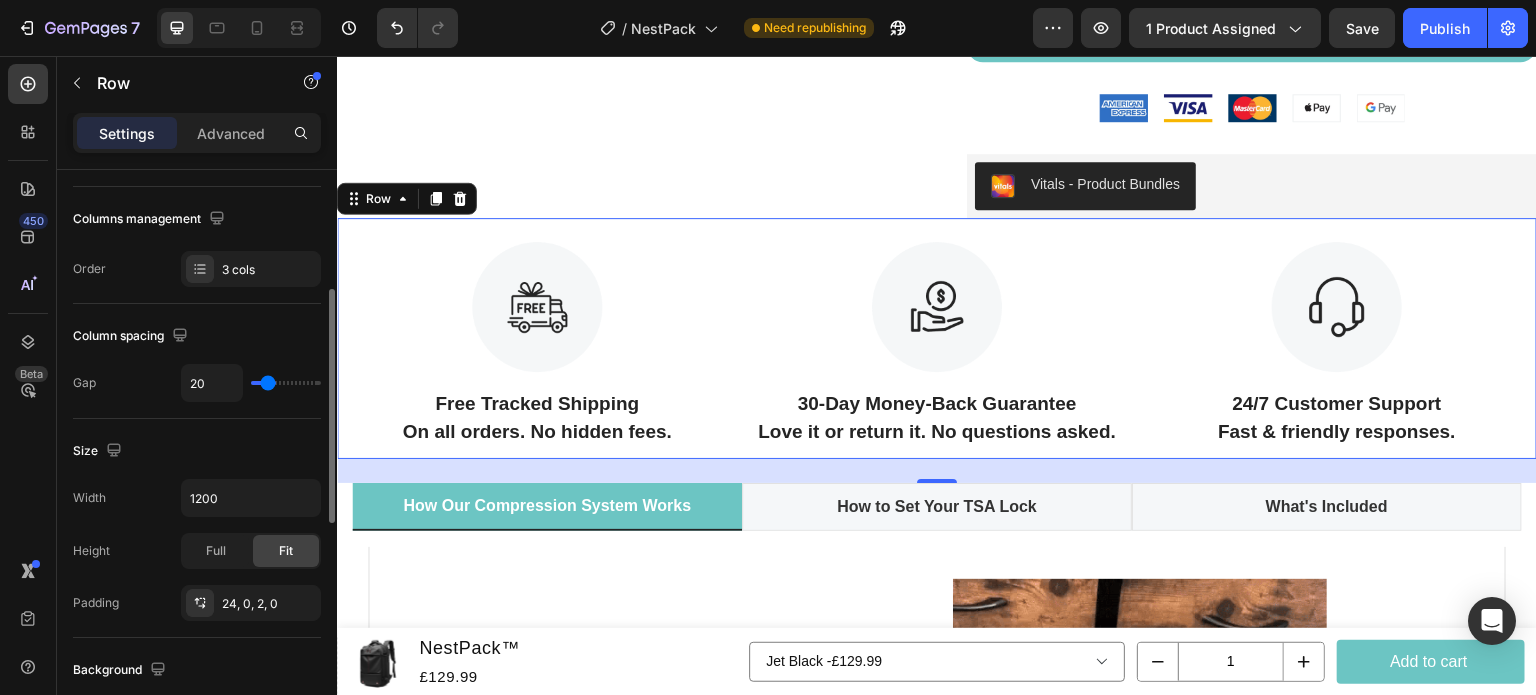 type on "18" 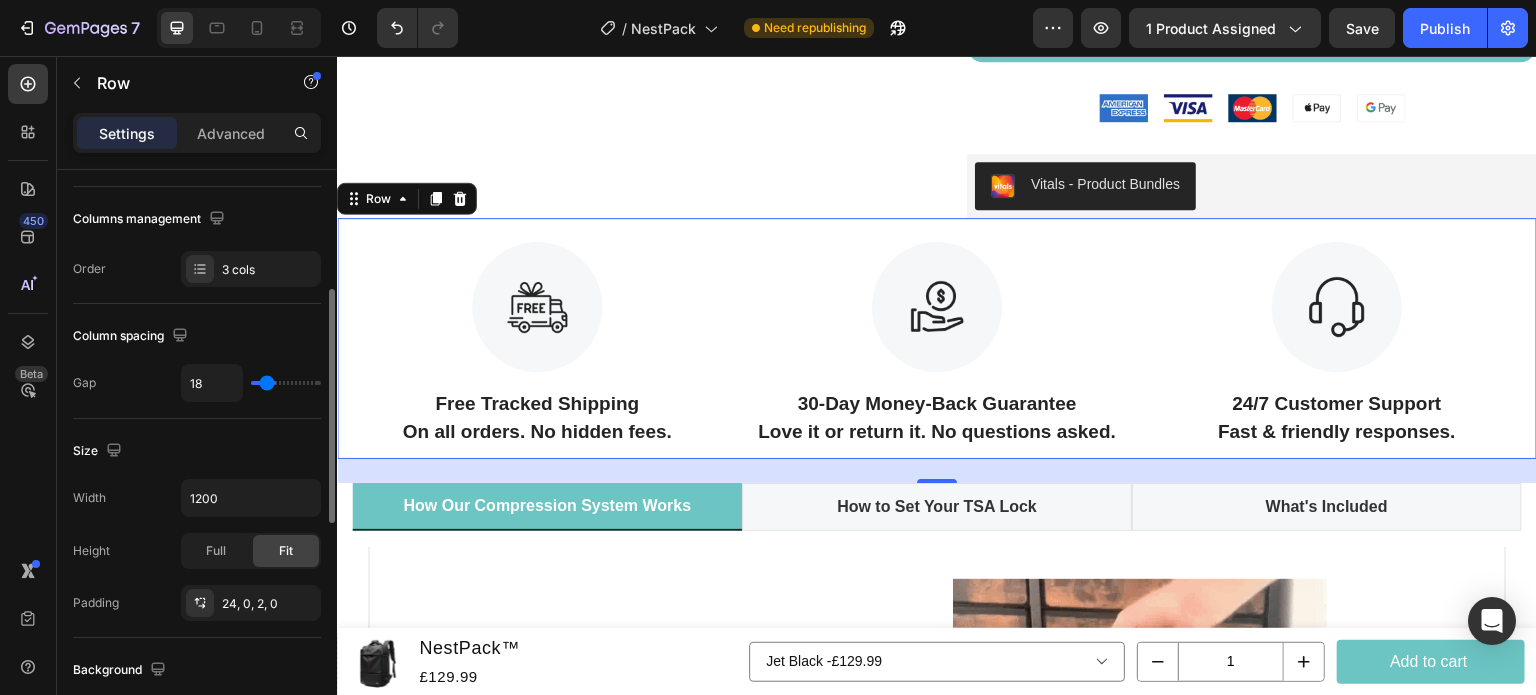 type on "16" 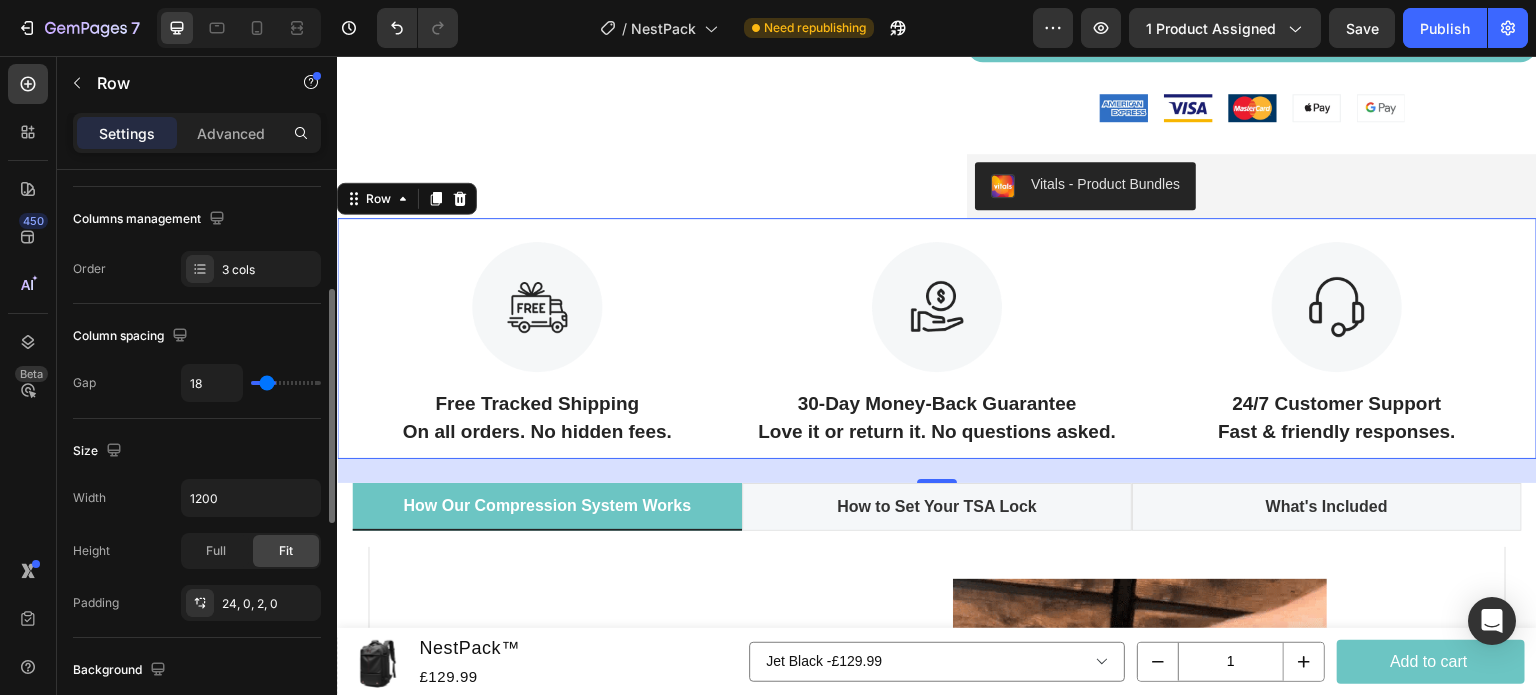 type on "16" 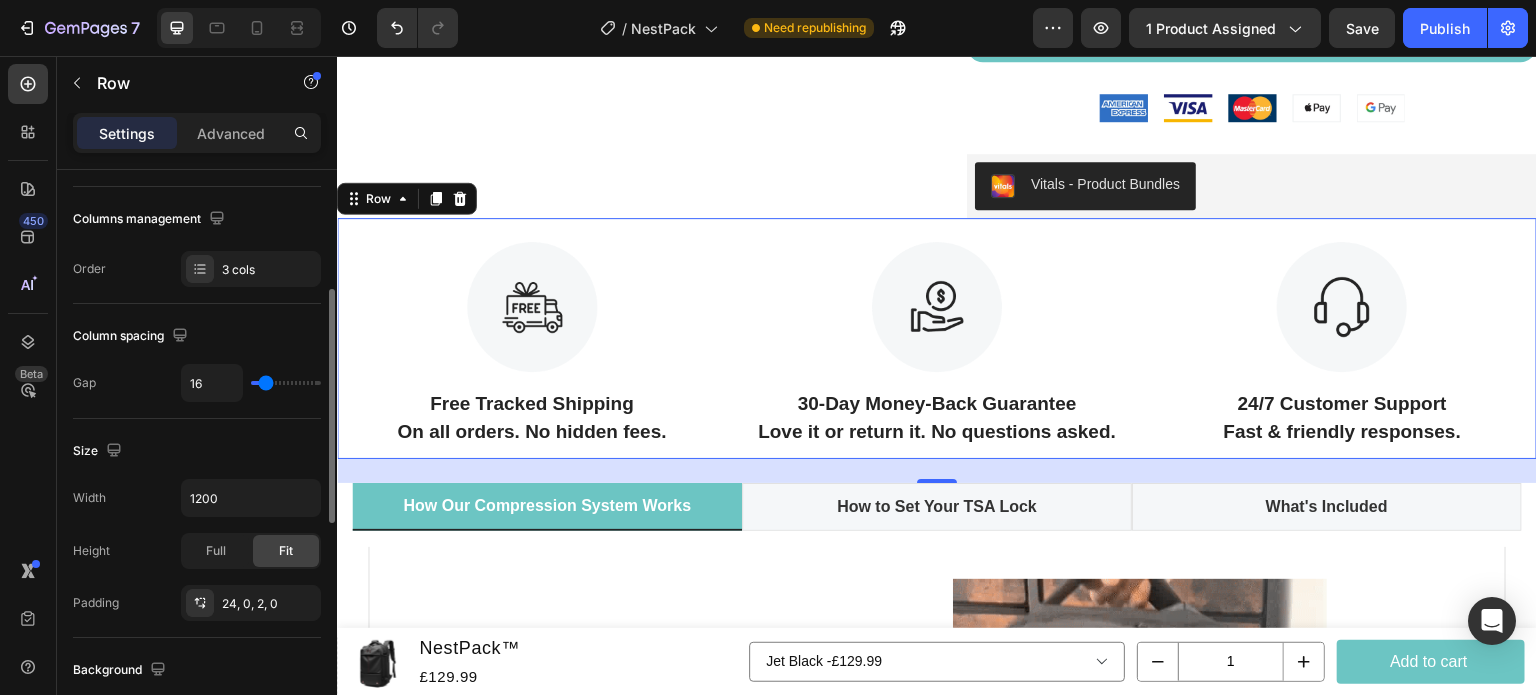 type on "15" 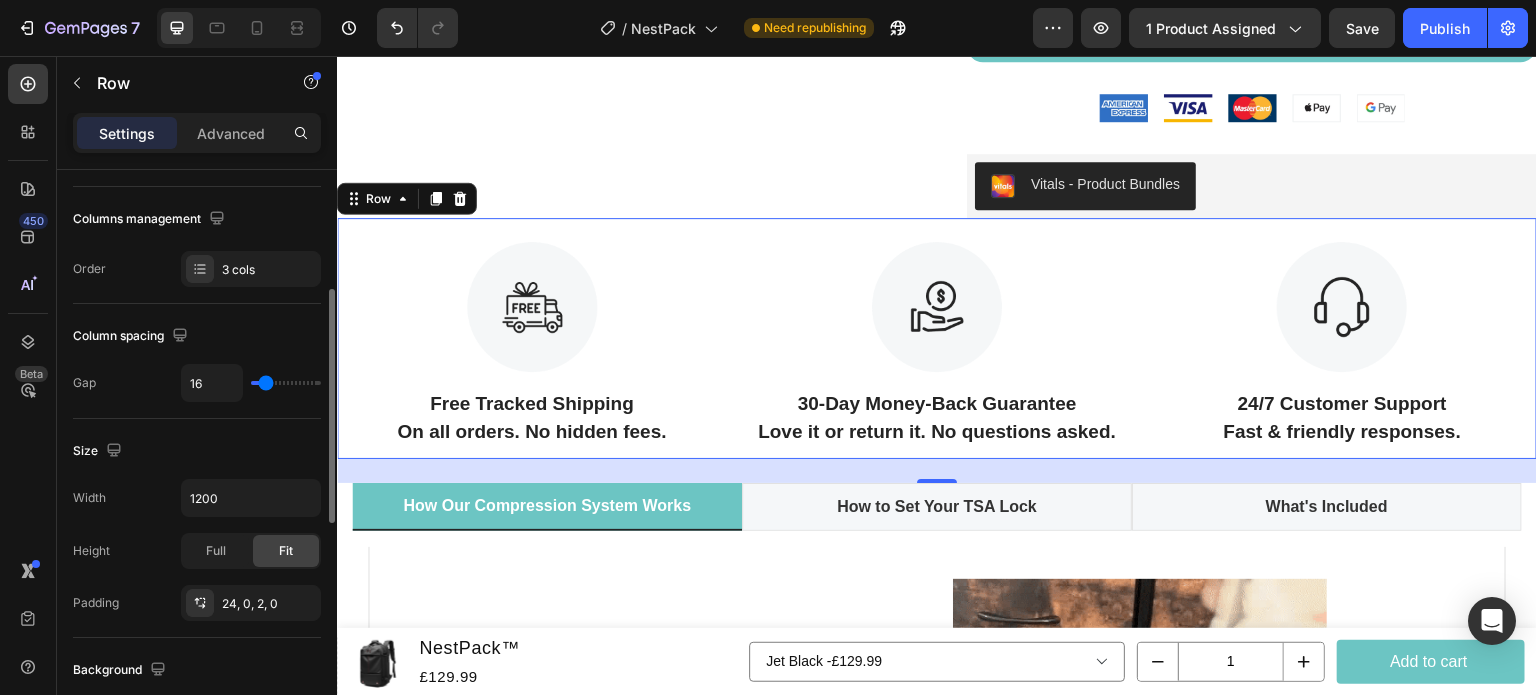 type on "15" 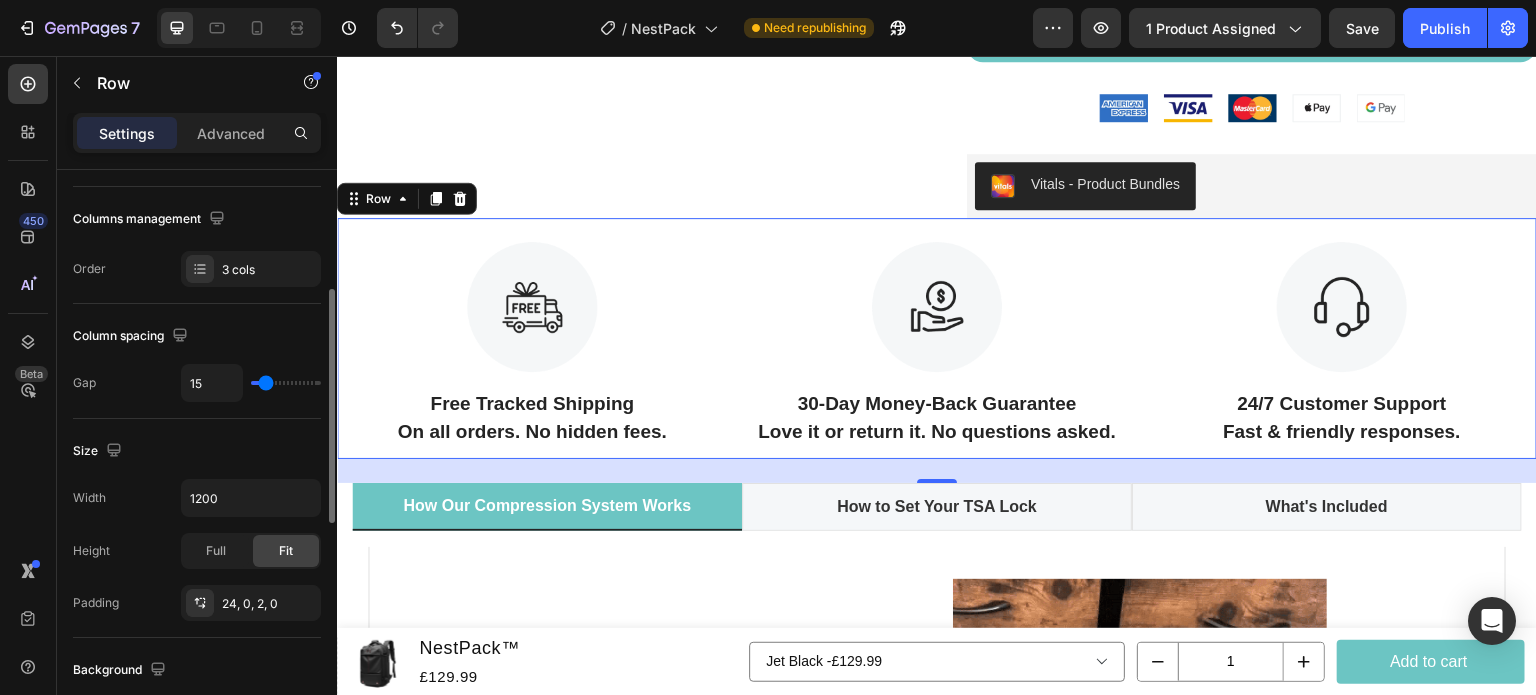 type on "16" 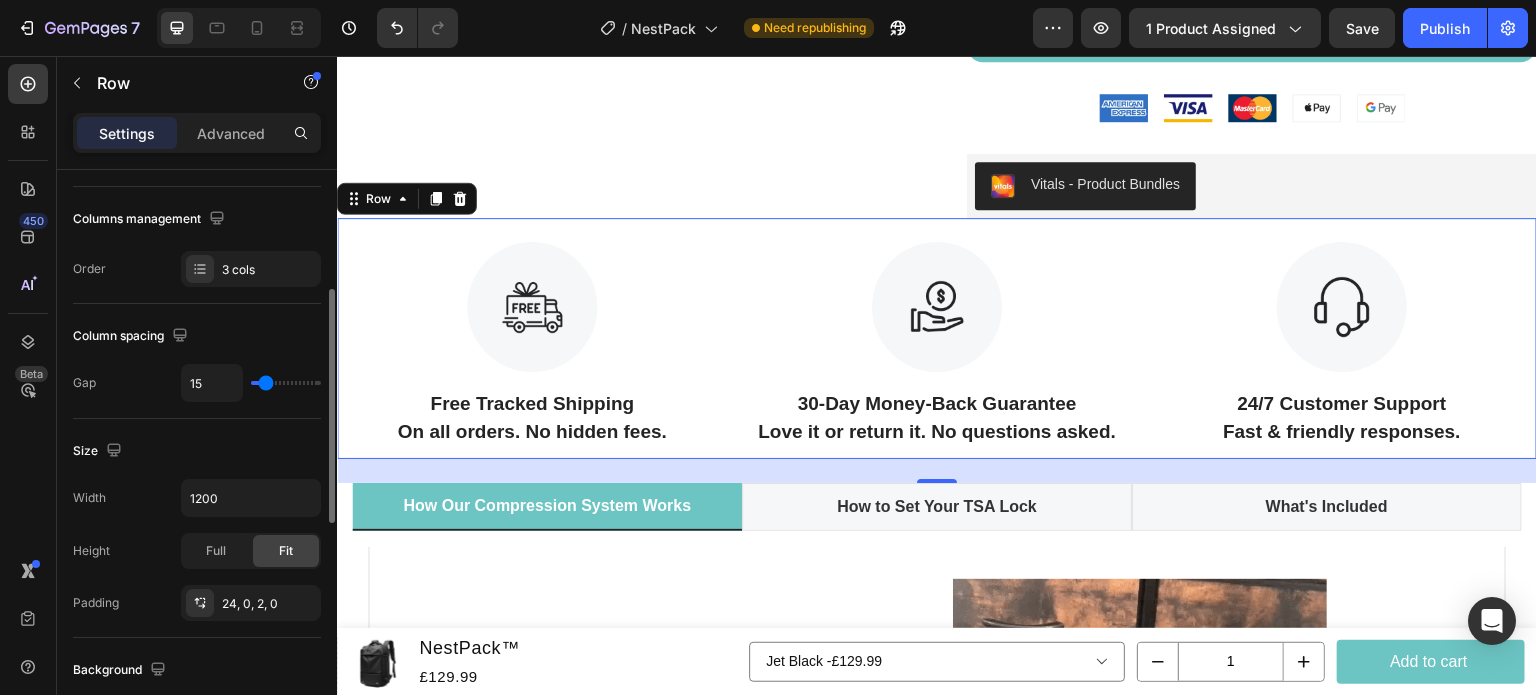 type on "16" 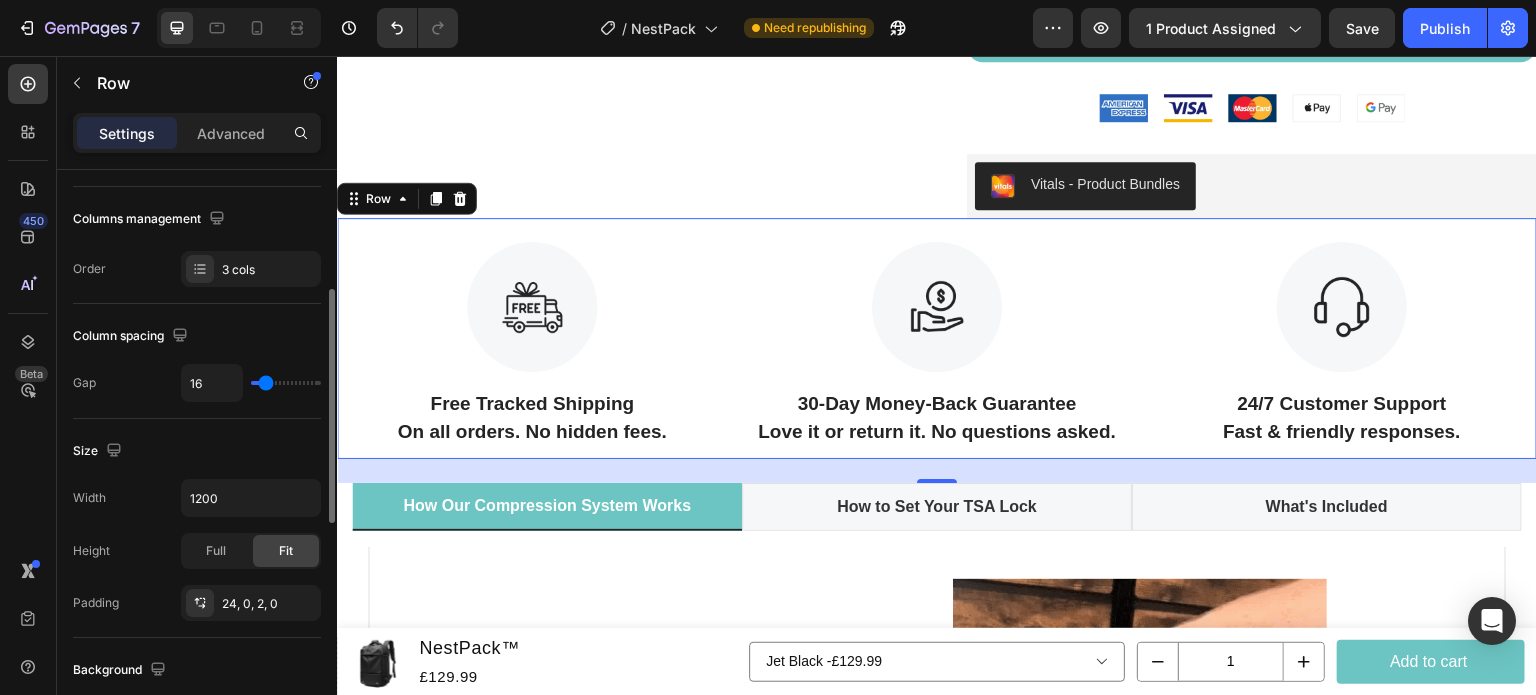 type on "18" 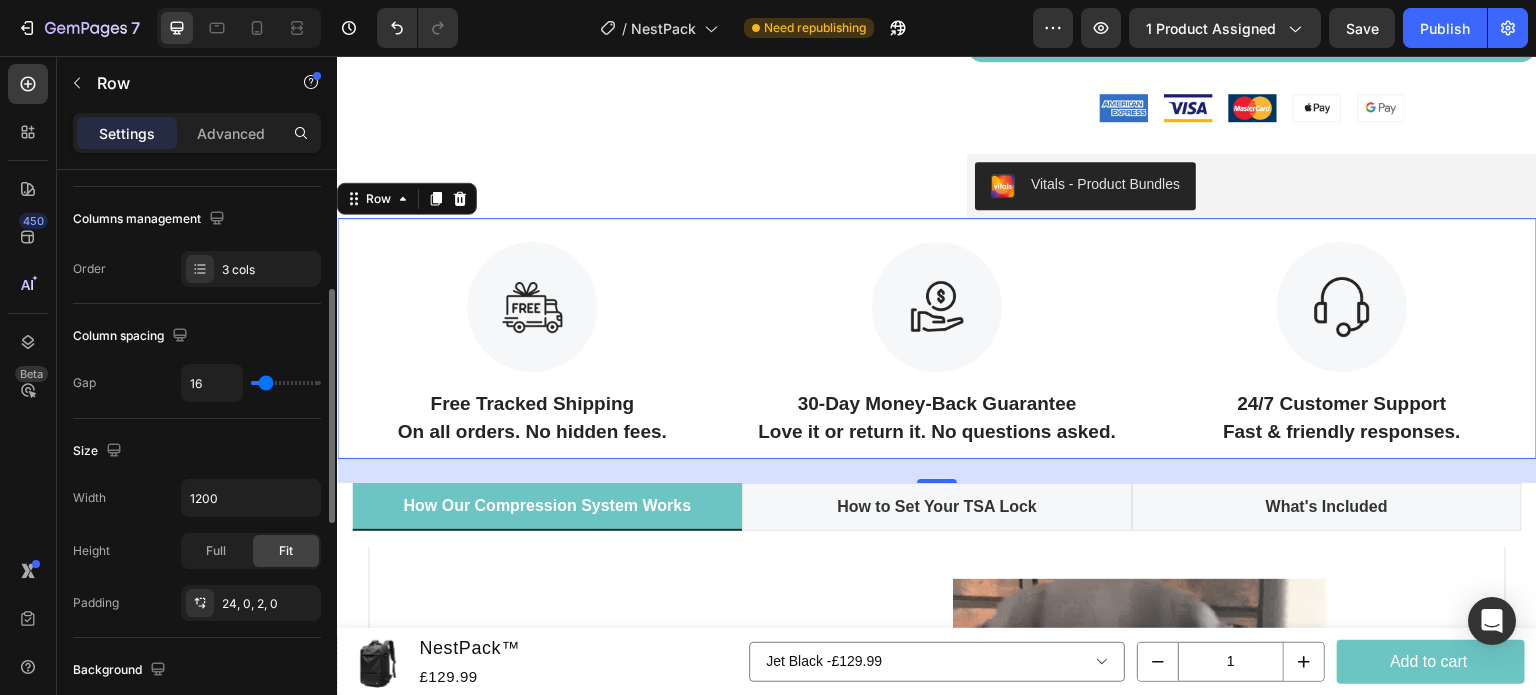 type on "18" 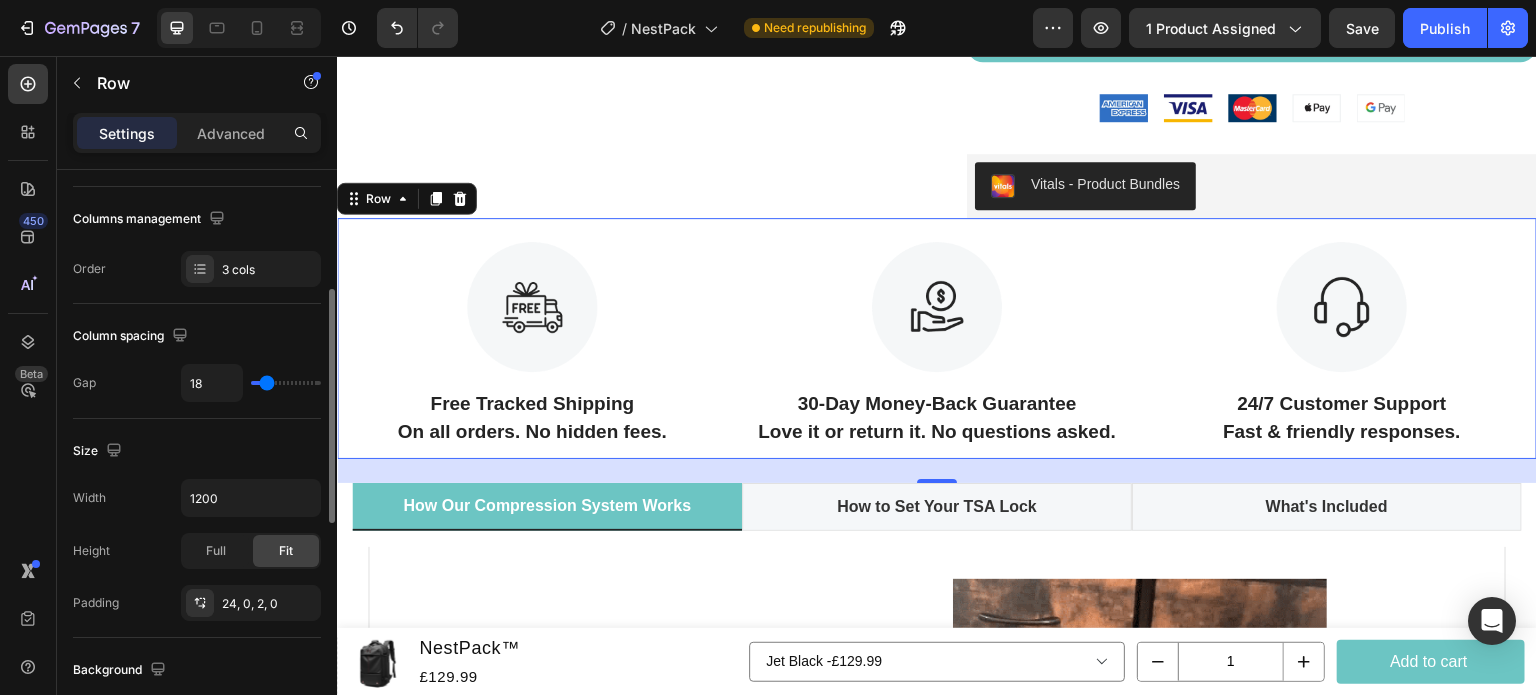 type on "22" 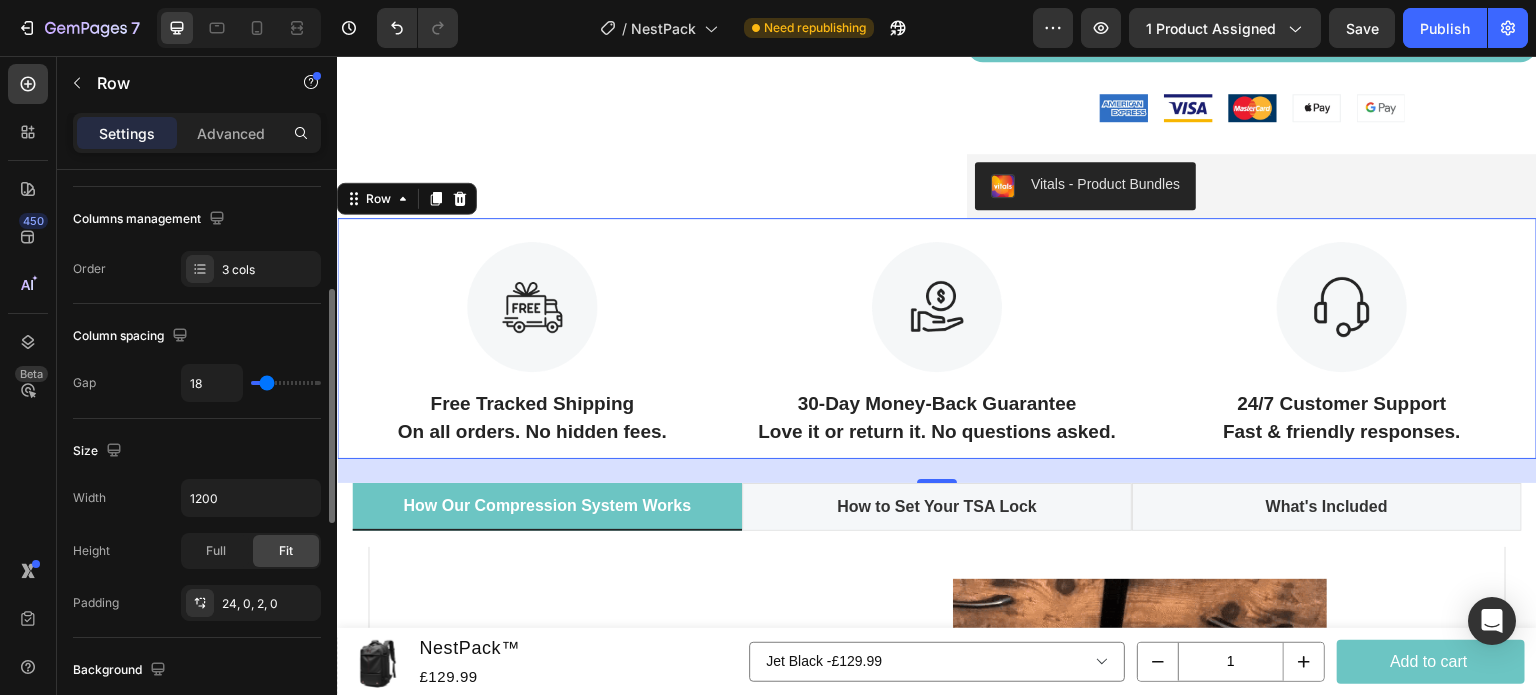 type on "22" 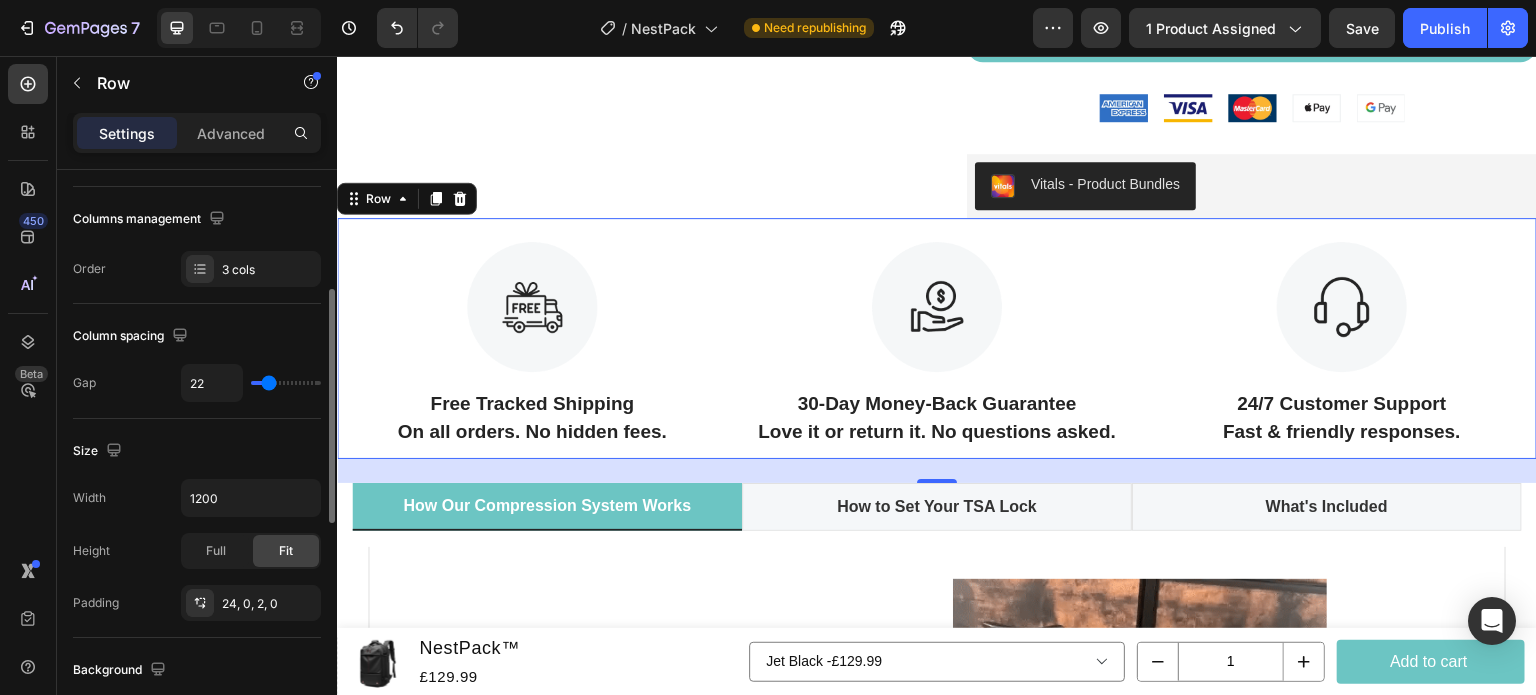type on "25" 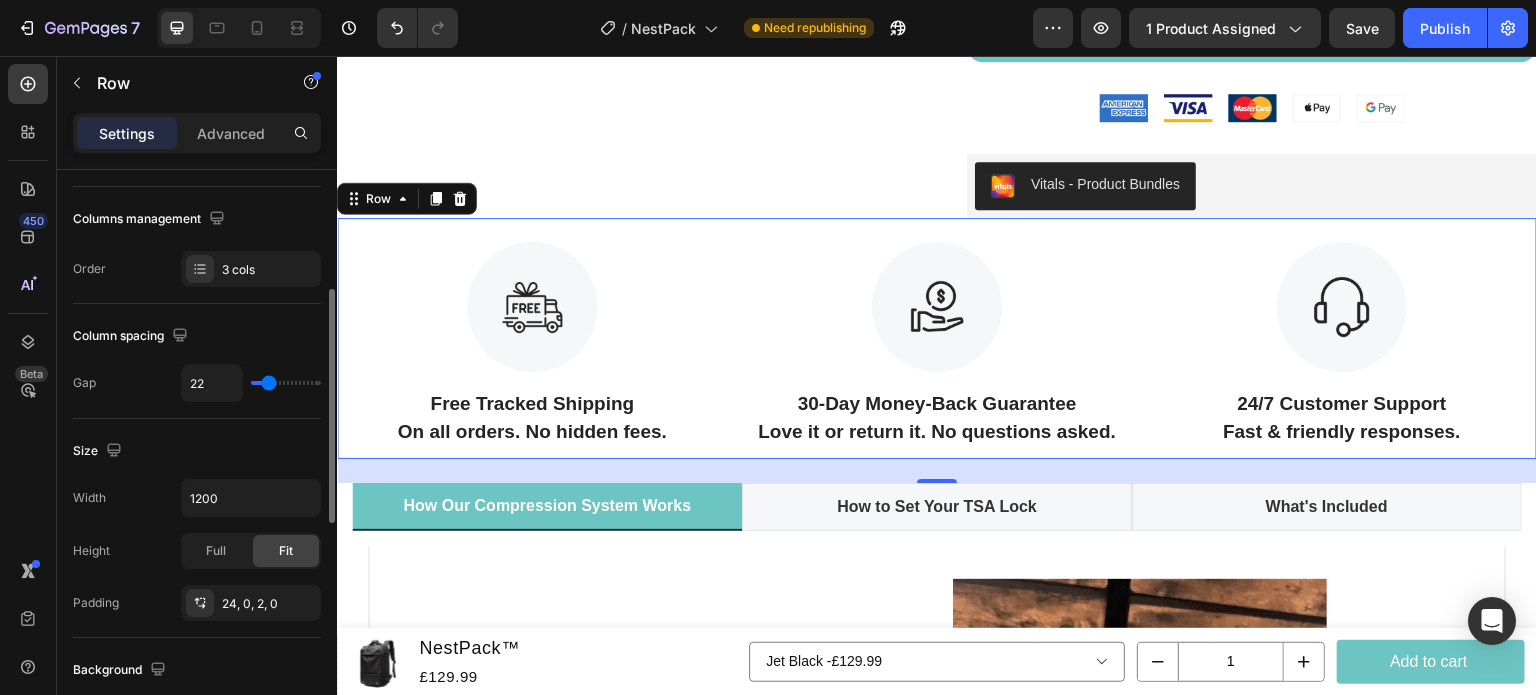 type on "25" 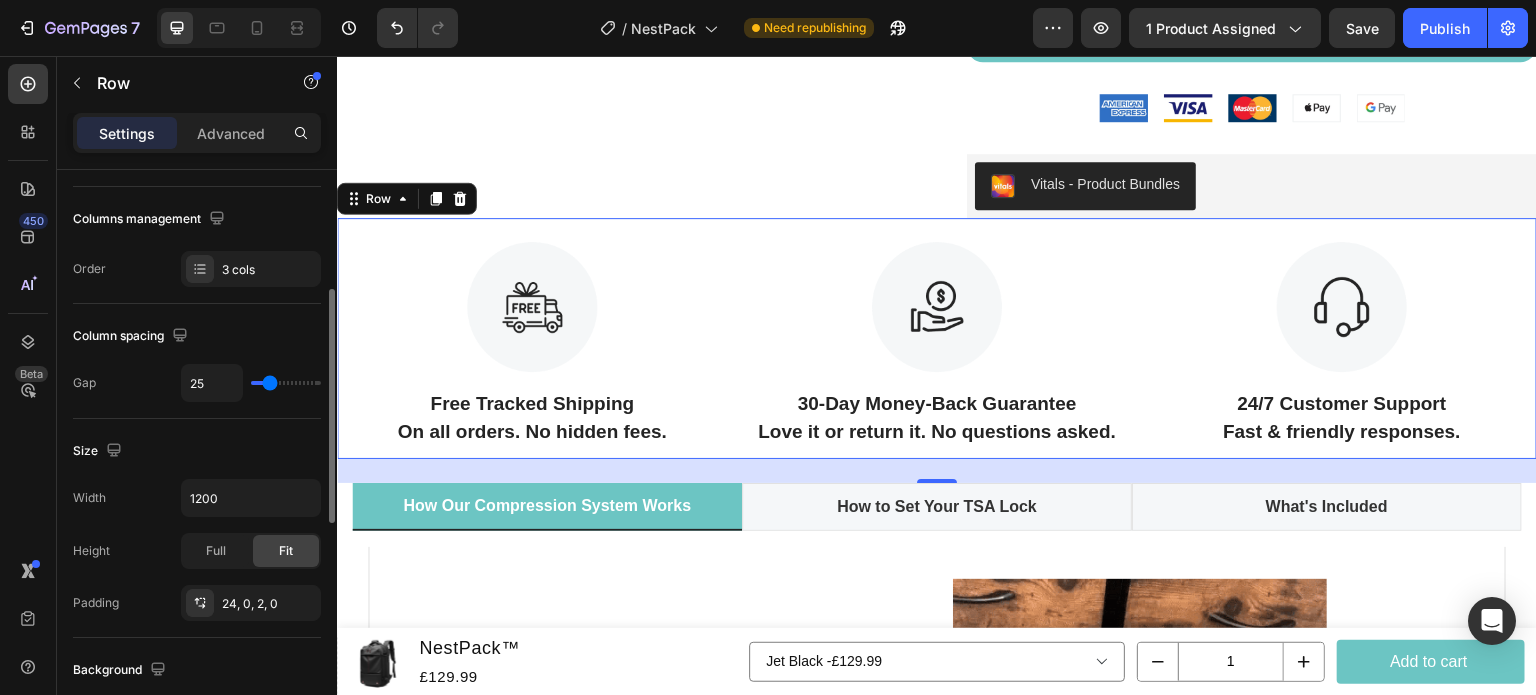 type on "27" 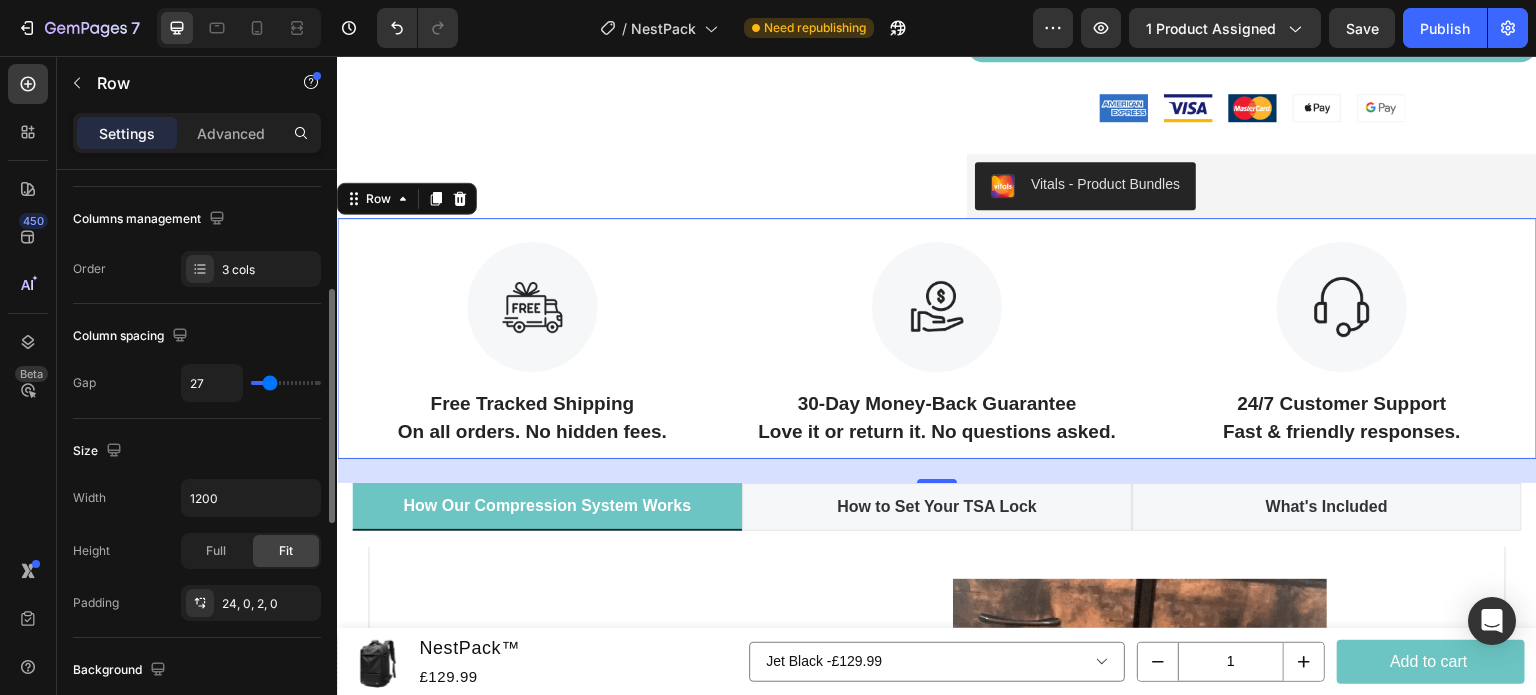 type on "27" 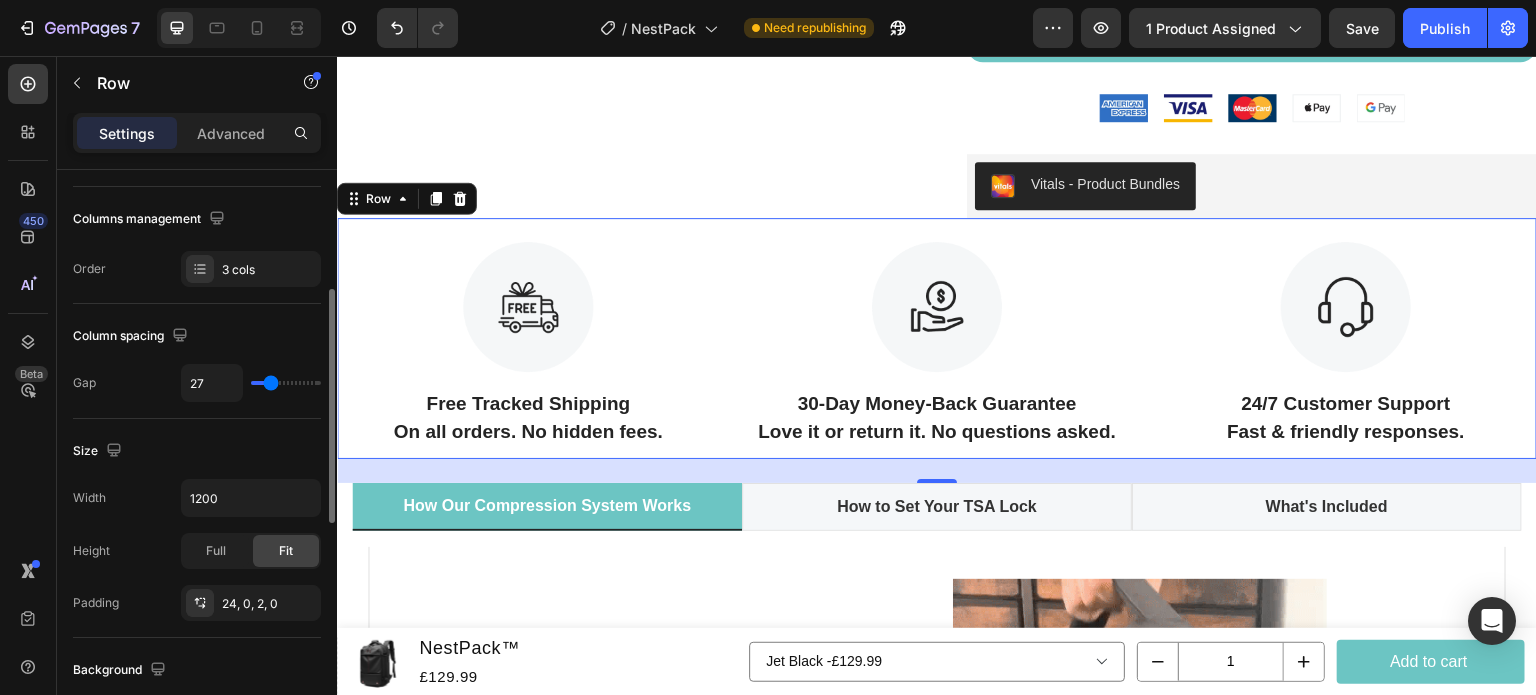 type on "29" 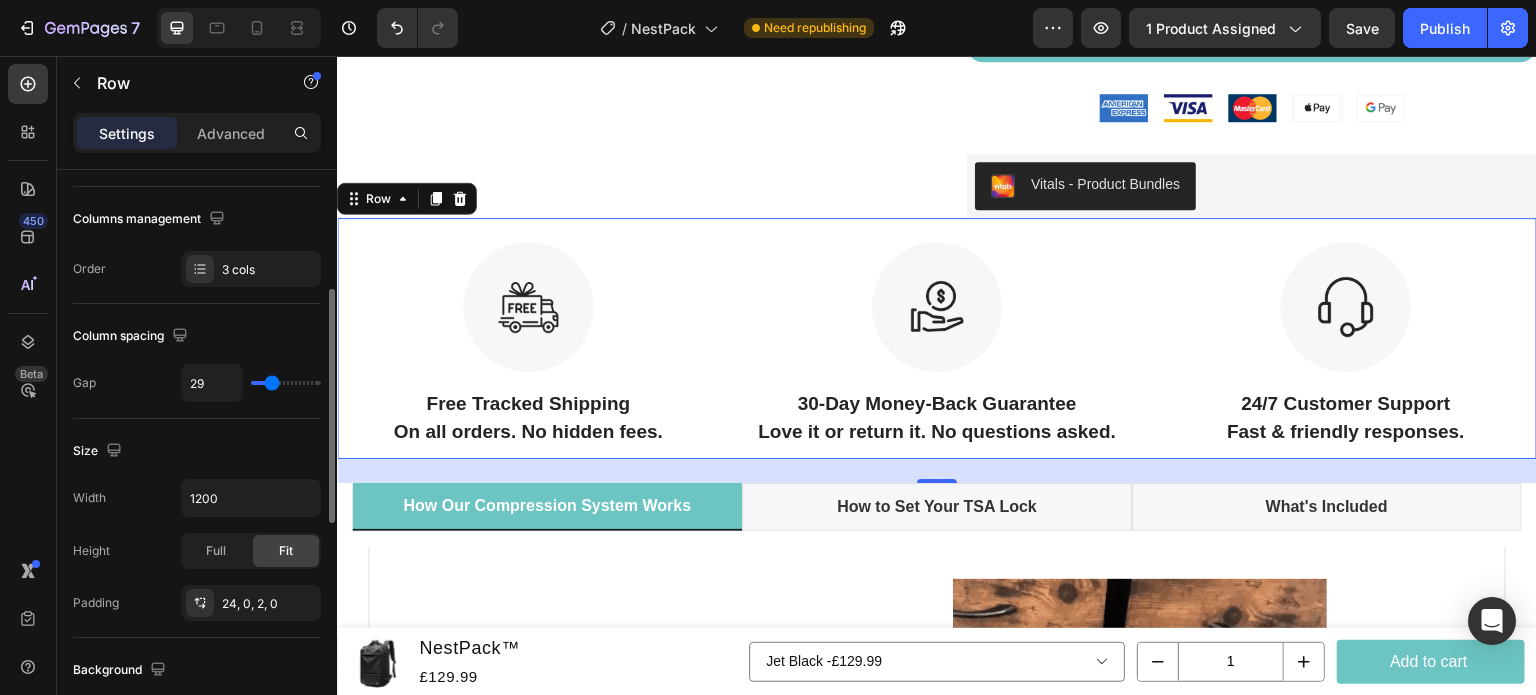 type on "29" 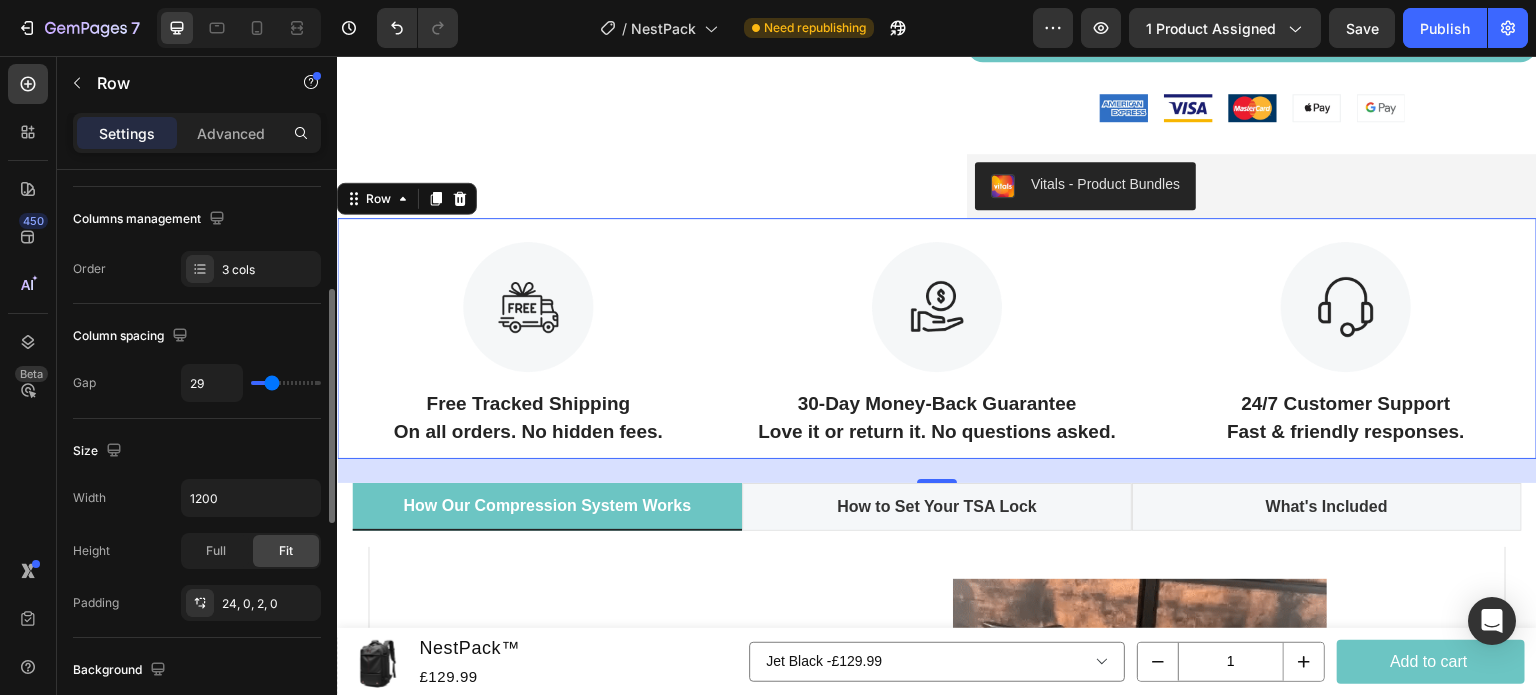 click at bounding box center (286, 383) 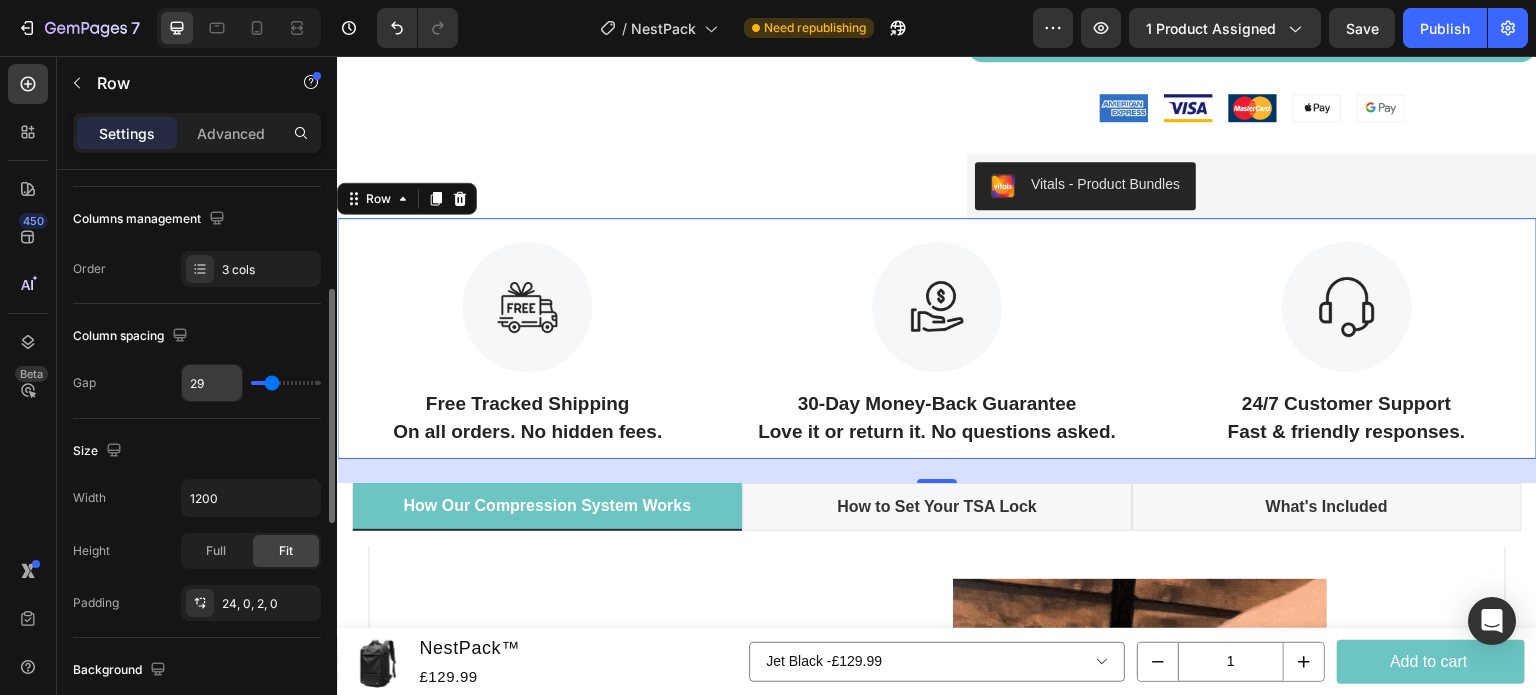 click on "29" at bounding box center [212, 383] 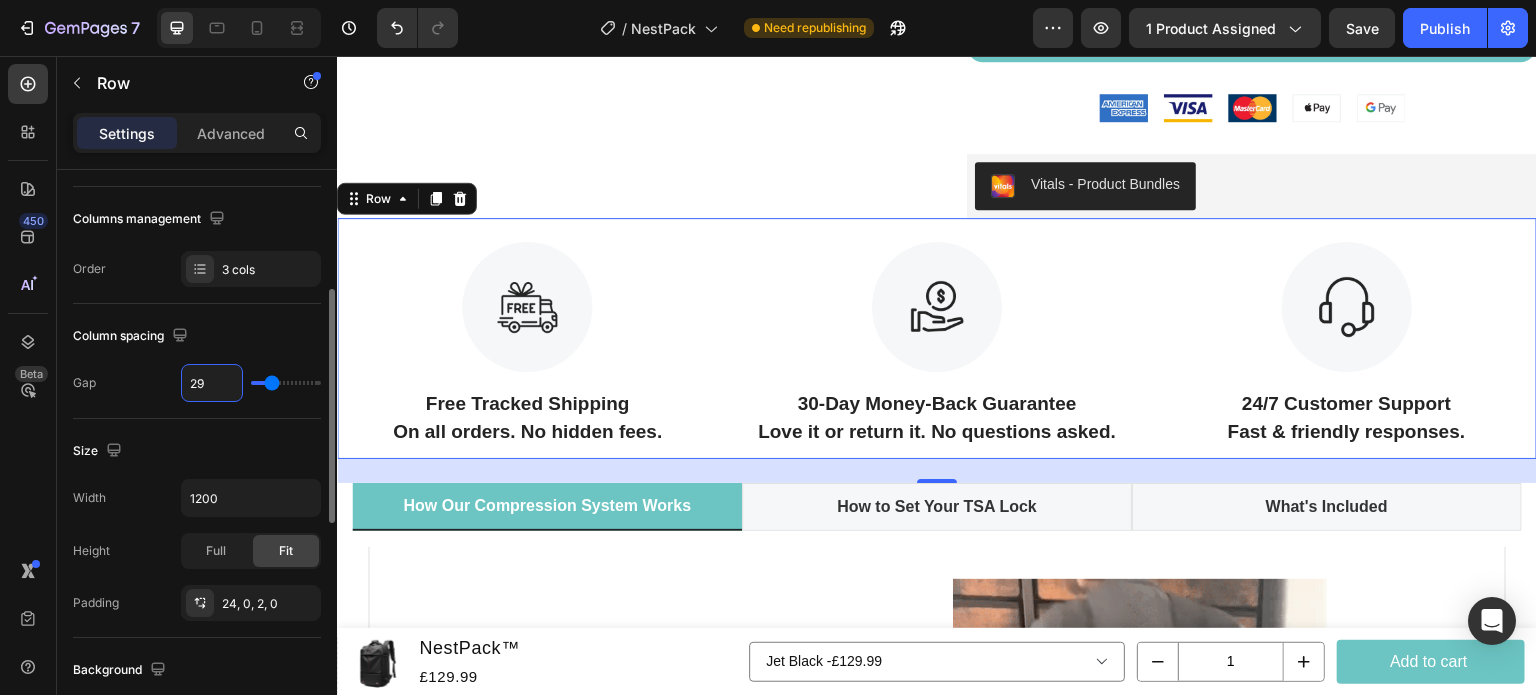 type on "3" 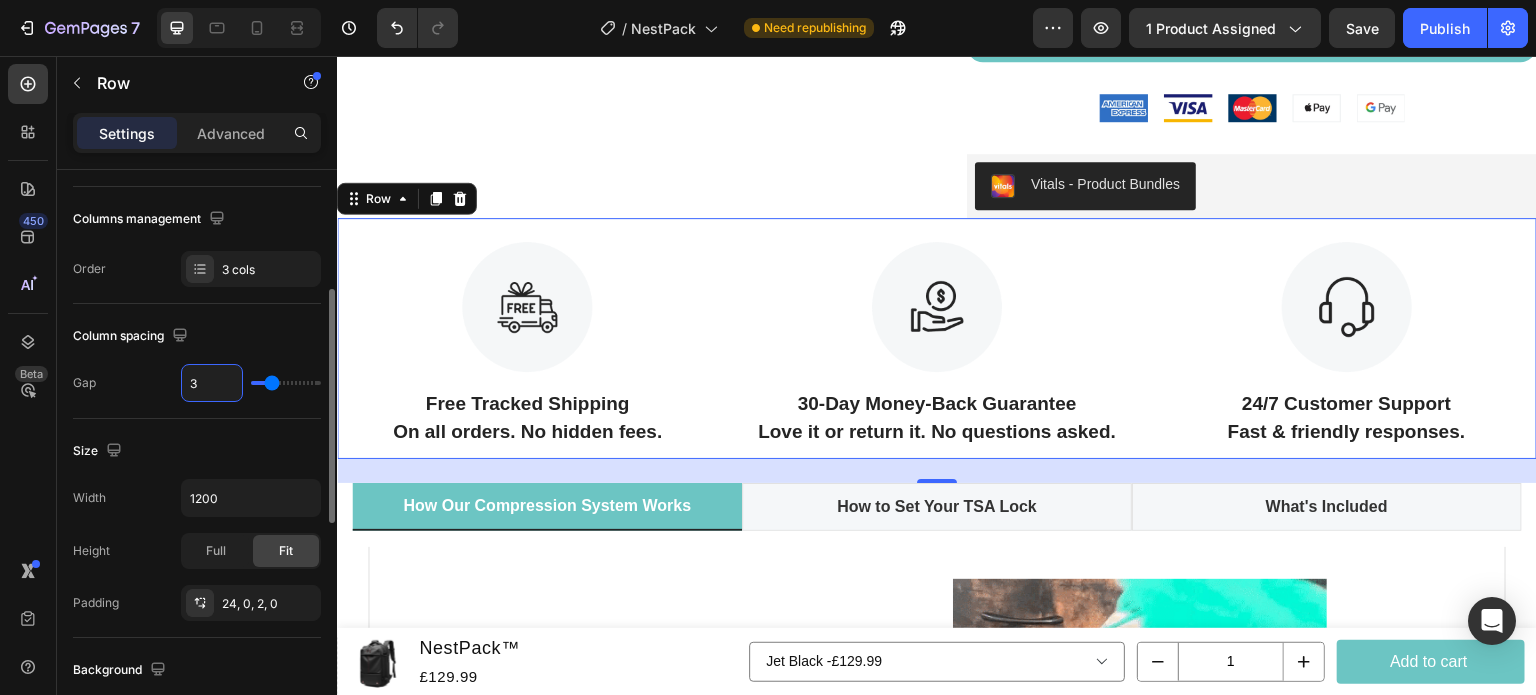 type on "3" 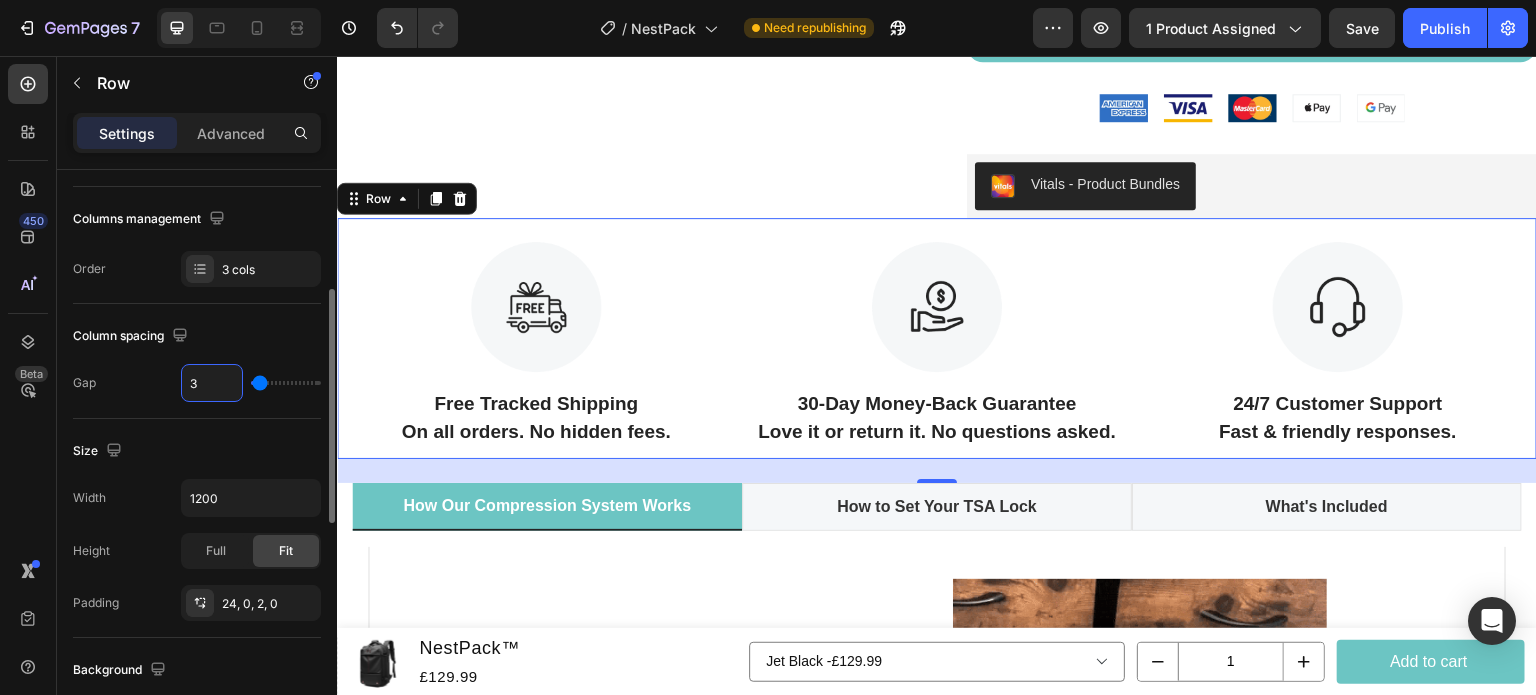 type on "30" 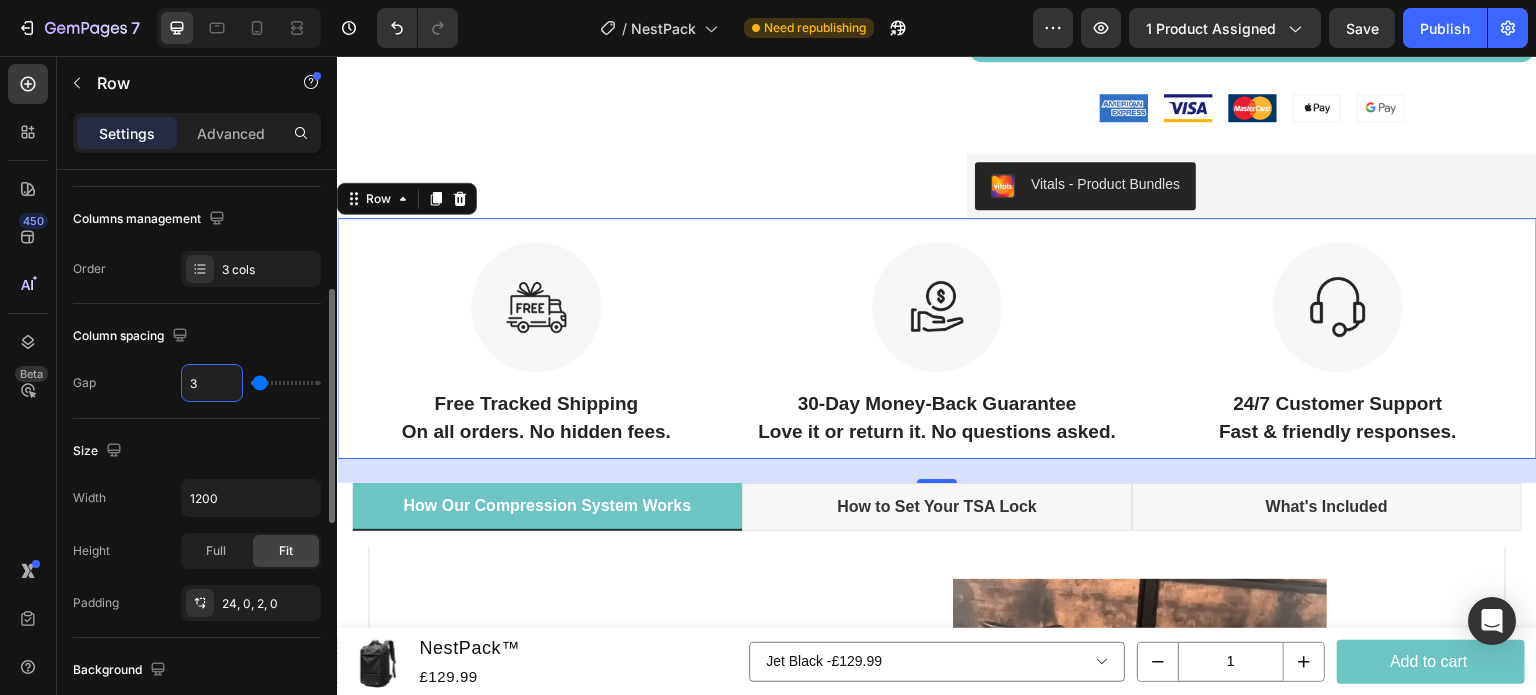 type on "30" 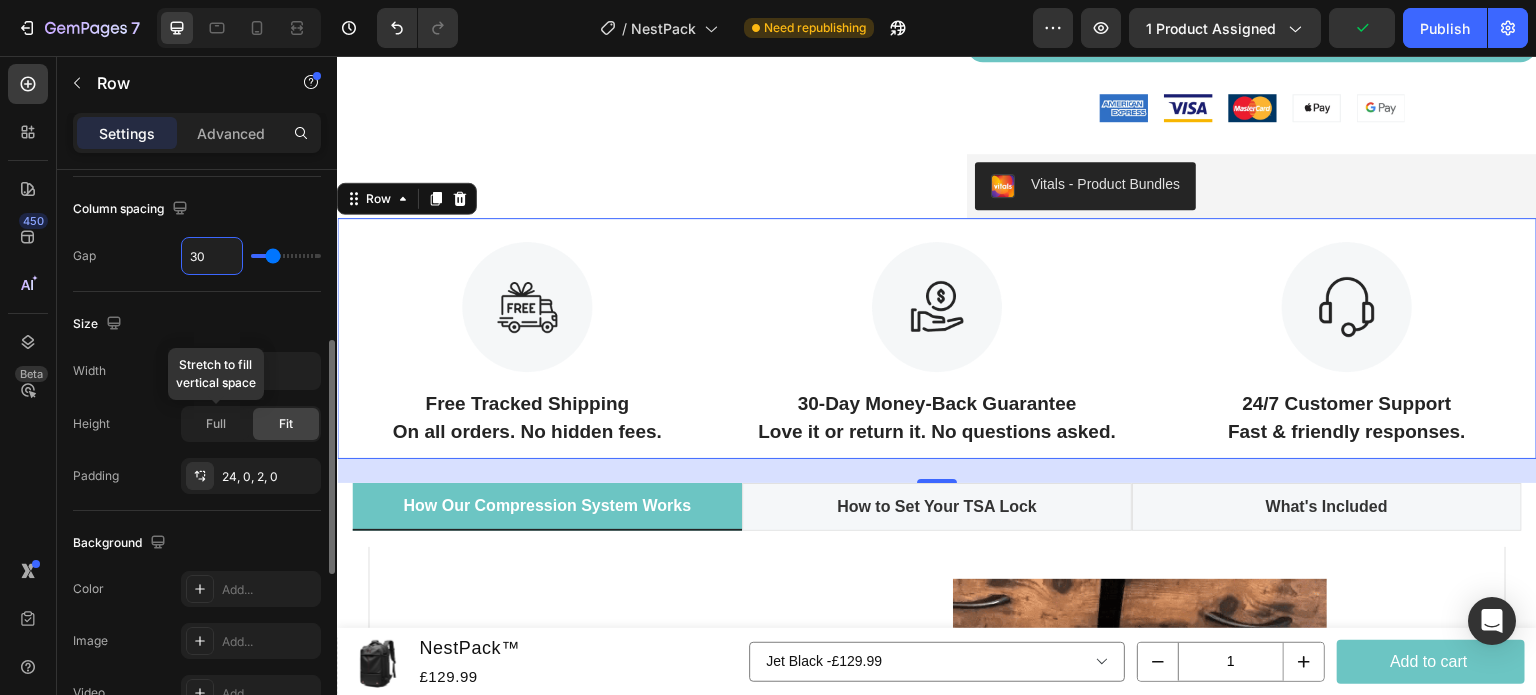 scroll, scrollTop: 424, scrollLeft: 0, axis: vertical 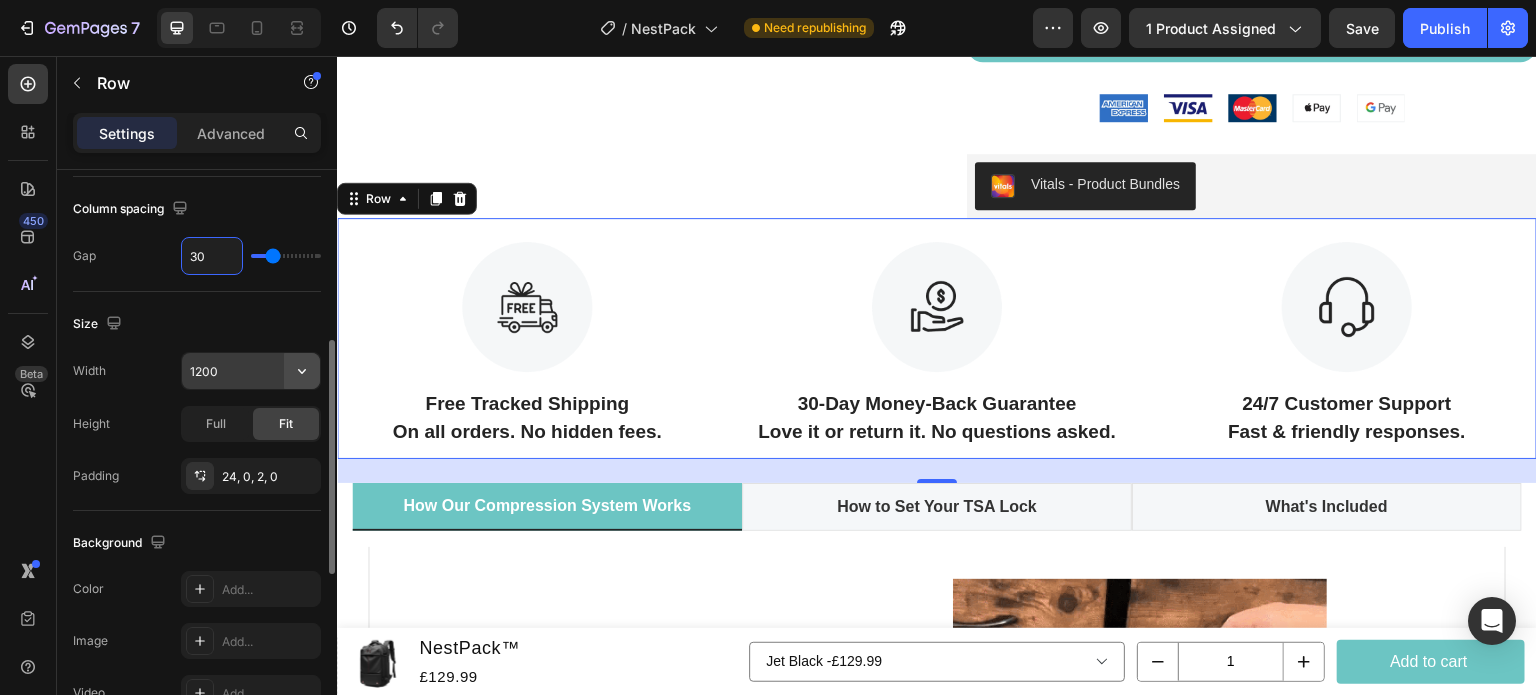 type on "30" 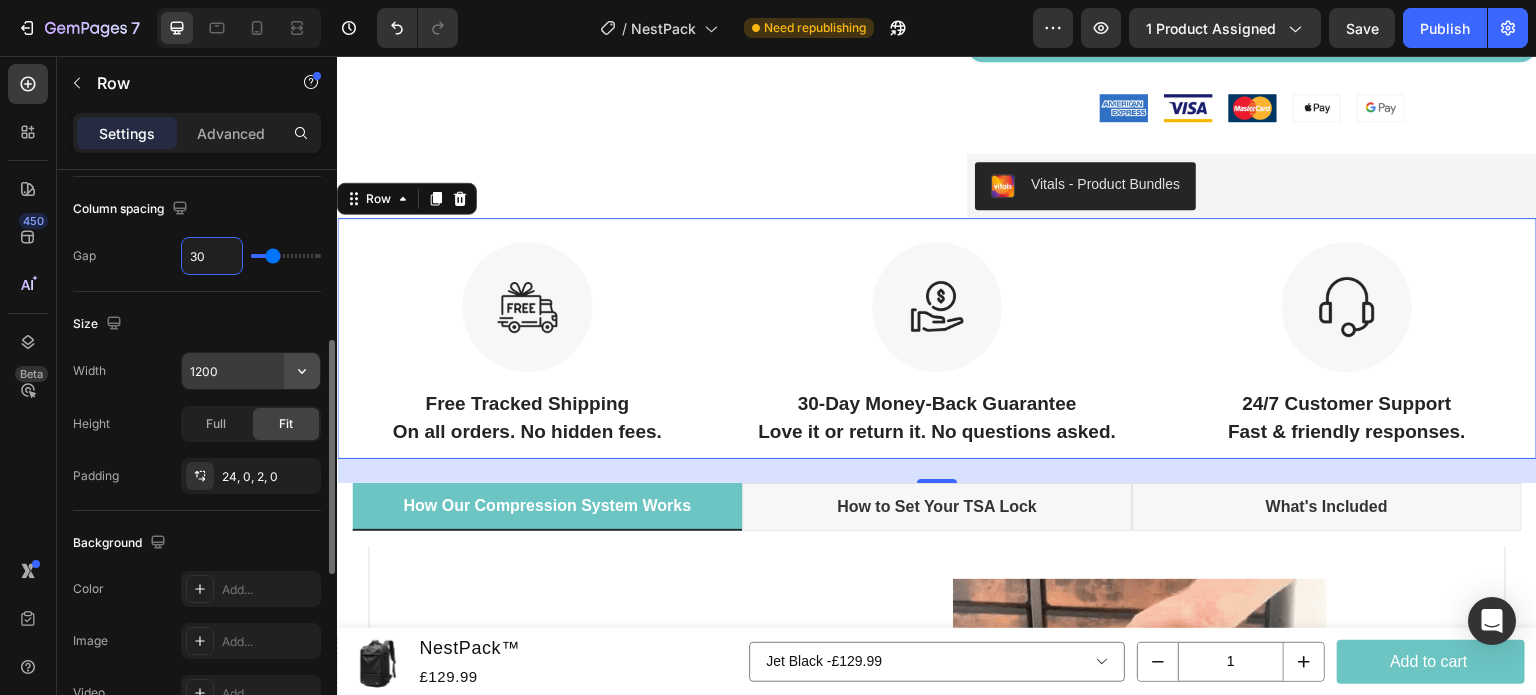 click 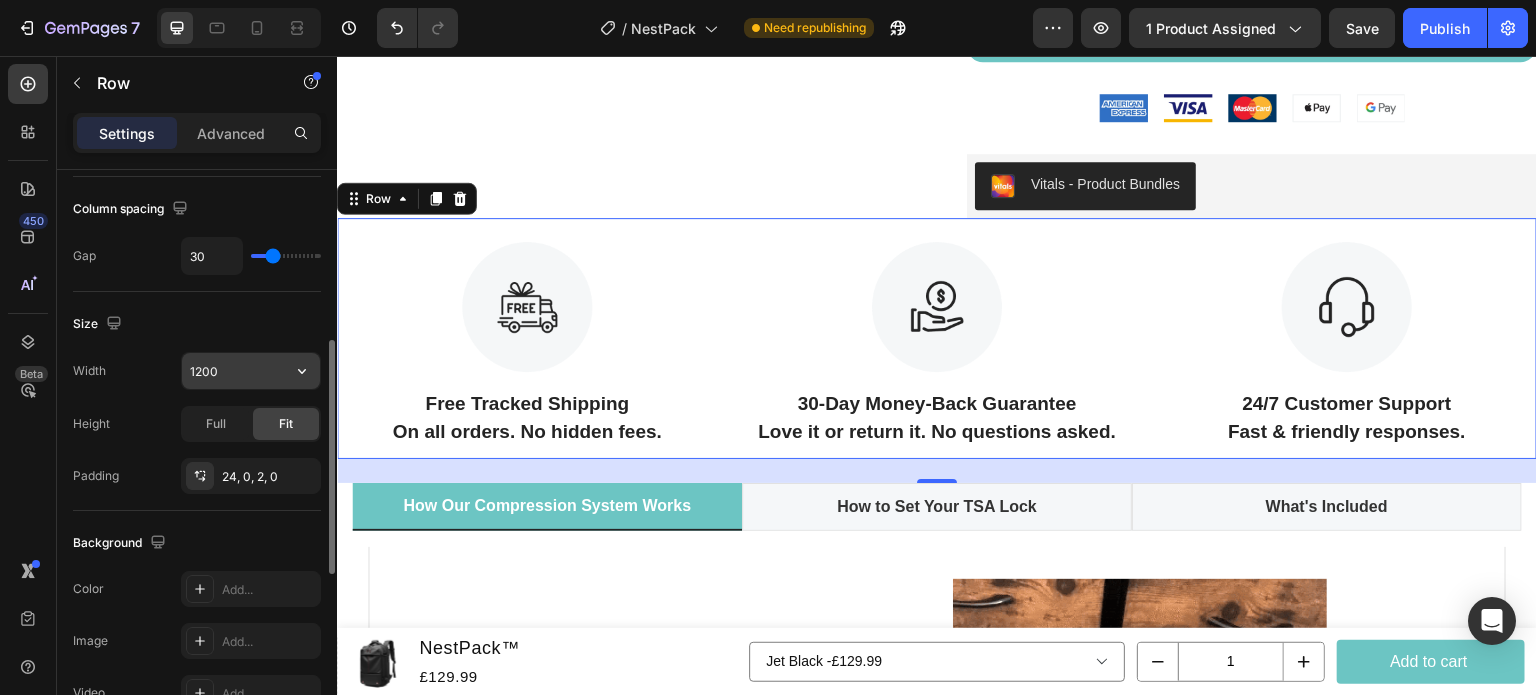 click on "1200" at bounding box center (251, 371) 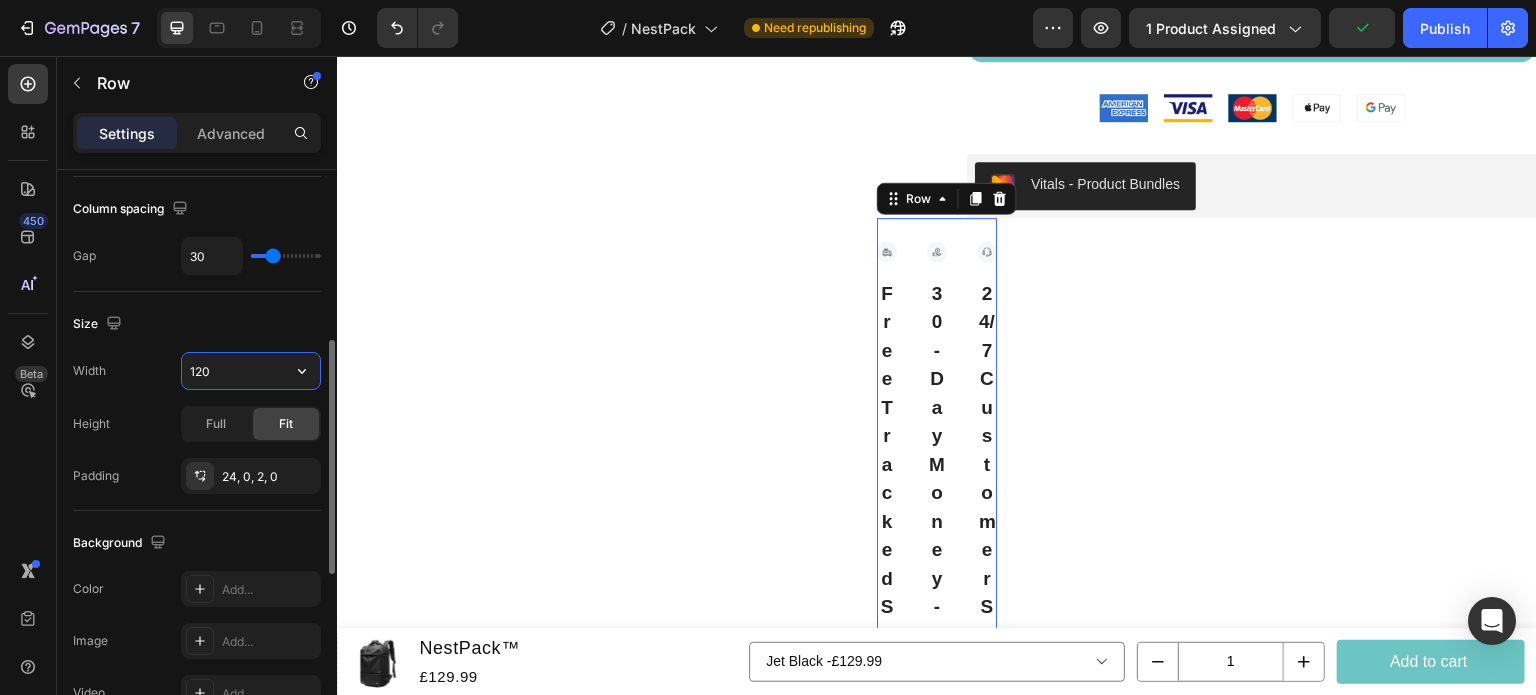type on "1200" 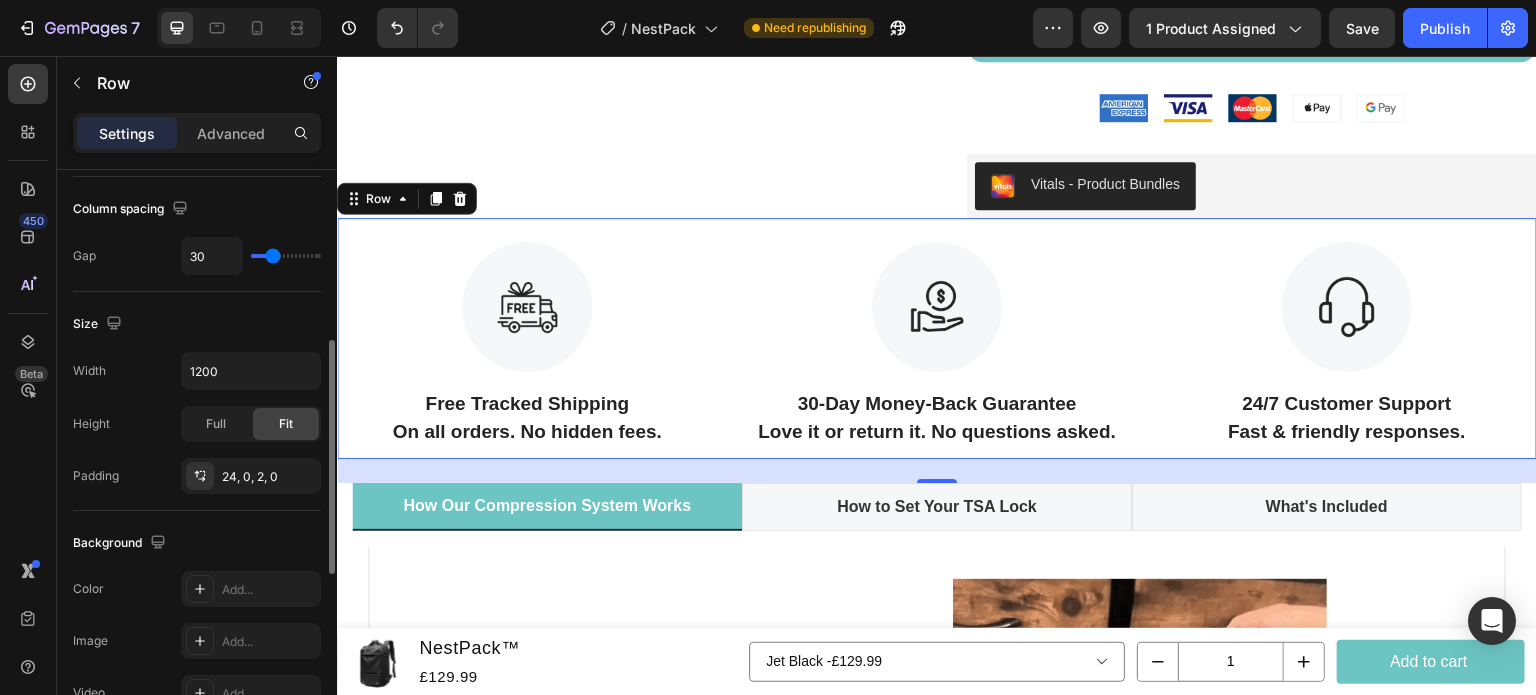 click on "Background The changes might be hidden by  the video. Color Add... Image Add... Video Add..." 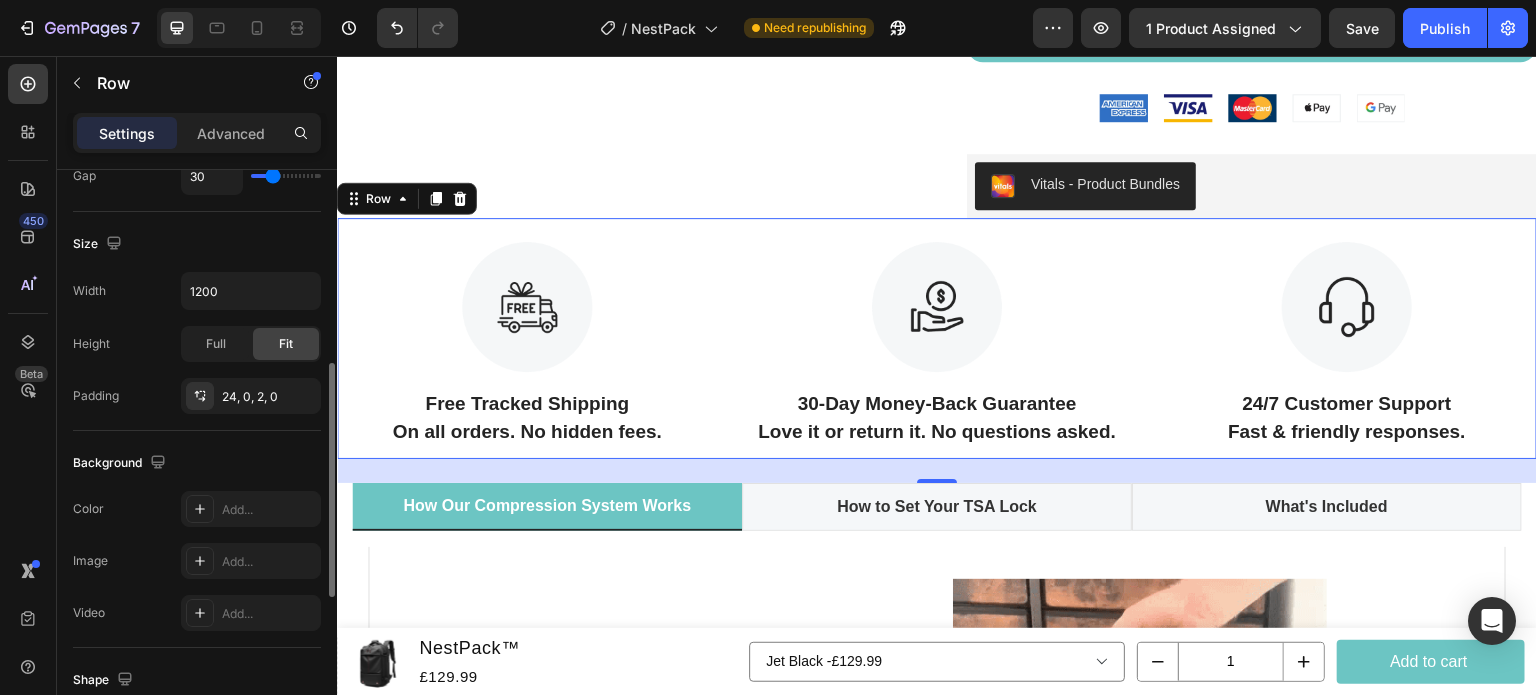 scroll, scrollTop: 520, scrollLeft: 0, axis: vertical 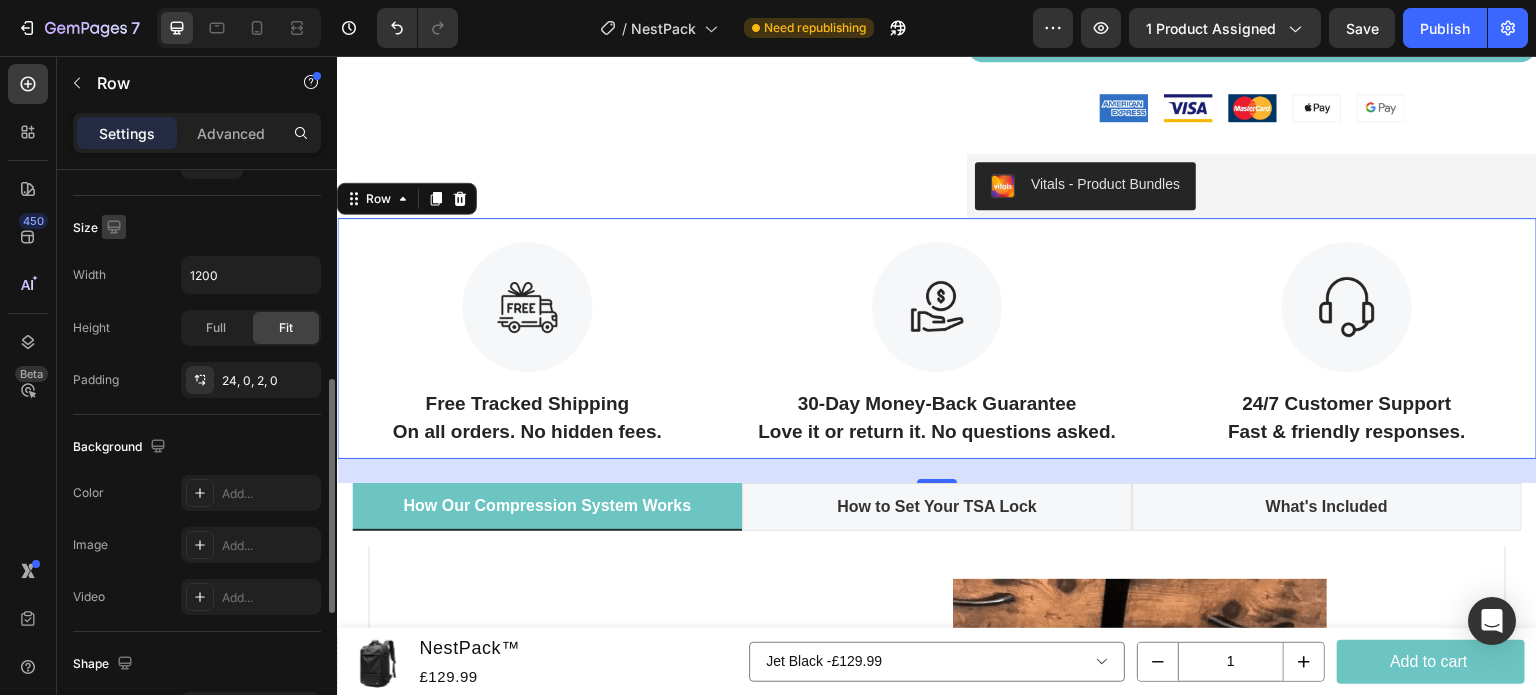 click 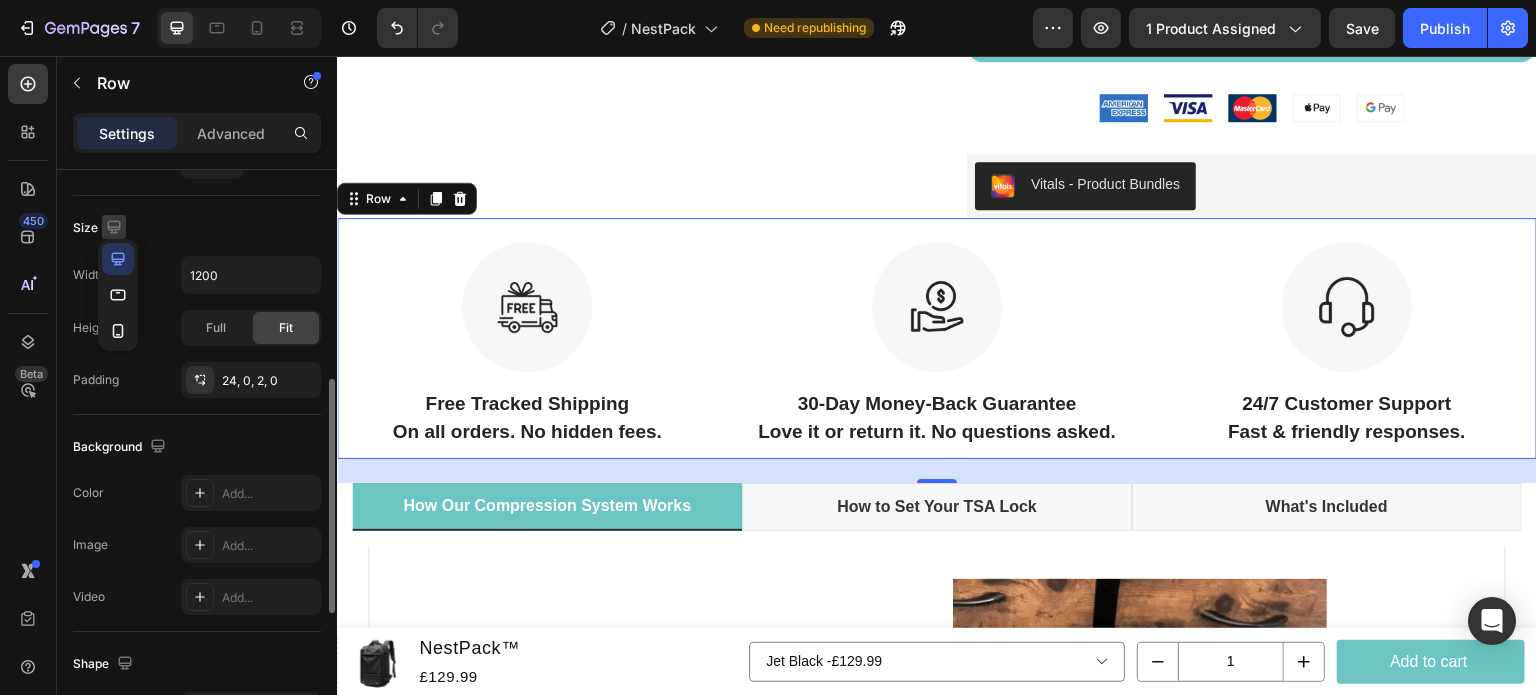 click 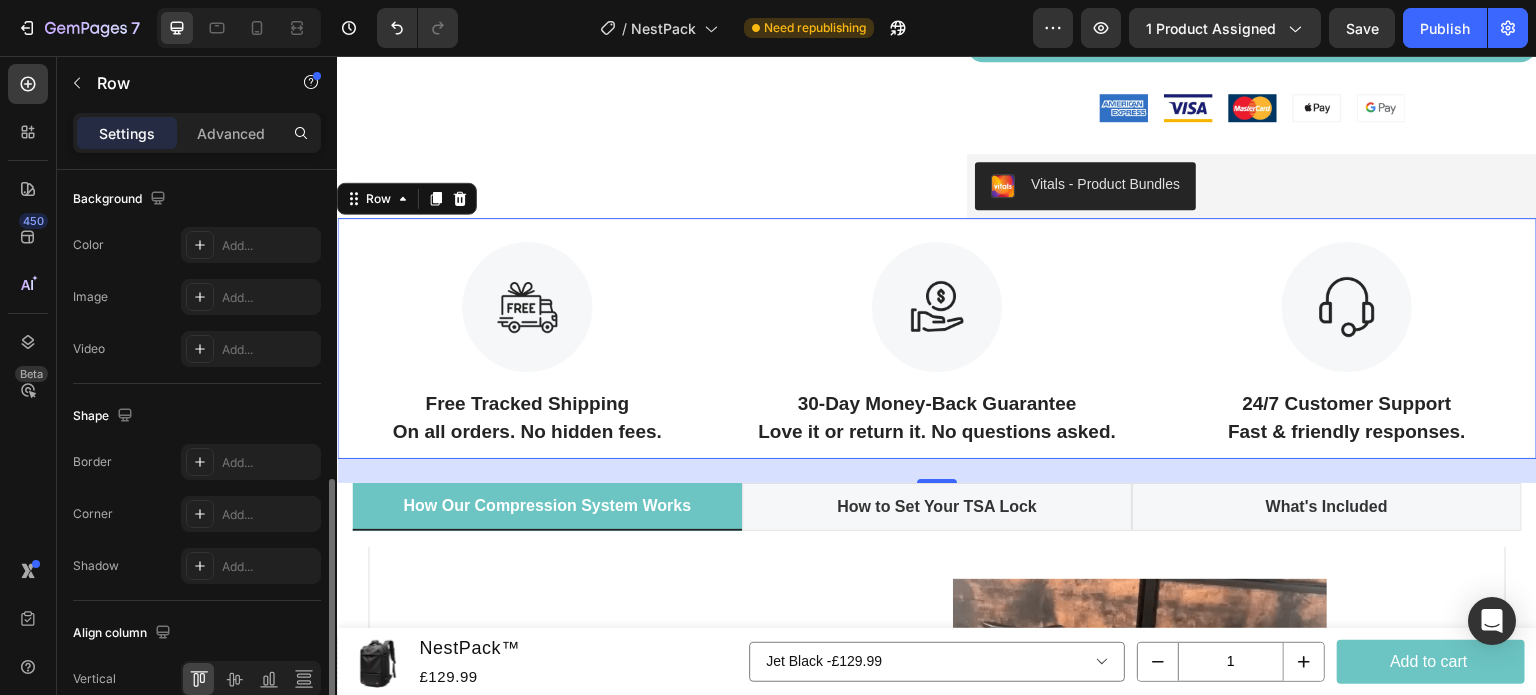 click on "Add..." at bounding box center [269, 463] 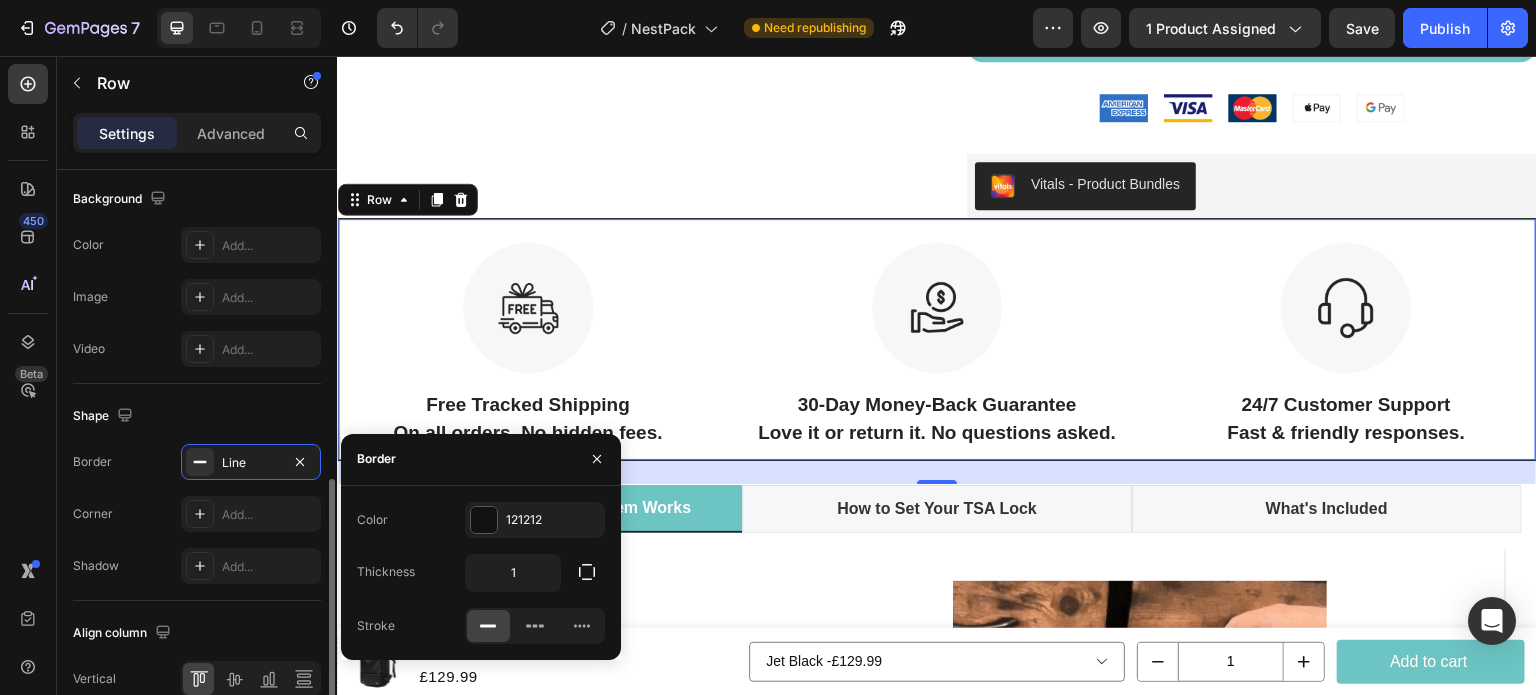 scroll, scrollTop: 863, scrollLeft: 0, axis: vertical 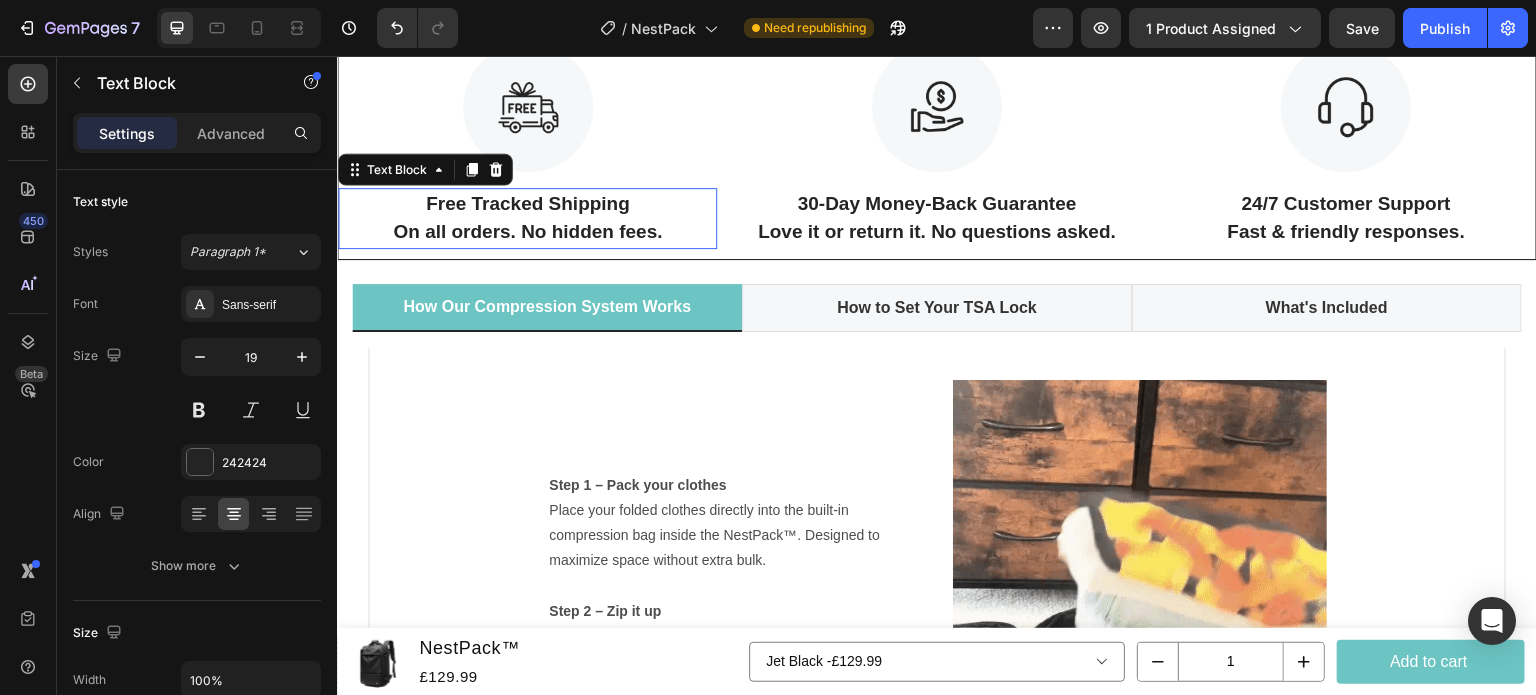 click on "Free Tracked Shipping" at bounding box center [528, 203] 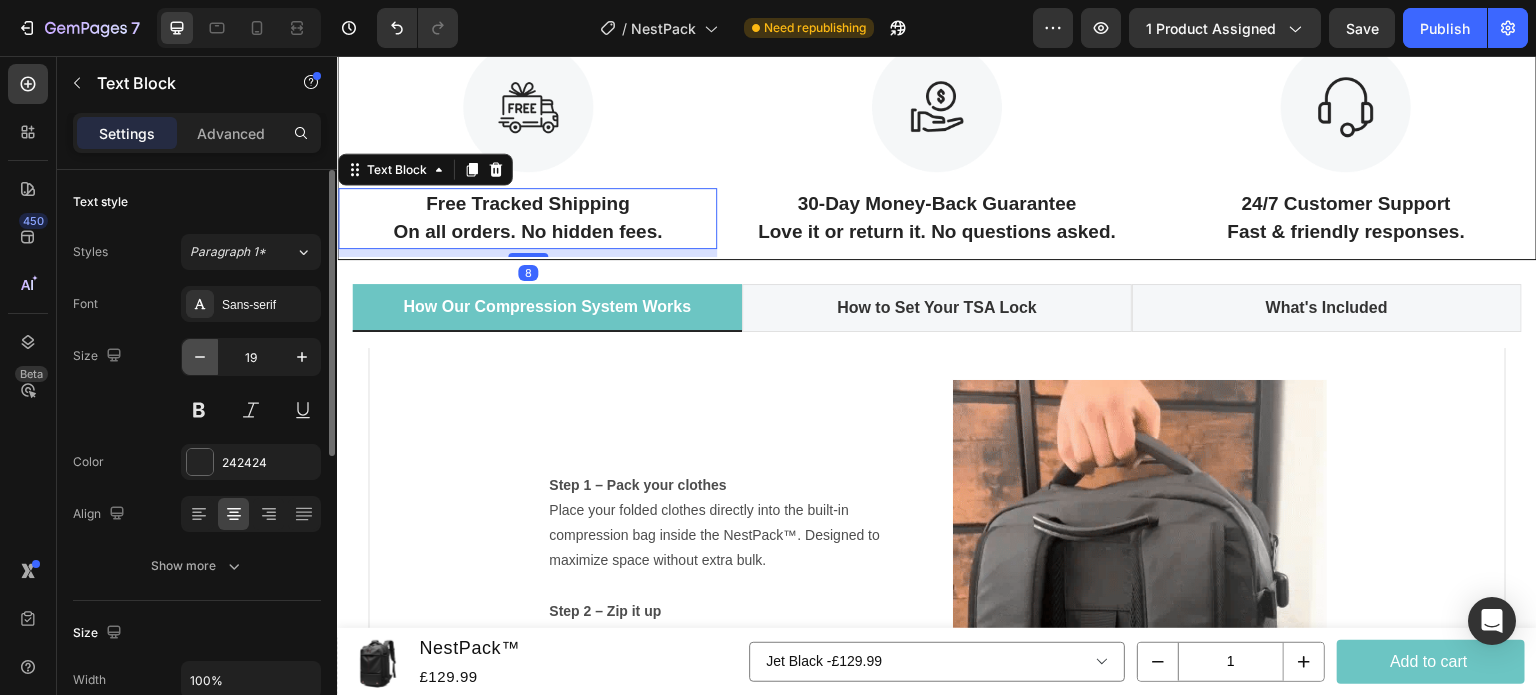 click 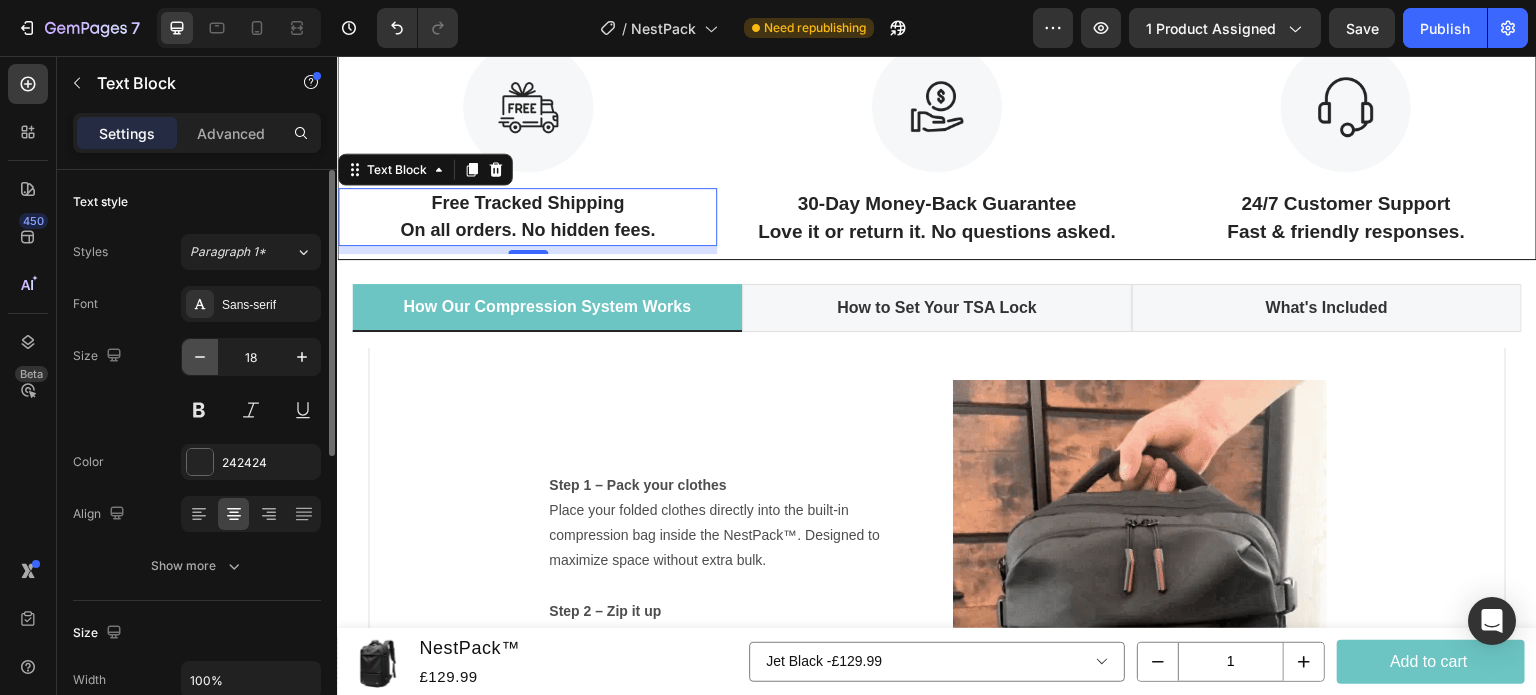 click 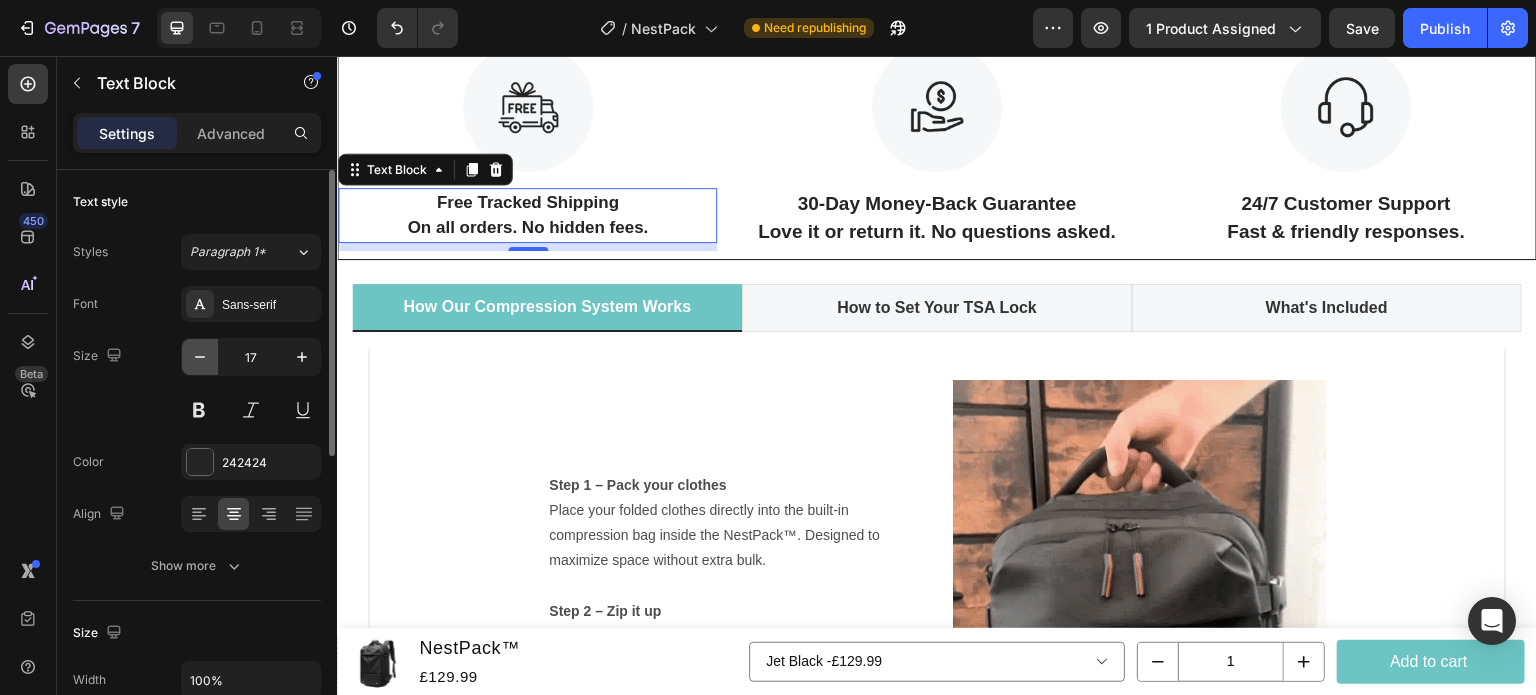click 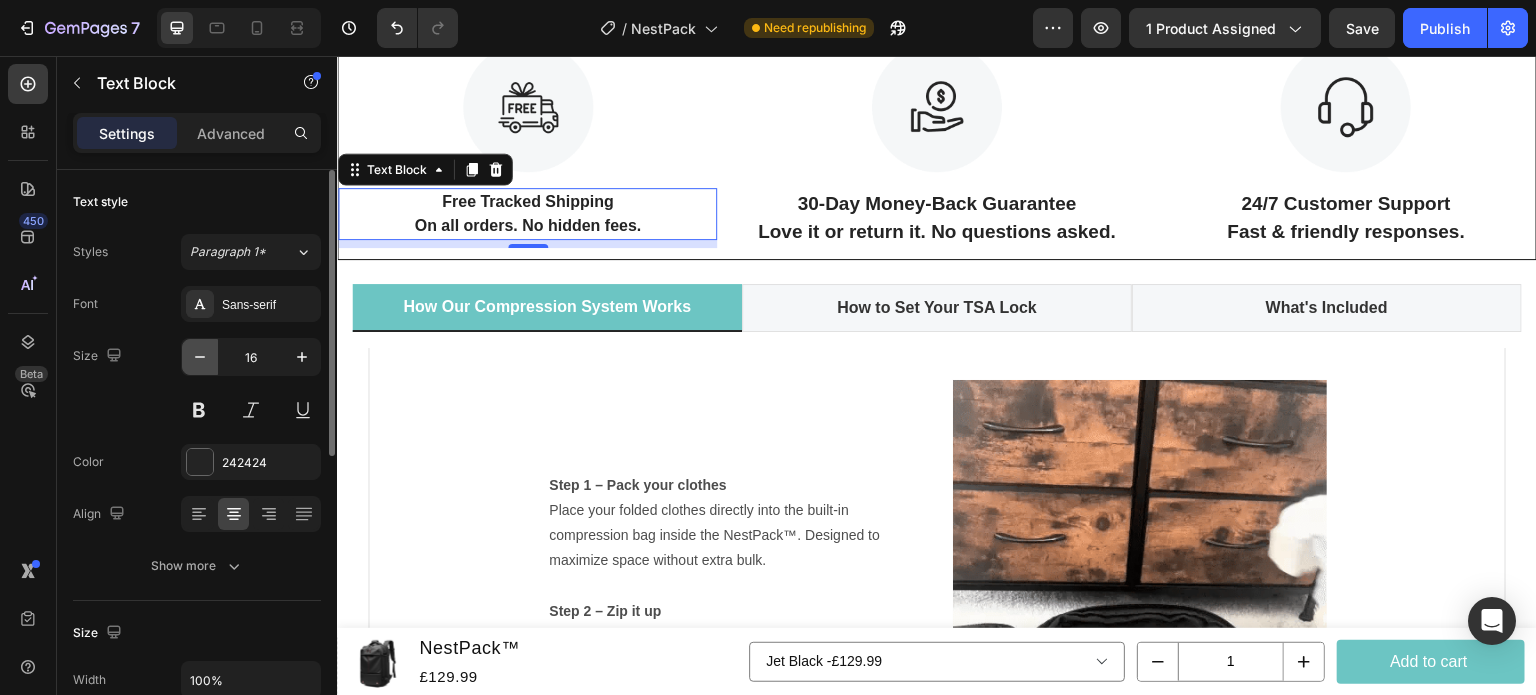 click 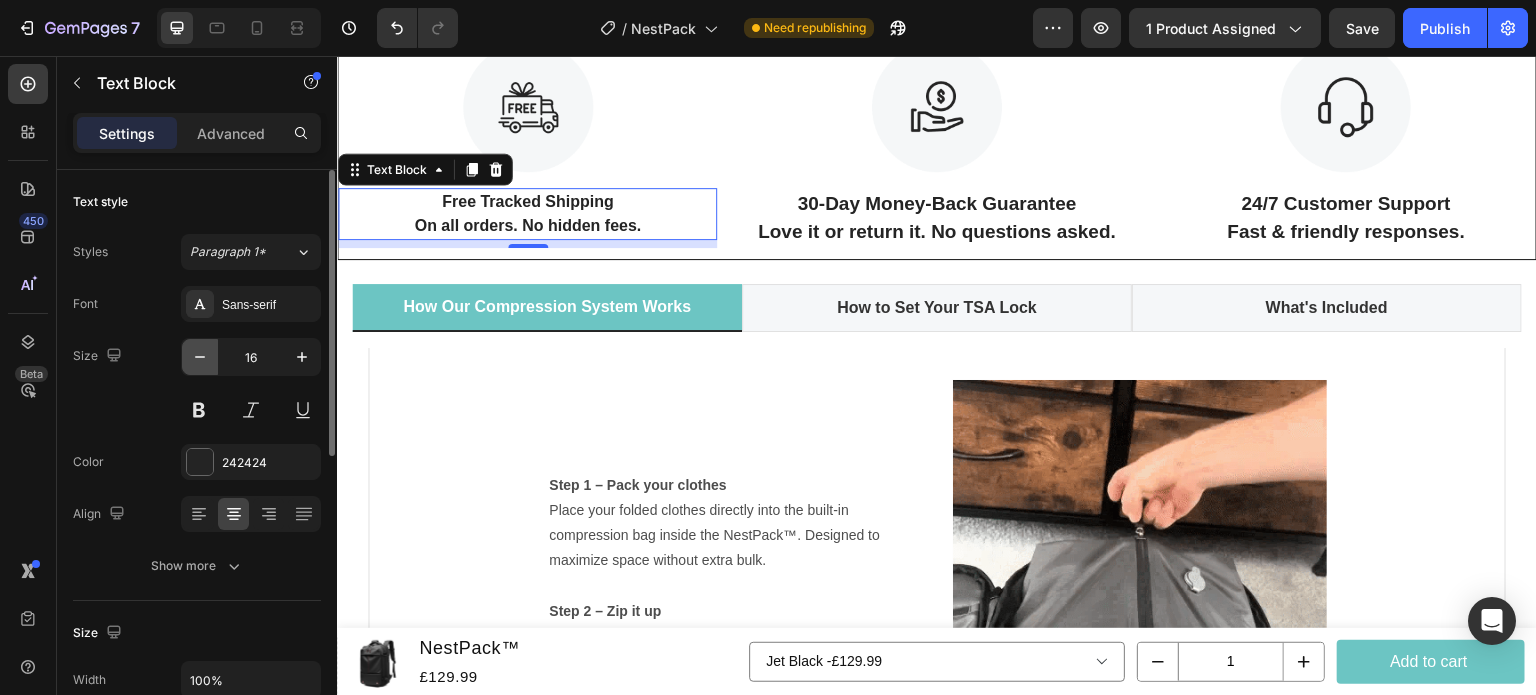 type on "15" 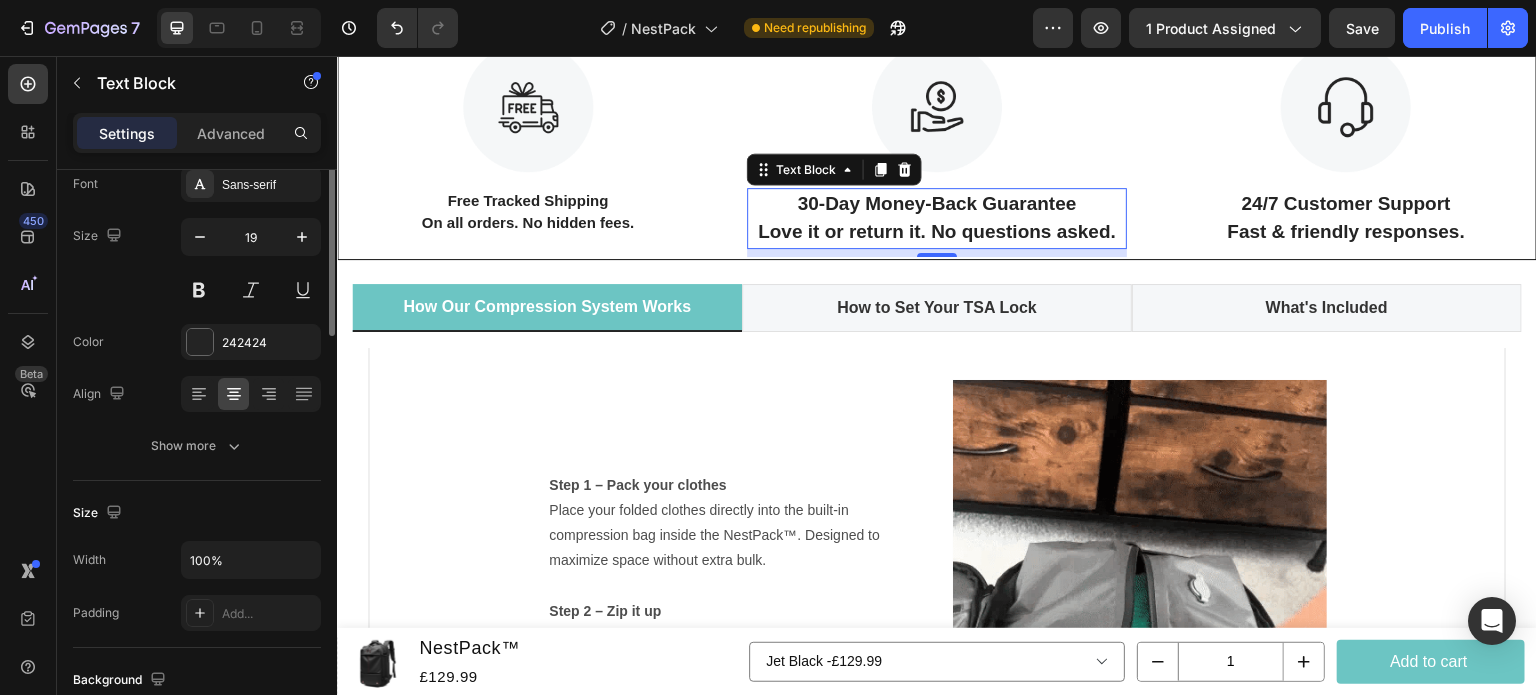 scroll, scrollTop: 0, scrollLeft: 0, axis: both 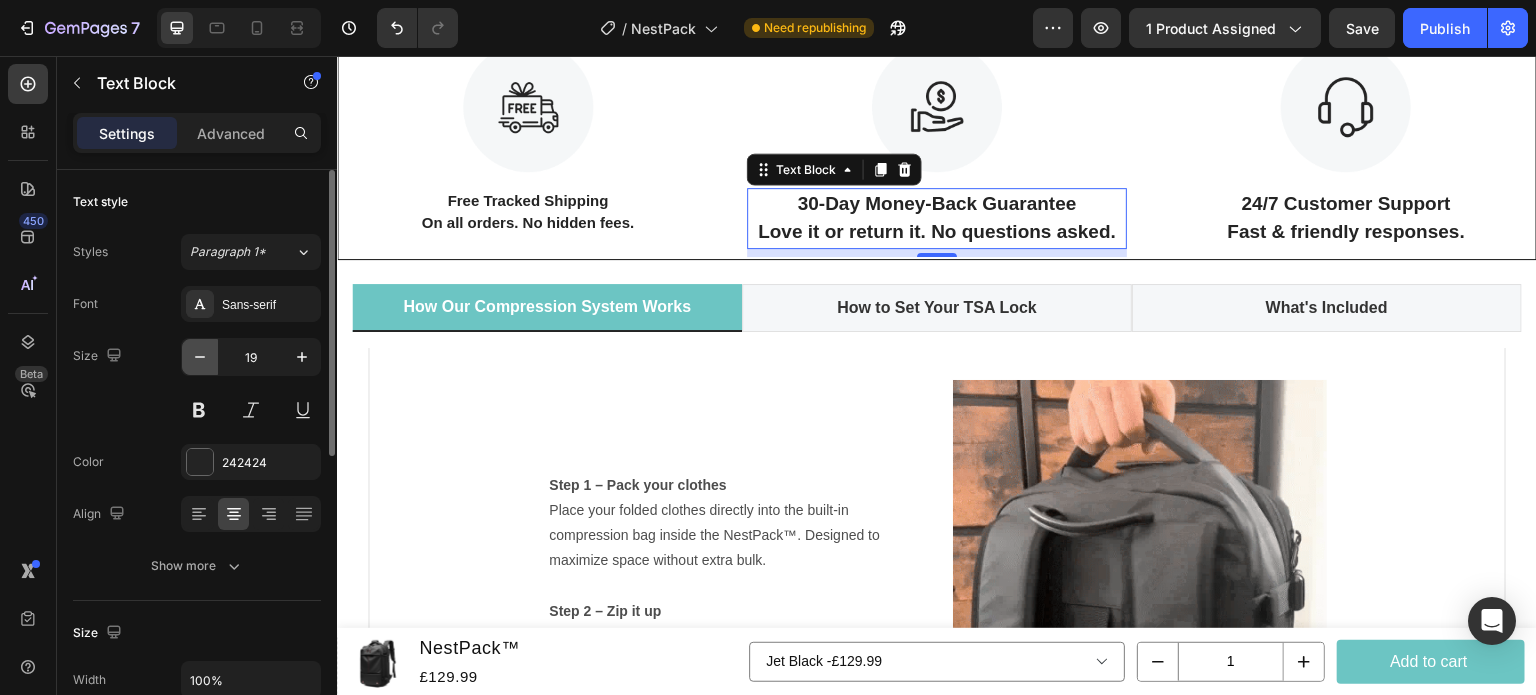 click 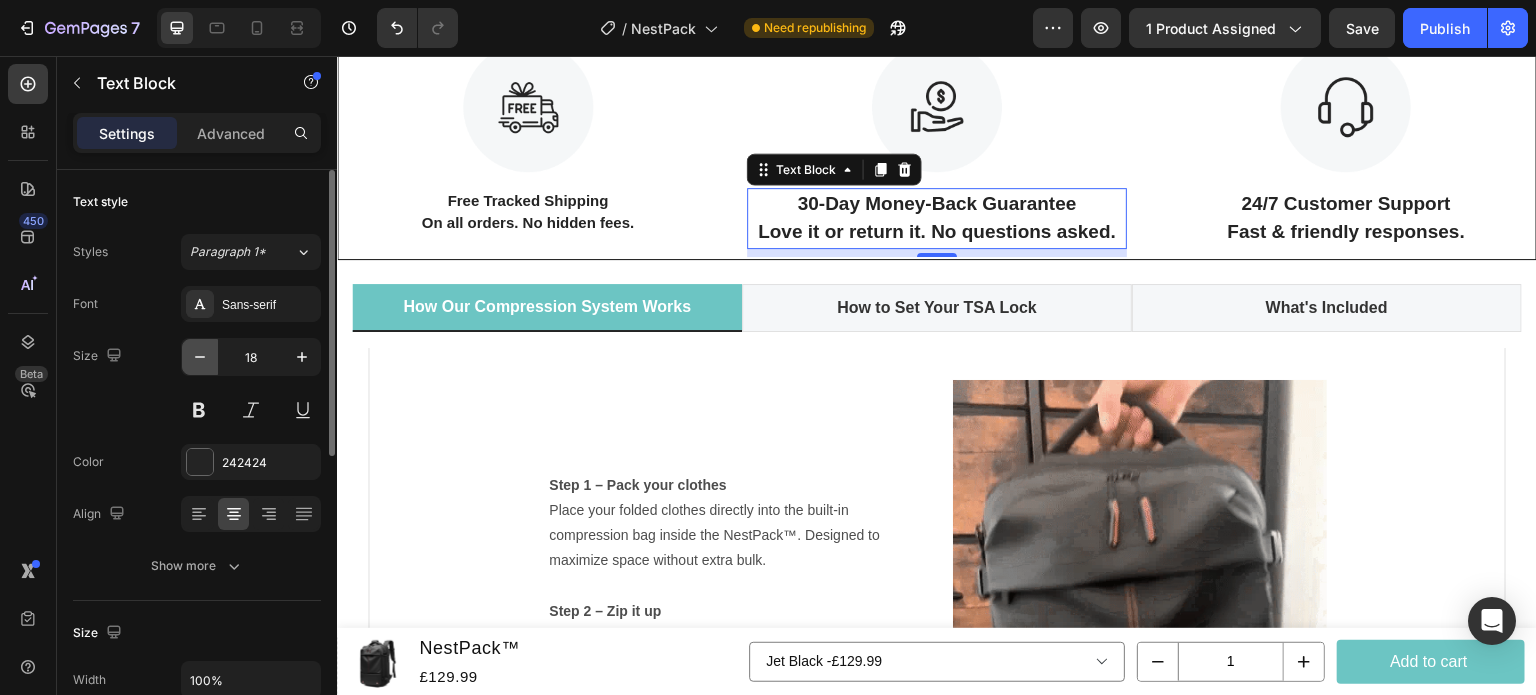 click 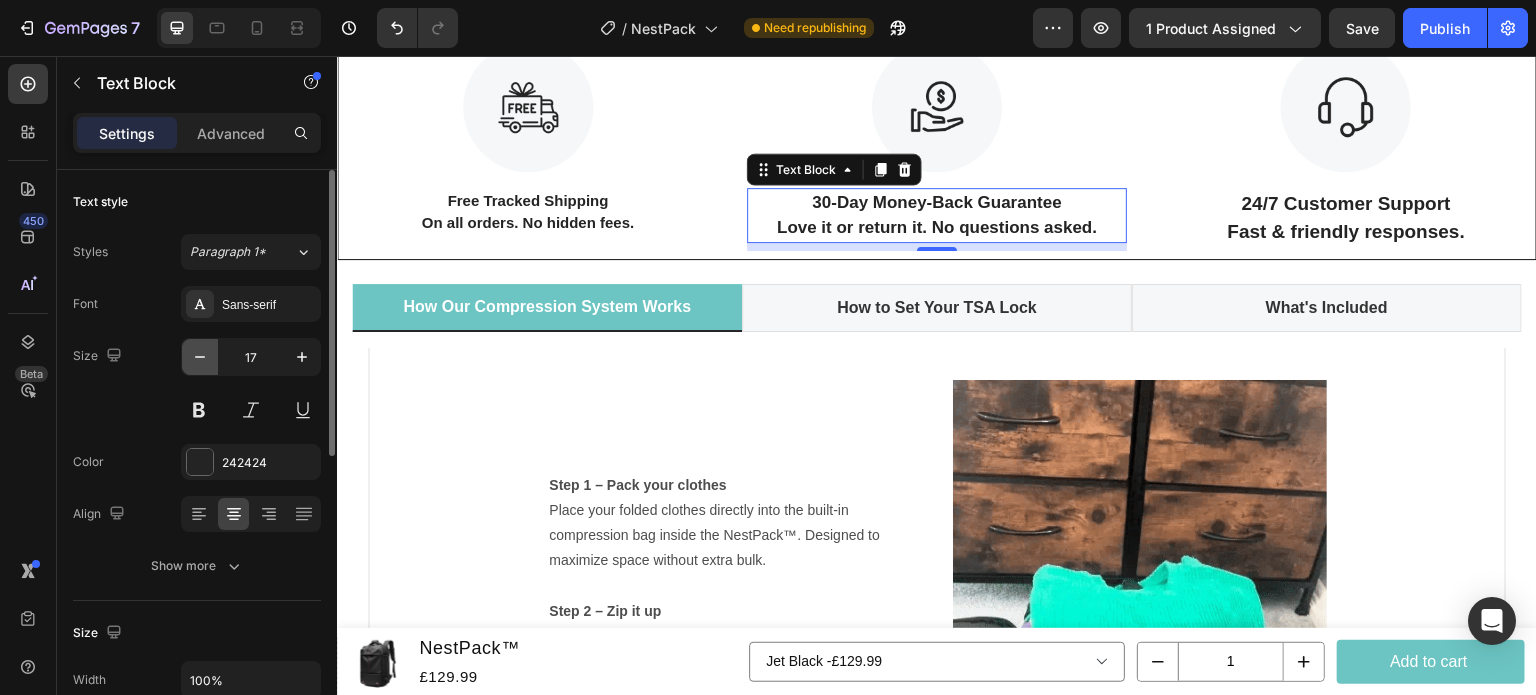 click 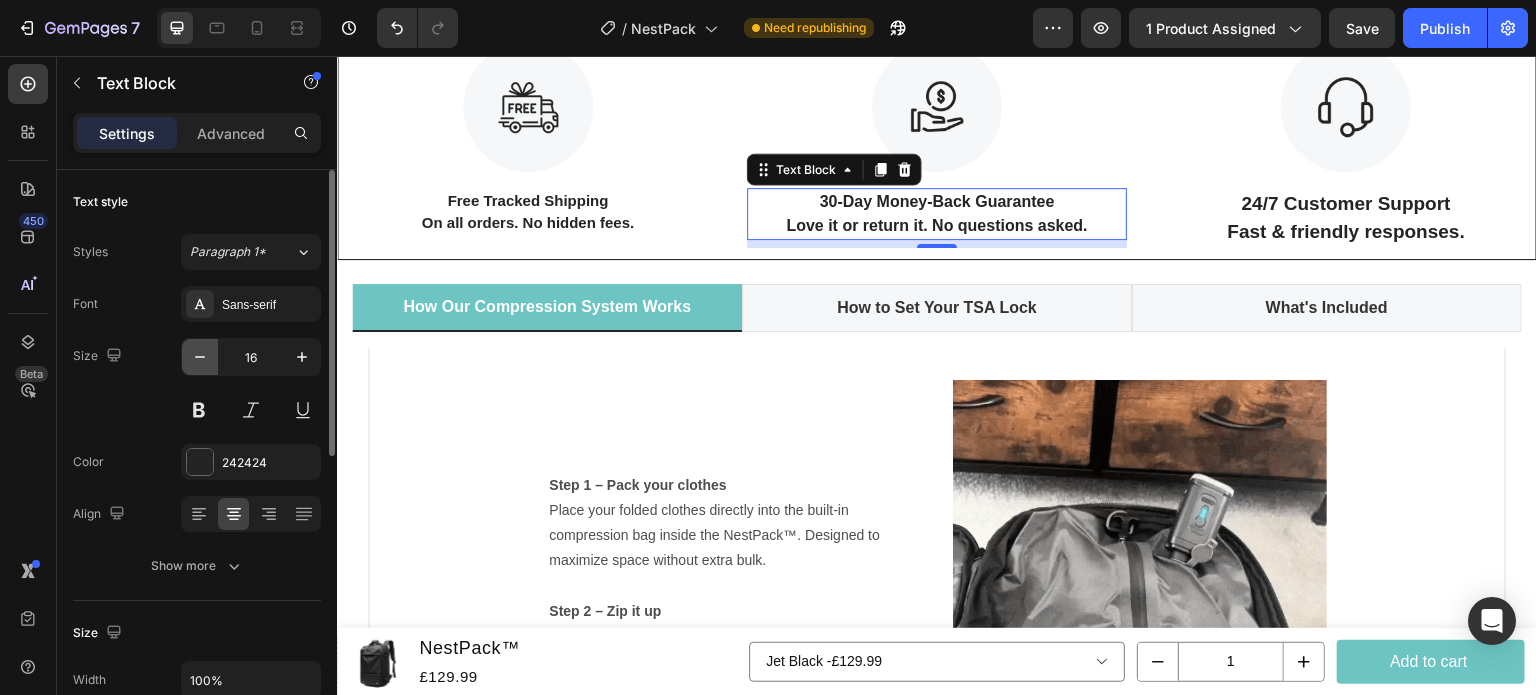 click 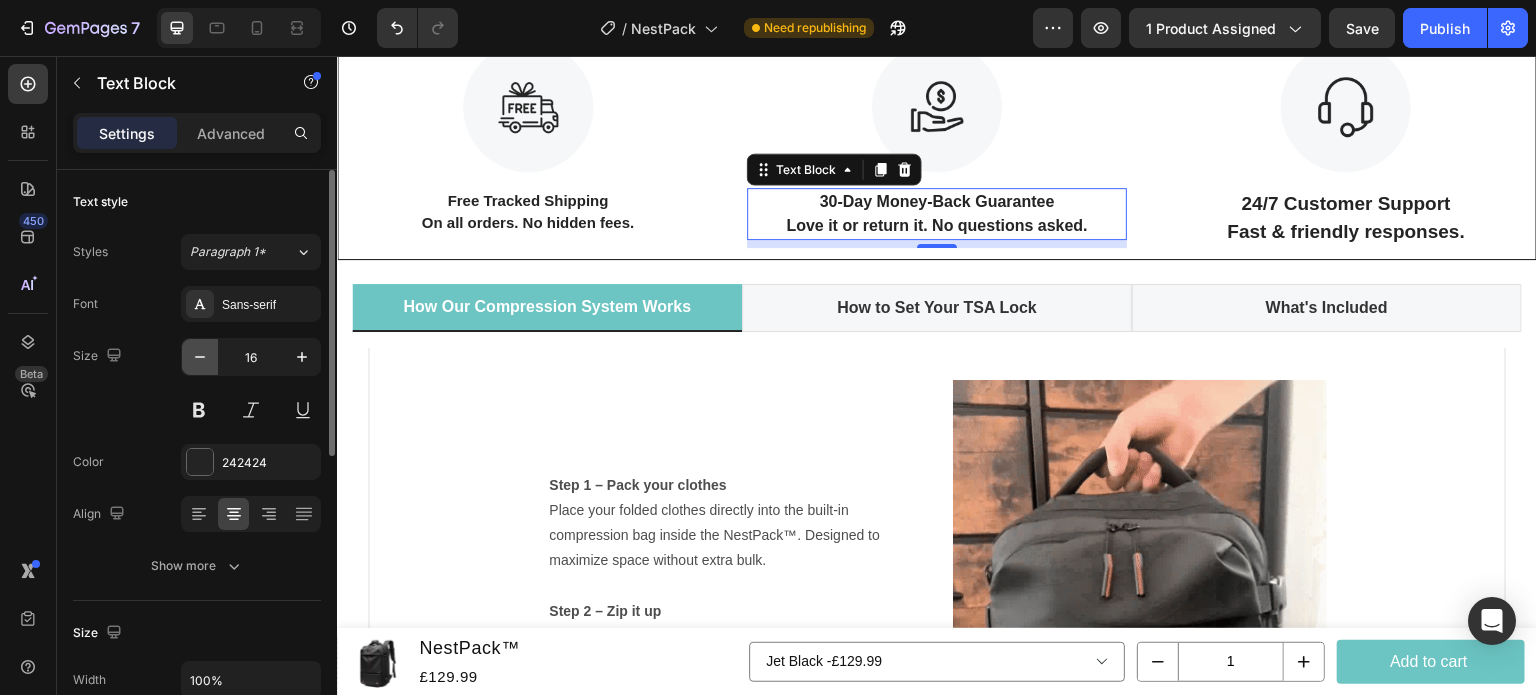 type on "15" 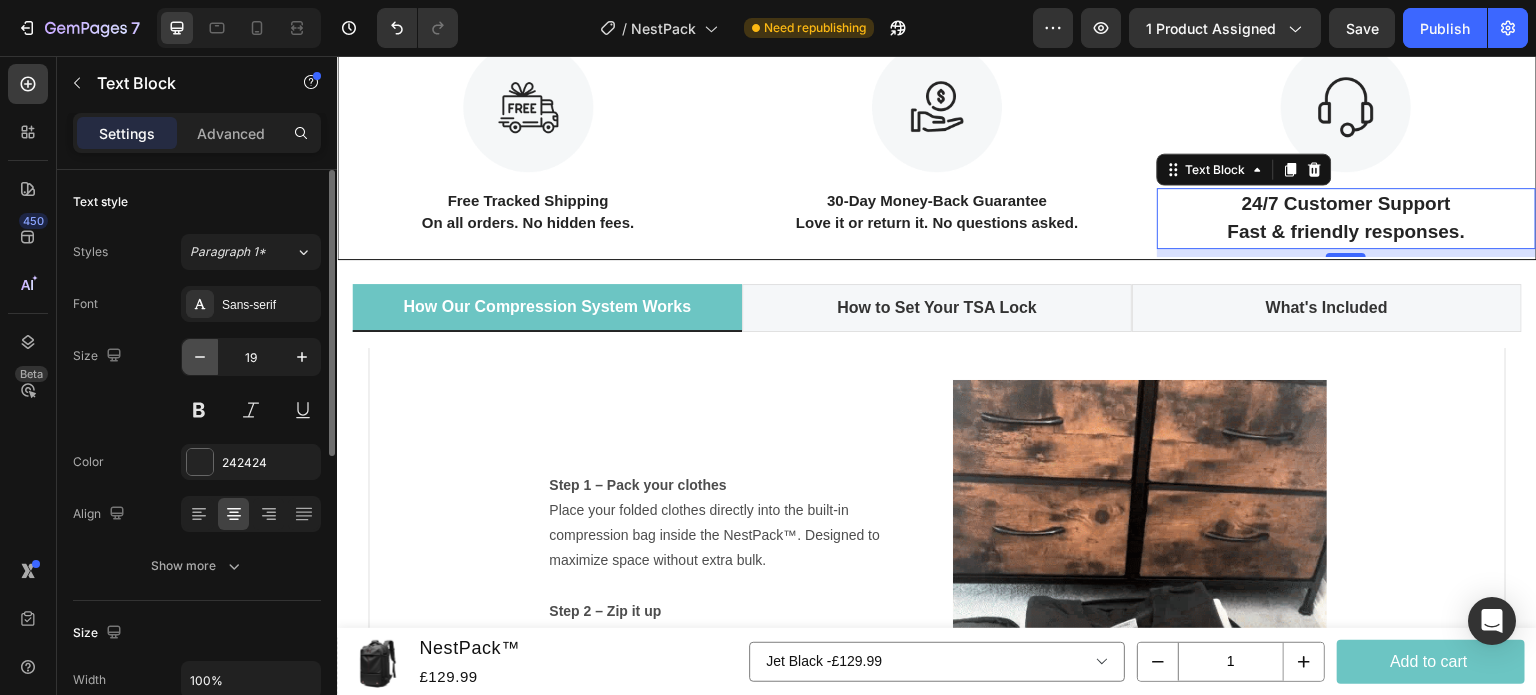 click 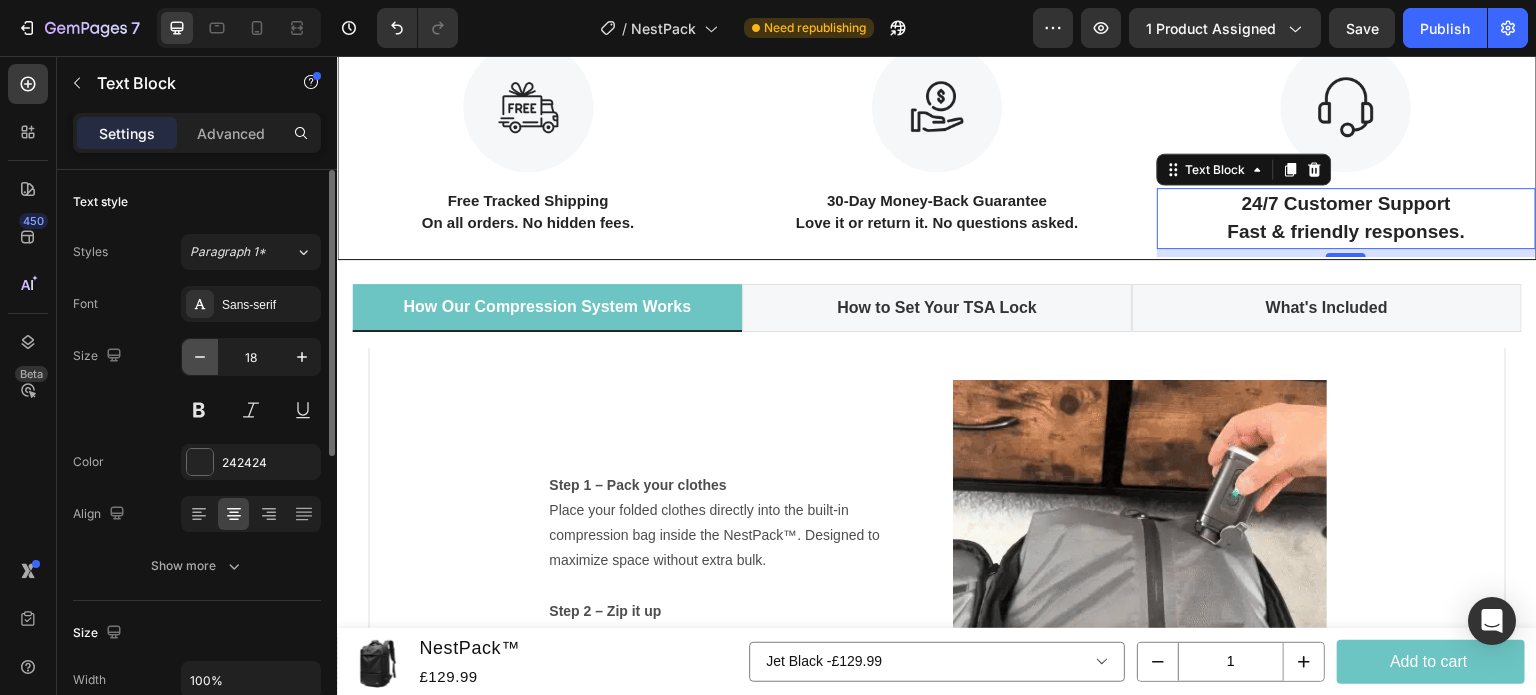 click 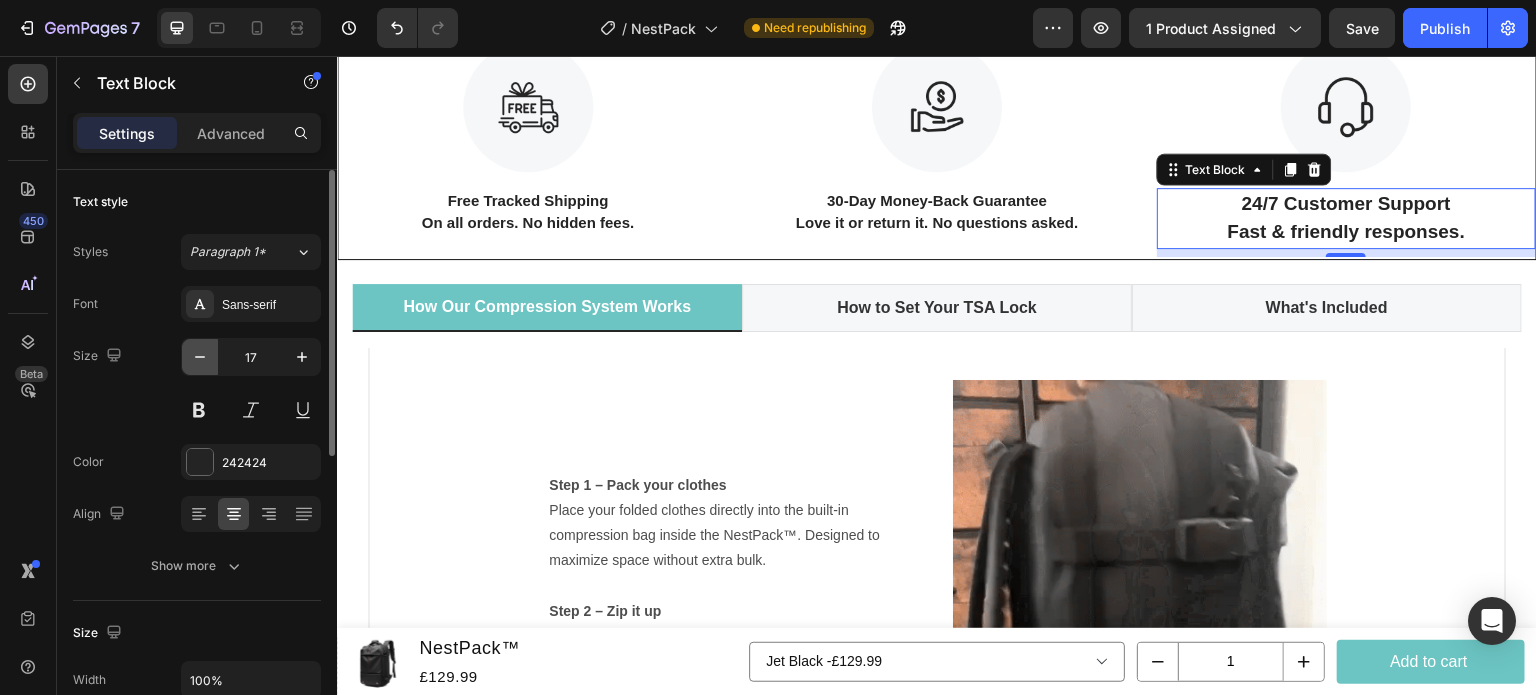 click 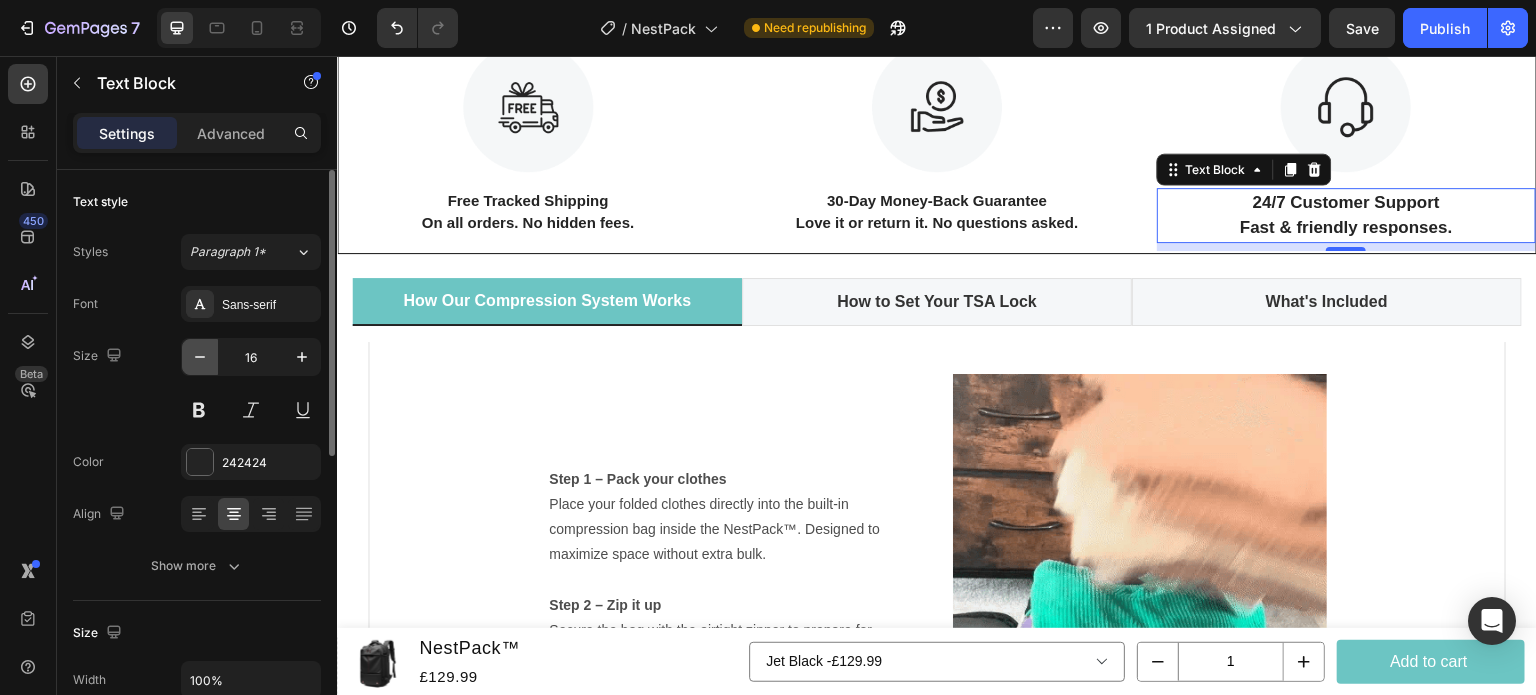 click 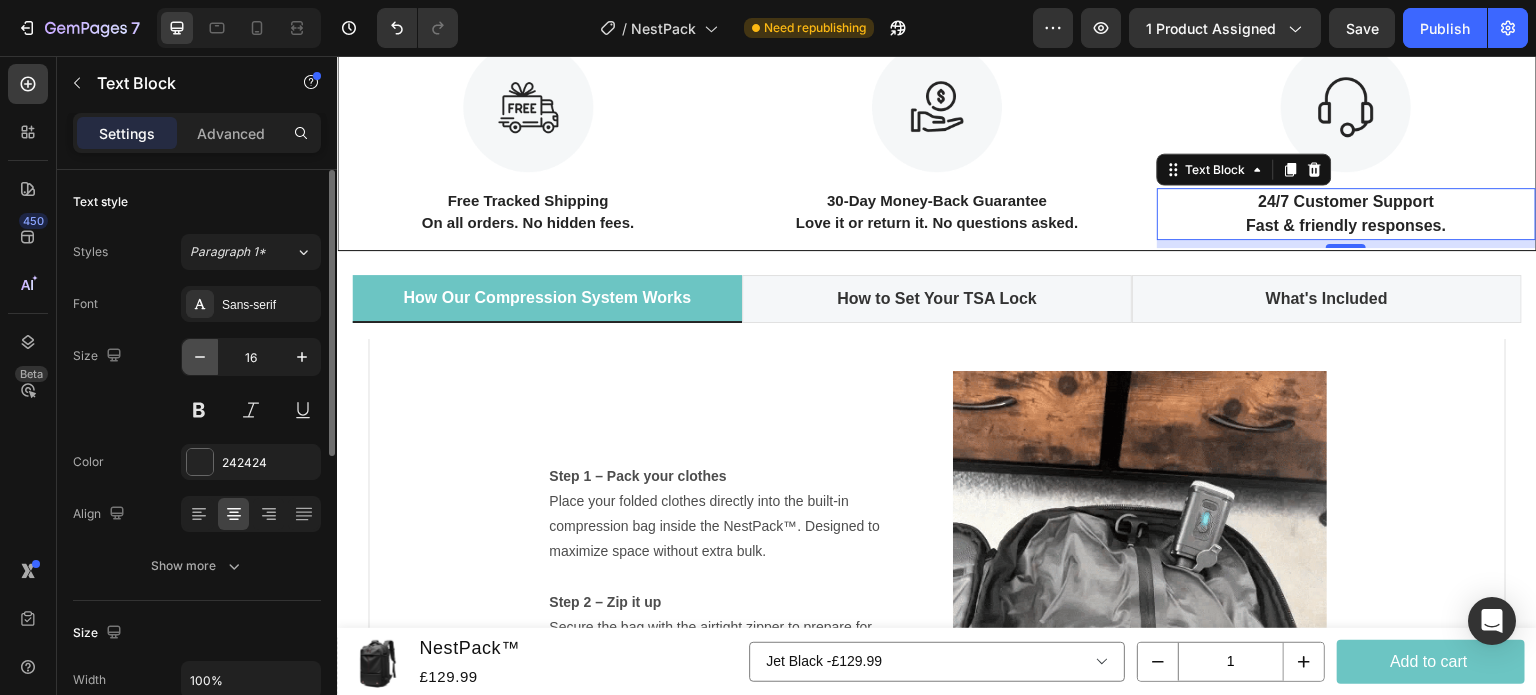 type on "15" 